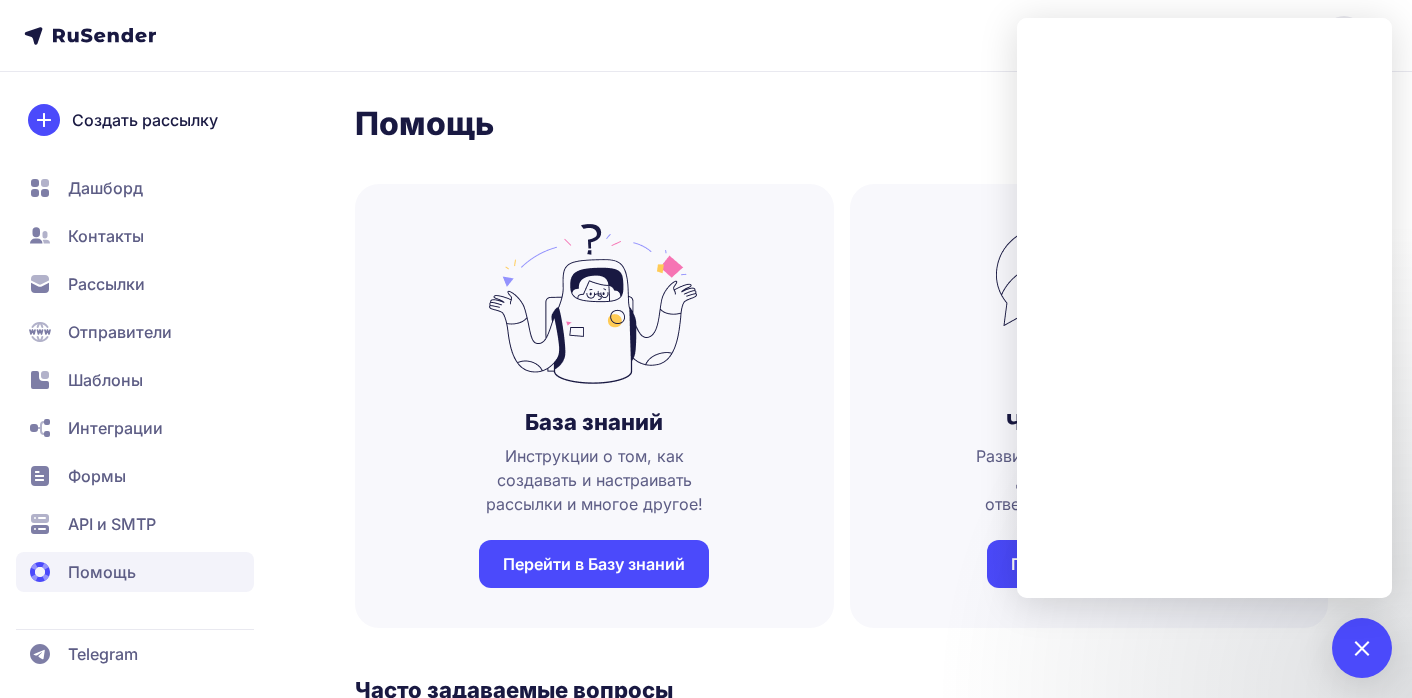 scroll, scrollTop: 1254, scrollLeft: 0, axis: vertical 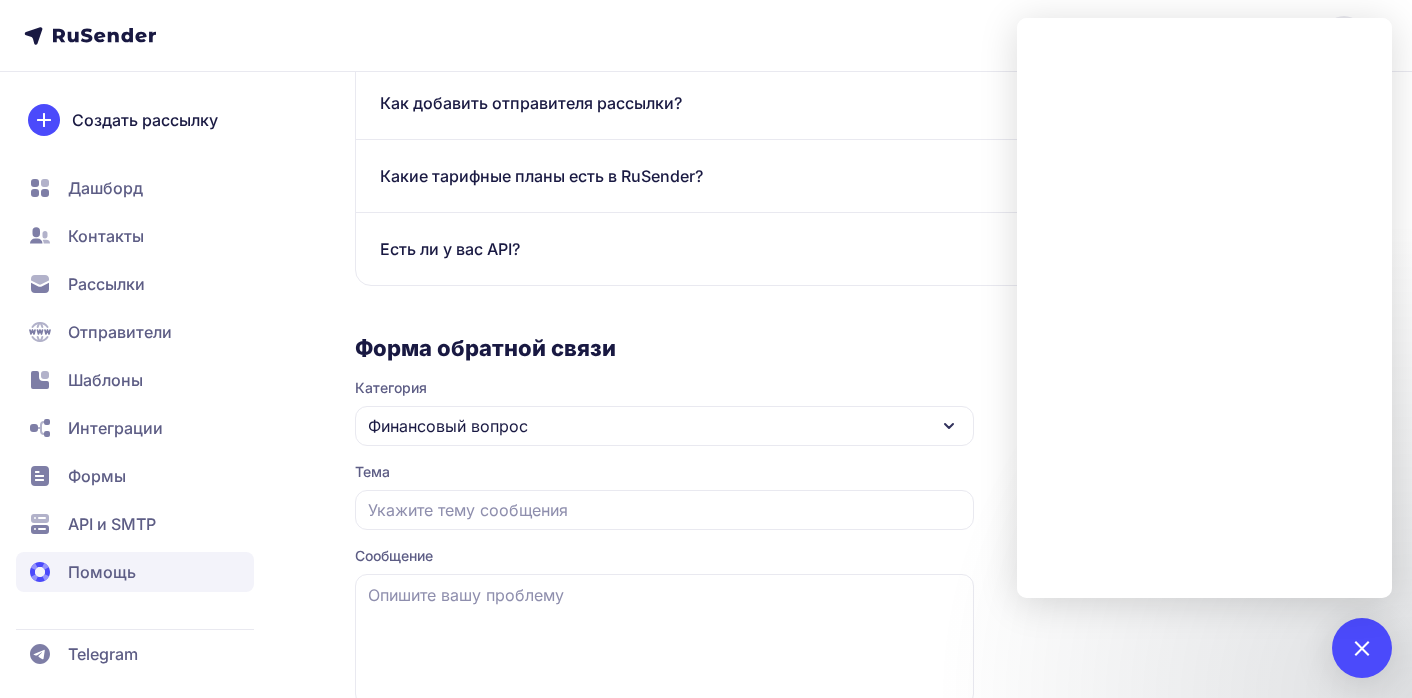 click on "[EMAIL]" at bounding box center [706, 36] 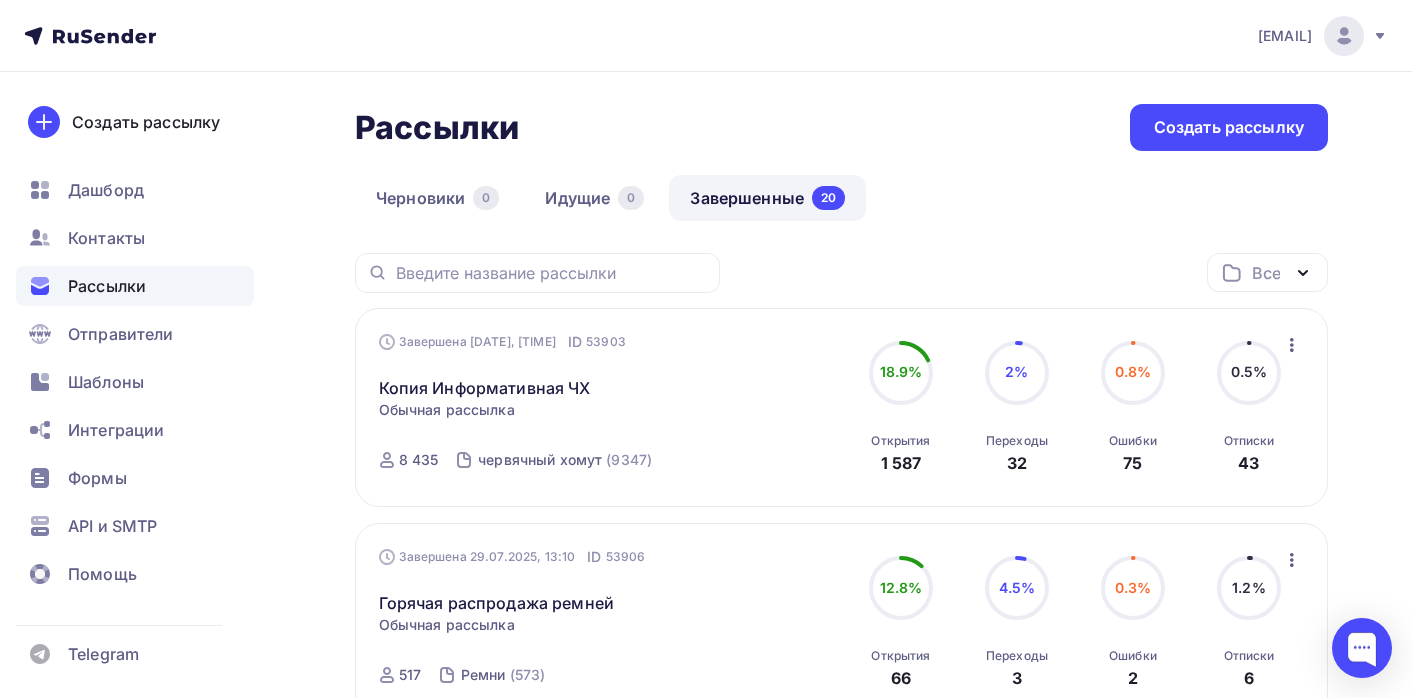scroll, scrollTop: 0, scrollLeft: 0, axis: both 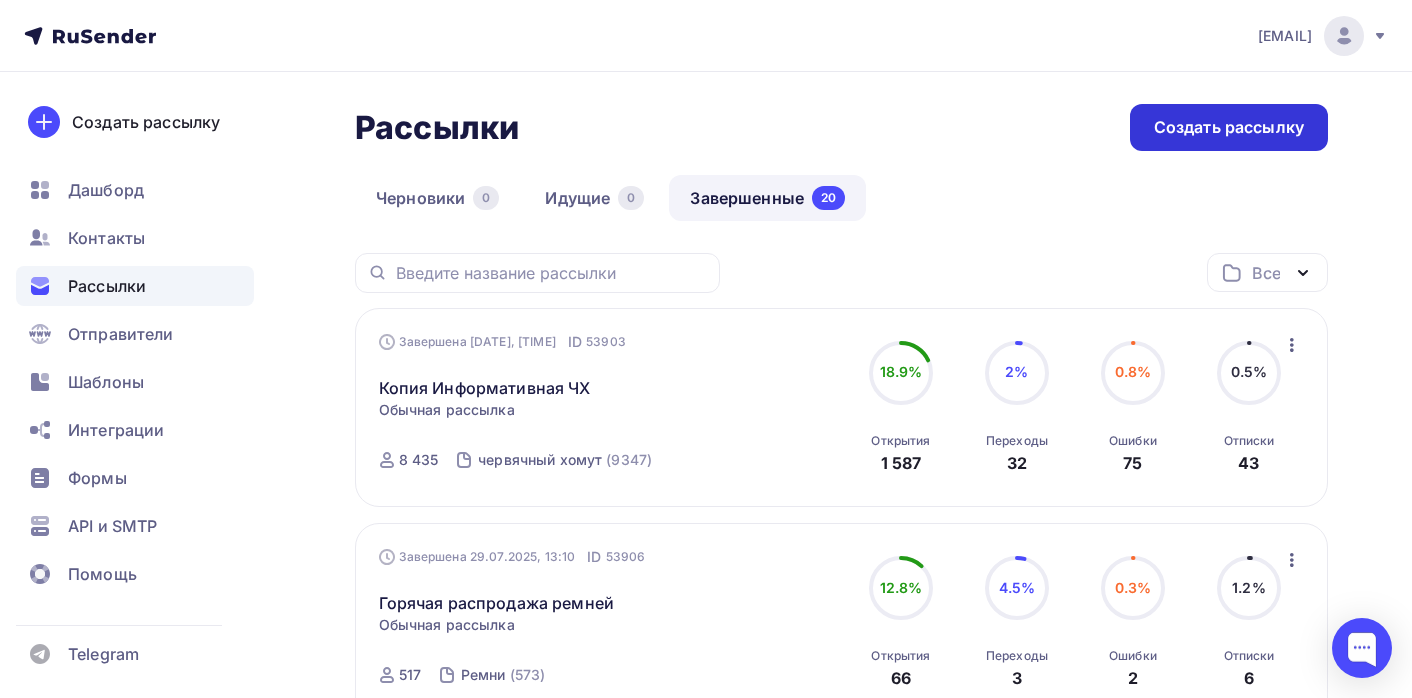click on "Создать рассылку" at bounding box center [1229, 127] 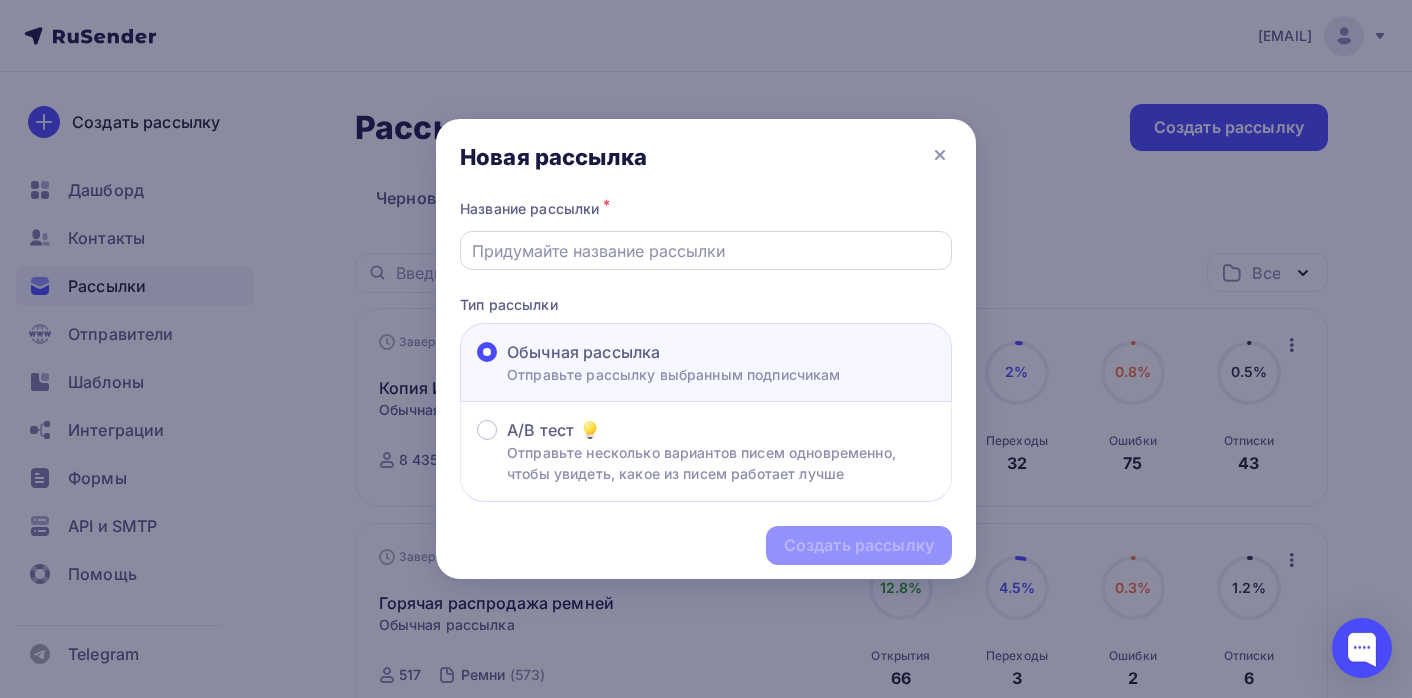 click at bounding box center (706, 251) 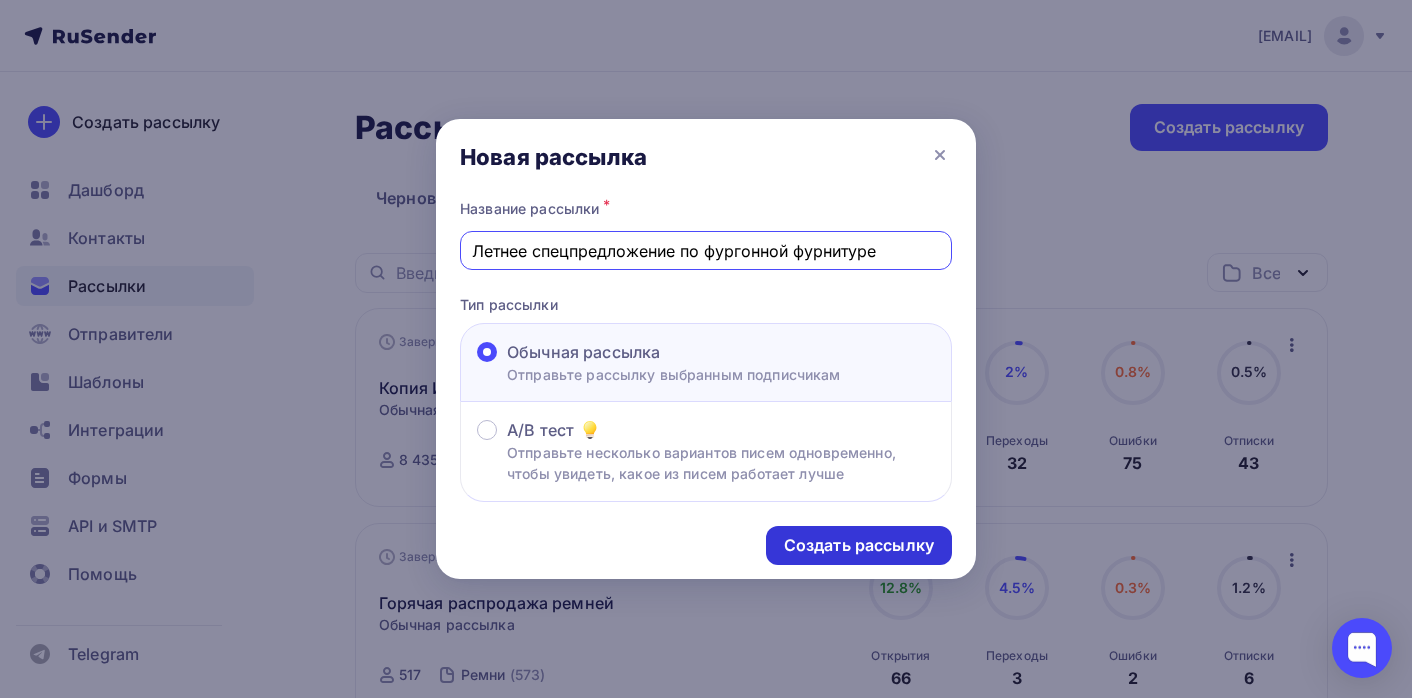 type on "Летнее спецпредложение по фургонной фурнитуре" 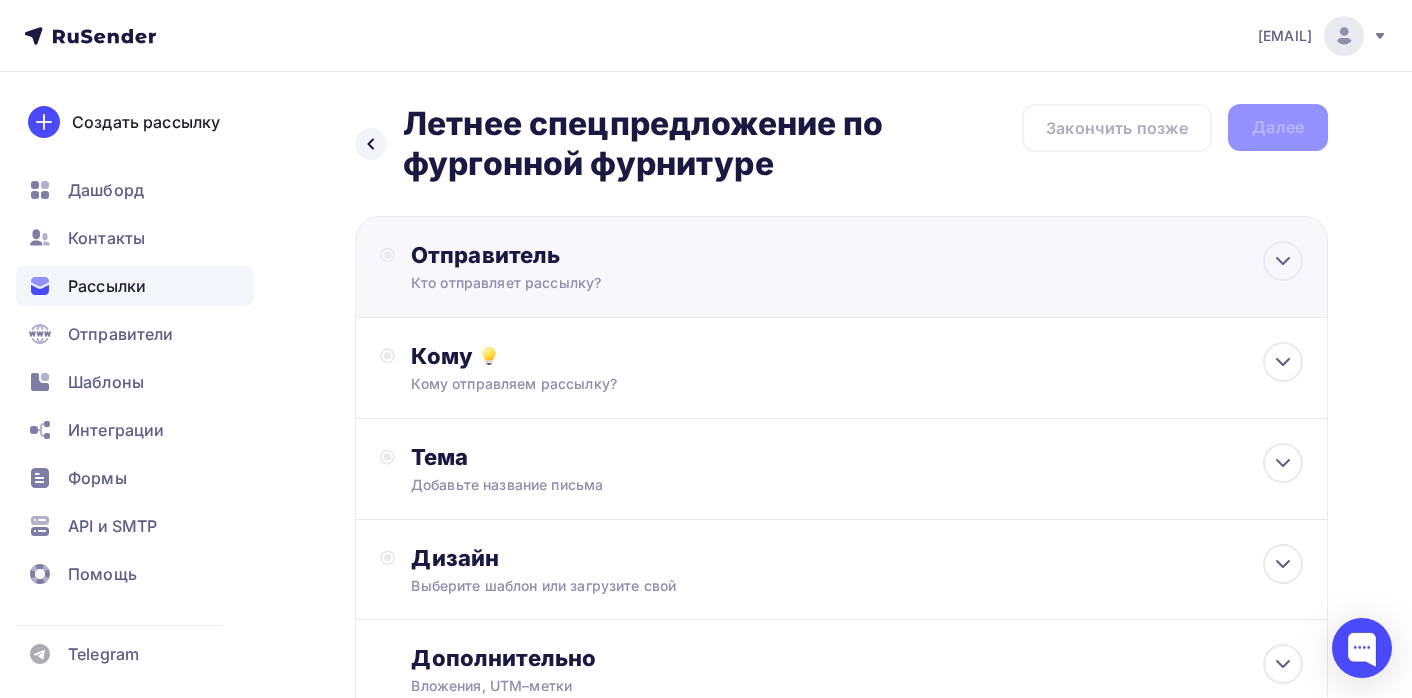 click on "Отправитель
Кто отправляет рассылку?
Email  *
[EMAIL]           [EMAIL]               Добавить отправителя
Рекомендуем  добавить почту на домене , чтобы рассылка не попала в «Спам»
Имя                 Сохранить
Предпросмотр может отличаться  в зависимости от почтового клиента
Тема для рассылки
Предпросмотр текста
12:45" at bounding box center (841, 267) 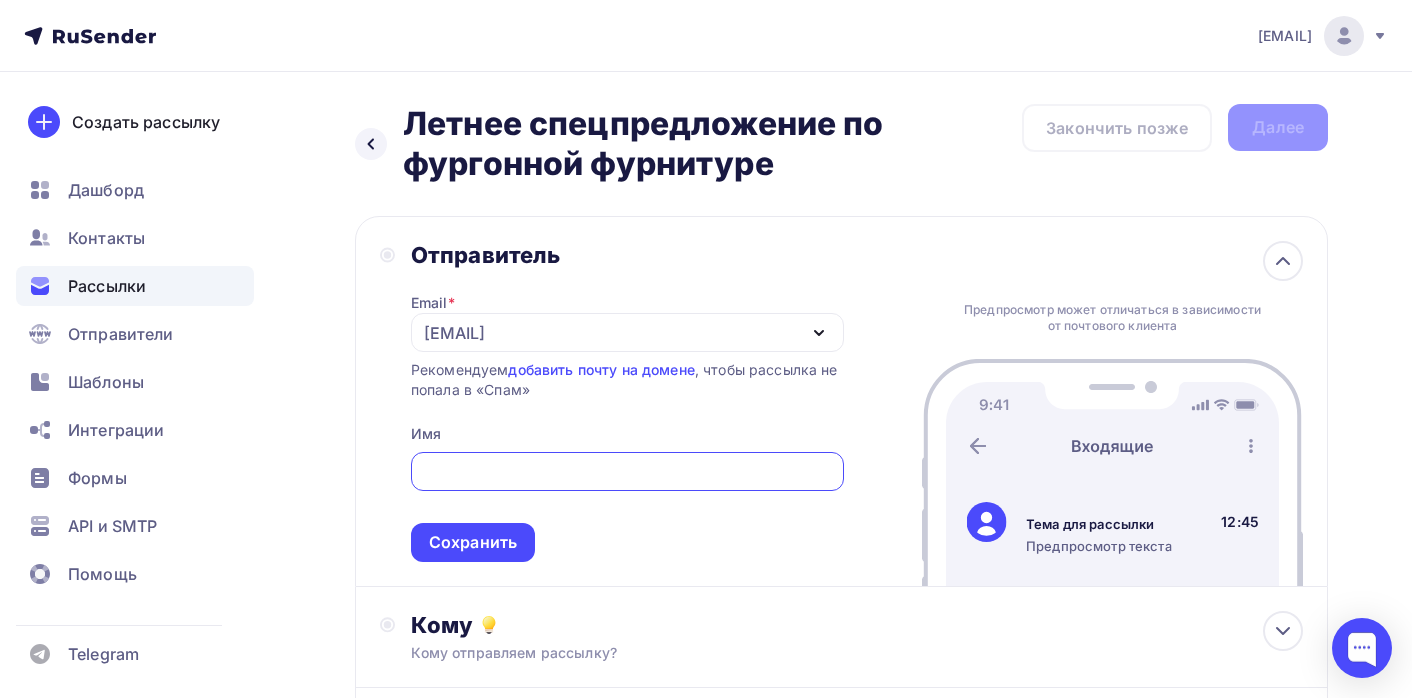 scroll, scrollTop: 0, scrollLeft: 0, axis: both 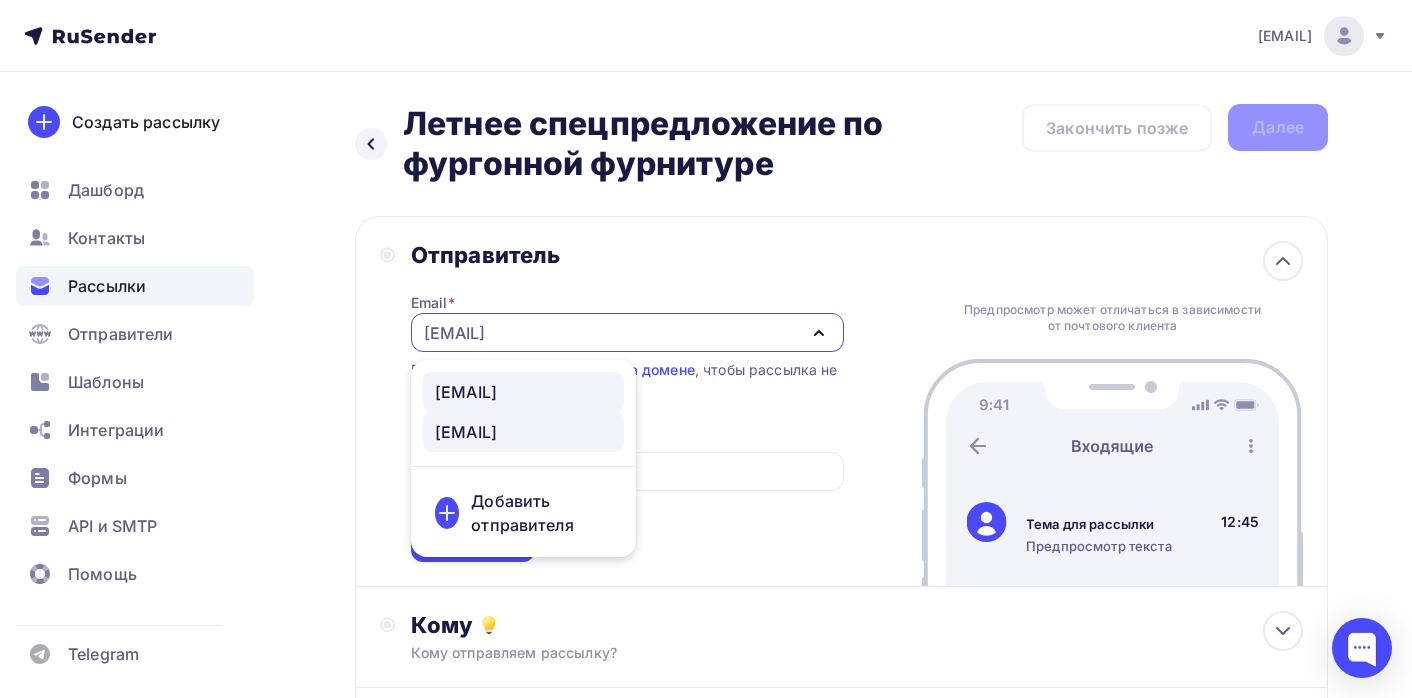 click on "[EMAIL]" at bounding box center [466, 392] 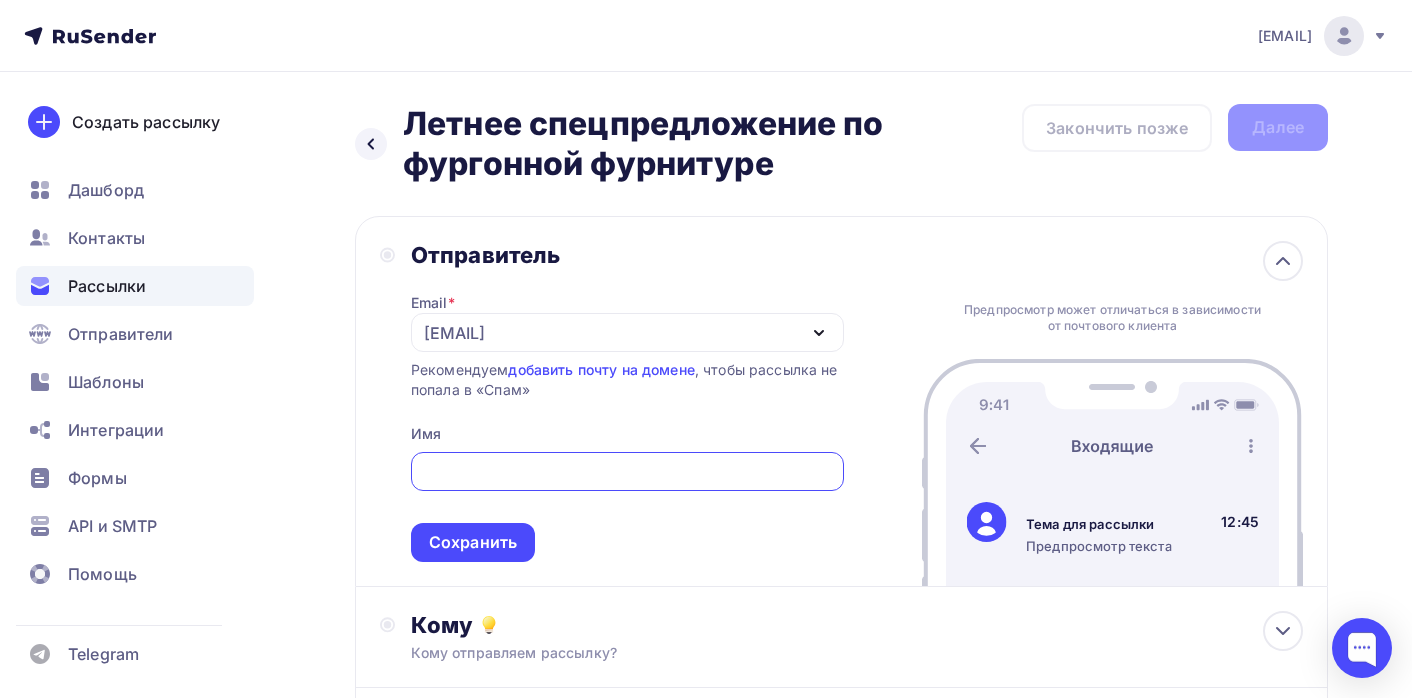 click at bounding box center [627, 472] 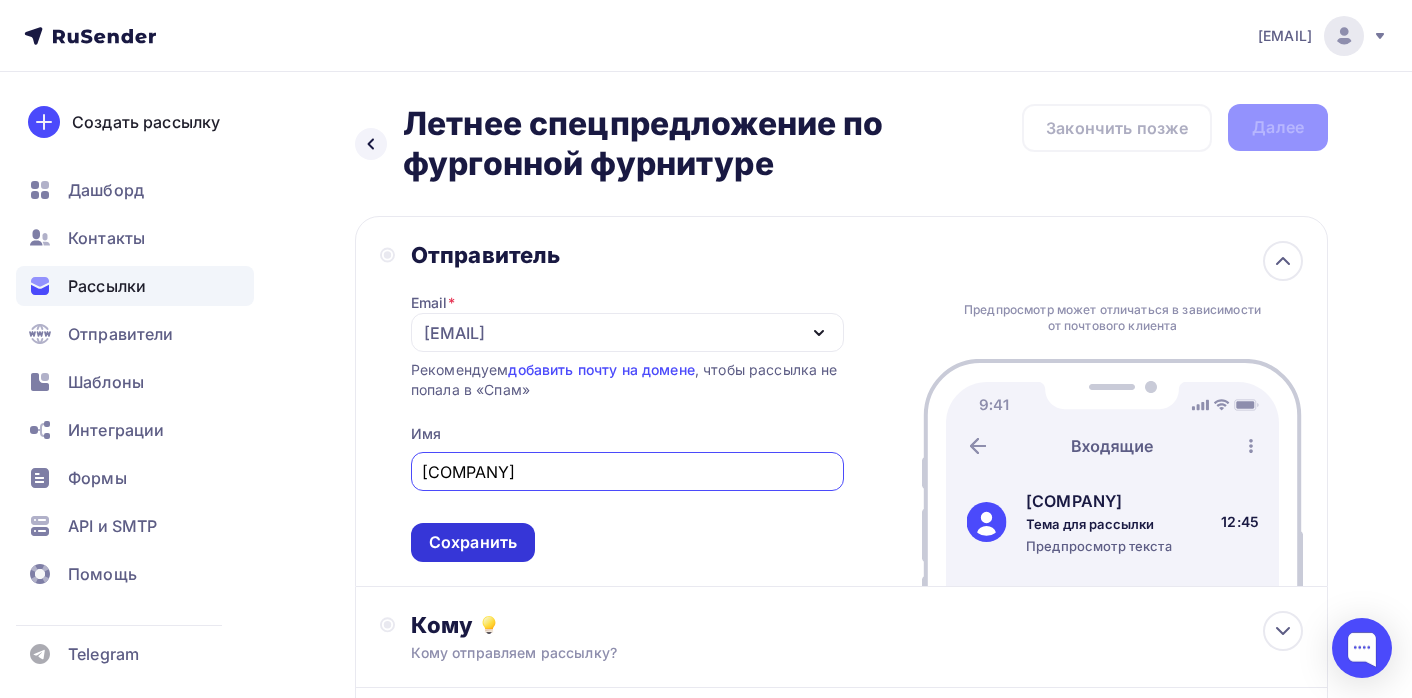 type on "[COMPANY]" 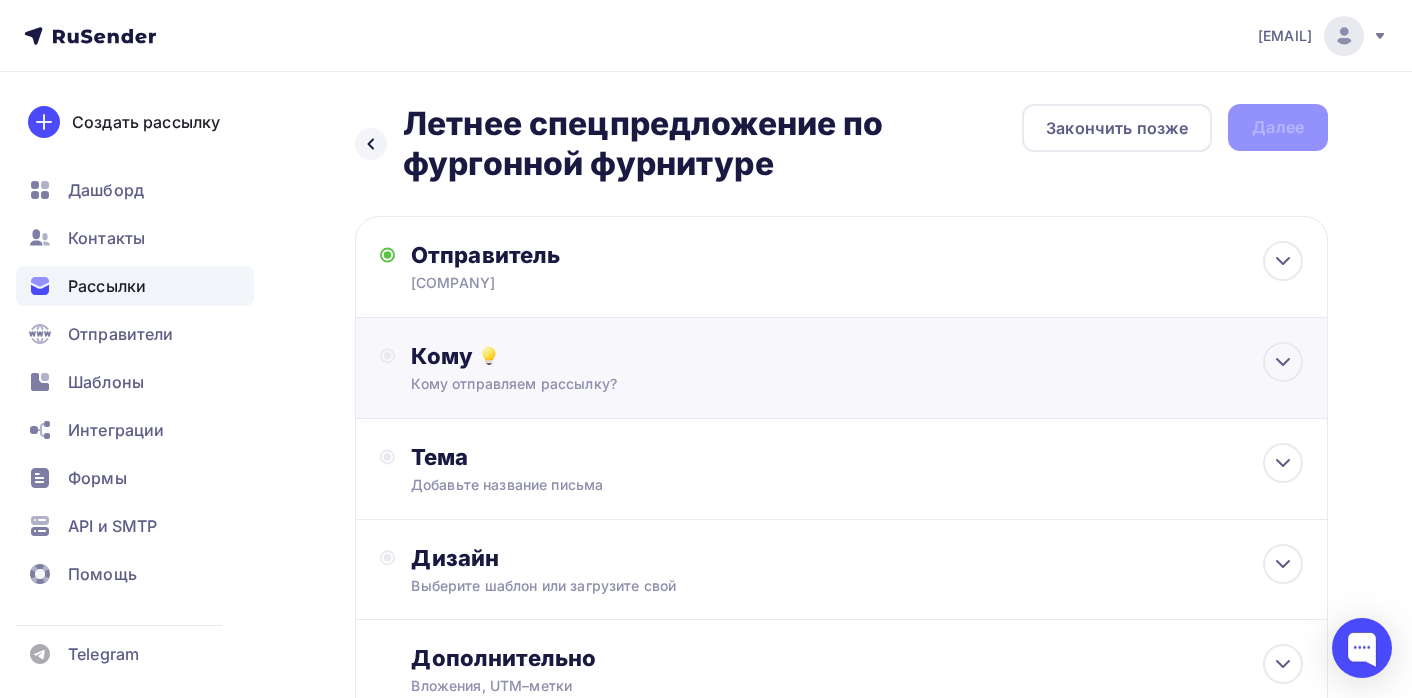 click on "Кому
Кому отправляем рассылку?
Списки получателей
Выберите список
Все списки
id
руббер
([NUMBER])
#[NUMBER]
червячный хомут
([NUMBER])
#[NUMBER]
крепеж
([NUMBER])
#[NUMBER]
Скоба
([NUMBER])
#[NUMBER]
ТФ
([NUMBER])
#[NUMBER]
( [NUMBER])" at bounding box center [857, 368] 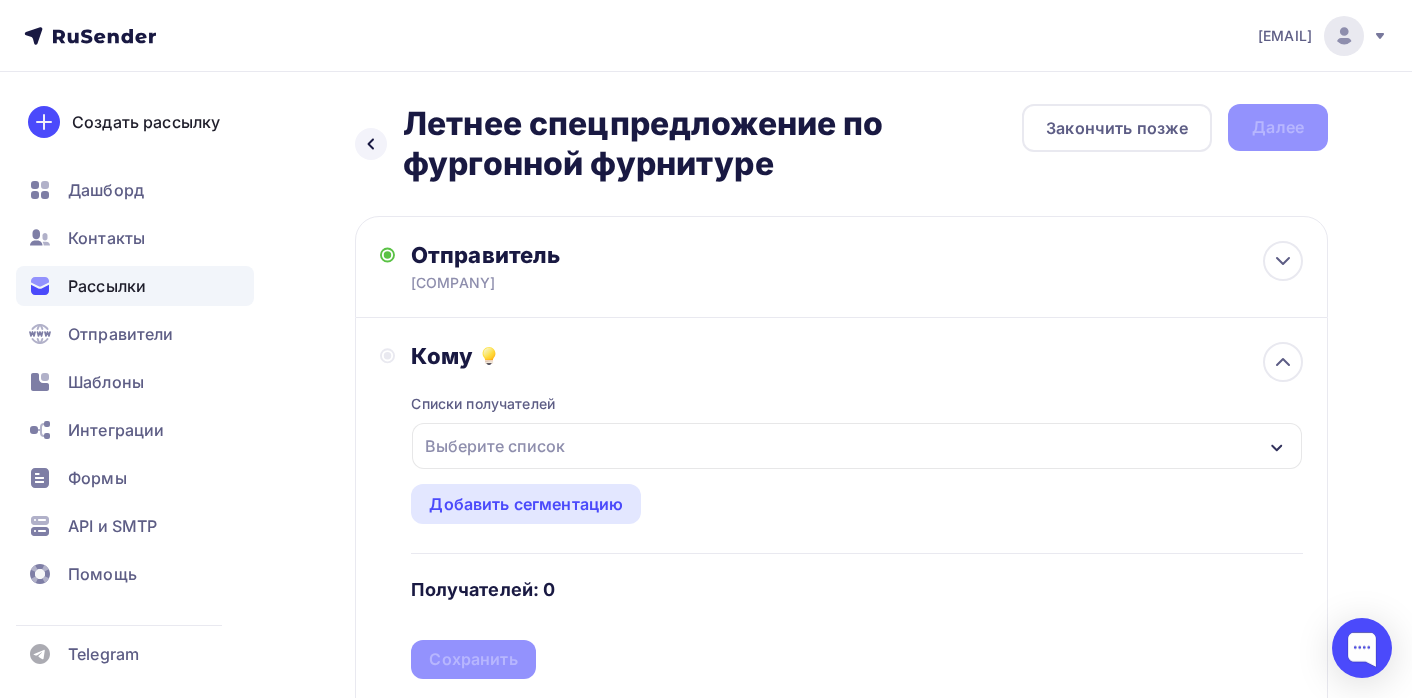 click on "Выберите список" at bounding box center [857, 446] 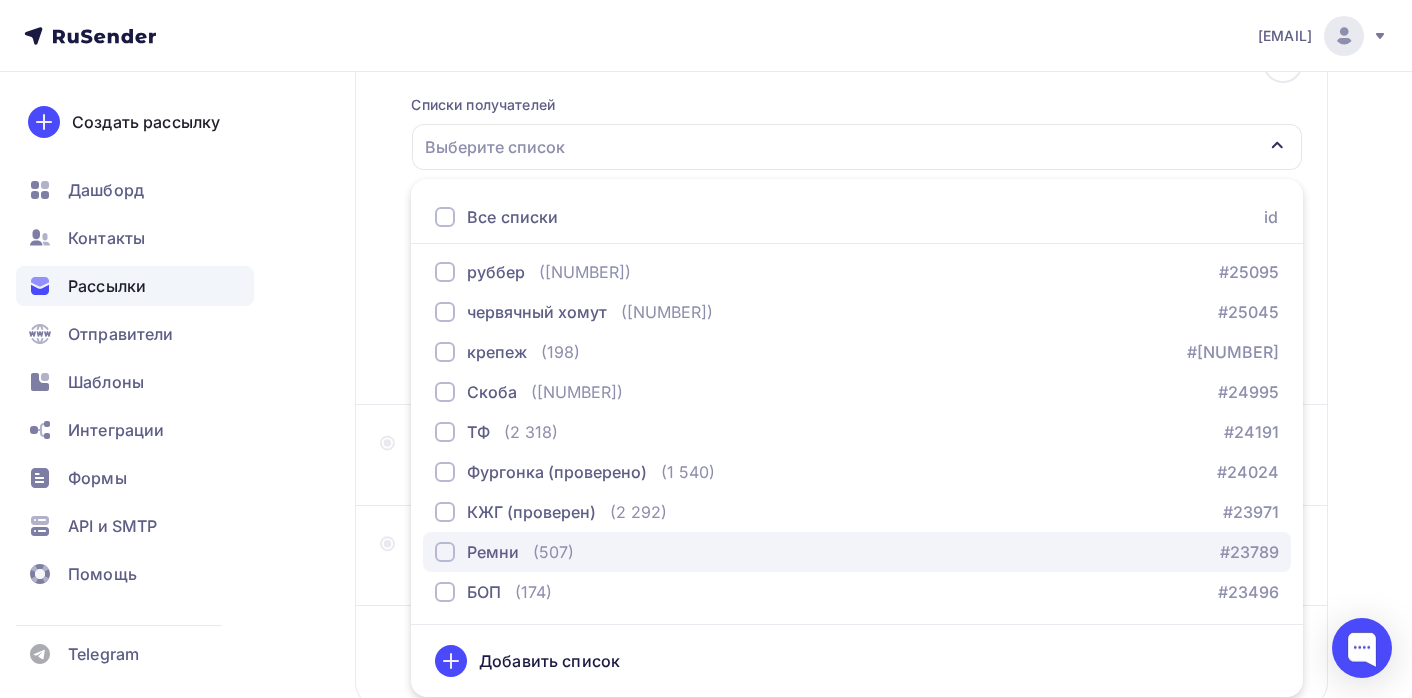 scroll, scrollTop: 4, scrollLeft: 0, axis: vertical 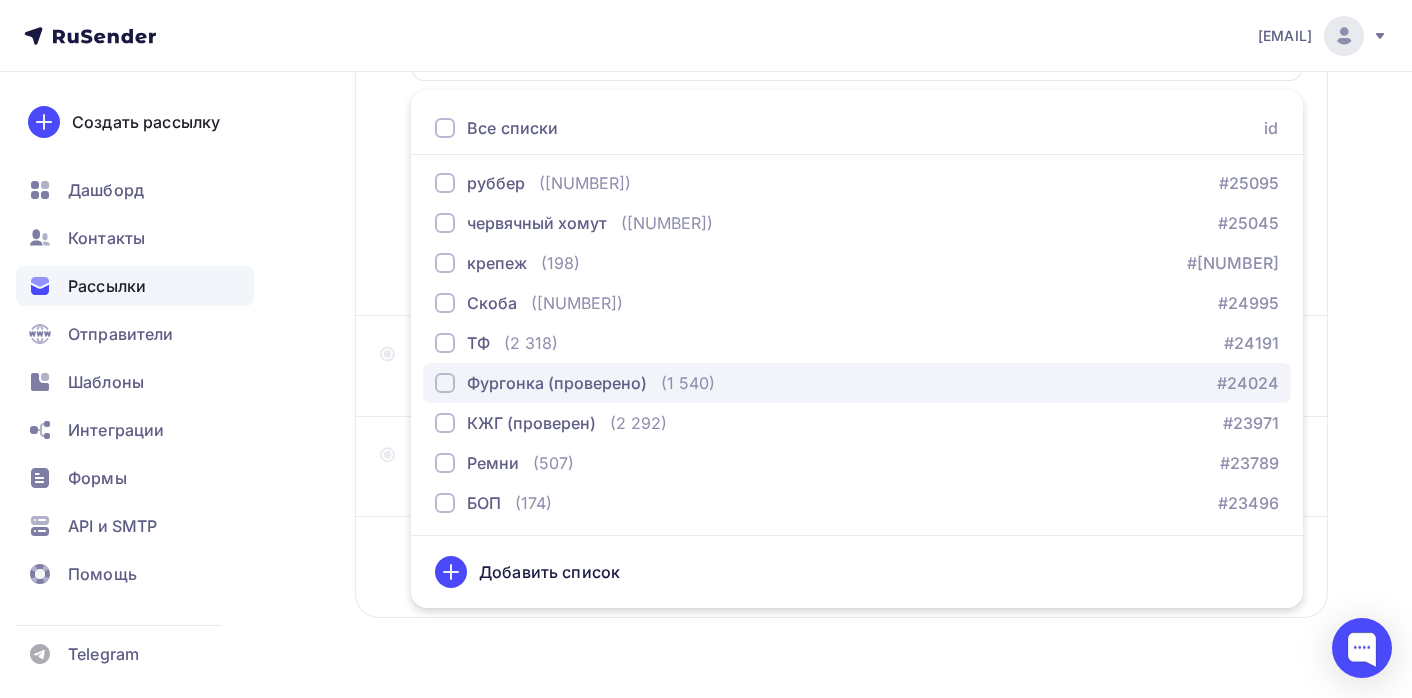 click at bounding box center [445, 383] 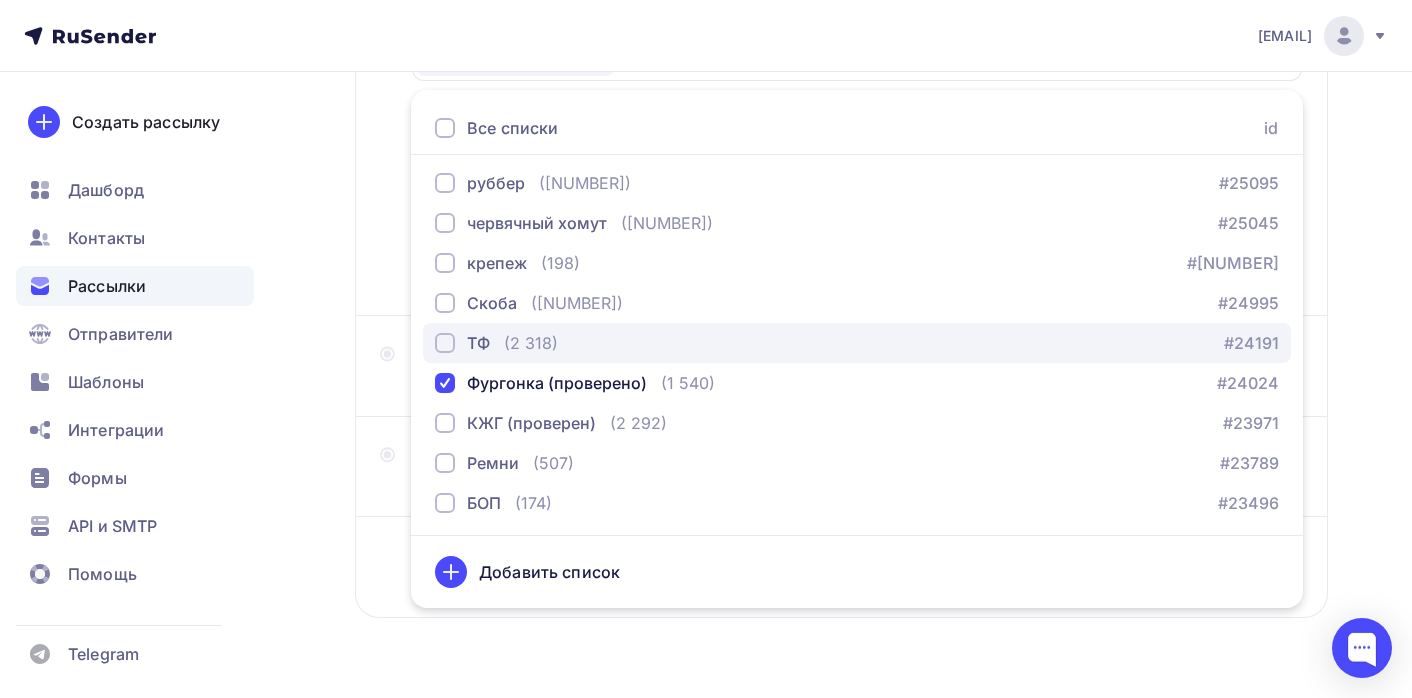 click at bounding box center [445, 343] 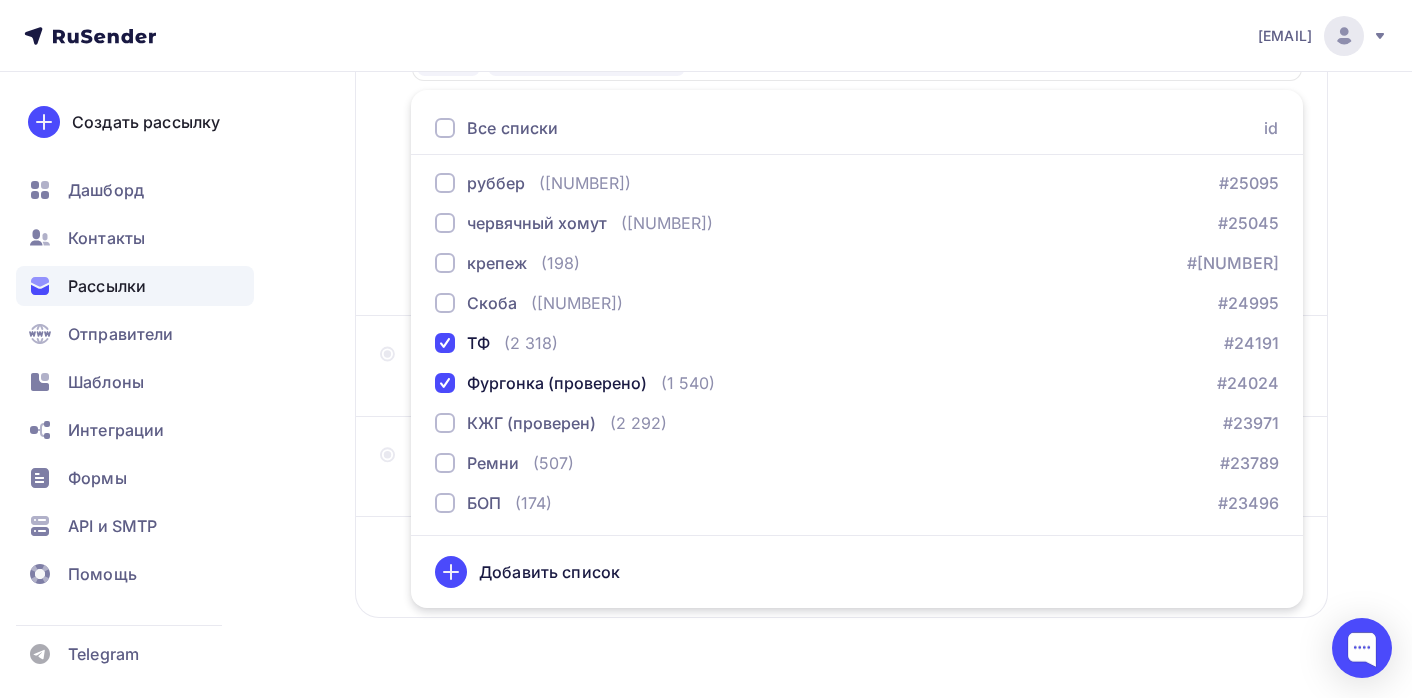 click on "Назад
Летнее спецпредложение по фургонной фурнитуре
Летнее спецпредложение по фургонной фурнитуре
Закончить позже
Далее
Отправитель
[COMPANY]
Email  *
[EMAIL]               [EMAIL]               [EMAIL]               Добавить отправителя
Рекомендуем  добавить почту на домене , чтобы рассылка не попала в «Спам»
Имя     [COMPANY]             Сохранить
Предпросмотр может отличаться  в зависимости от почтового клиента
[TIME]" at bounding box center [706, 215] 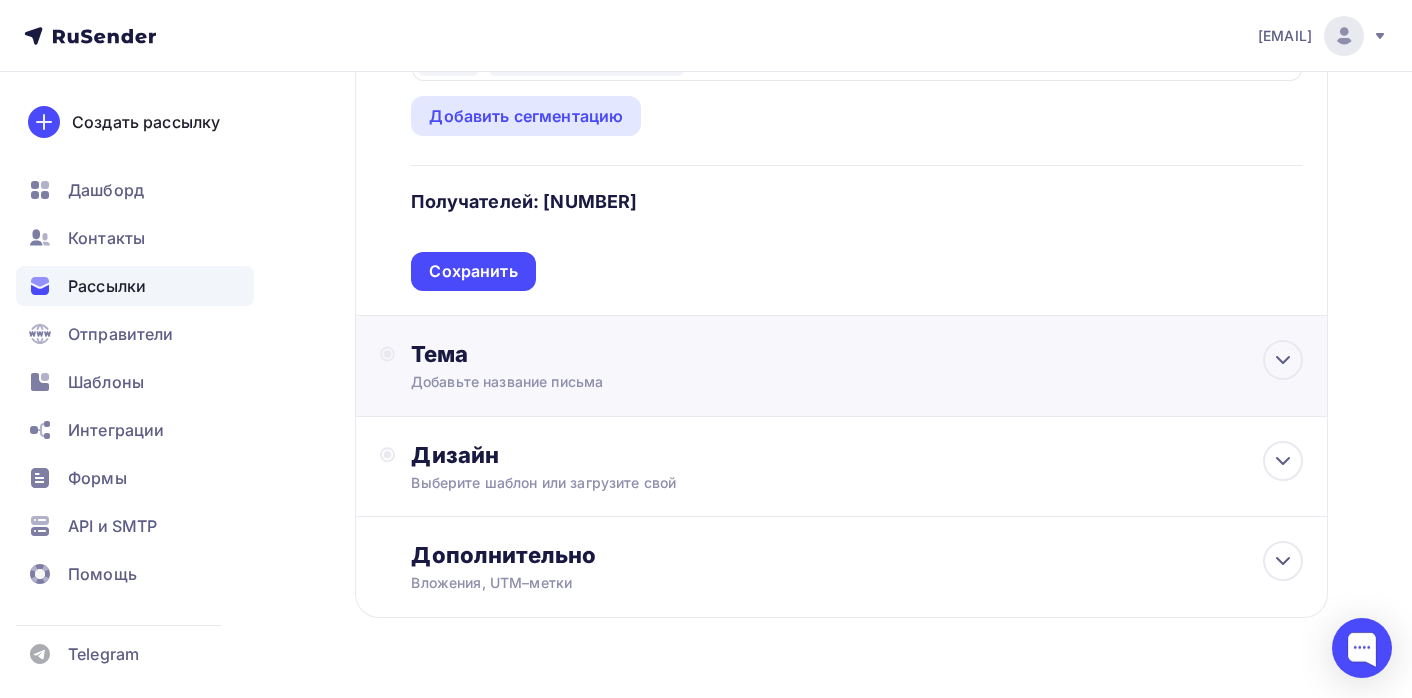 click on "Добавьте название письма" at bounding box center [589, 382] 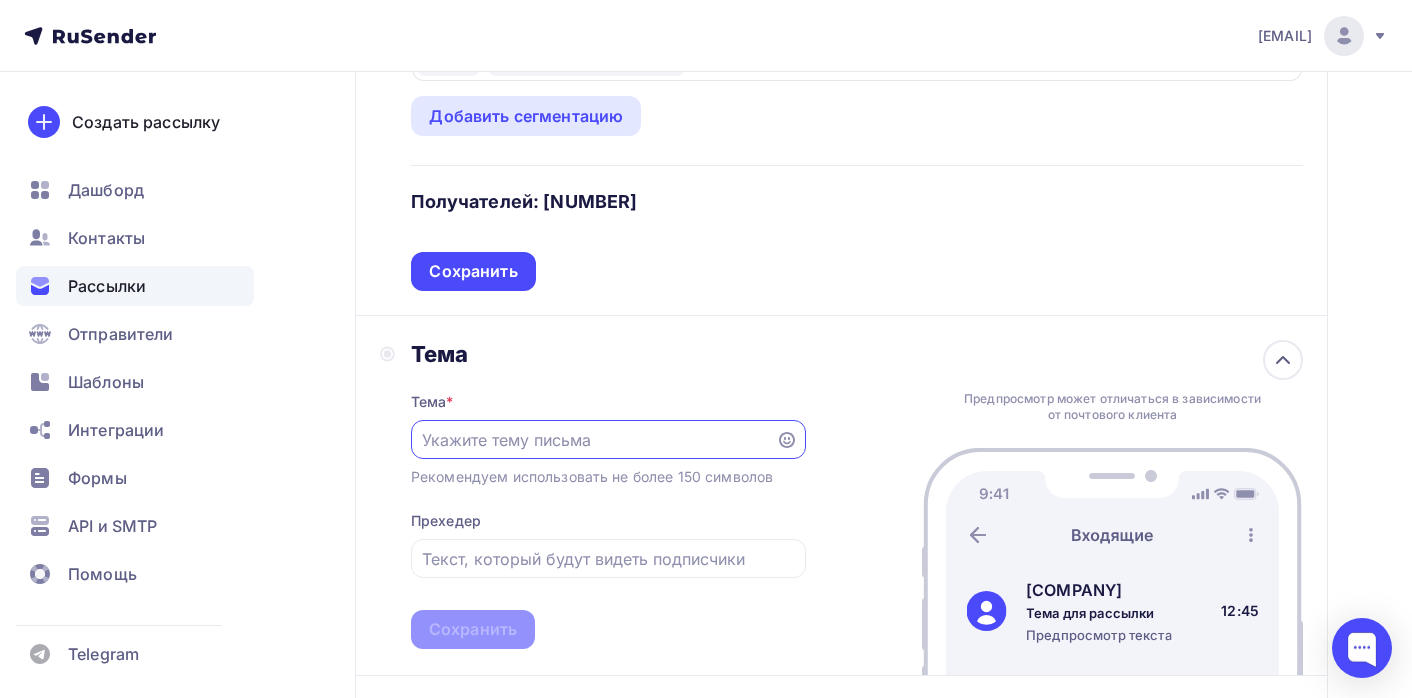 scroll, scrollTop: 0, scrollLeft: 0, axis: both 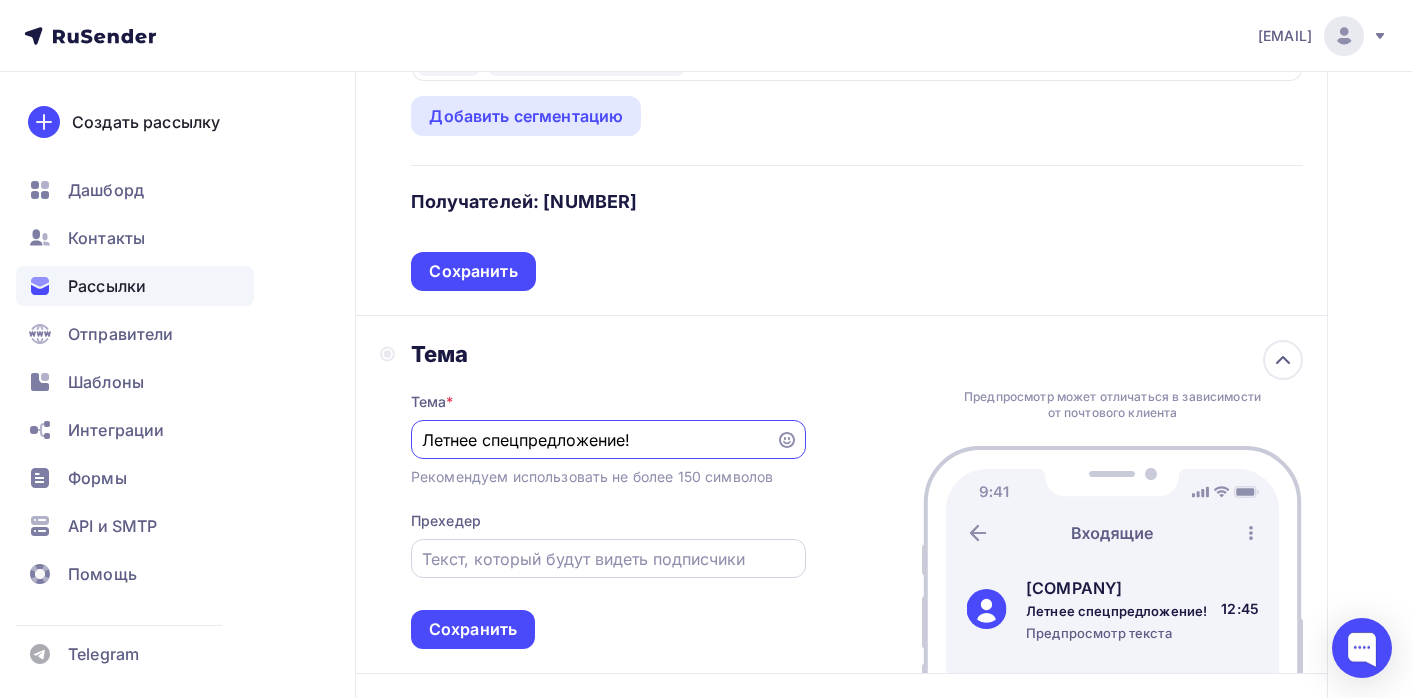 type on "Летнее спецпредложение!" 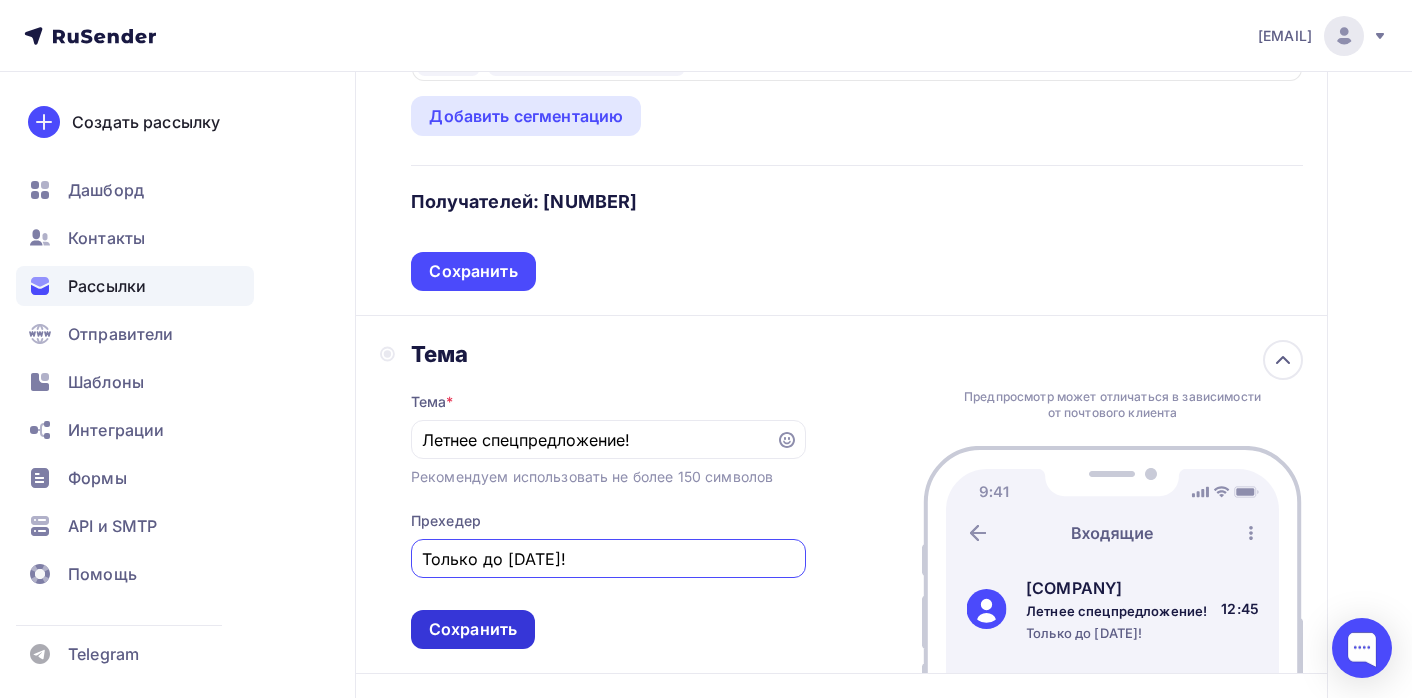type on "Только до [DATE]!" 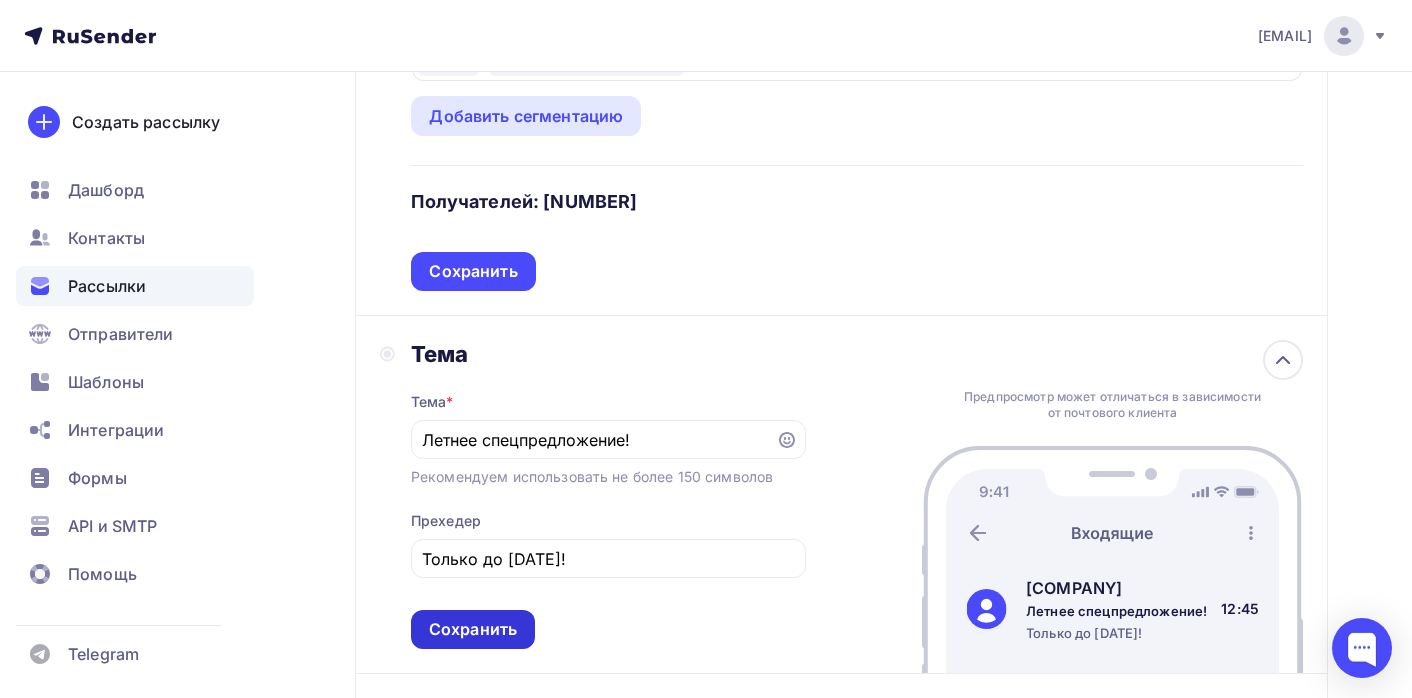 click on "Сохранить" at bounding box center (473, 629) 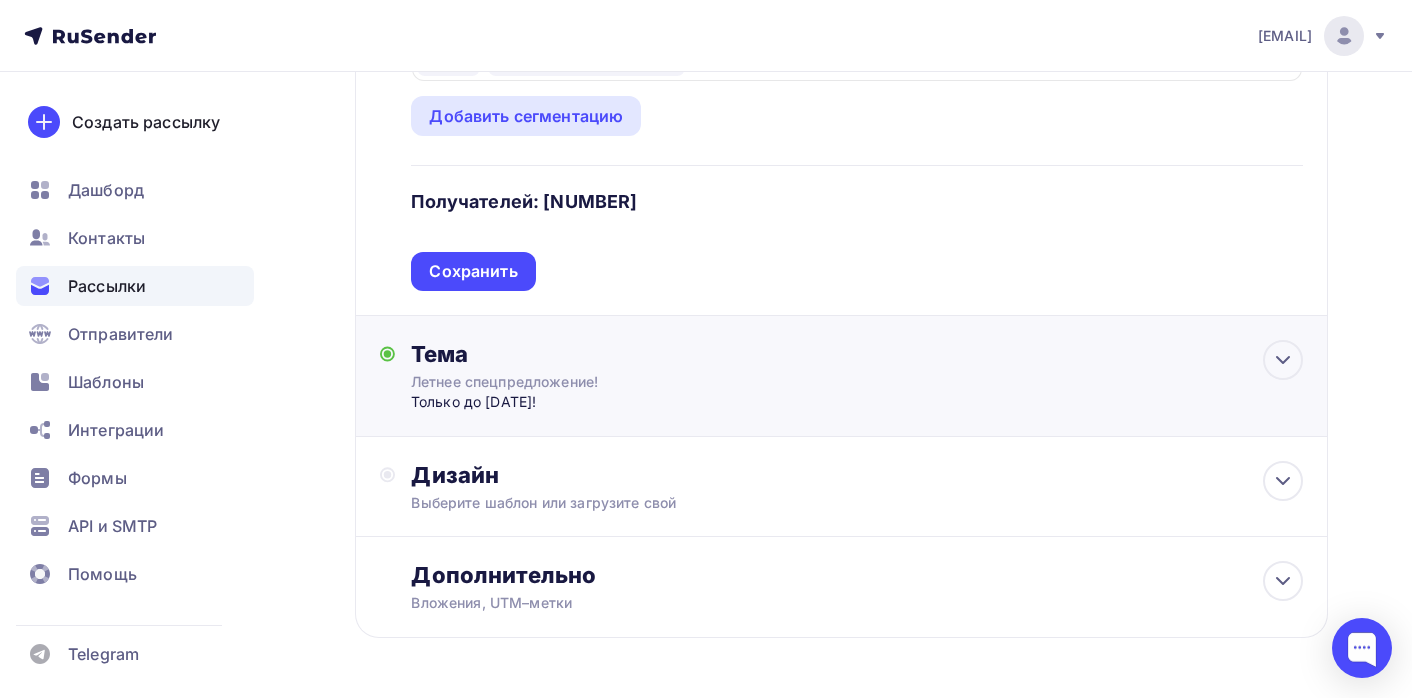 click on "Тема
Летнее спецпредложение!
Только до [DATE]!
Тема  *     Летнее спецпредложение!
Рекомендуем использовать не более 150 символов
Прехедер     Только до [DATE]!           Сохранить
Предпросмотр может отличаться  в зависимости от почтового клиента
[COMPANY]
Летнее спецпредложение!
Только до [DATE]!
[TIME]" at bounding box center (841, 376) 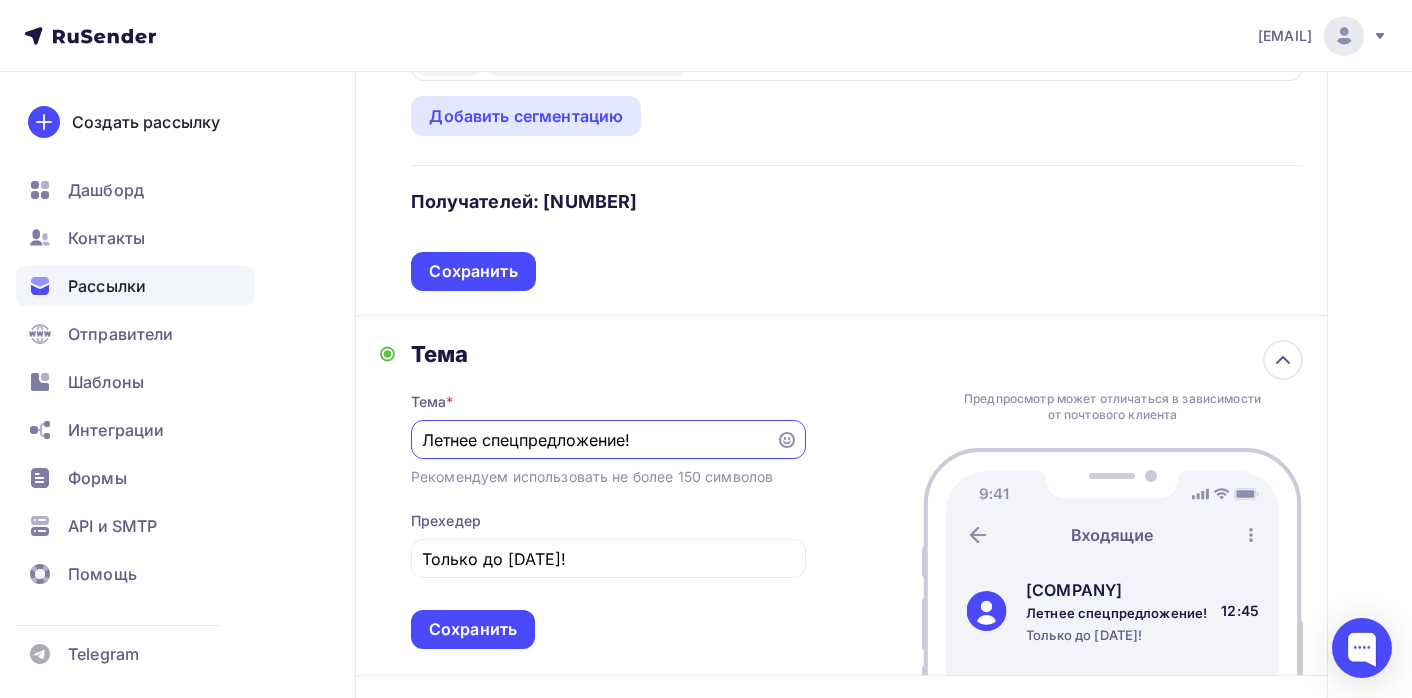 scroll, scrollTop: 0, scrollLeft: 0, axis: both 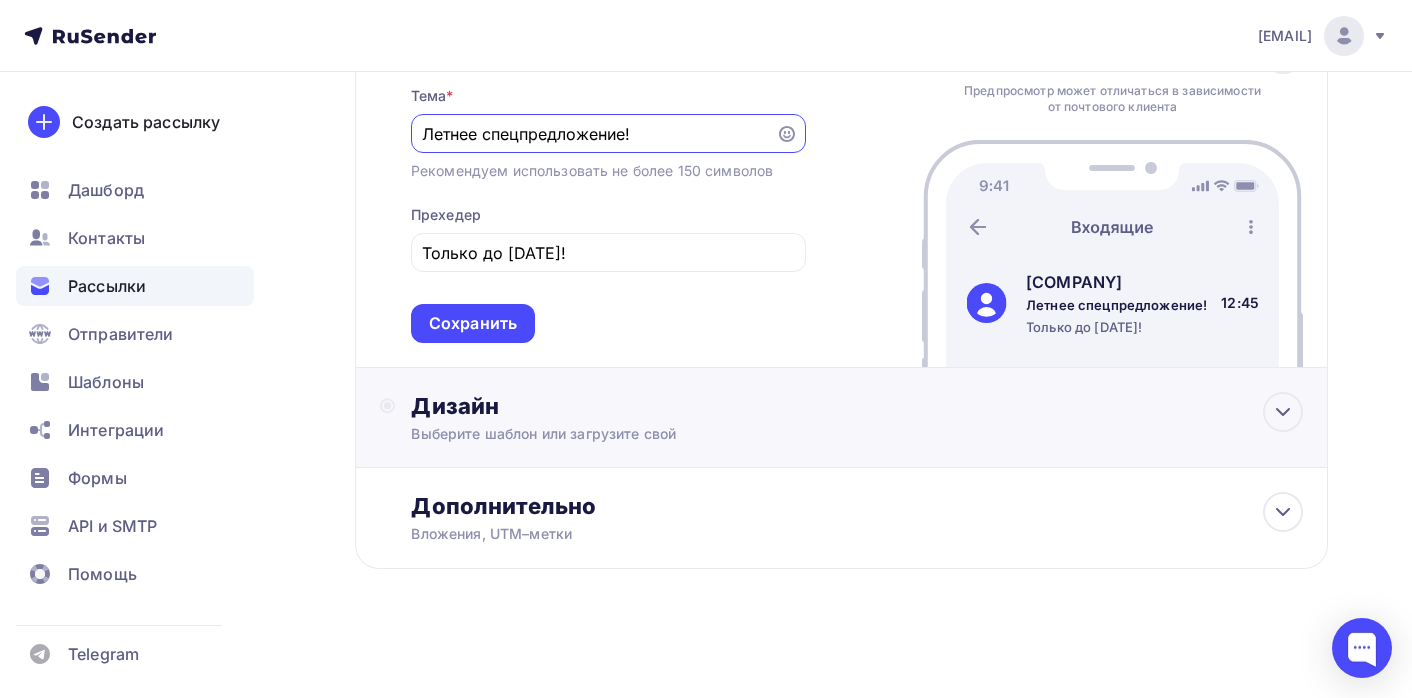 click on "Дизайн" at bounding box center (857, 406) 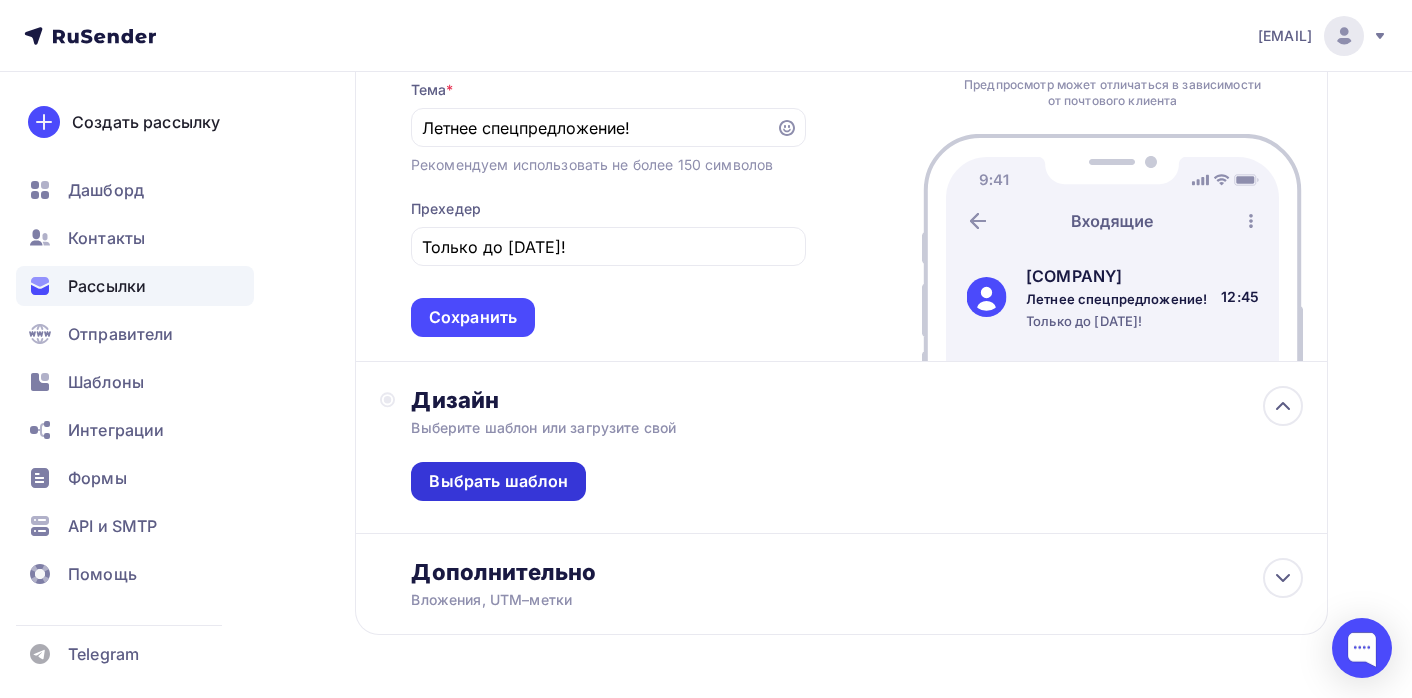 click on "Выбрать шаблон" at bounding box center [498, 481] 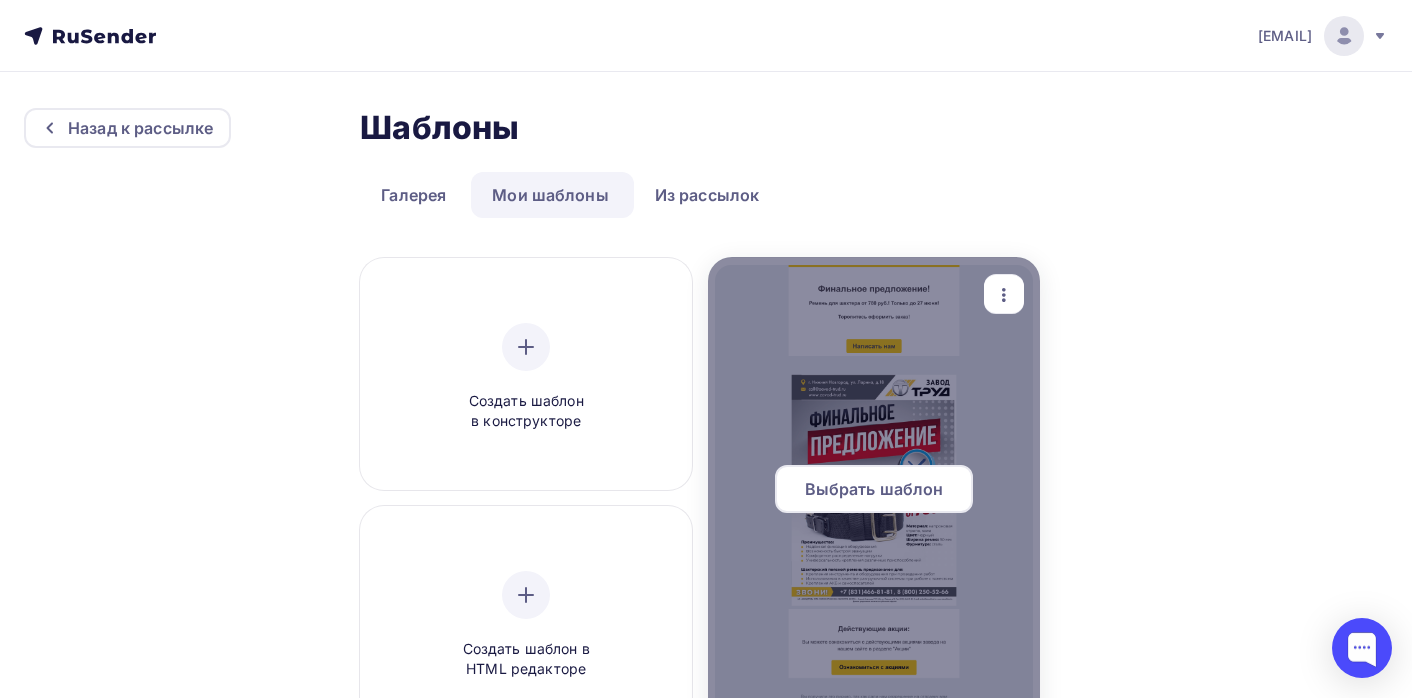 click on "Выбрать шаблон" at bounding box center [874, 489] 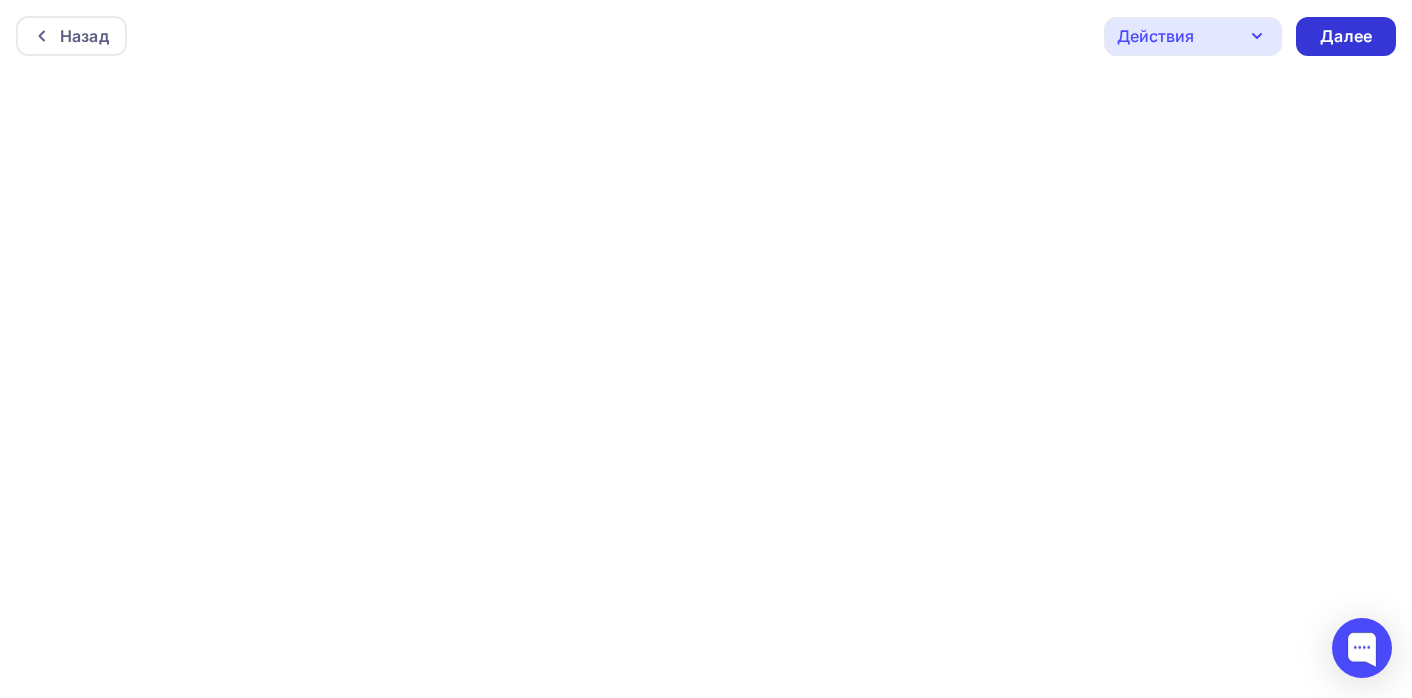 click on "Далее" at bounding box center (1346, 36) 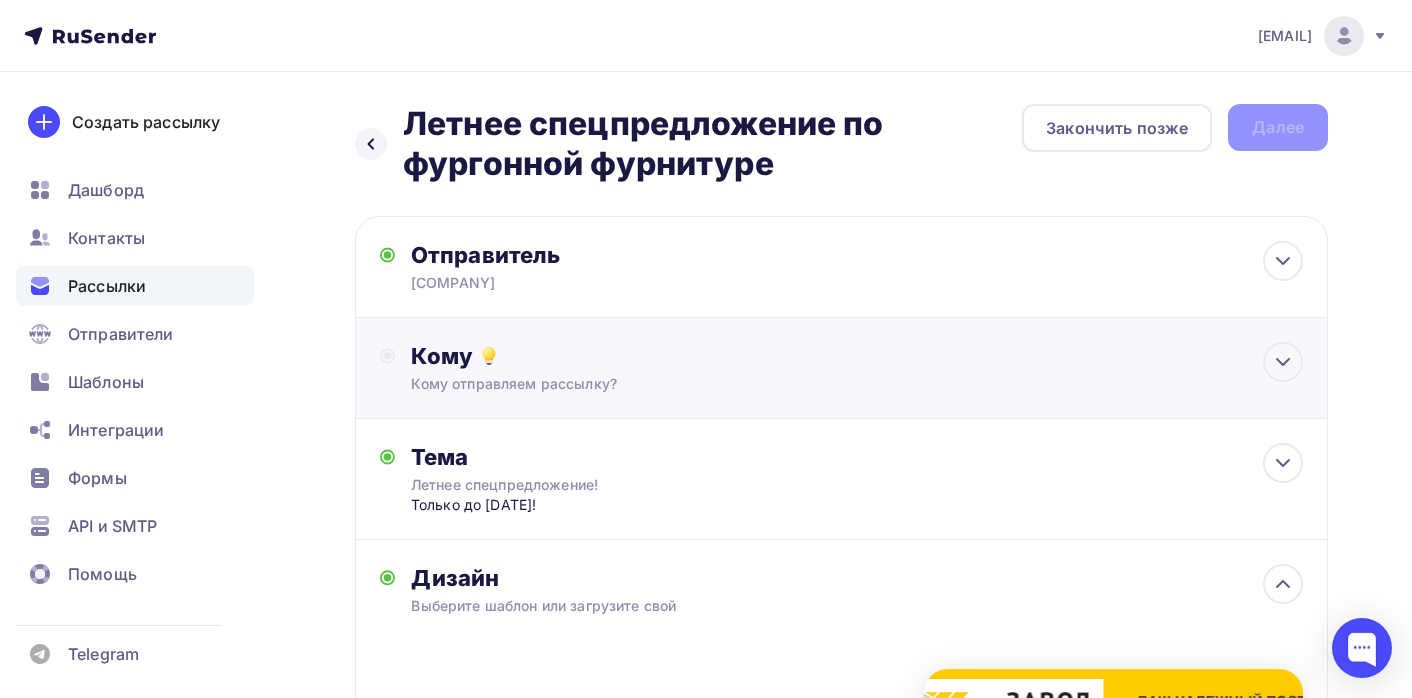 click on "Кому
Получателей: [NUMBER]. Из
списков: «ТФ»,«Фургонка (проверено)».
Списки получателей
ТФ
Фургонка (проверено)
Все списки
id
руббер
([NUMBER])
#[NUMBER]
червячный хомут
([NUMBER])
#[NUMBER]
крепеж
([NUMBER])
#[NUMBER]
Скоба
([NUMBER])
#[NUMBER]
ТФ
([NUMBER])
#[NUMBER]
([NUMBER])" at bounding box center (857, 368) 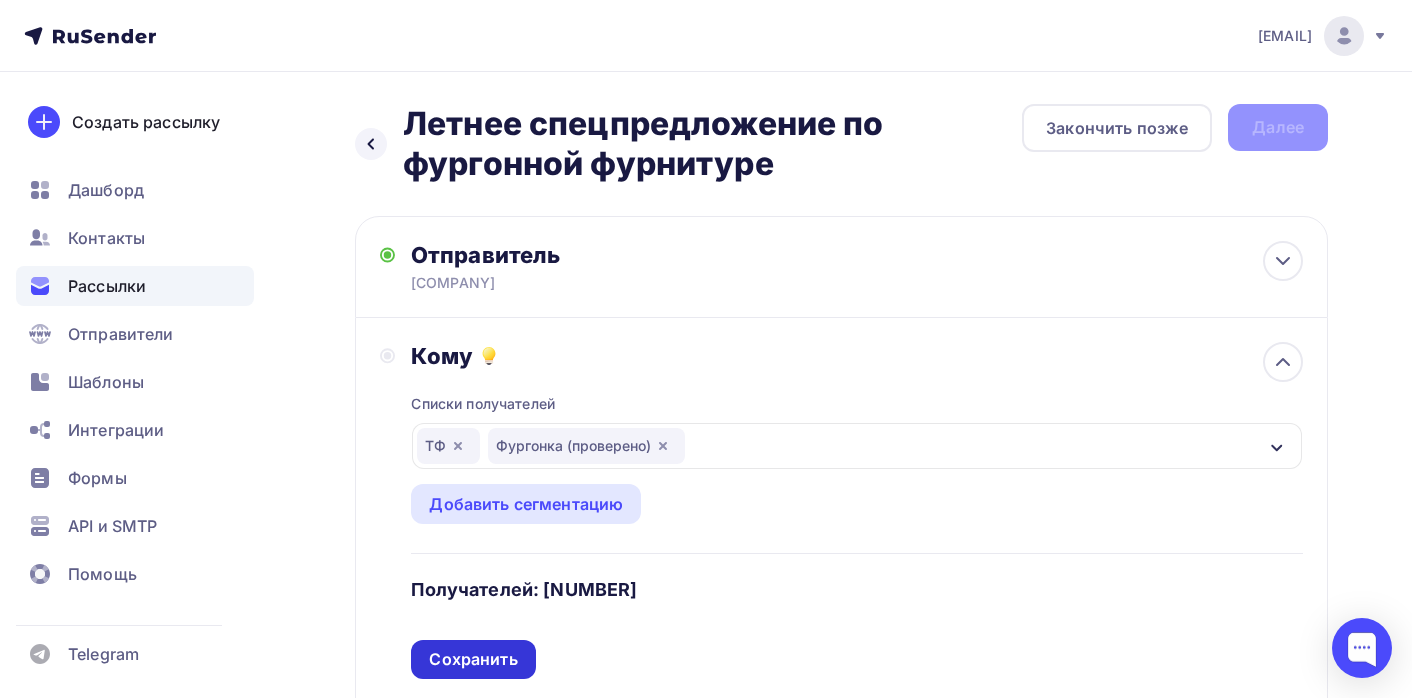 click on "Сохранить" at bounding box center (473, 659) 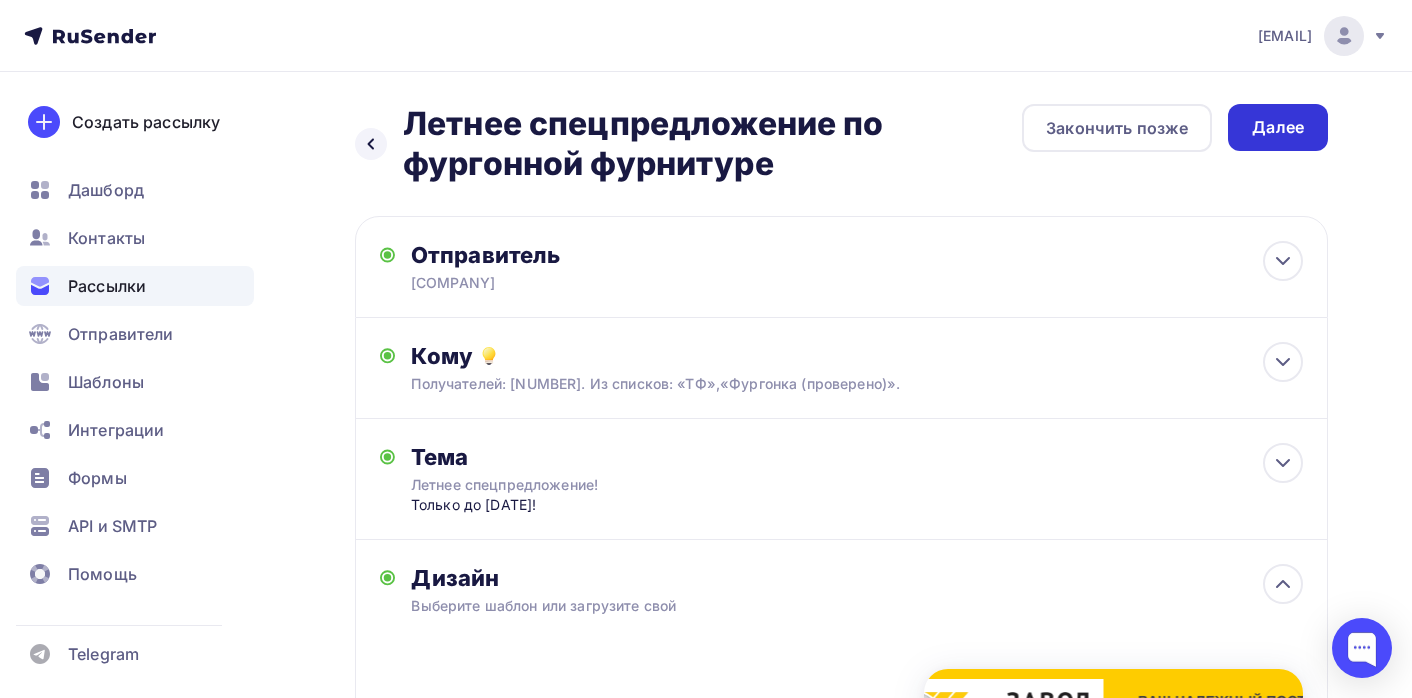 scroll, scrollTop: 0, scrollLeft: 0, axis: both 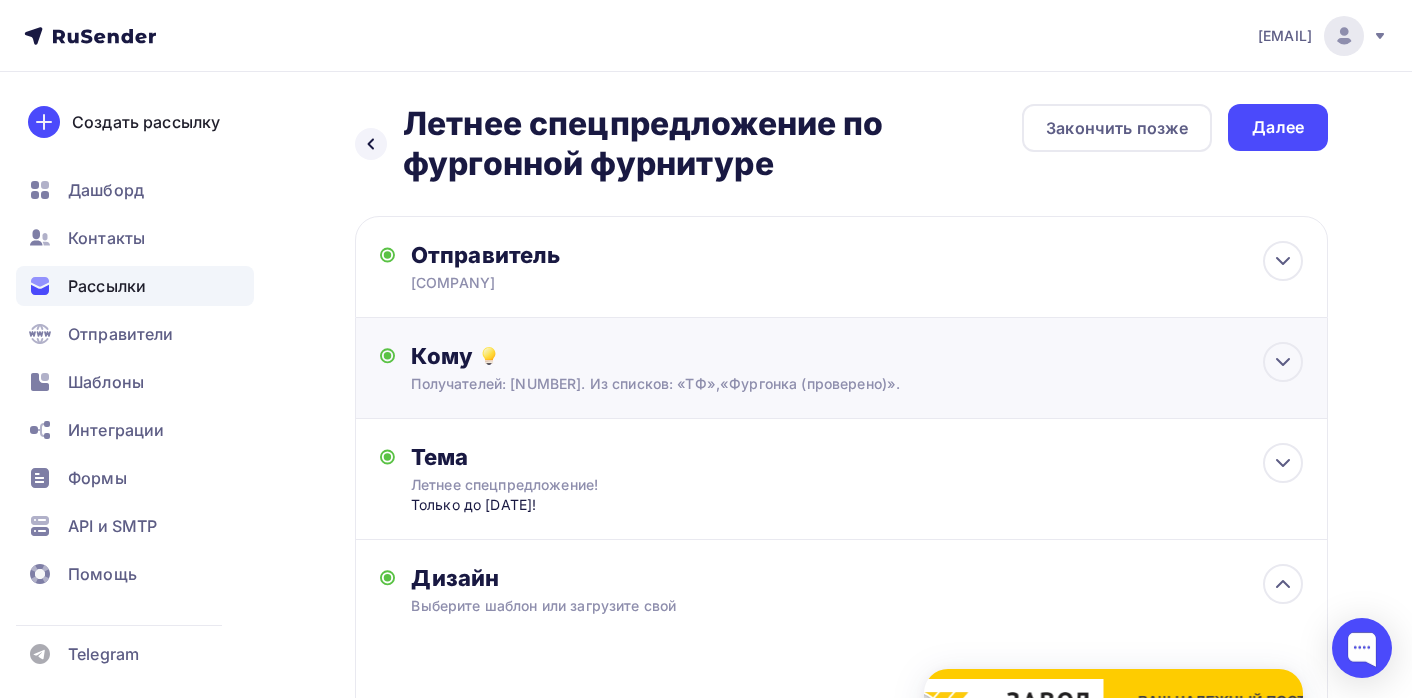 click on "Кому
Получателей: [NUMBER]. Из
списков: «ТФ»,«Фургонка (проверено)».
Списки получателей
ТФ
Фургонка (проверено)
Все списки
id
руббер
([NUMBER])
#[NUMBER]
червячный хомут
([NUMBER])
#[NUMBER]
крепеж
([NUMBER])
#[NUMBER]
Скоба
([NUMBER])
#[NUMBER]
ТФ
([NUMBER])" at bounding box center (857, 368) 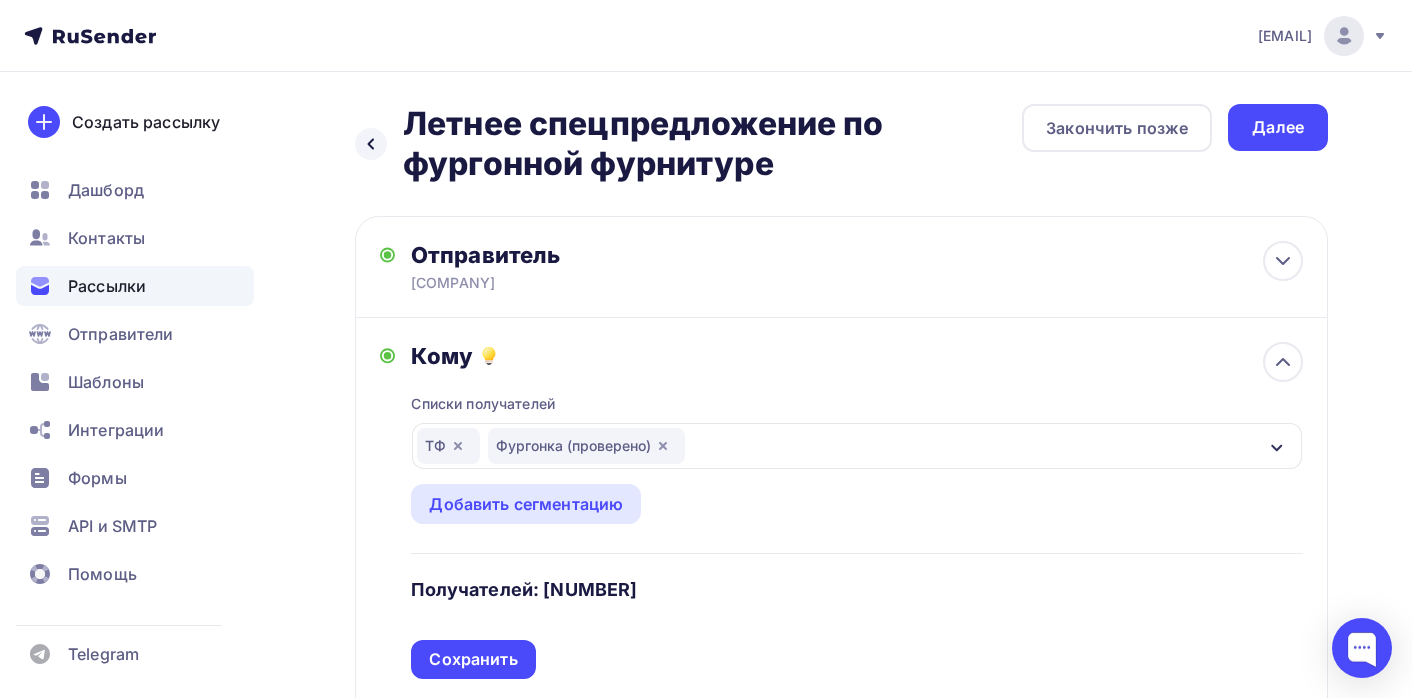 click on "ТФ
Фургонка (проверено)" at bounding box center (857, 446) 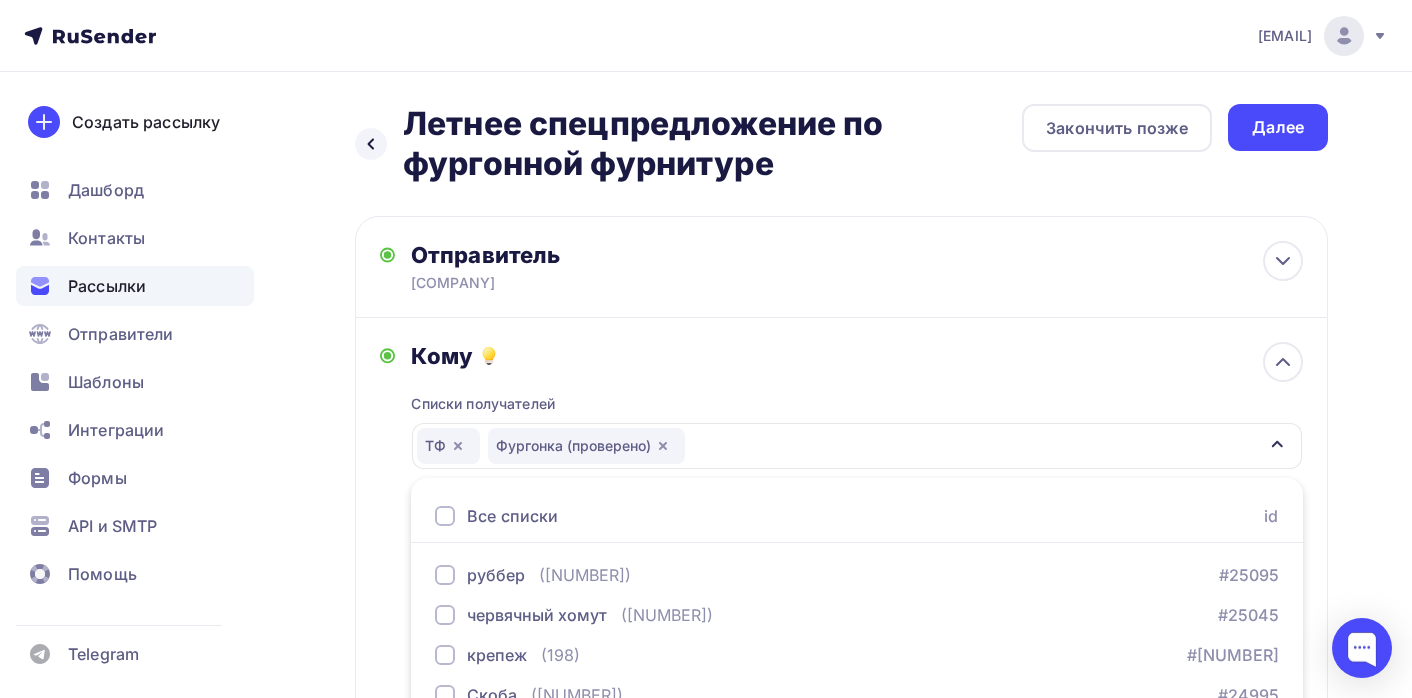 scroll, scrollTop: 299, scrollLeft: 0, axis: vertical 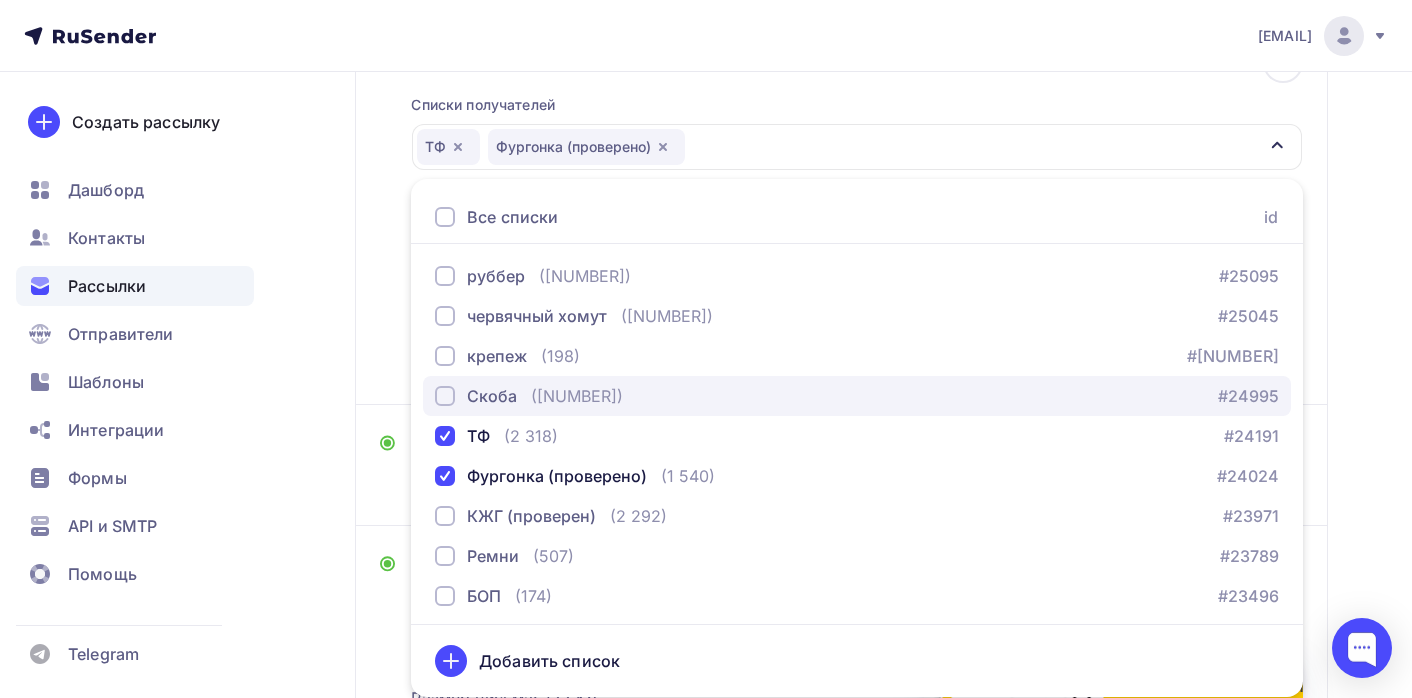 click on "Скоба
([NUMBER])
#[NUMBER]" at bounding box center (857, 396) 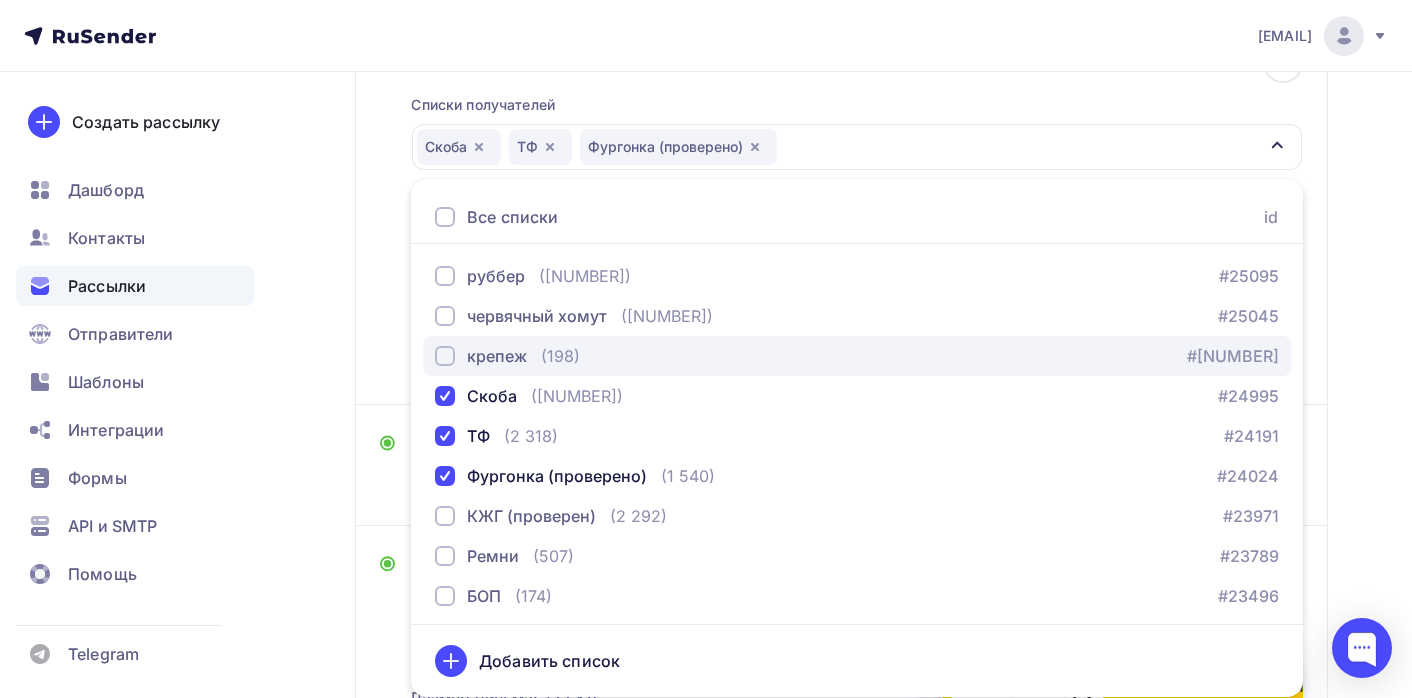 click on "крепеж
([NUMBER])
#[NUMBER]" at bounding box center [857, 356] 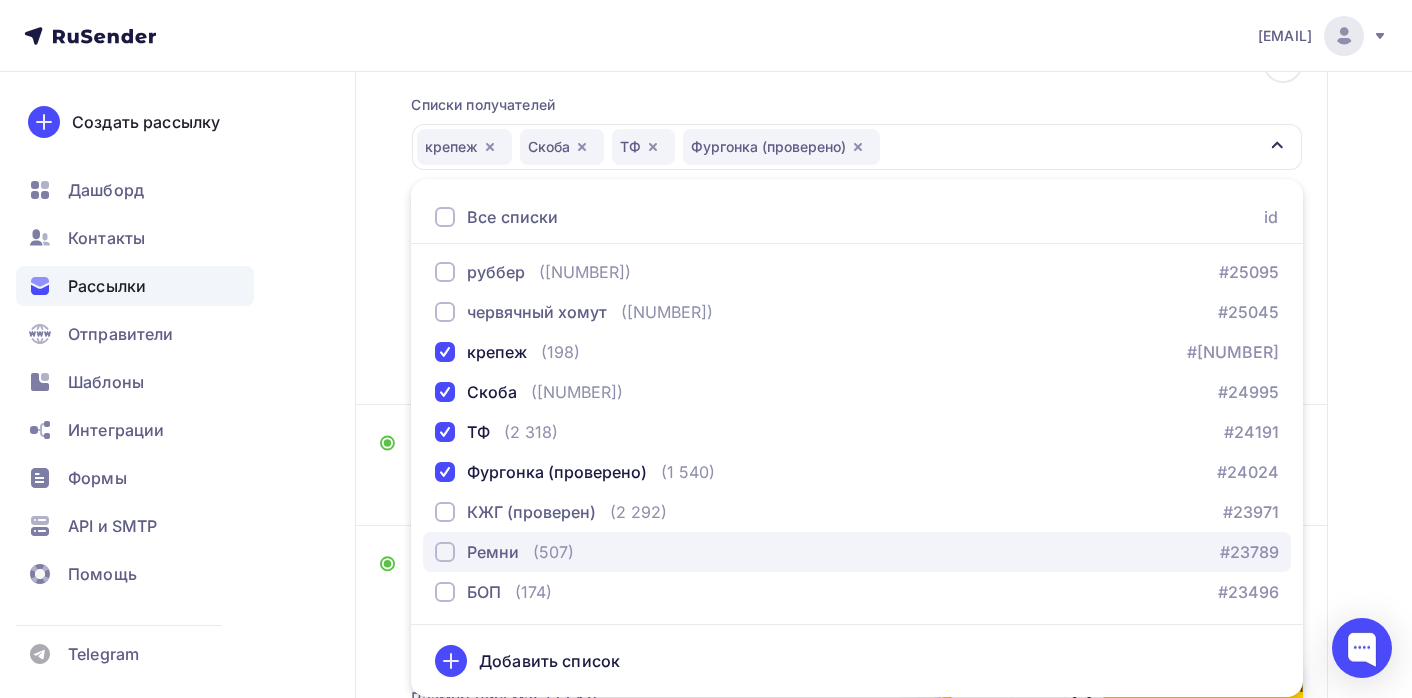 scroll, scrollTop: 4, scrollLeft: 0, axis: vertical 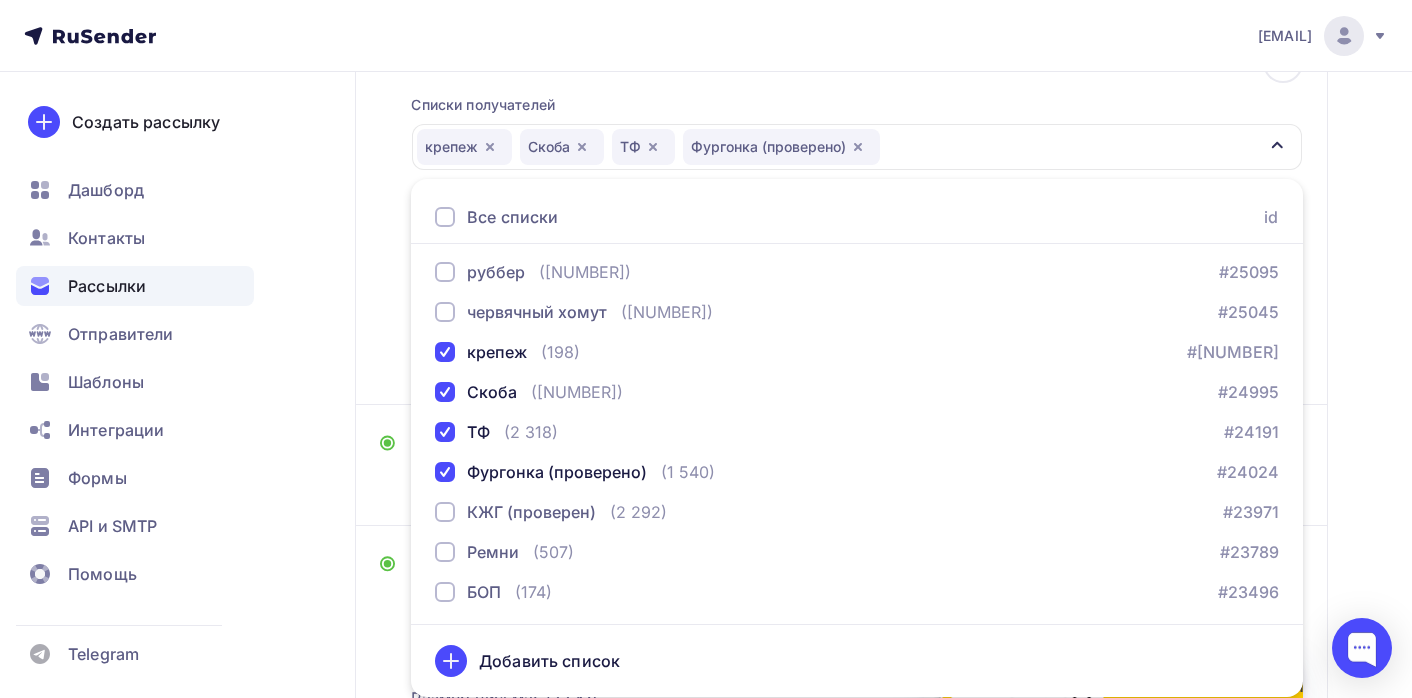 click on "Назад
Летнее спецпредложение по фургонной фурнитуре
Летнее спецпредложение по фургонной фурнитуре
Закончить позже
Далее
Отправитель
Завод Труд
Email  *
[EMAIL]
[EMAIL]           [EMAIL]               Добавить отправителя
Рекомендуем  добавить почту на домене , чтобы рассылка не попала в «Спам»
Имя                 Сохранить
Предпросмотр может отличаться  в зависимости от почтового клиента" at bounding box center [706, 485] 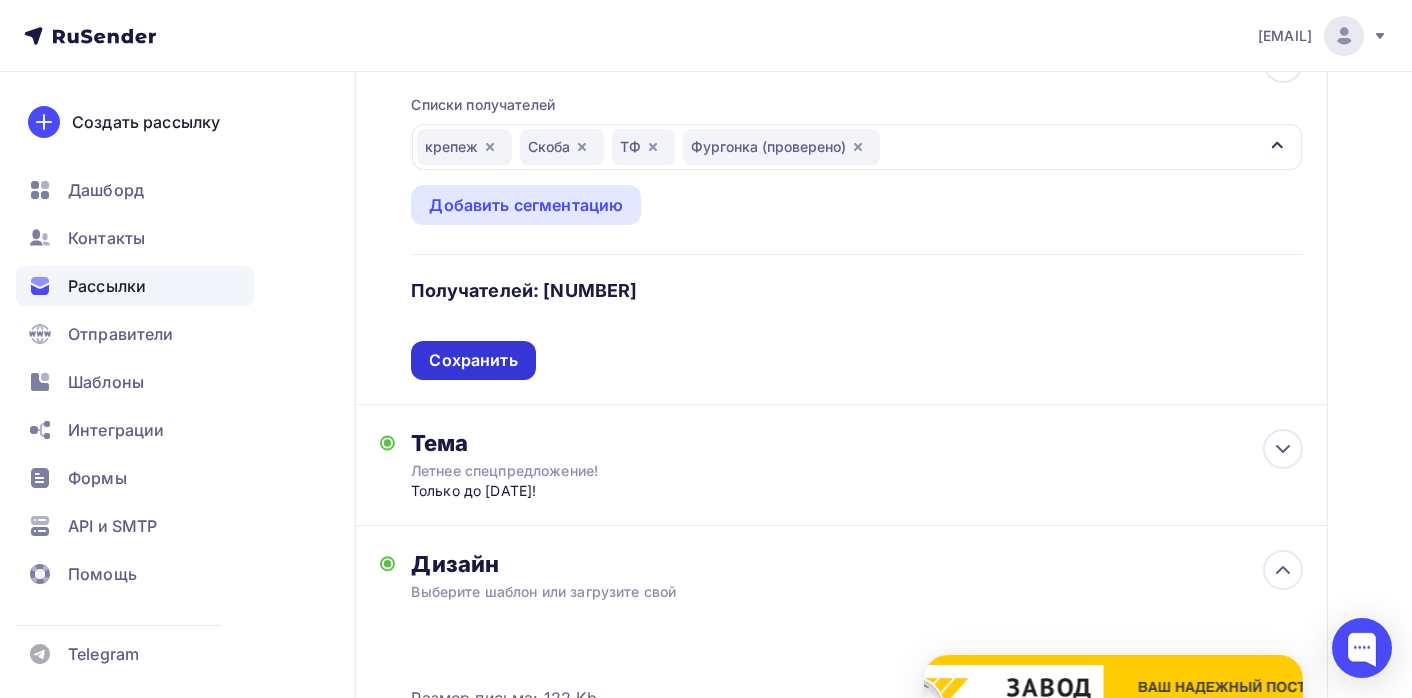 click on "Сохранить" at bounding box center (473, 360) 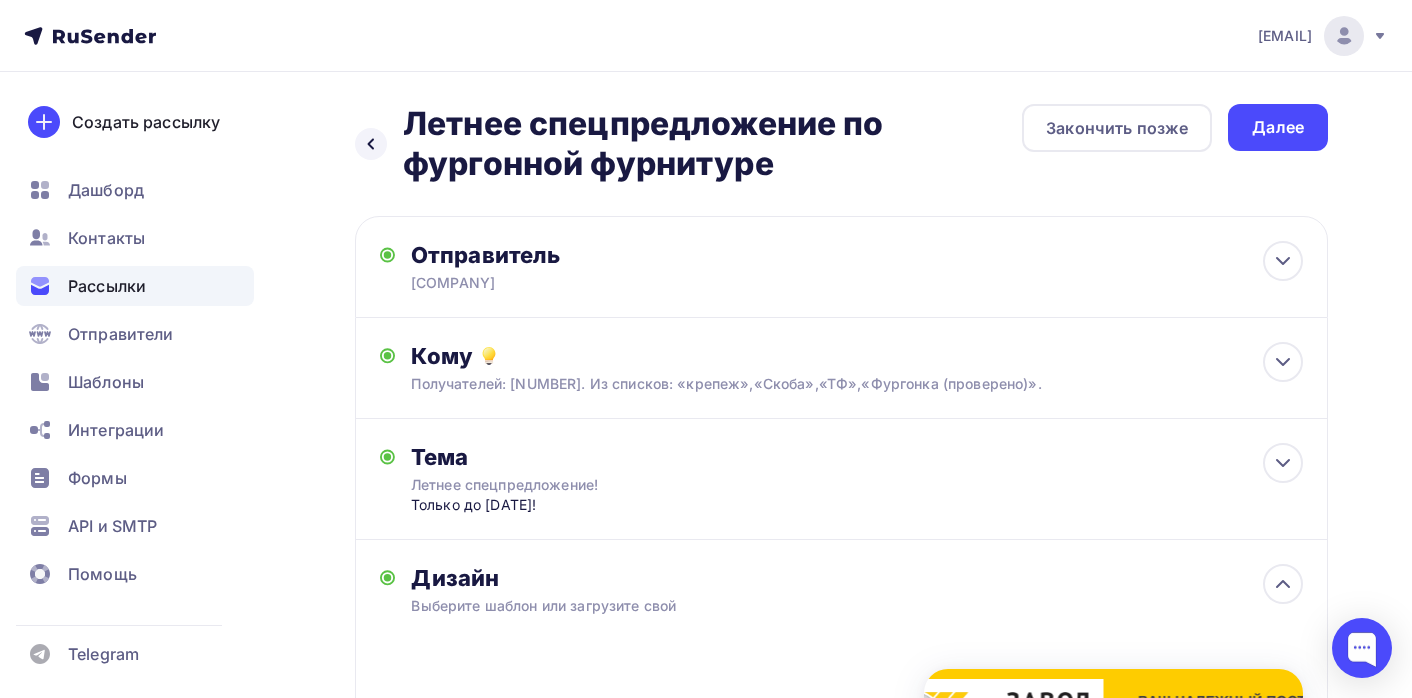 scroll, scrollTop: 0, scrollLeft: 0, axis: both 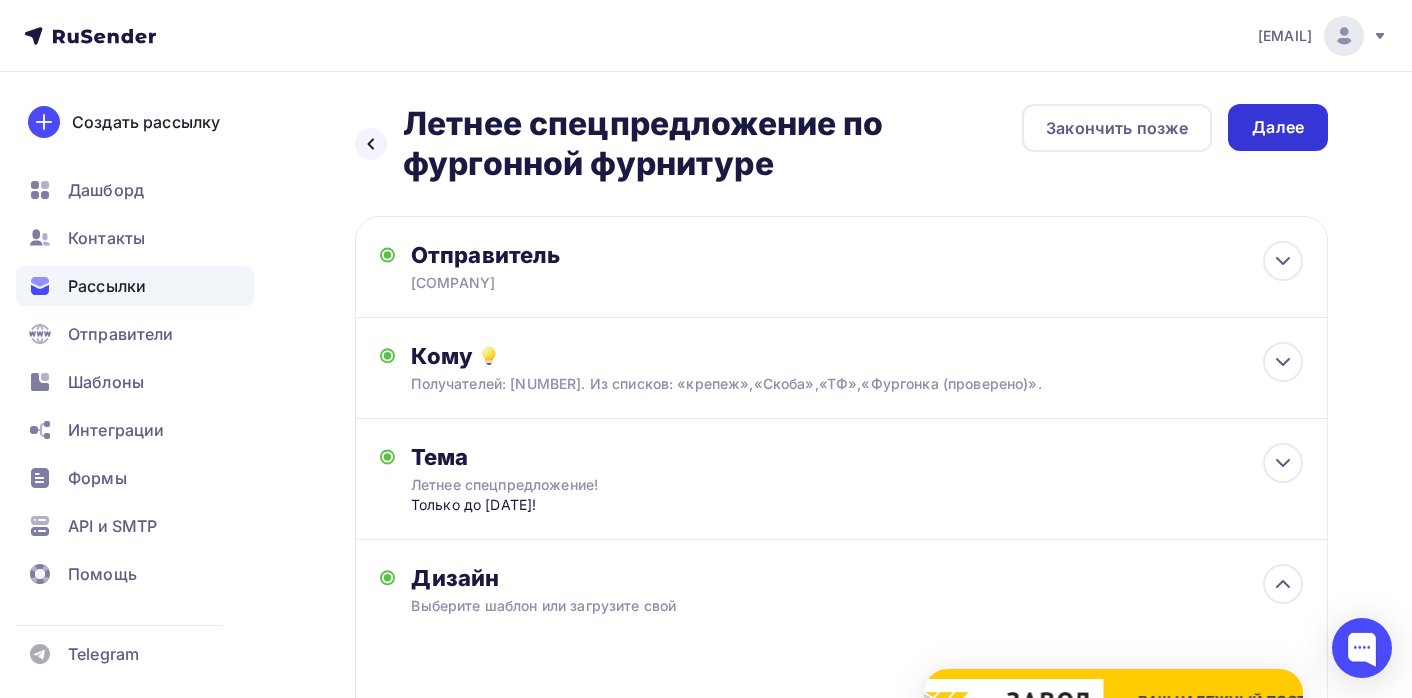 click on "Далее" at bounding box center [1278, 127] 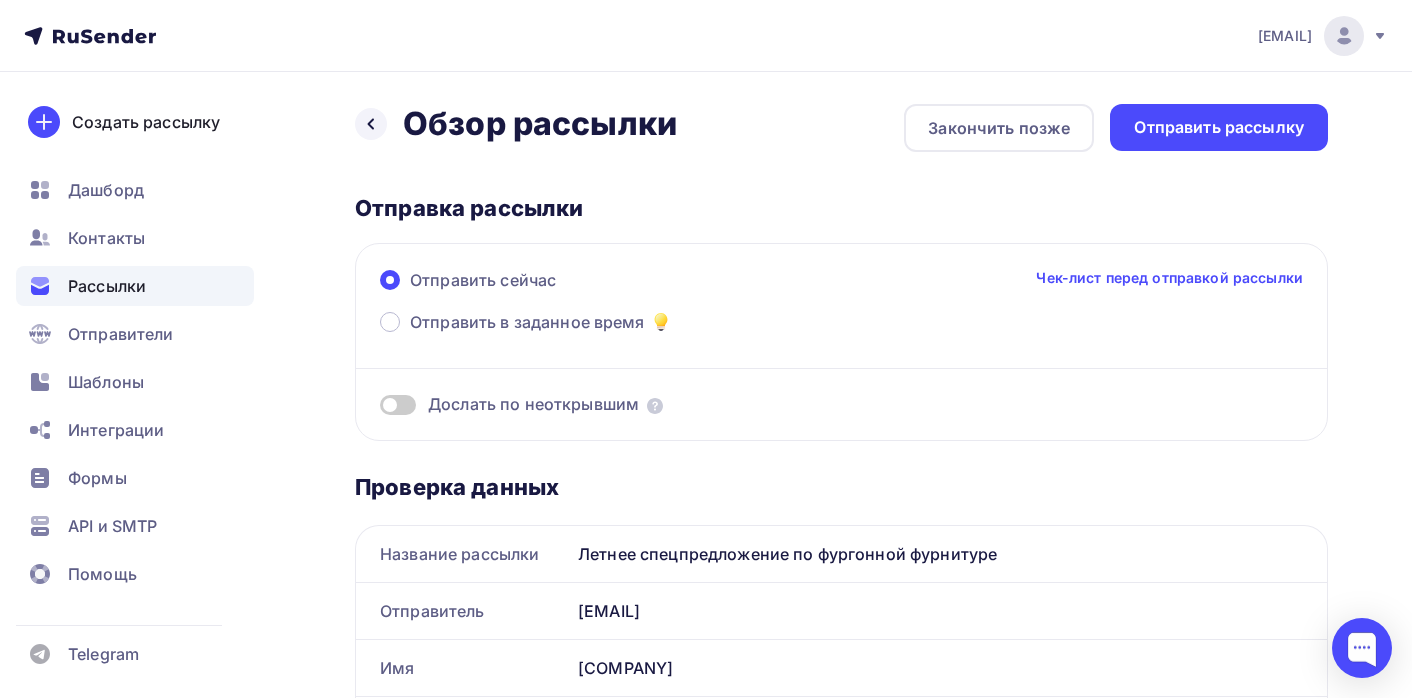 click on "Отправить рассылку" at bounding box center (1219, 127) 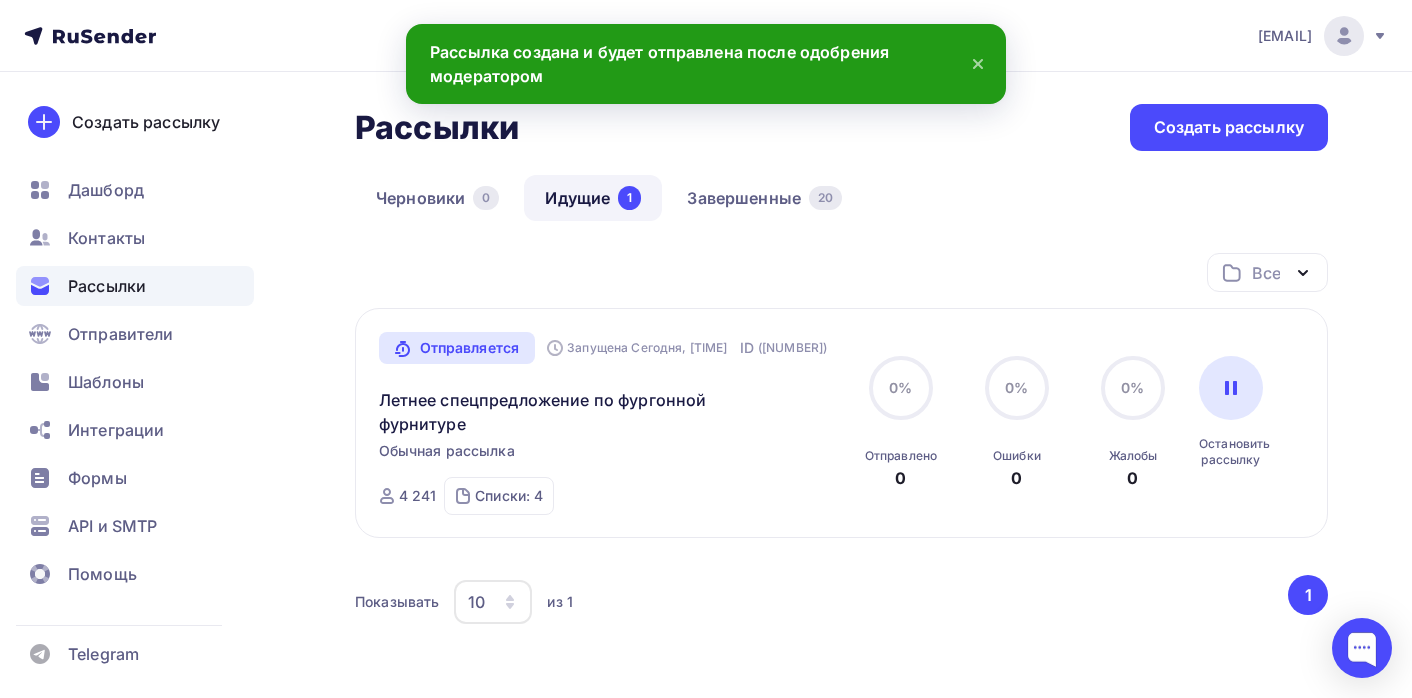 click on "Аккаунт         Тарифы                   Помощь       Выйти
Создать рассылку
Дашборд
Контакты
Рассылки
Отправители
Шаблоны
Интеграции
Формы
API и SMTP
Помощь
Telegram
Аккаунт         Тарифы                   Помощь       Выйти" at bounding box center [706, 36] 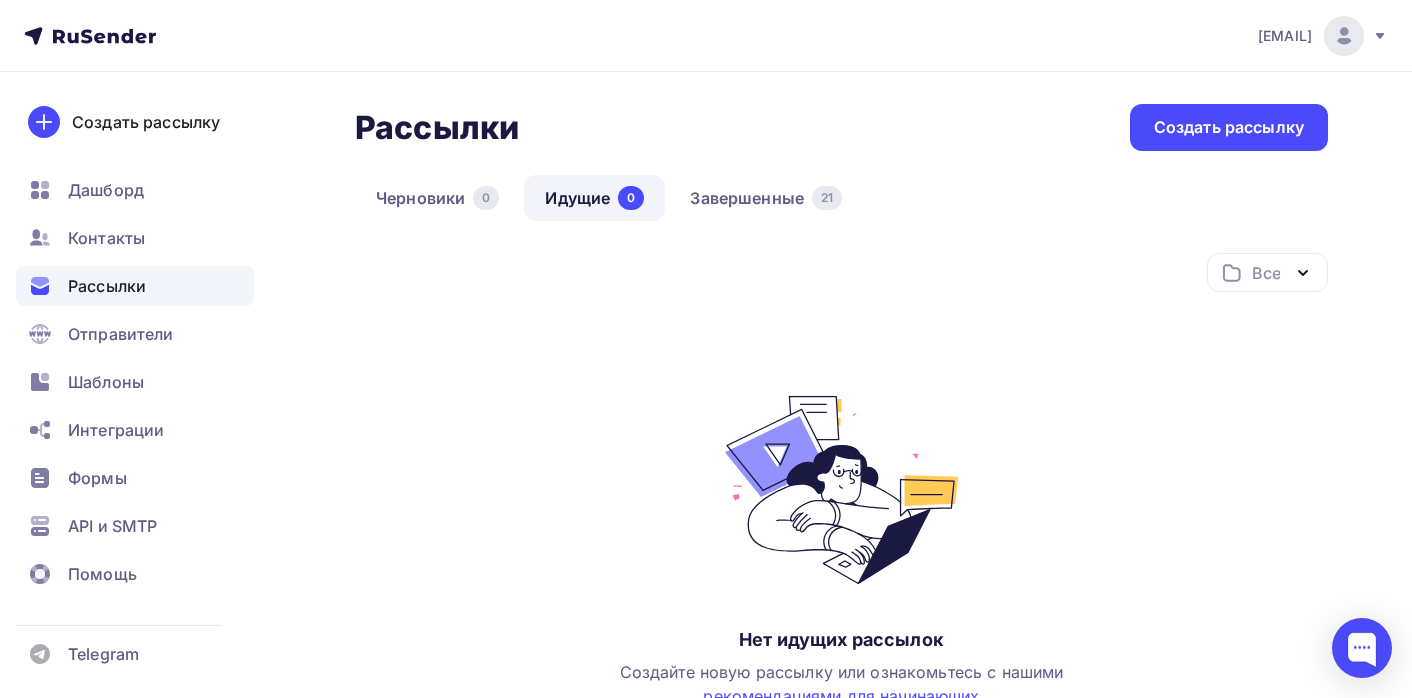 click on "Завершенные
21" at bounding box center [766, 198] 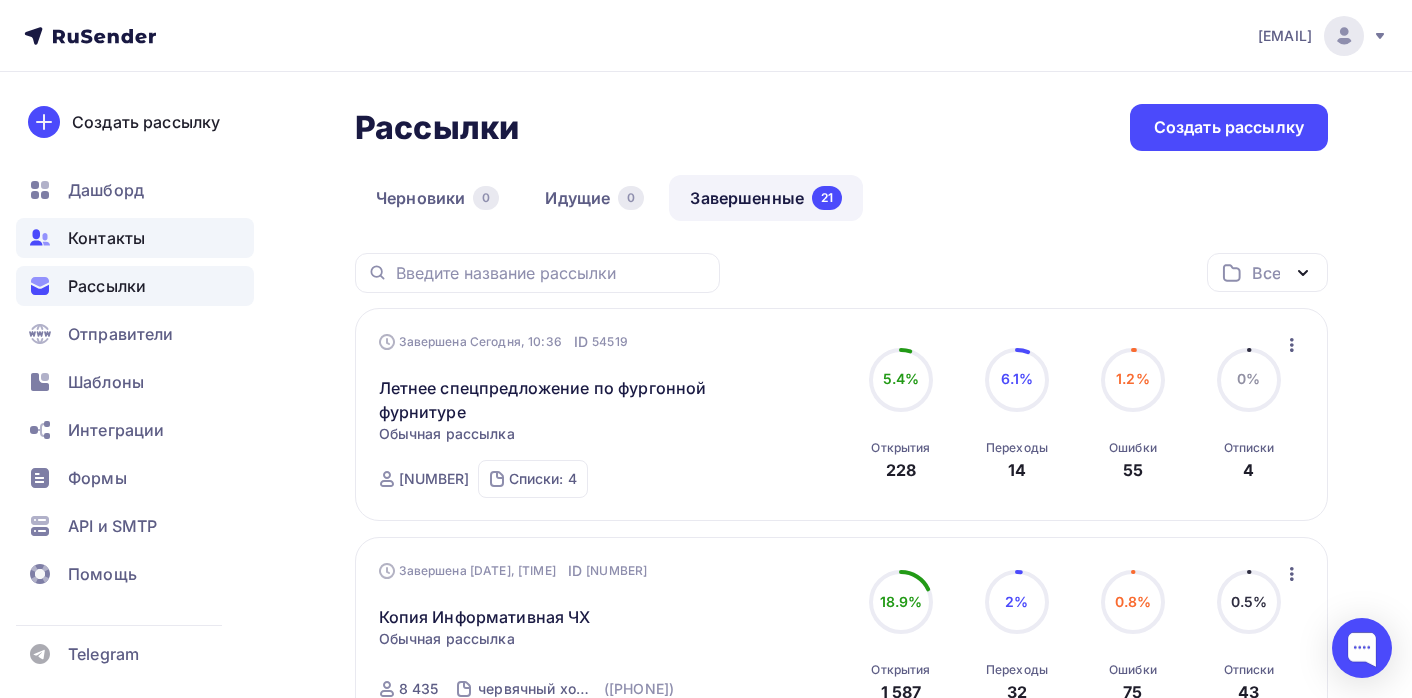 click on "Контакты" at bounding box center (106, 238) 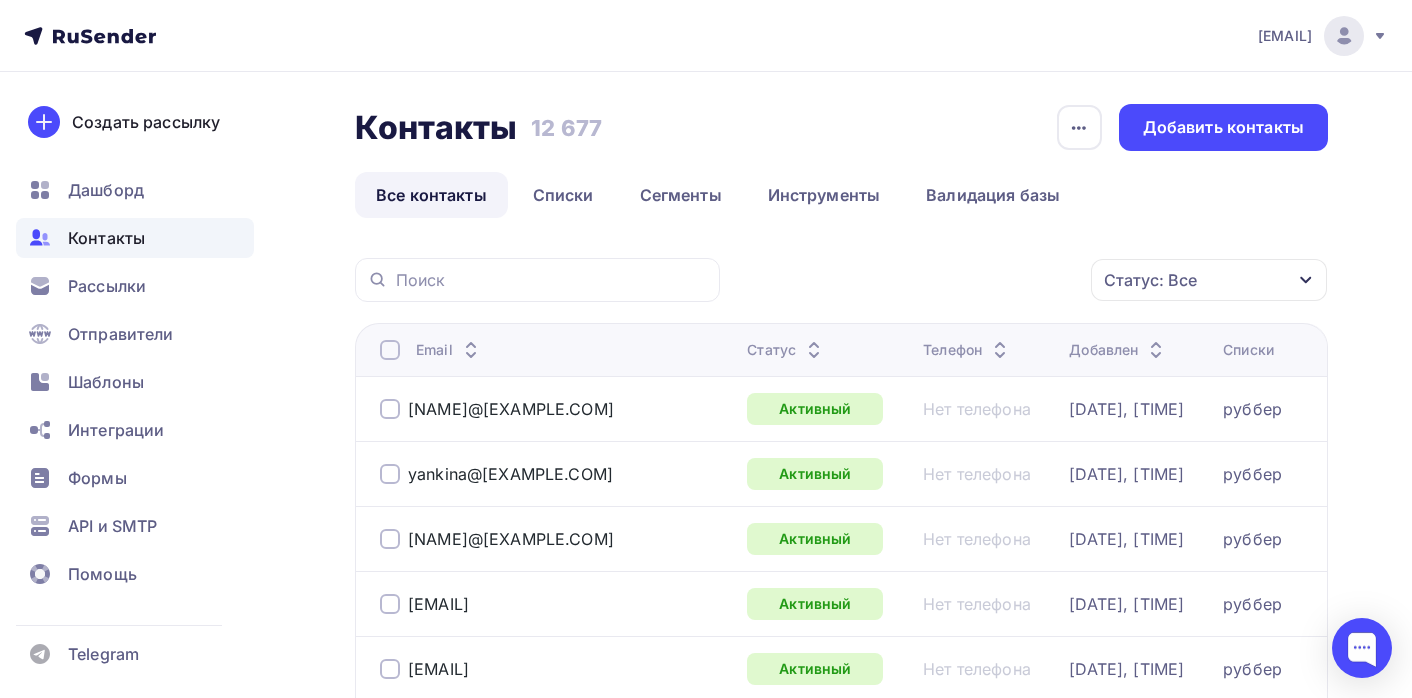 click 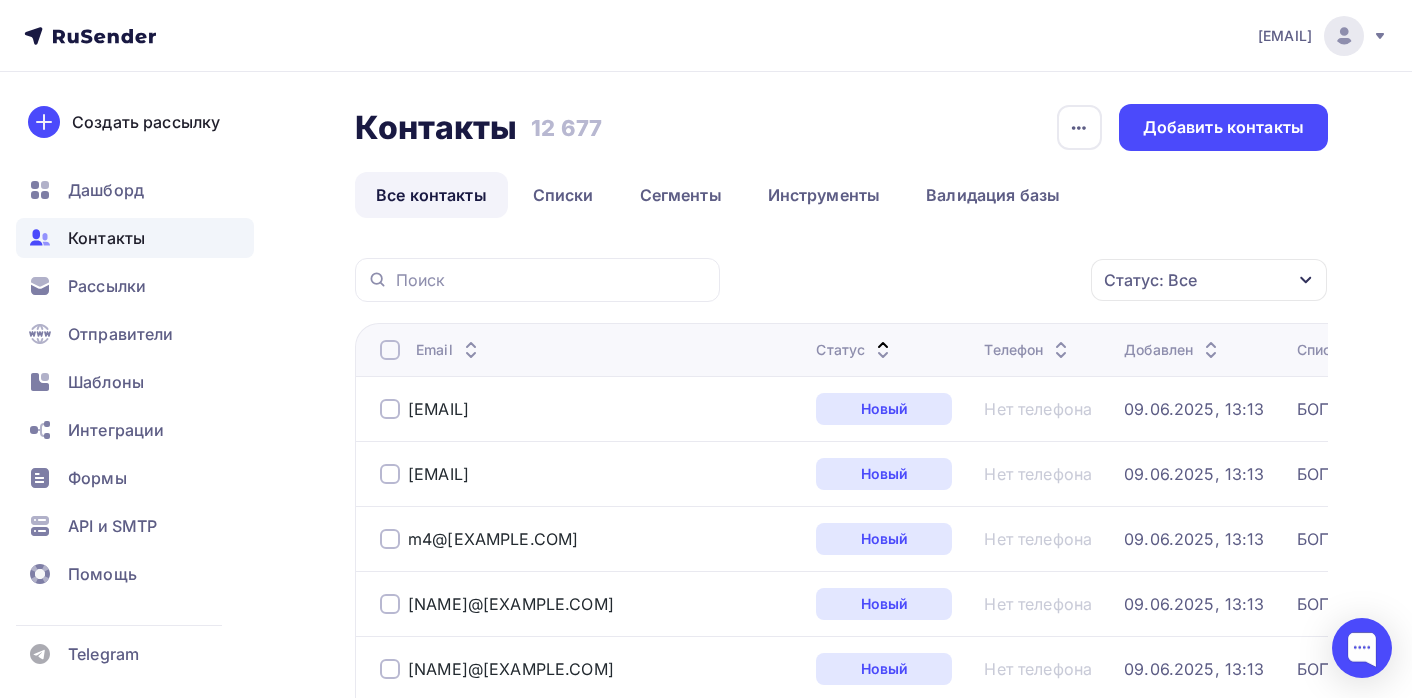 click 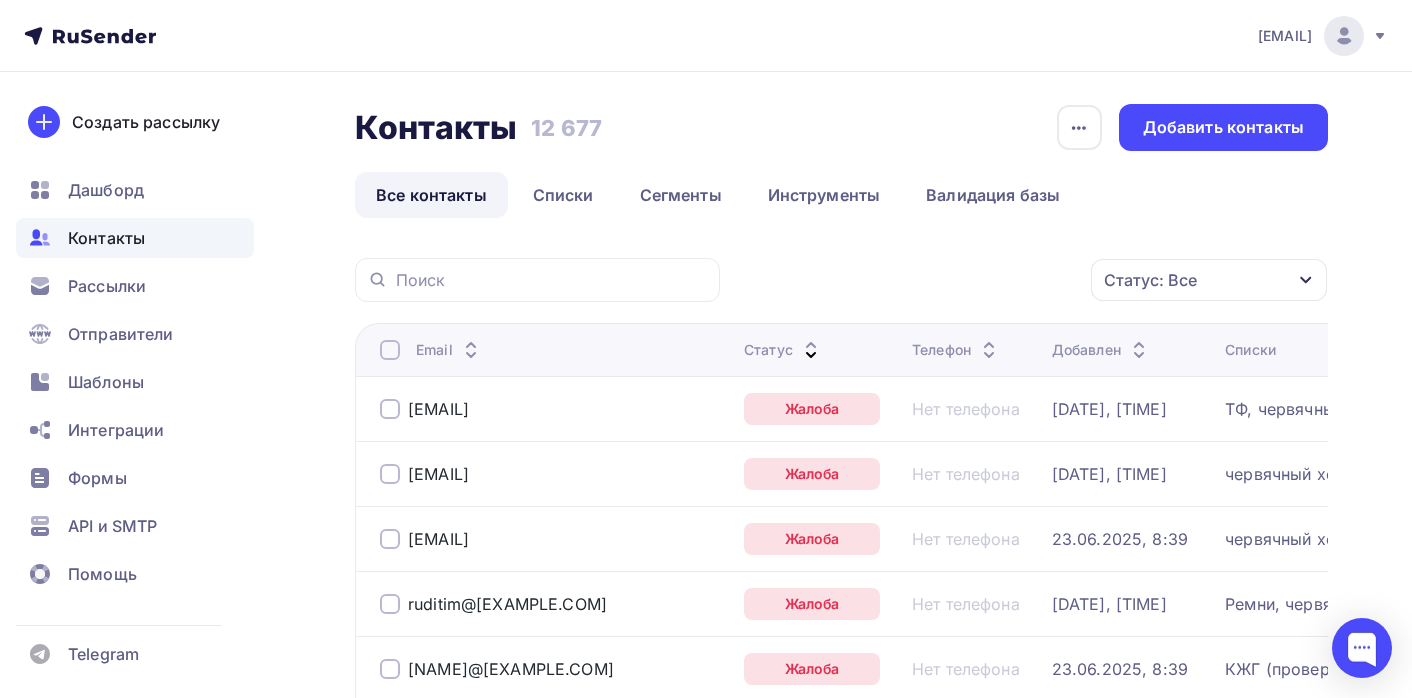 click at bounding box center [390, 409] 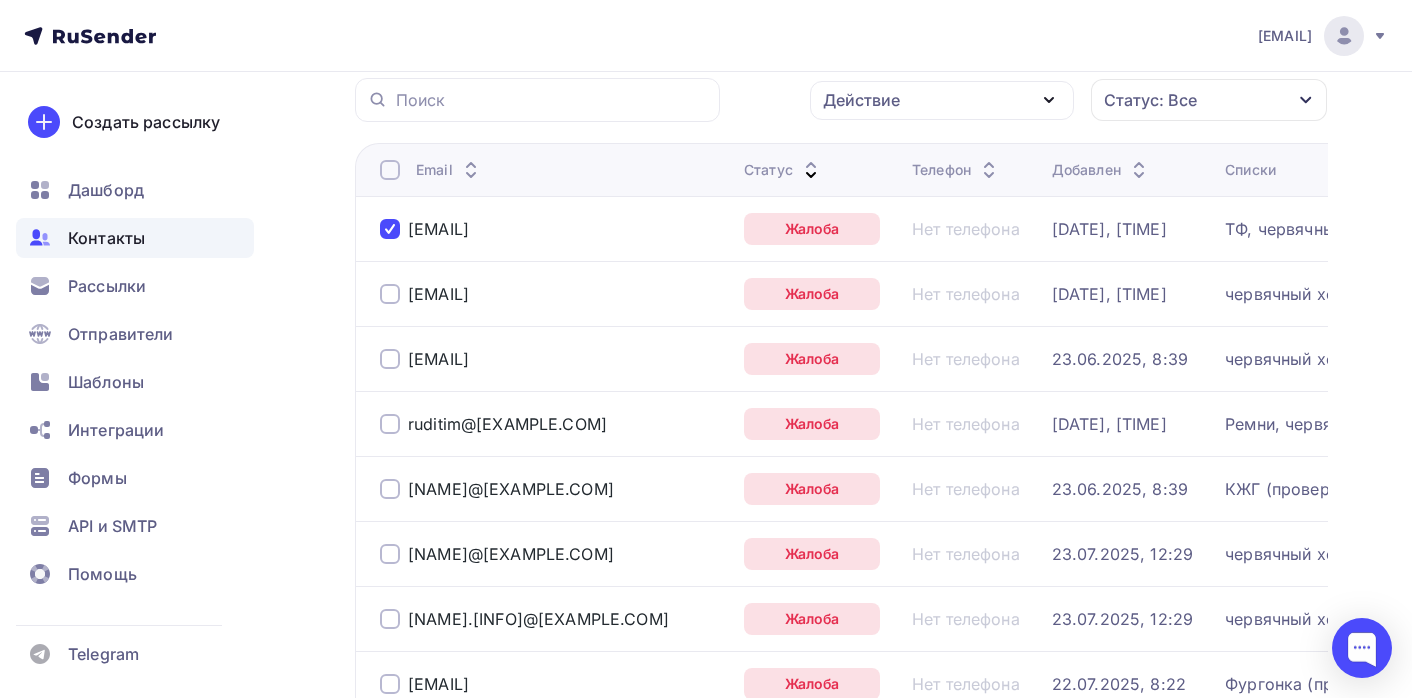 scroll, scrollTop: 182, scrollLeft: 0, axis: vertical 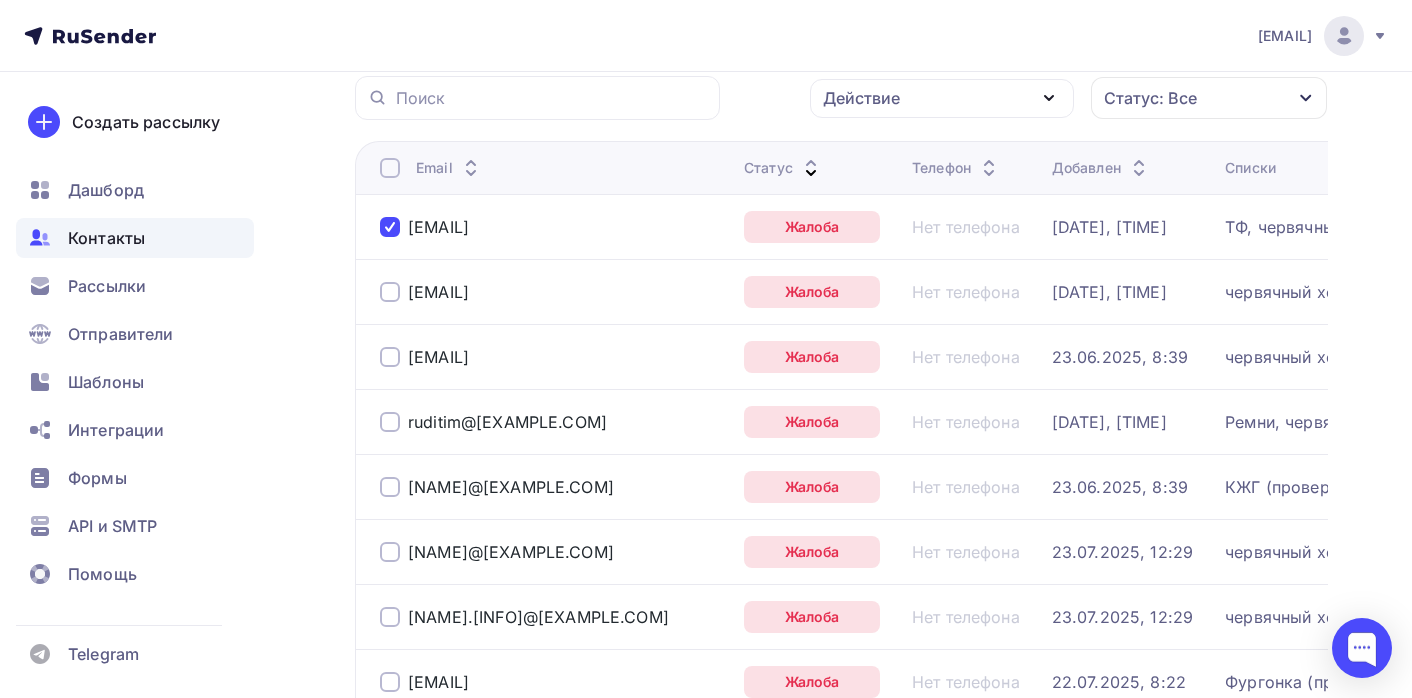 click at bounding box center (390, 292) 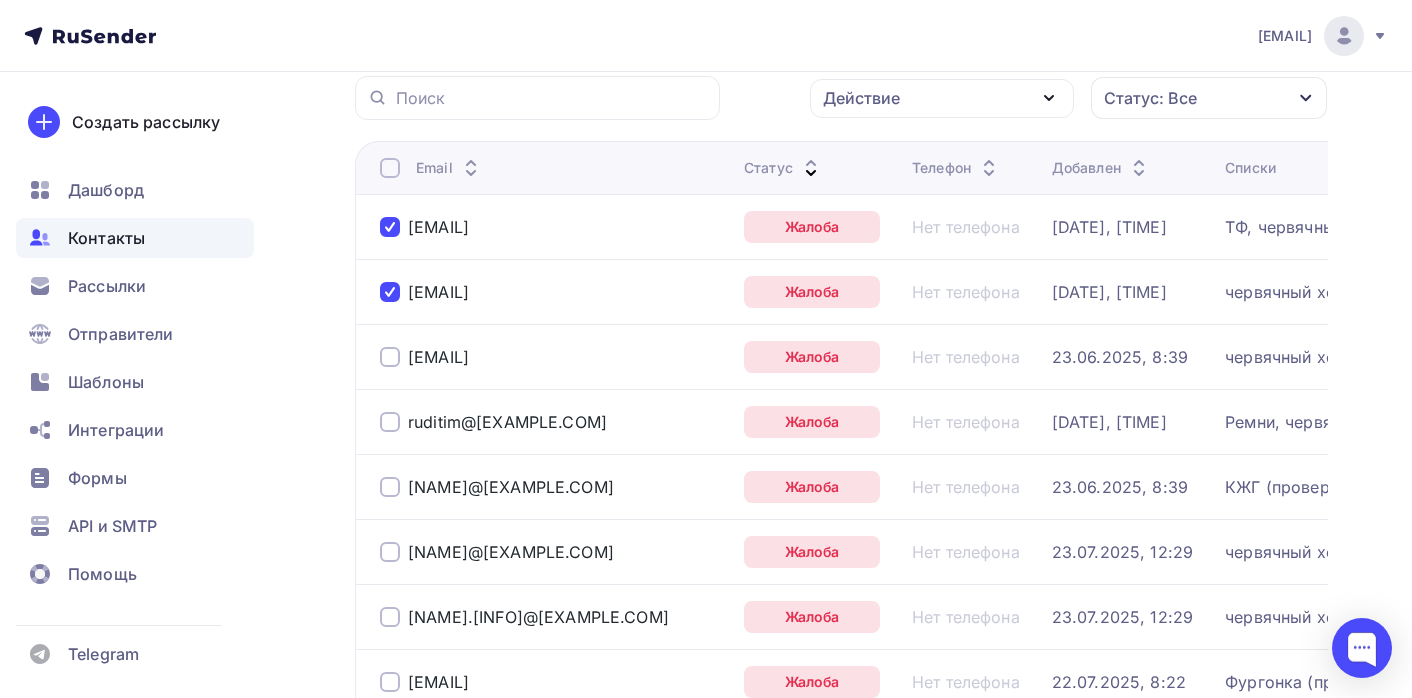 click at bounding box center [390, 357] 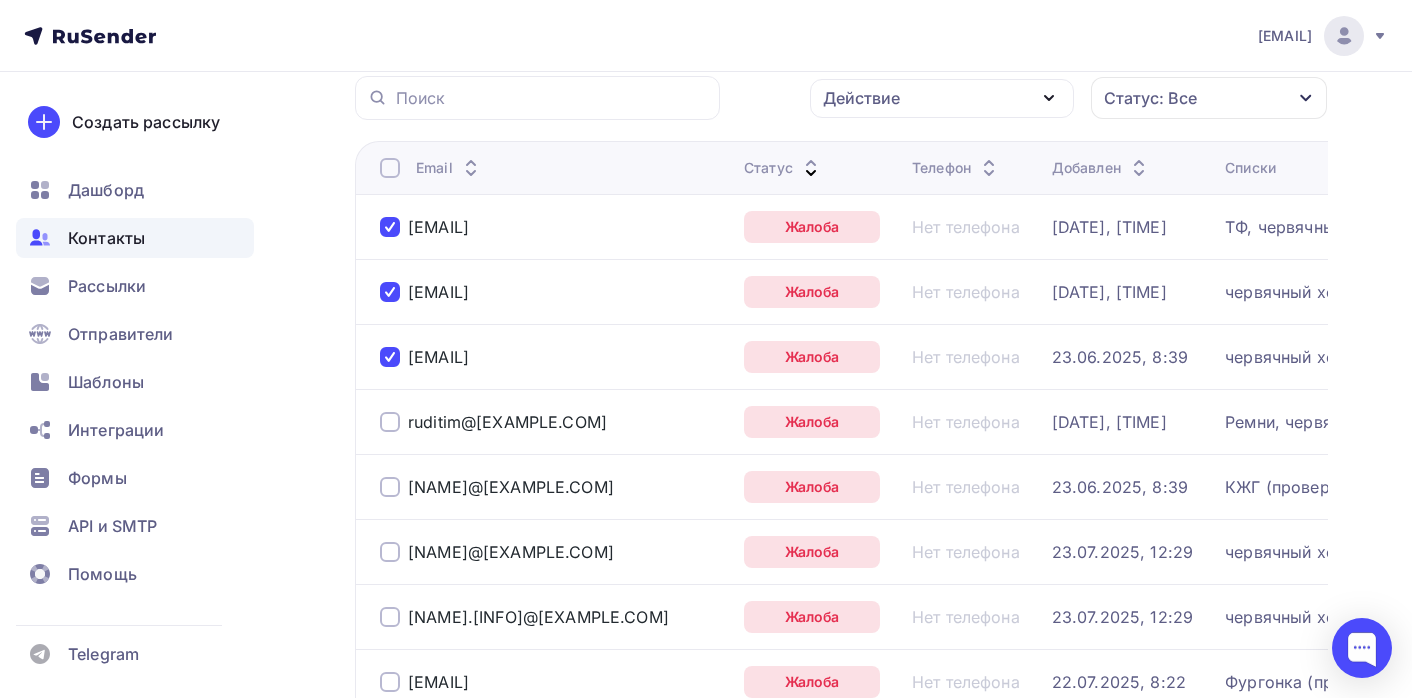 click at bounding box center [390, 422] 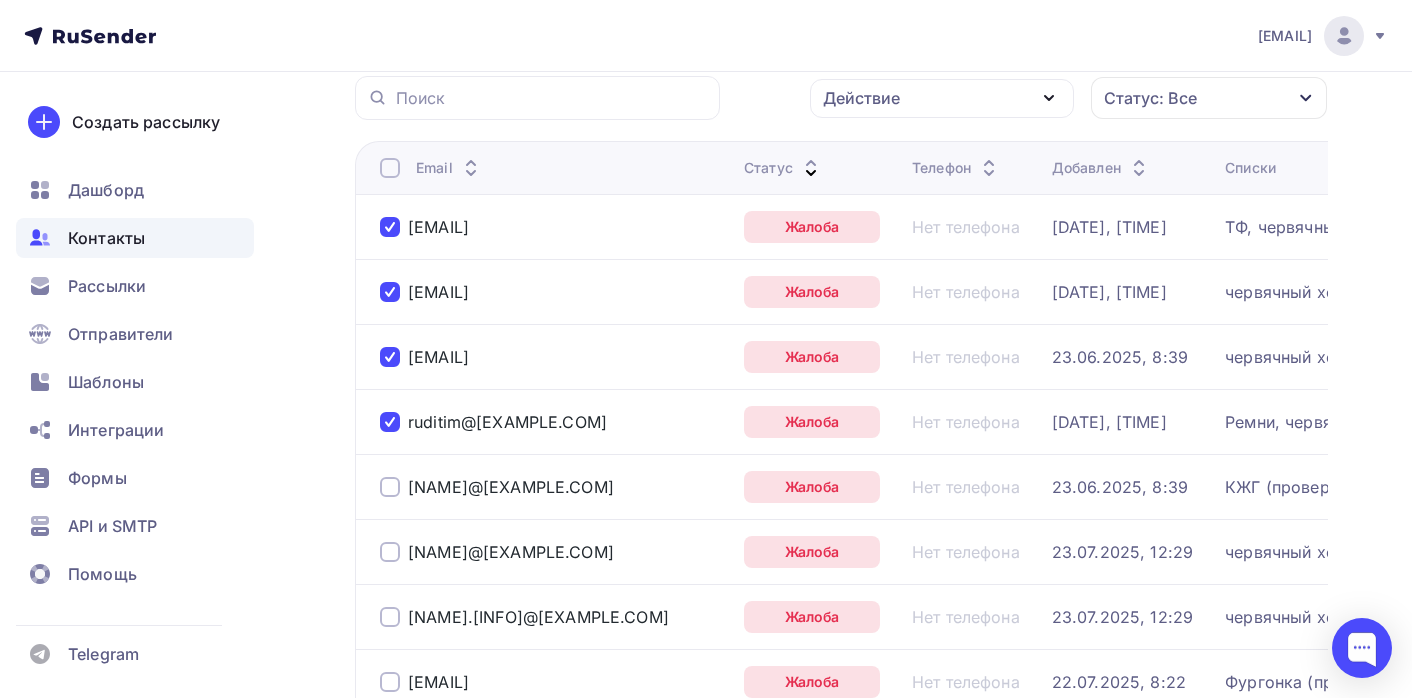 click on "vervaen@bigm.pro" at bounding box center (554, 487) 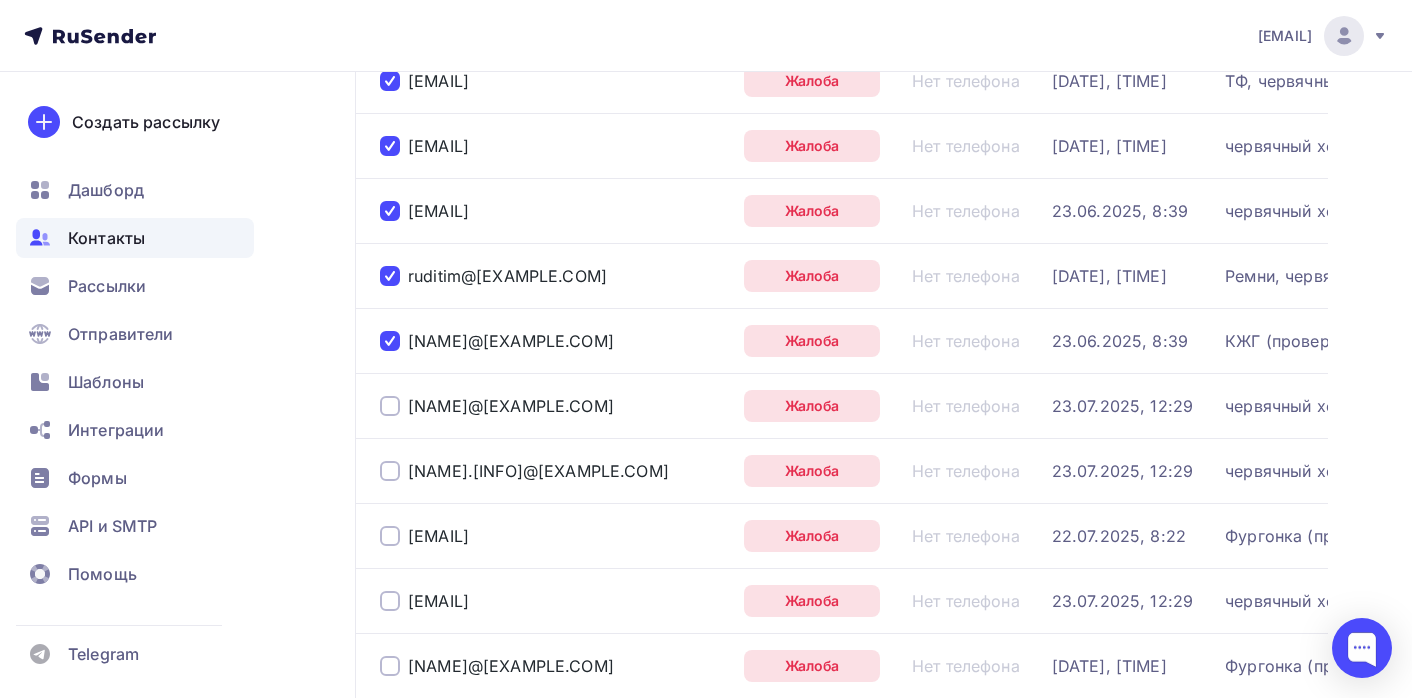 scroll, scrollTop: 329, scrollLeft: 0, axis: vertical 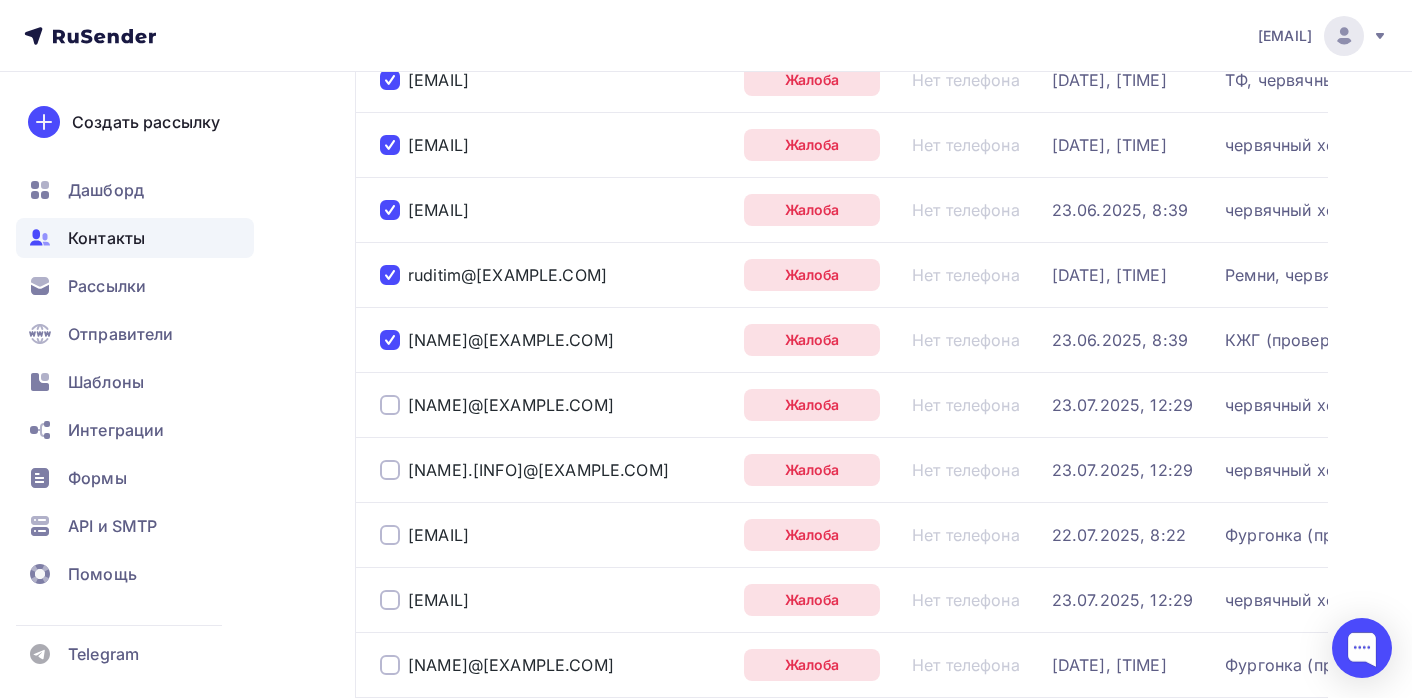 click at bounding box center (390, 405) 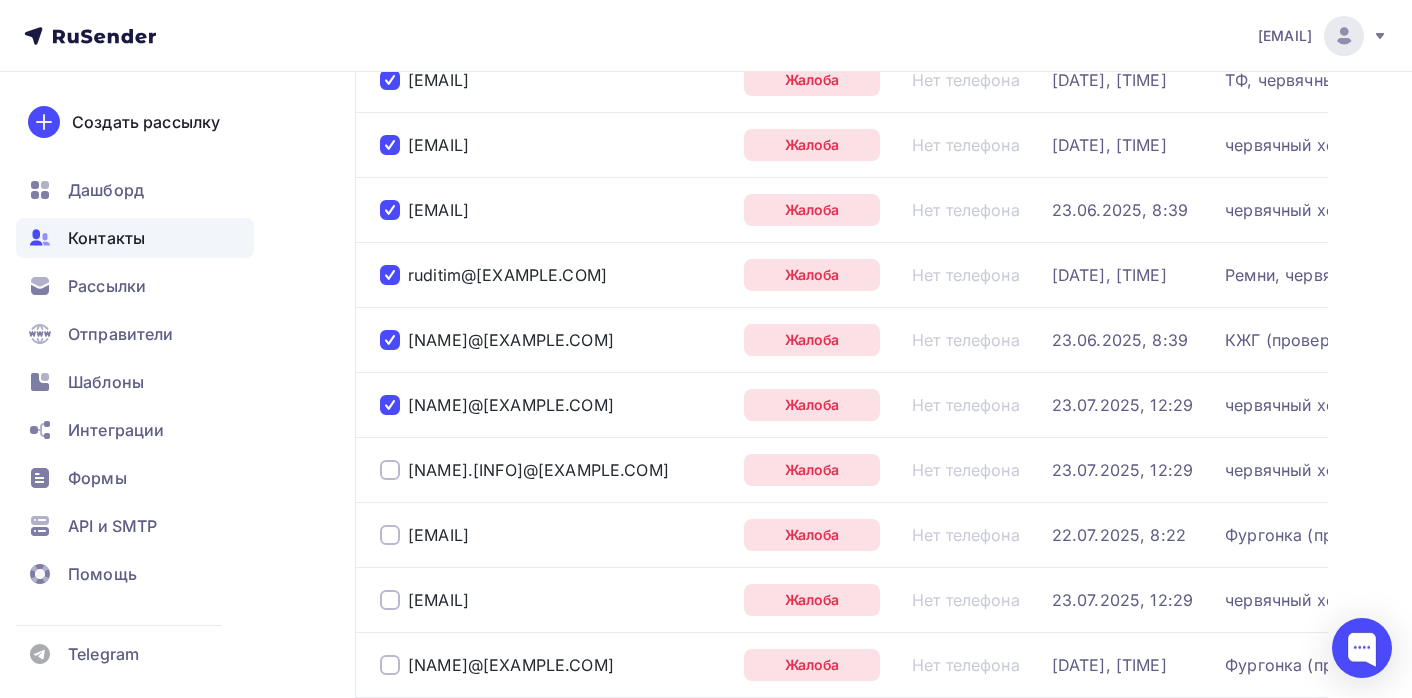 click at bounding box center (390, 470) 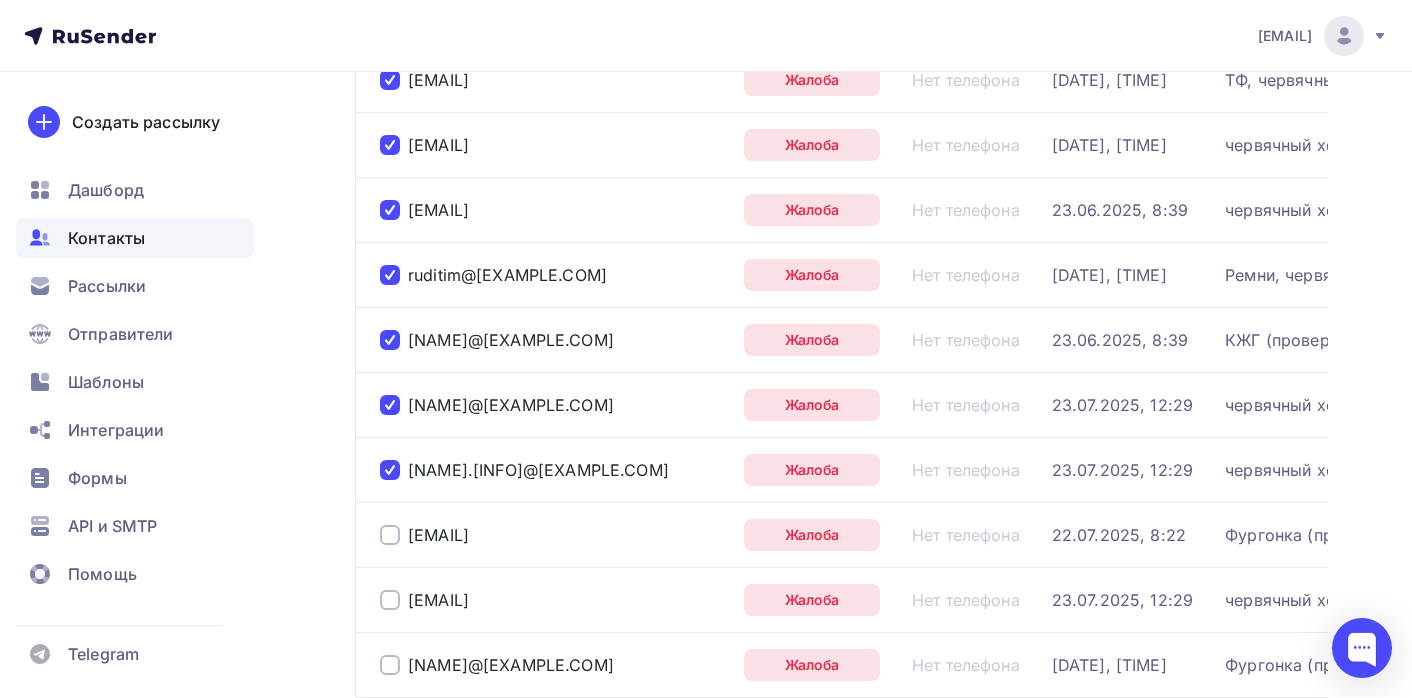 click at bounding box center (390, 535) 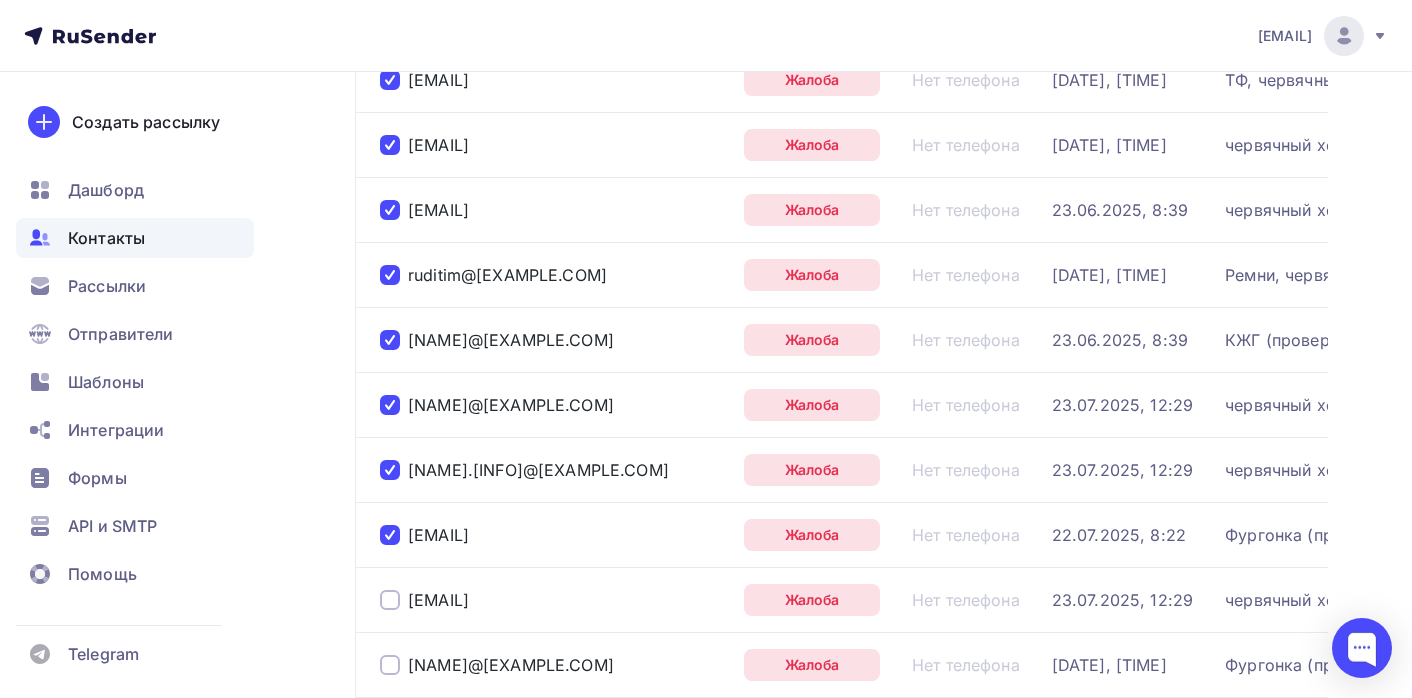 click at bounding box center [390, 600] 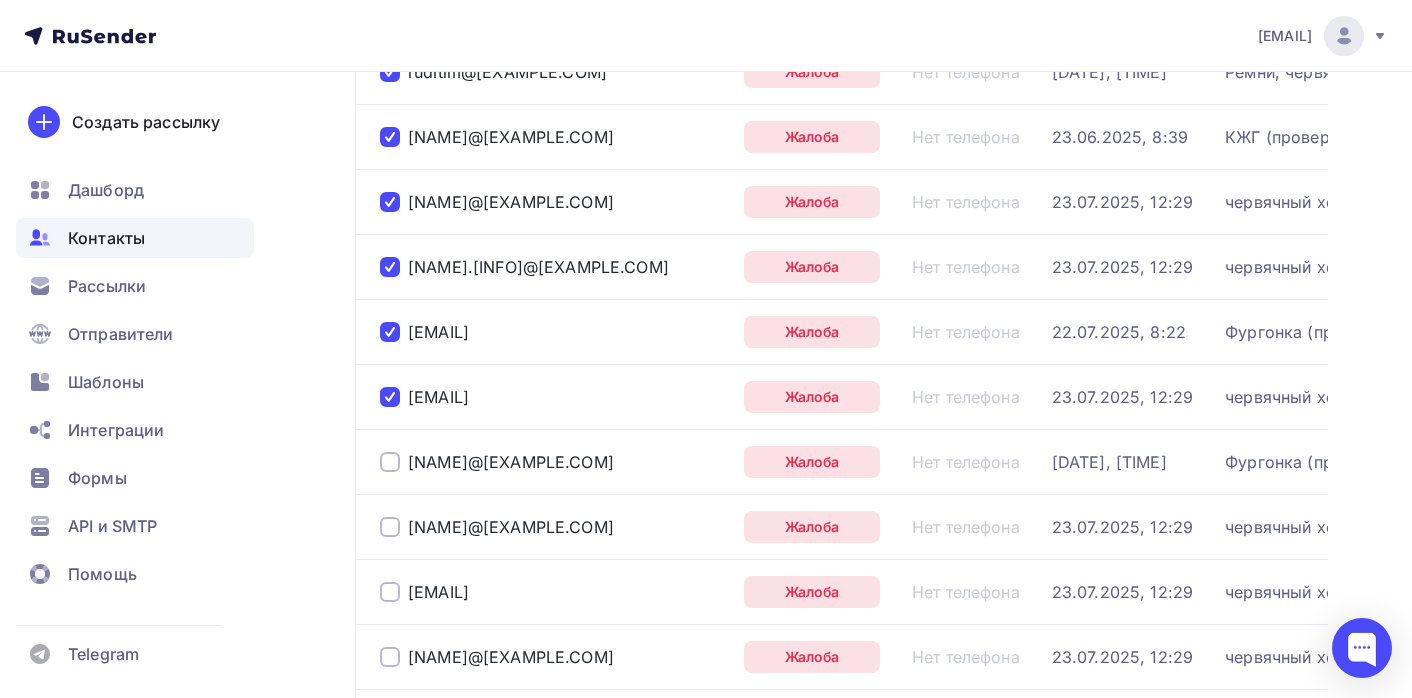scroll, scrollTop: 558, scrollLeft: 0, axis: vertical 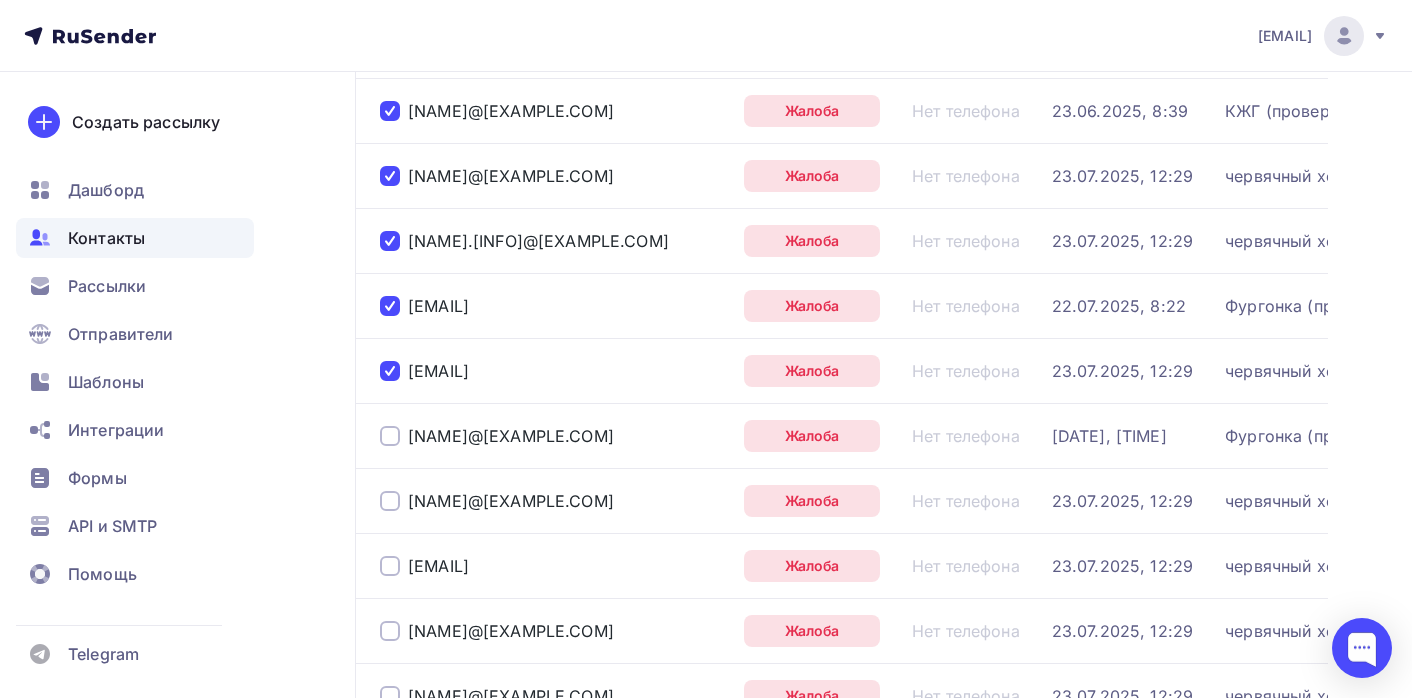 click at bounding box center [390, 436] 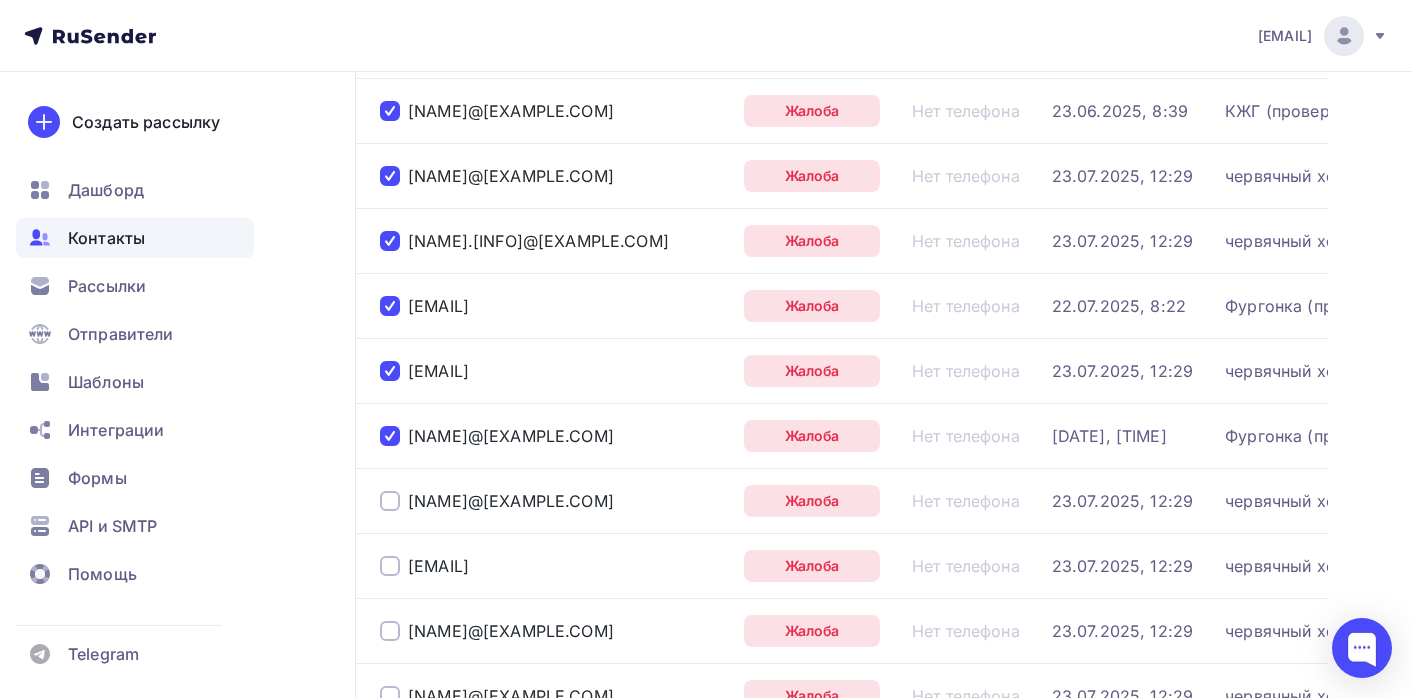click at bounding box center (390, 501) 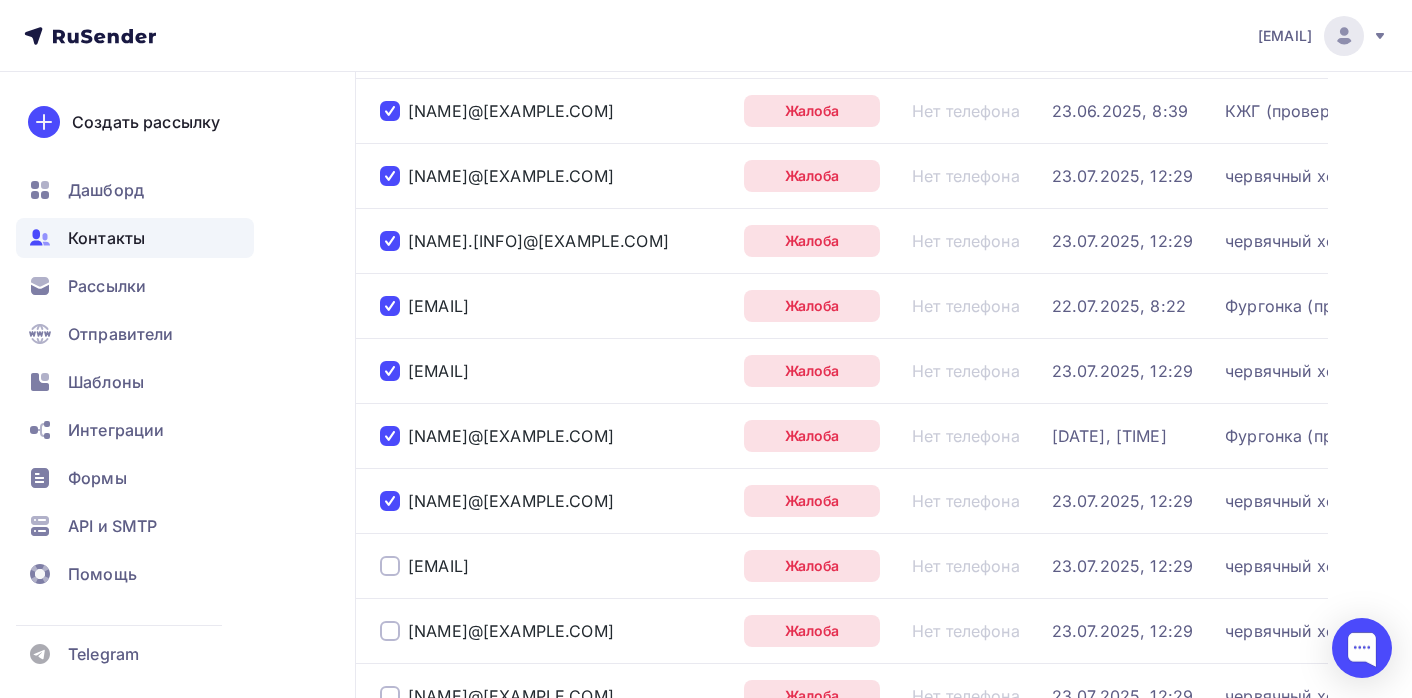 click at bounding box center (390, 566) 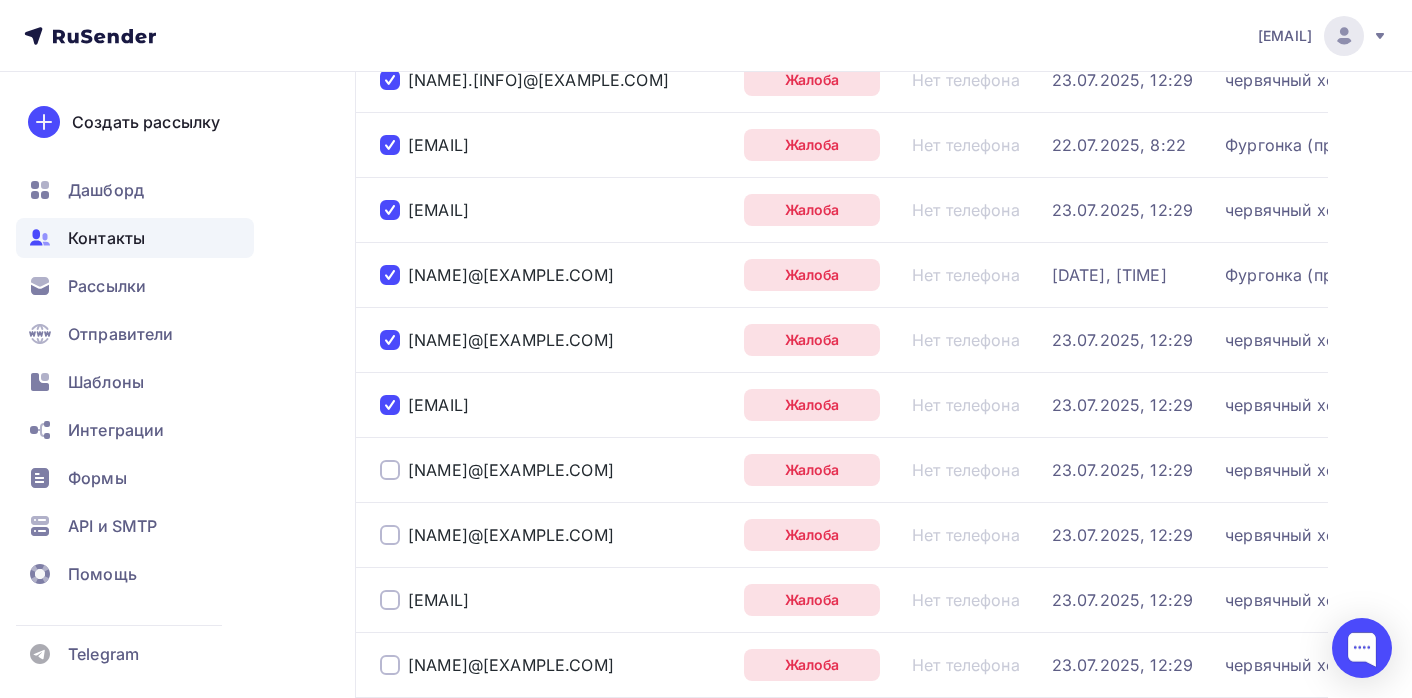 scroll, scrollTop: 734, scrollLeft: 0, axis: vertical 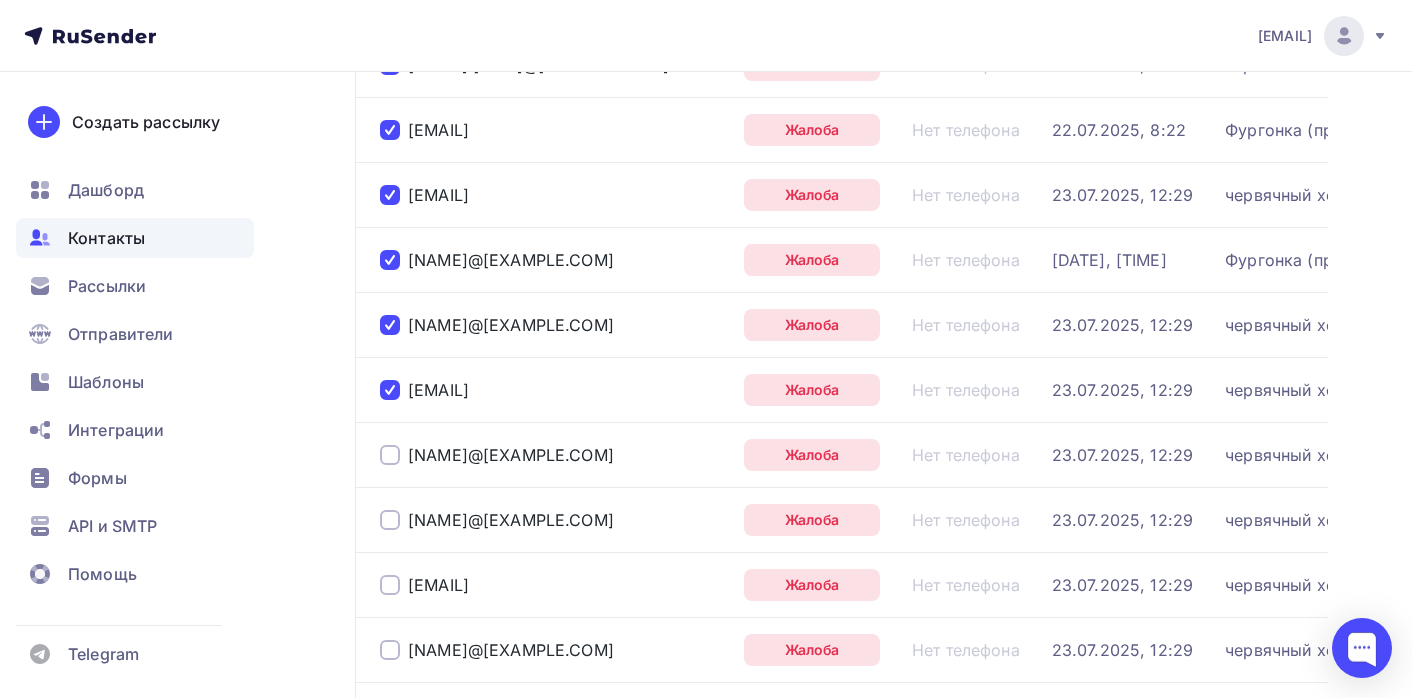 click at bounding box center (390, 455) 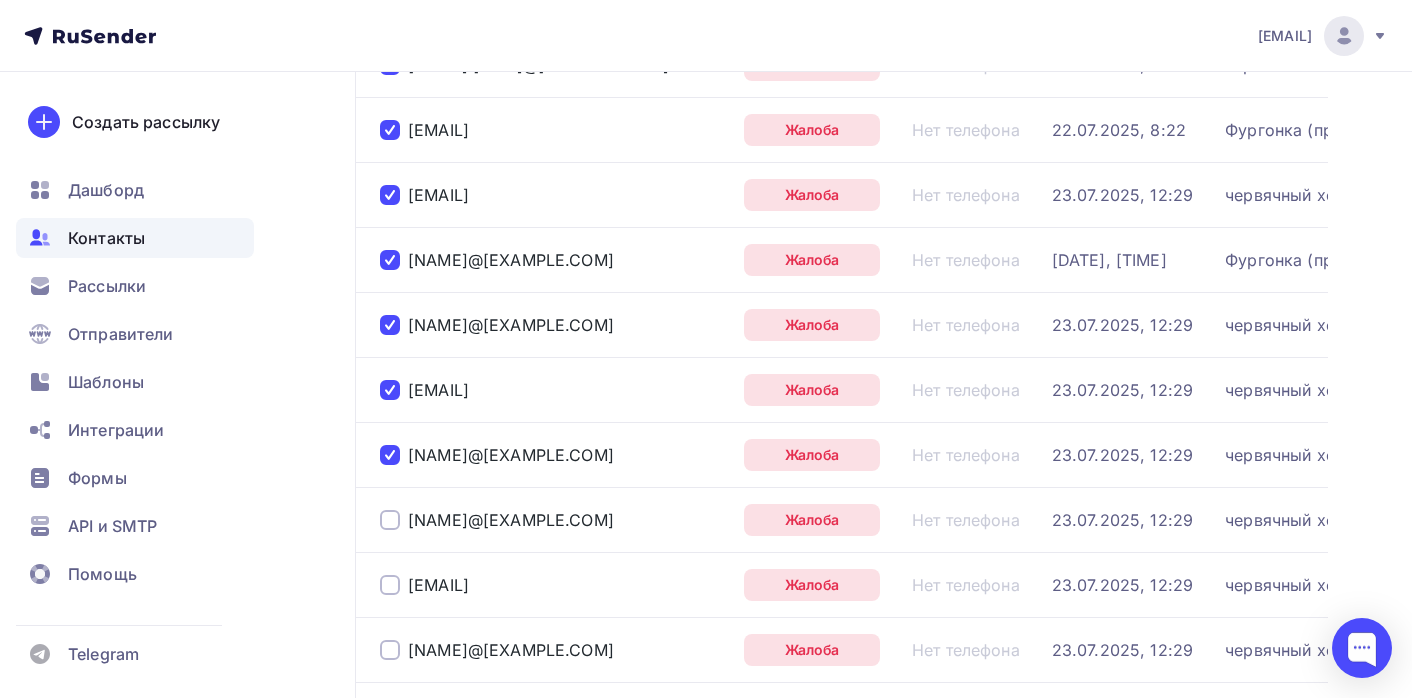 click at bounding box center (390, 520) 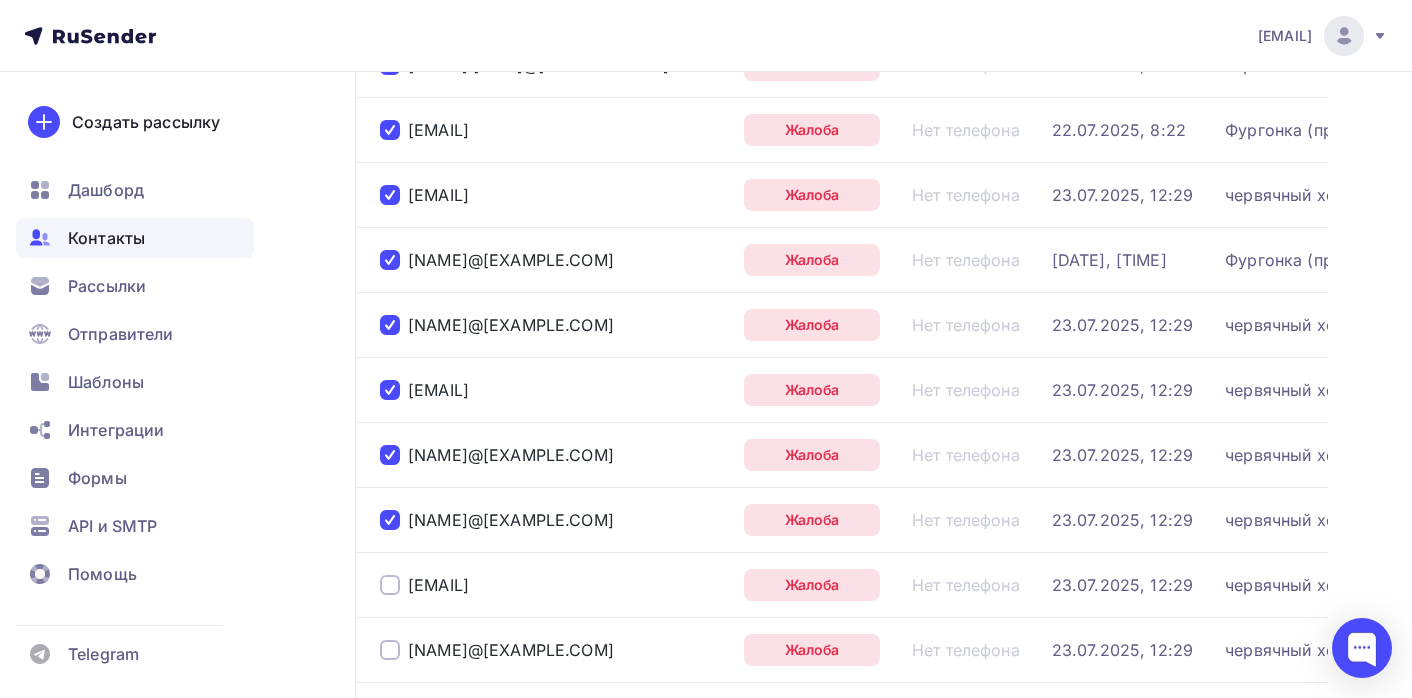 click at bounding box center [390, 585] 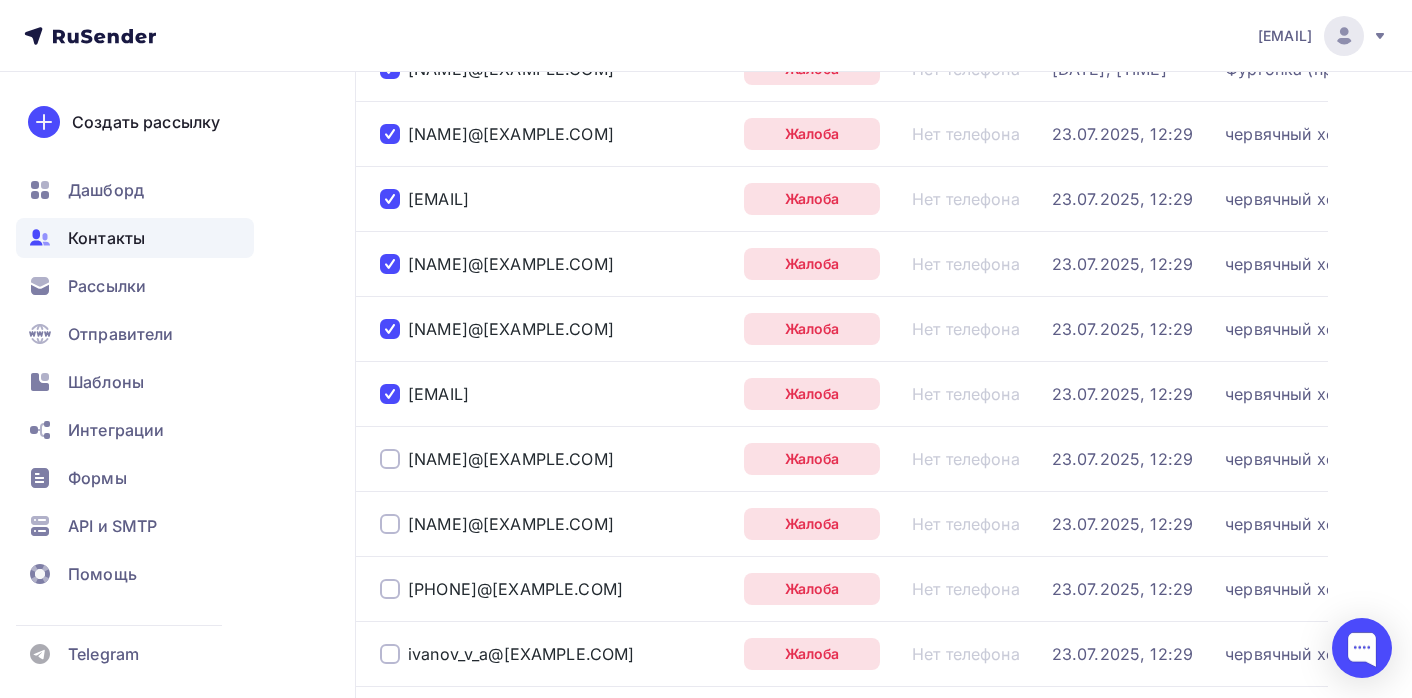scroll, scrollTop: 926, scrollLeft: 0, axis: vertical 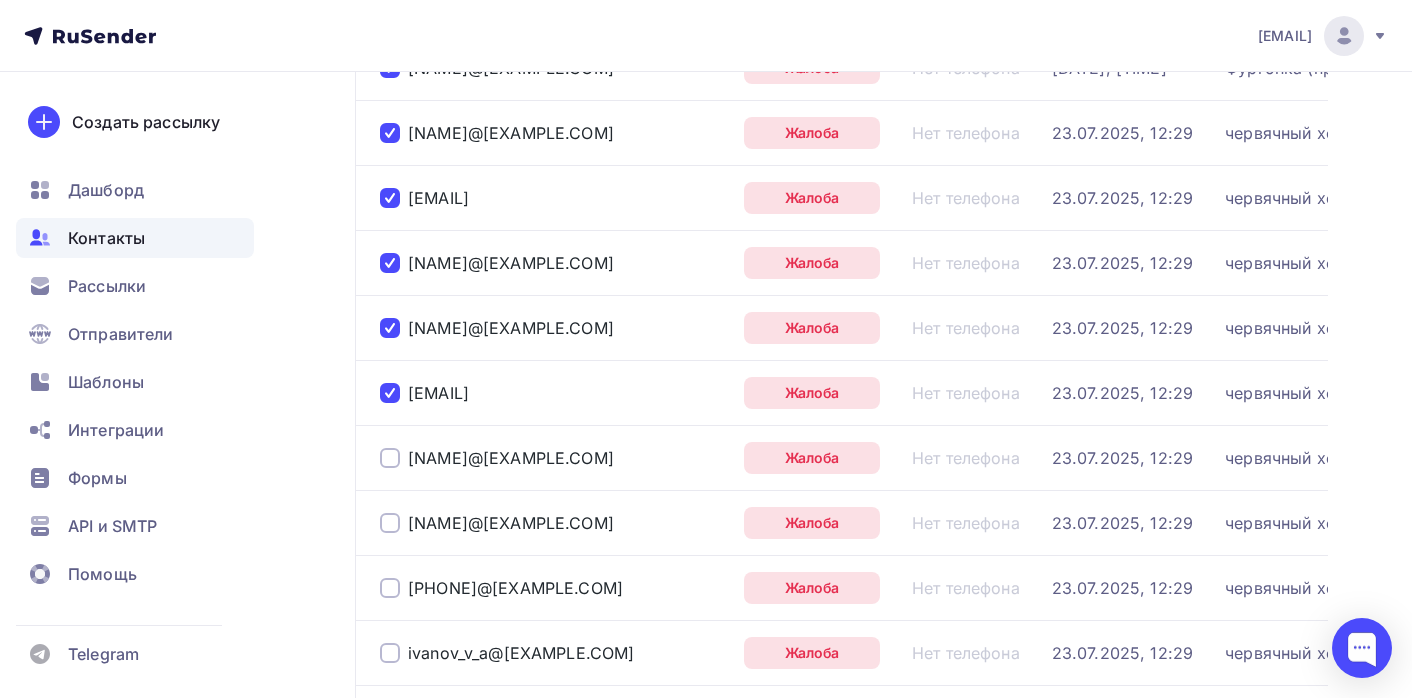 click at bounding box center (390, 458) 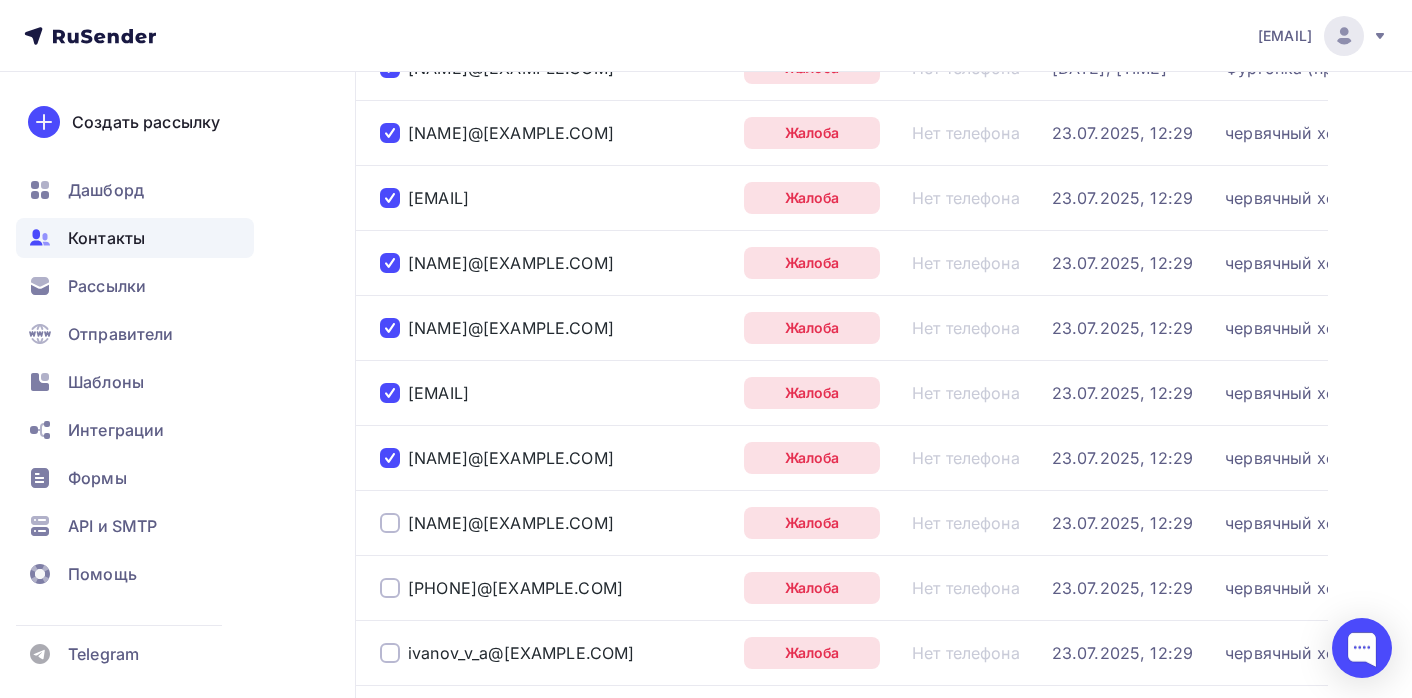 click at bounding box center (390, 523) 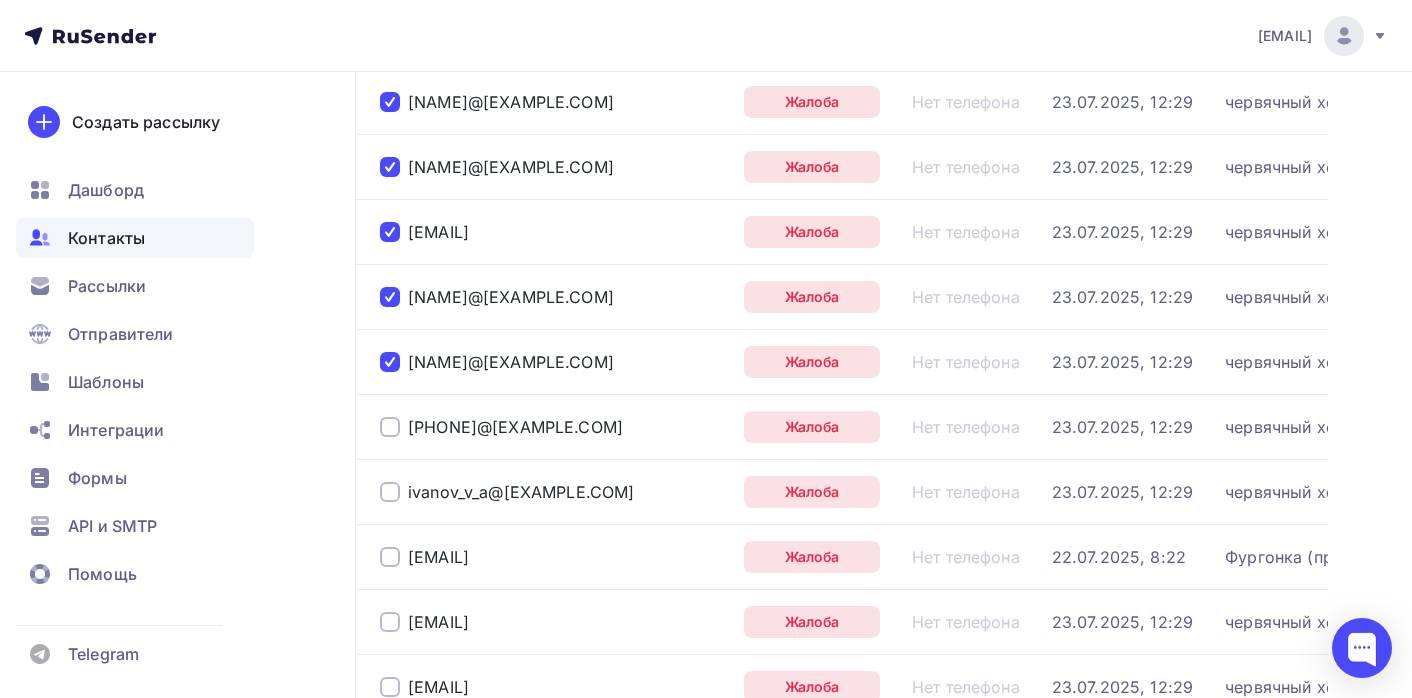 scroll, scrollTop: 1089, scrollLeft: 0, axis: vertical 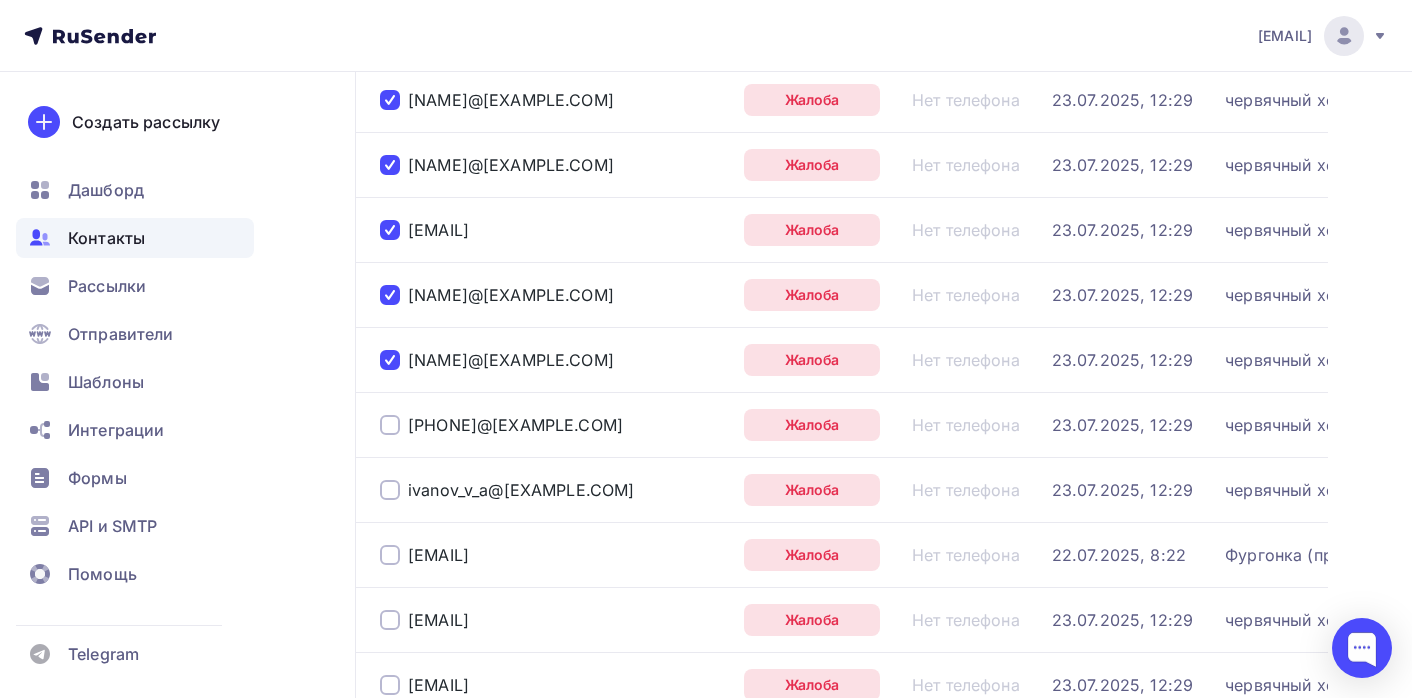 click at bounding box center (390, 425) 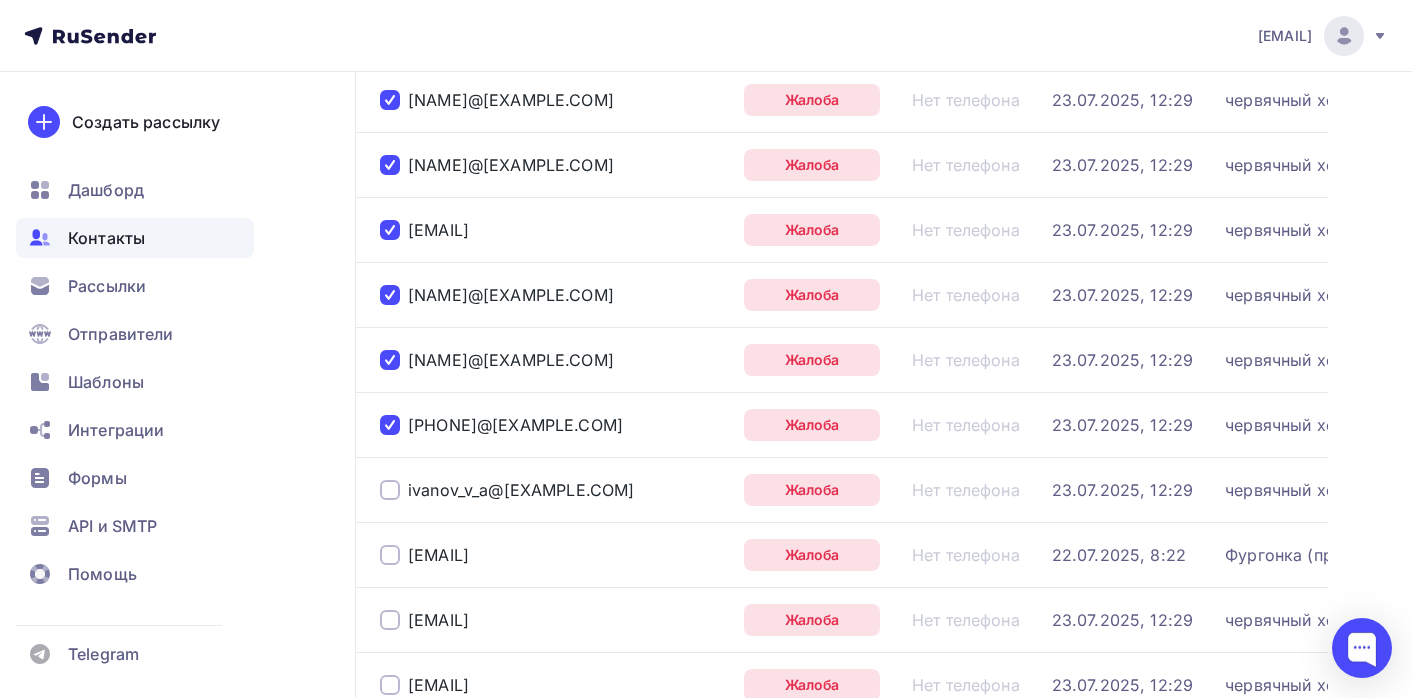 click at bounding box center [390, 490] 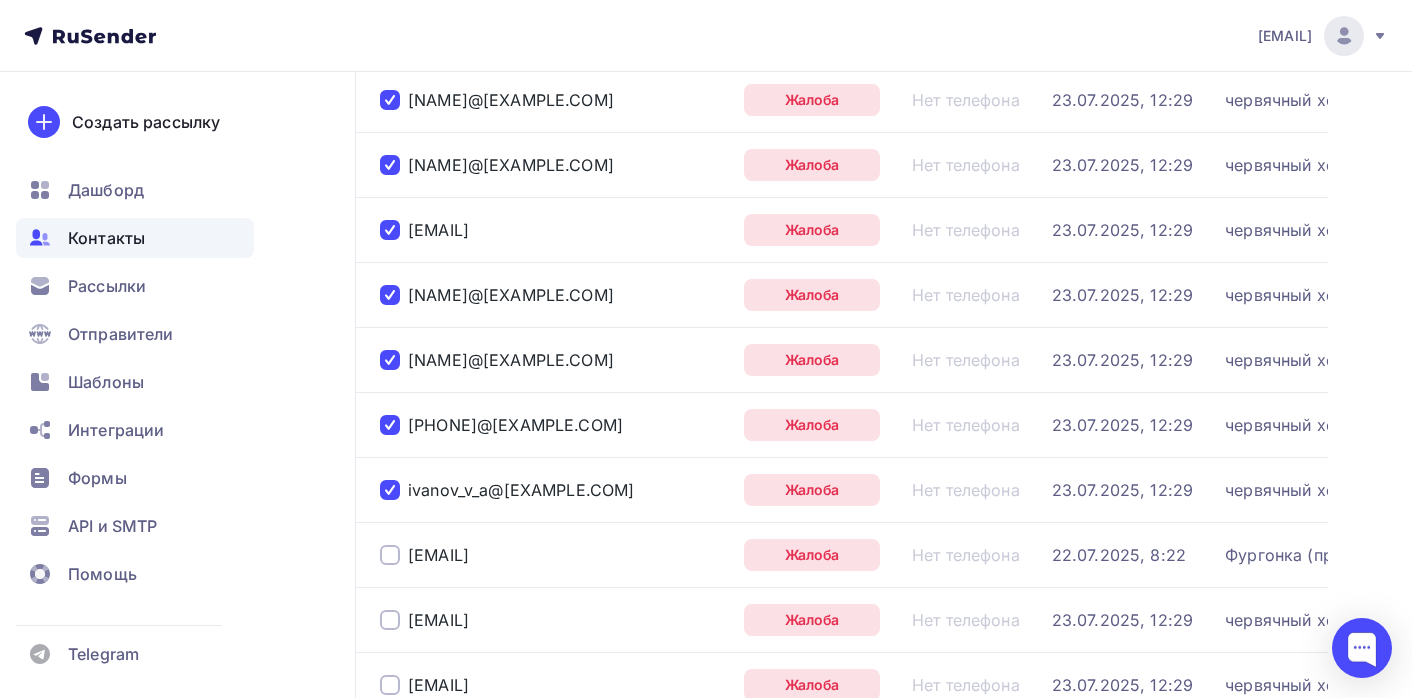 click at bounding box center [390, 555] 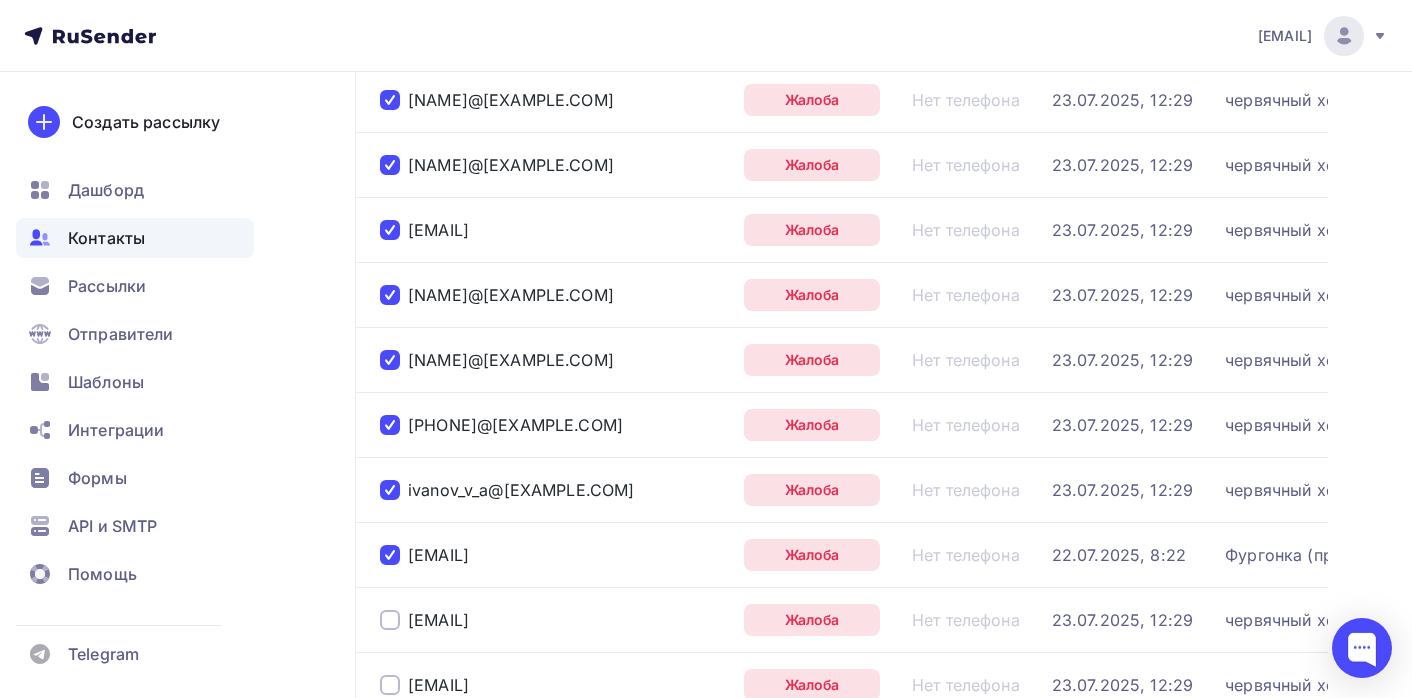 click at bounding box center [390, 620] 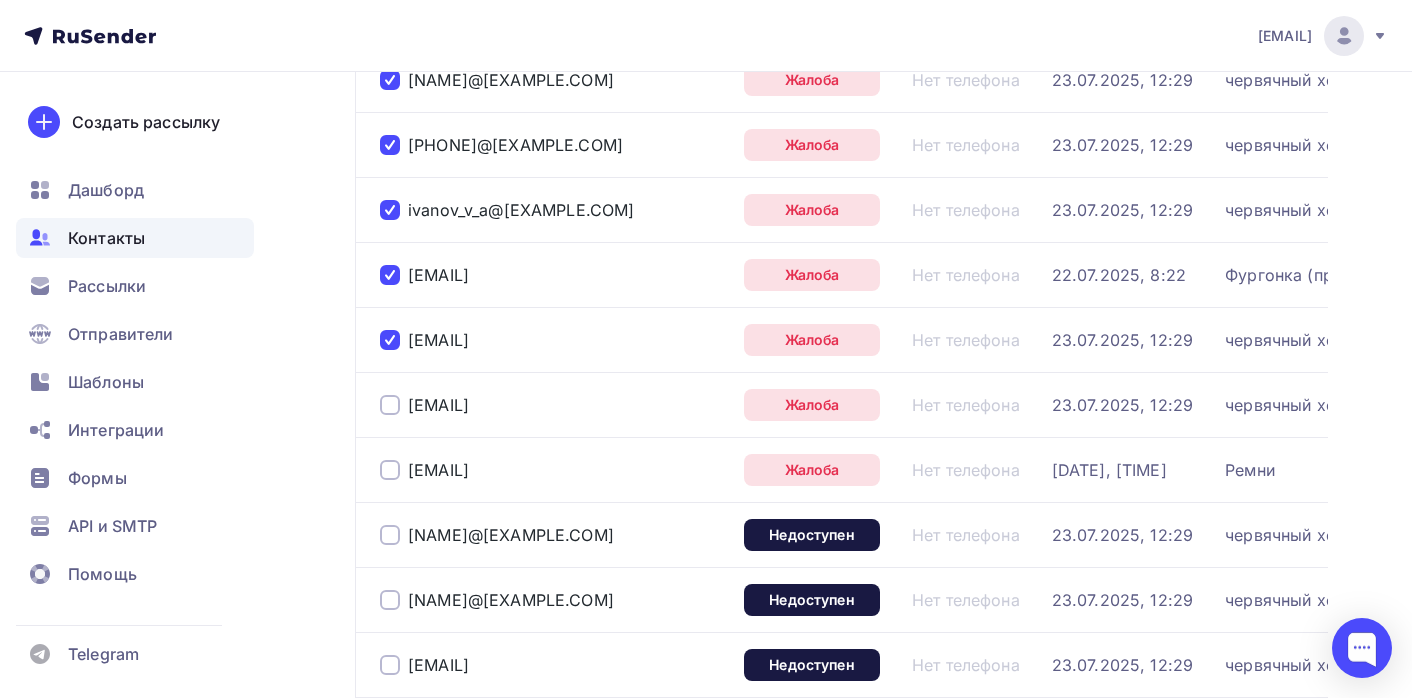 scroll, scrollTop: 1394, scrollLeft: 0, axis: vertical 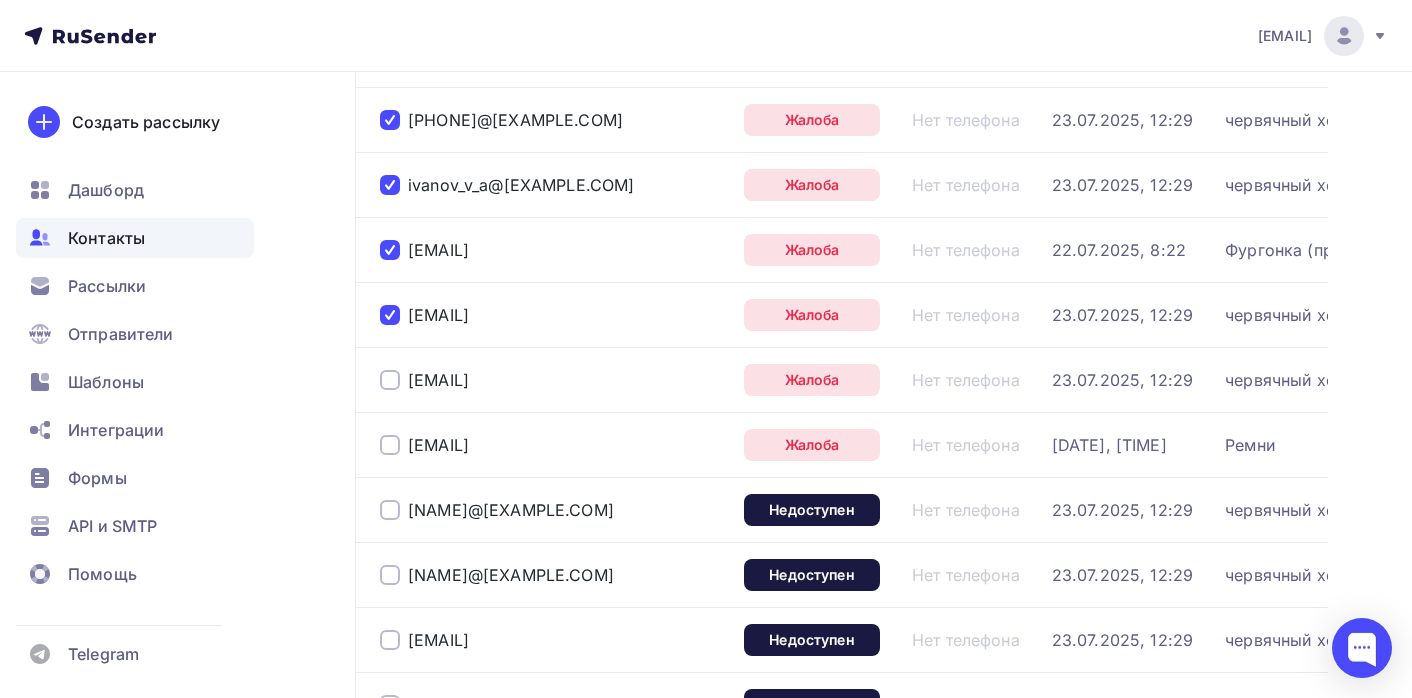 click at bounding box center (390, 380) 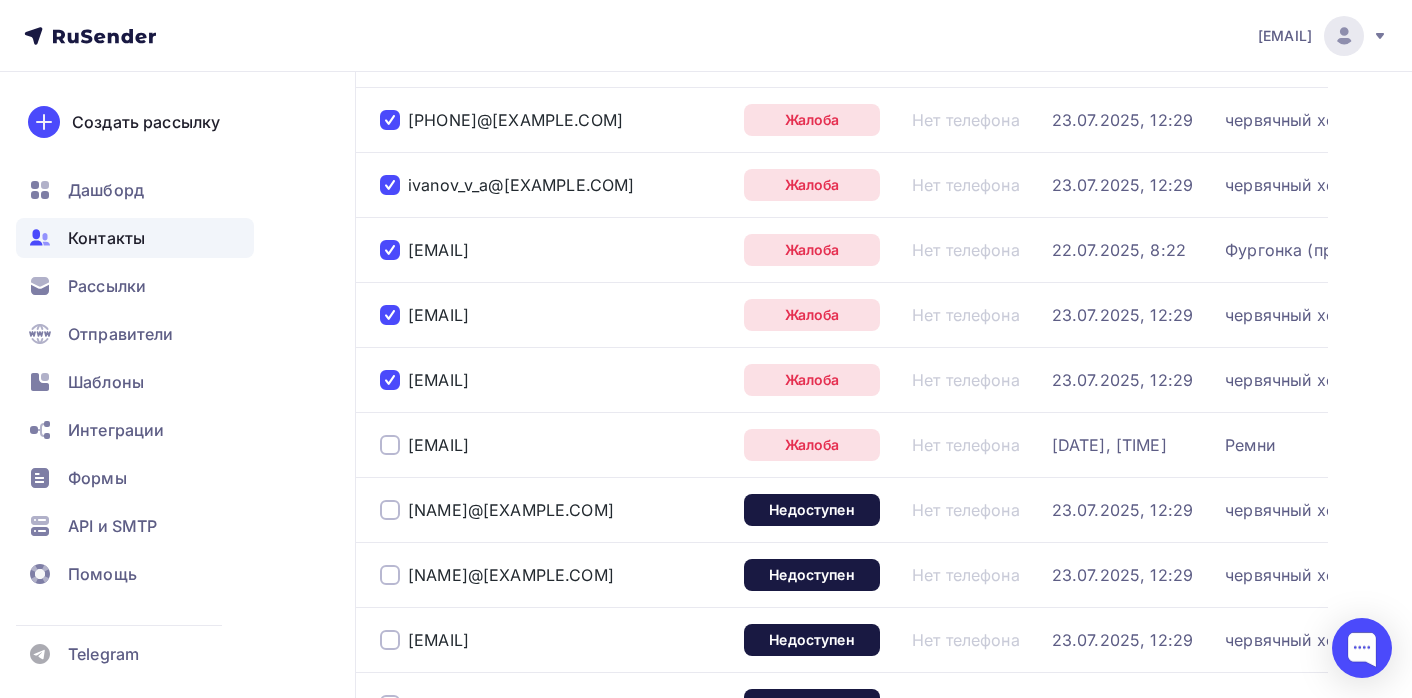click at bounding box center (390, 445) 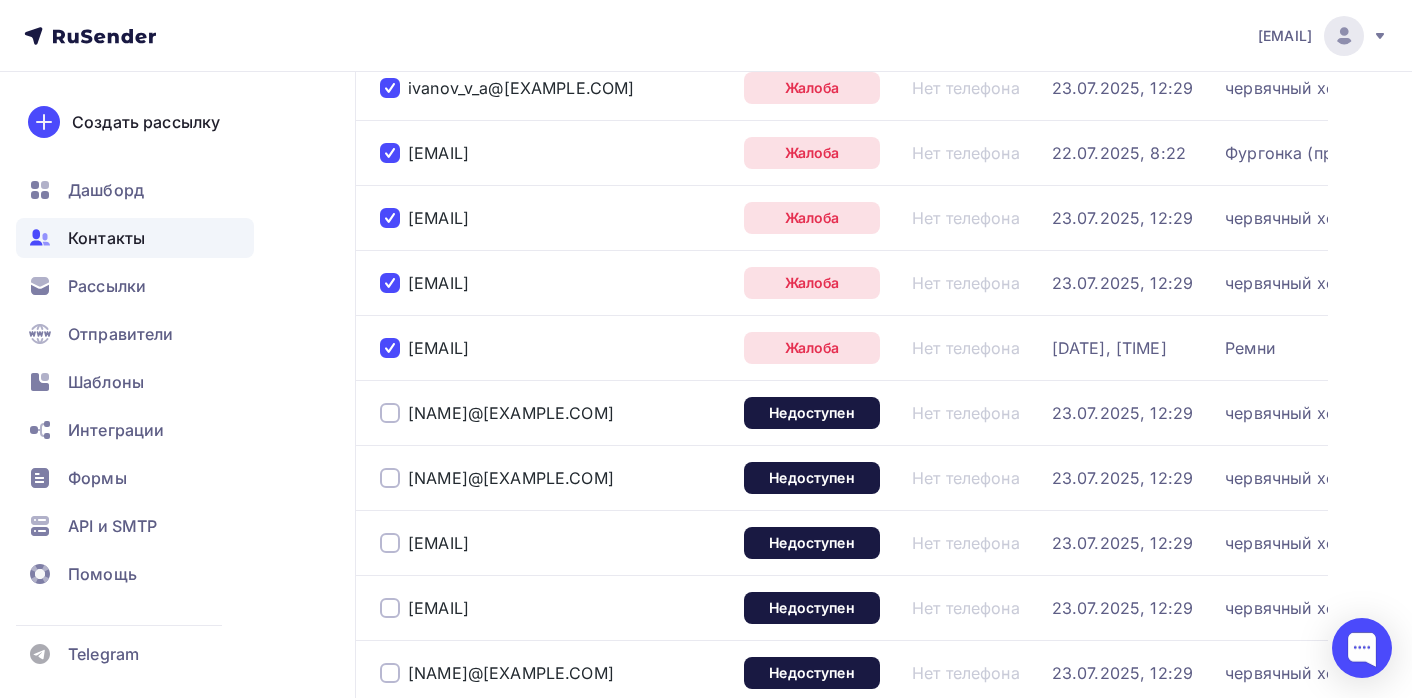 scroll, scrollTop: 1495, scrollLeft: 0, axis: vertical 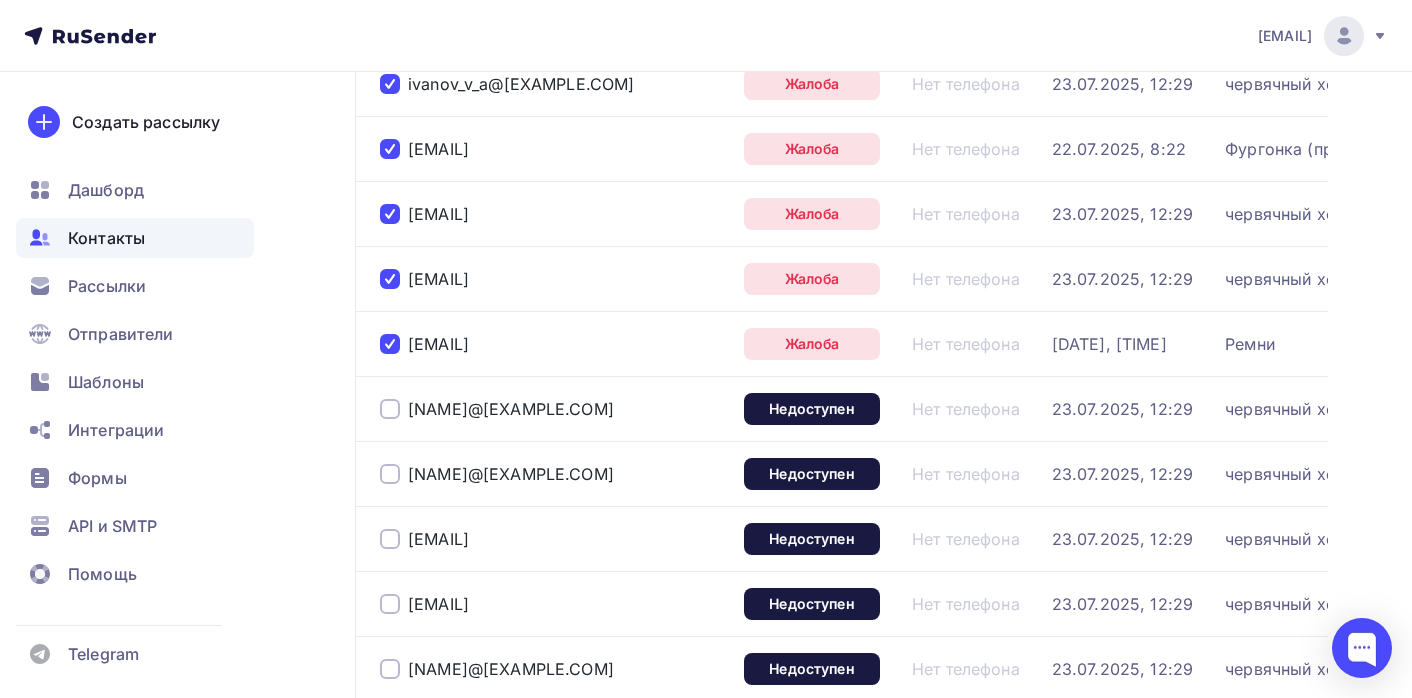 click at bounding box center (390, 409) 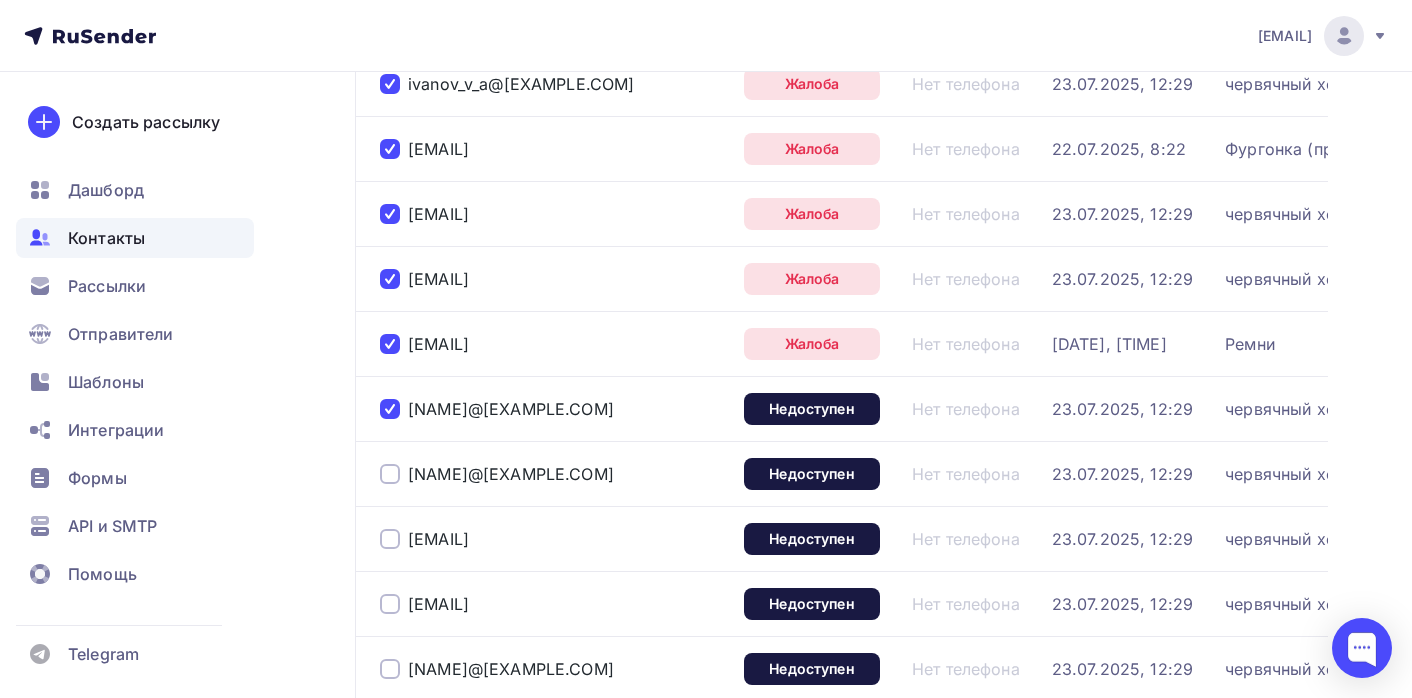 click at bounding box center [390, 474] 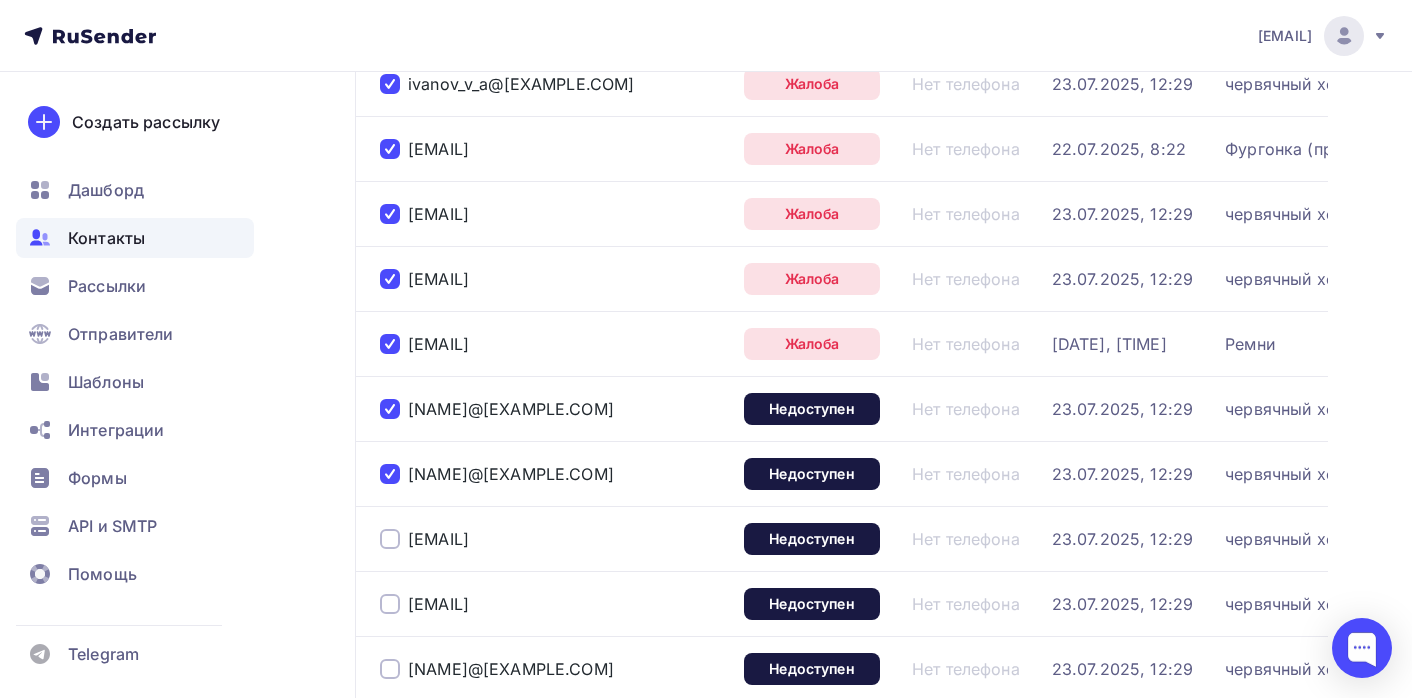 click at bounding box center (390, 539) 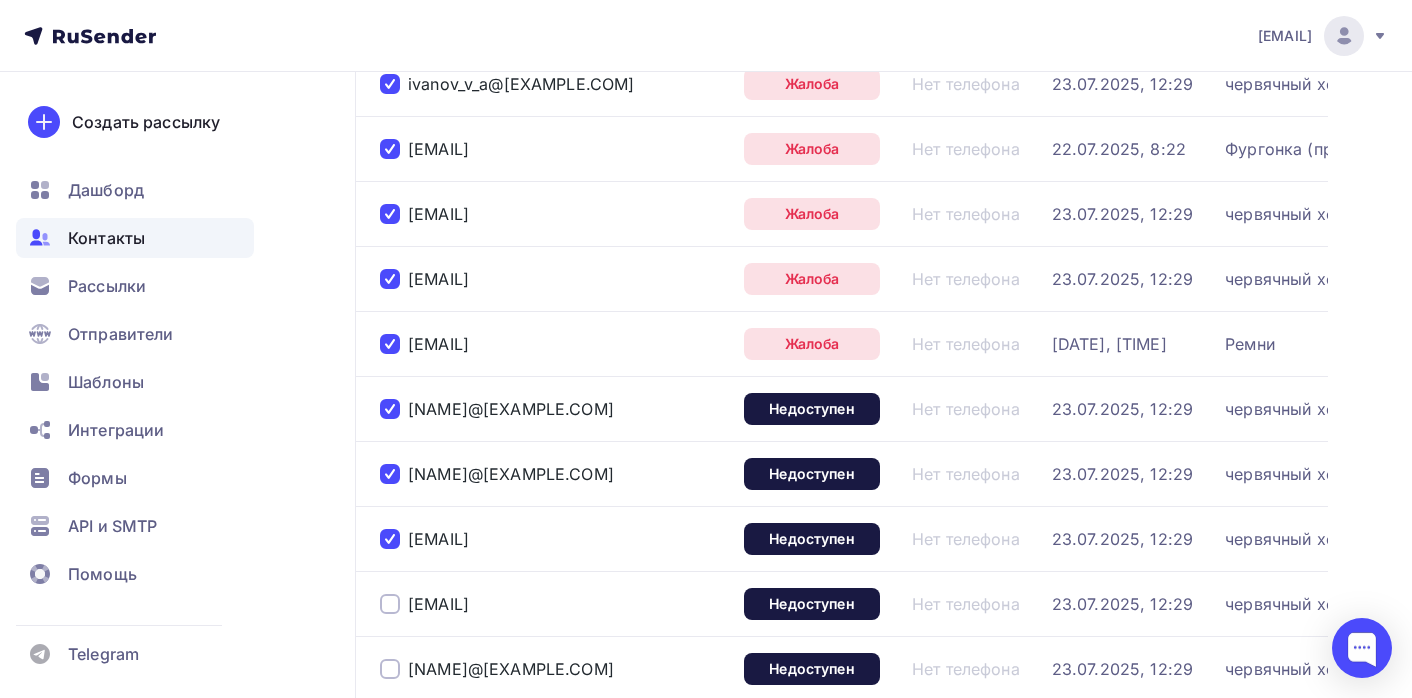 click at bounding box center [390, 604] 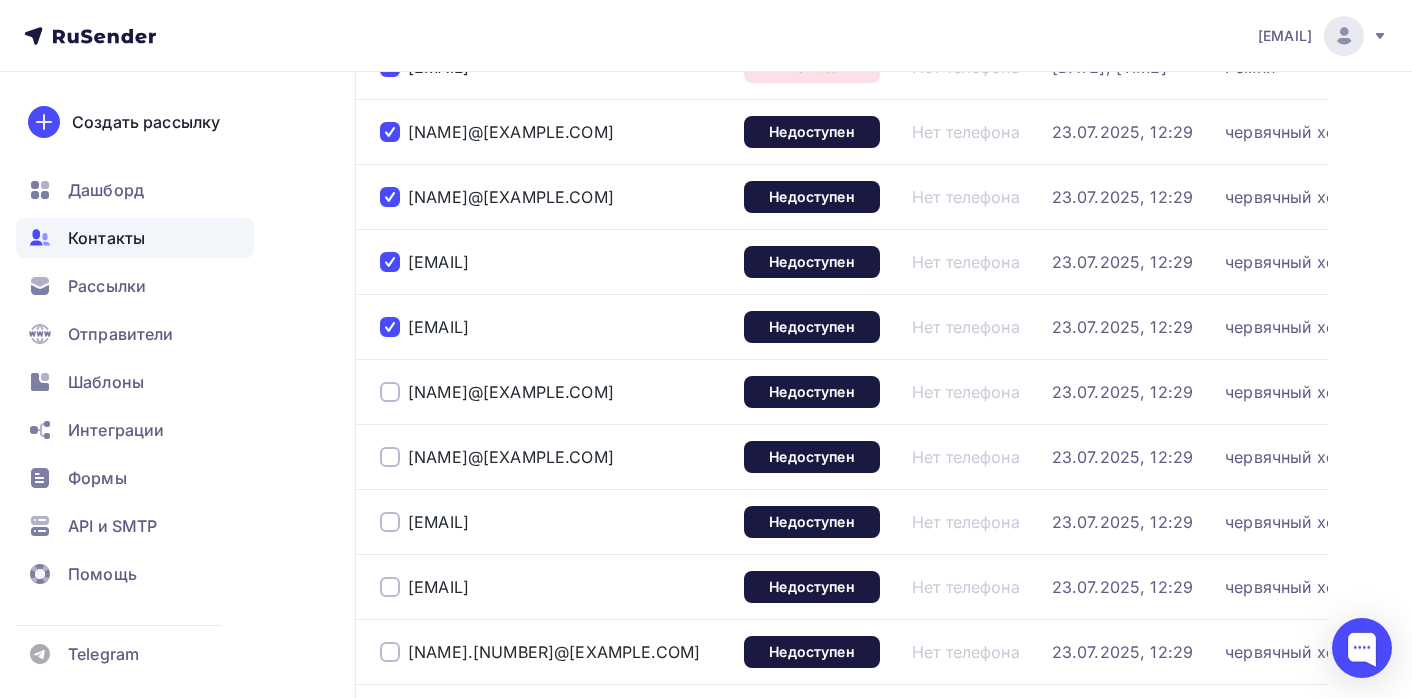 scroll, scrollTop: 1777, scrollLeft: 0, axis: vertical 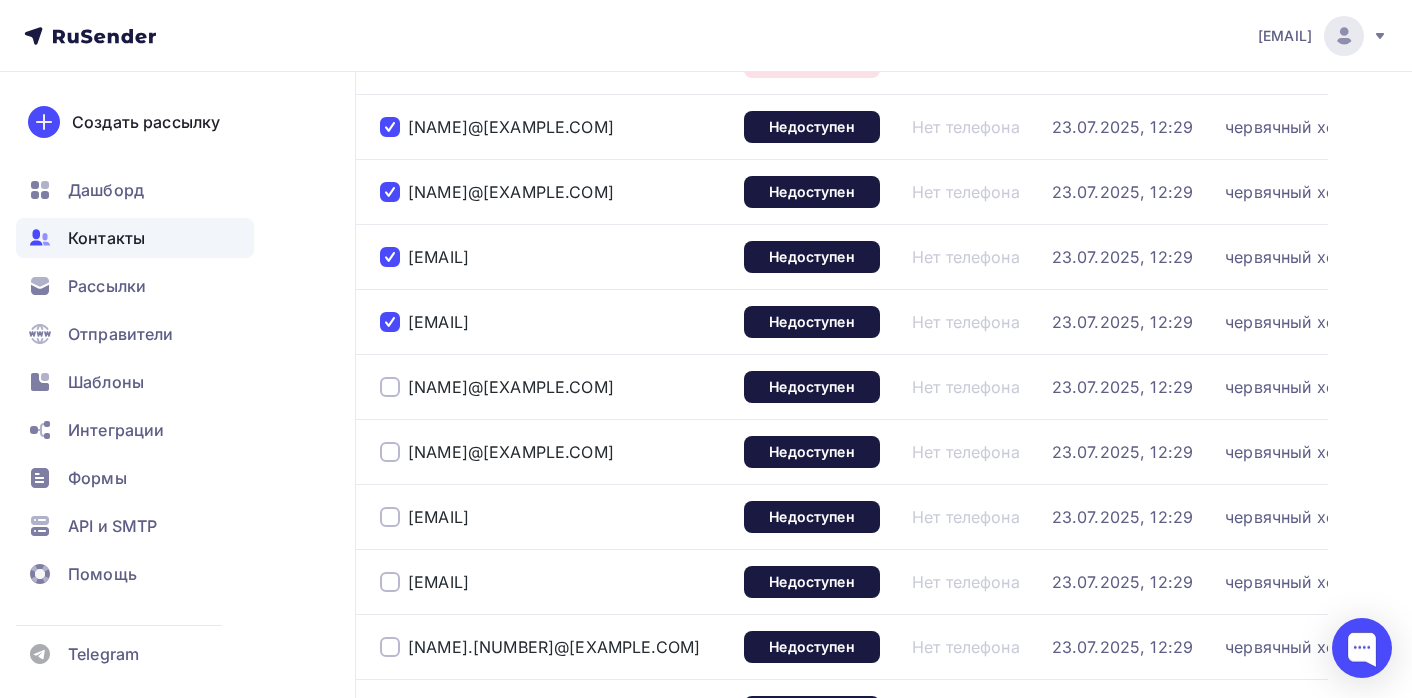 click at bounding box center [390, 387] 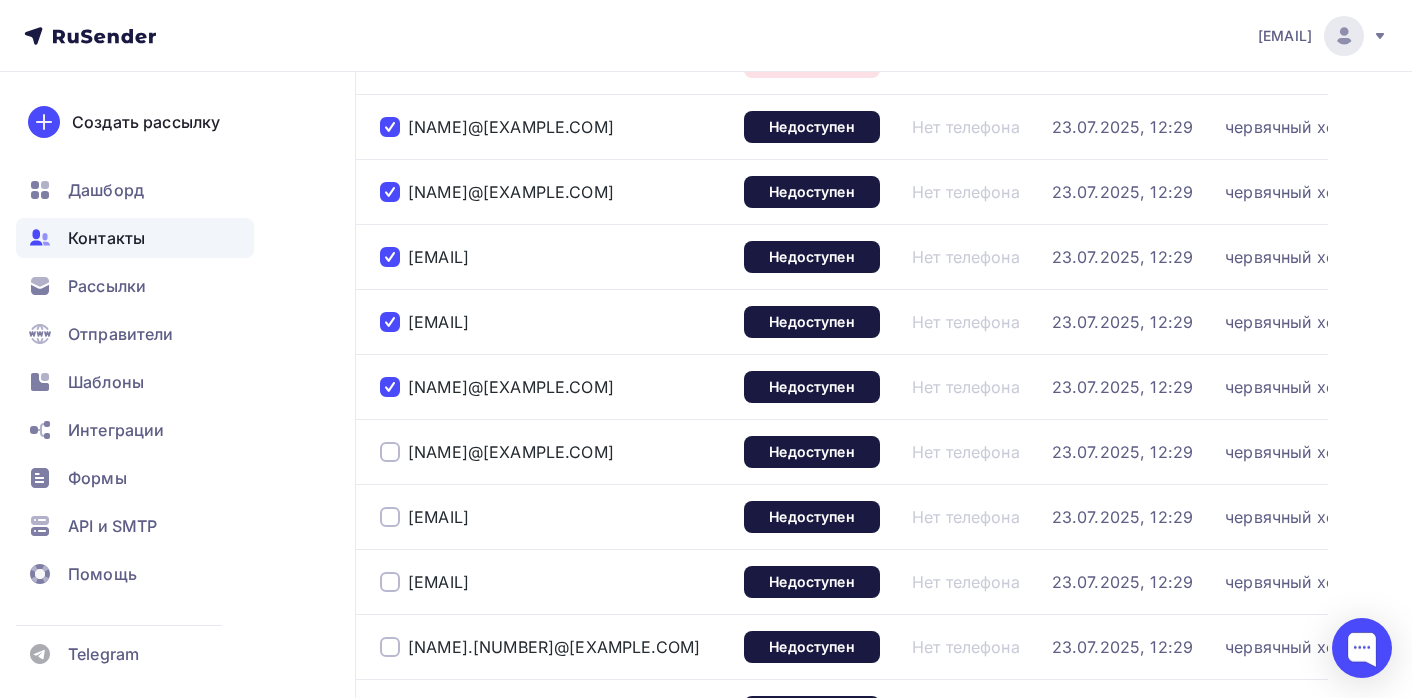 click at bounding box center [390, 452] 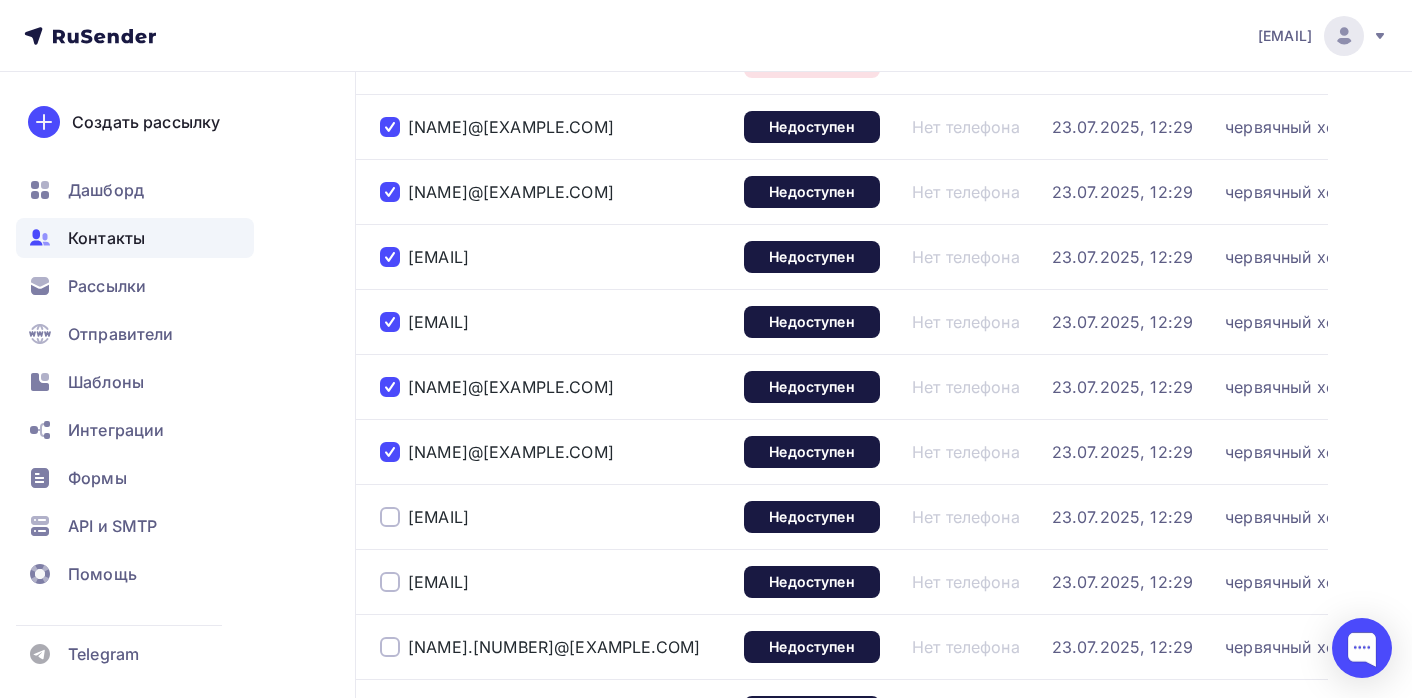 click at bounding box center (390, 517) 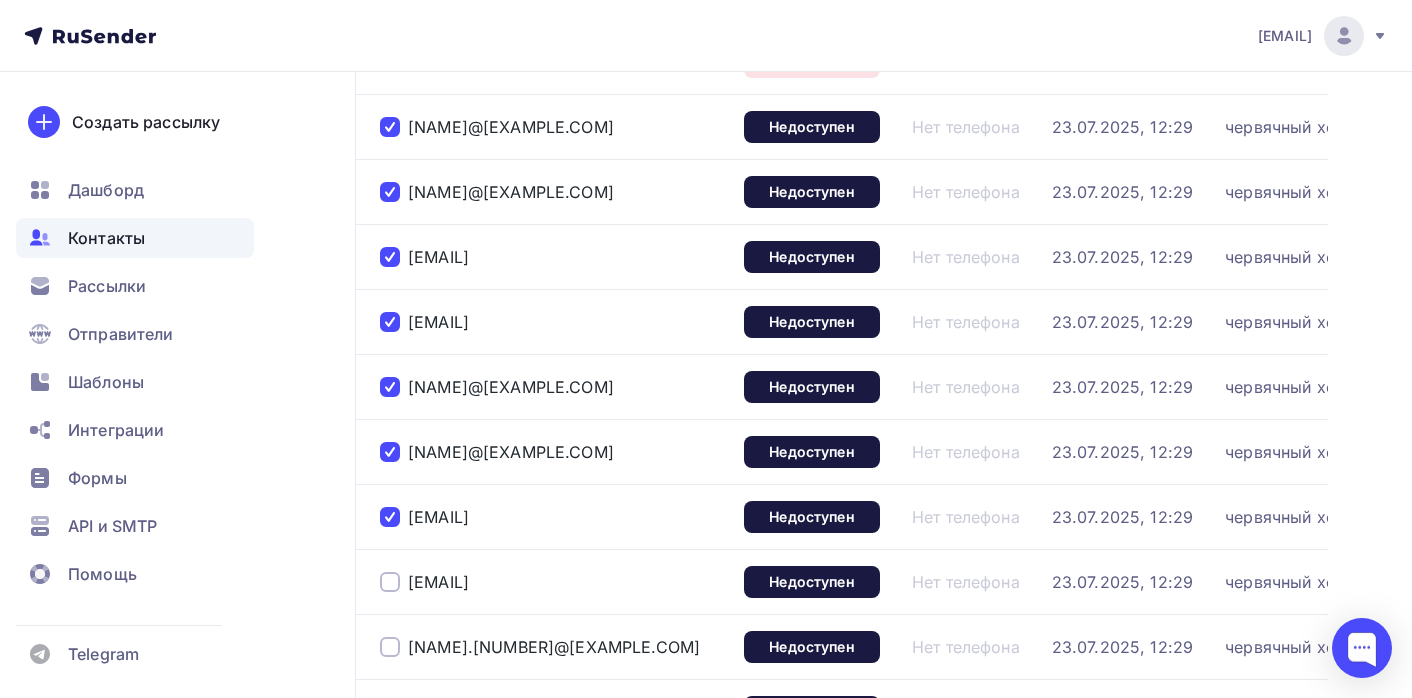 click at bounding box center [390, 582] 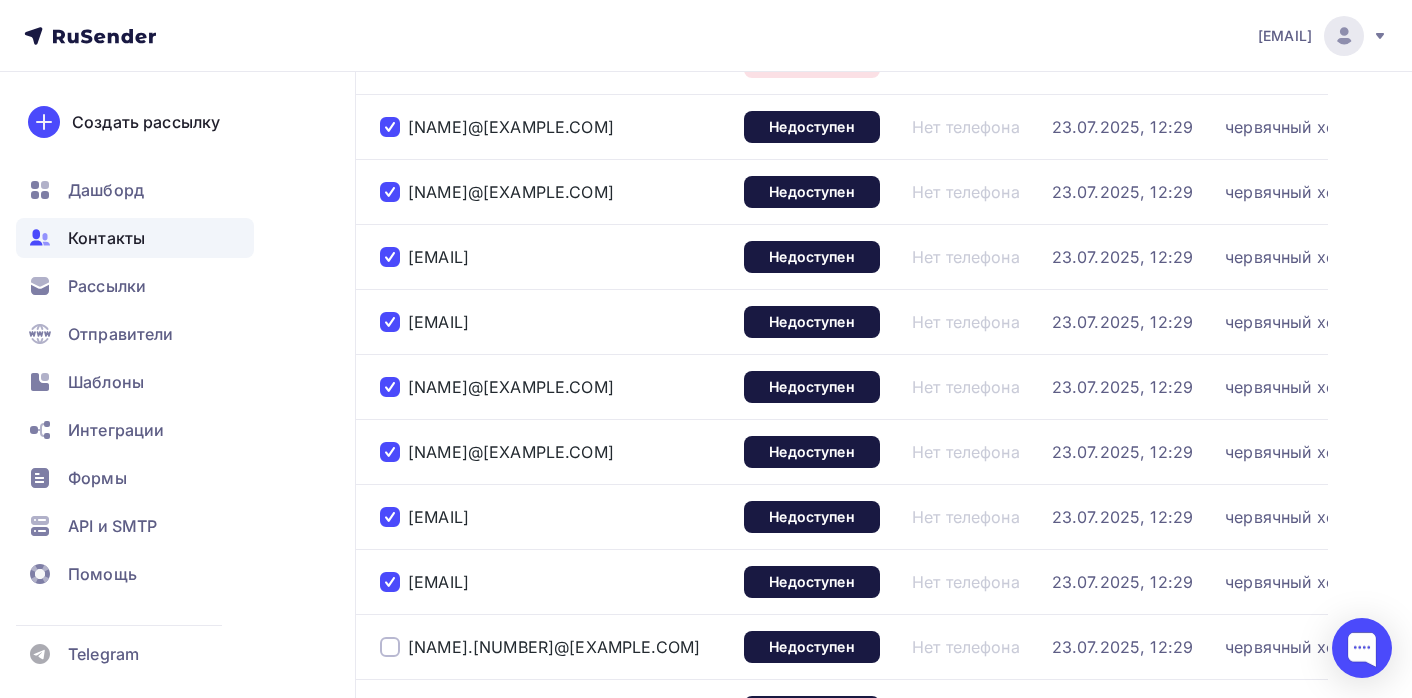 click at bounding box center (390, 647) 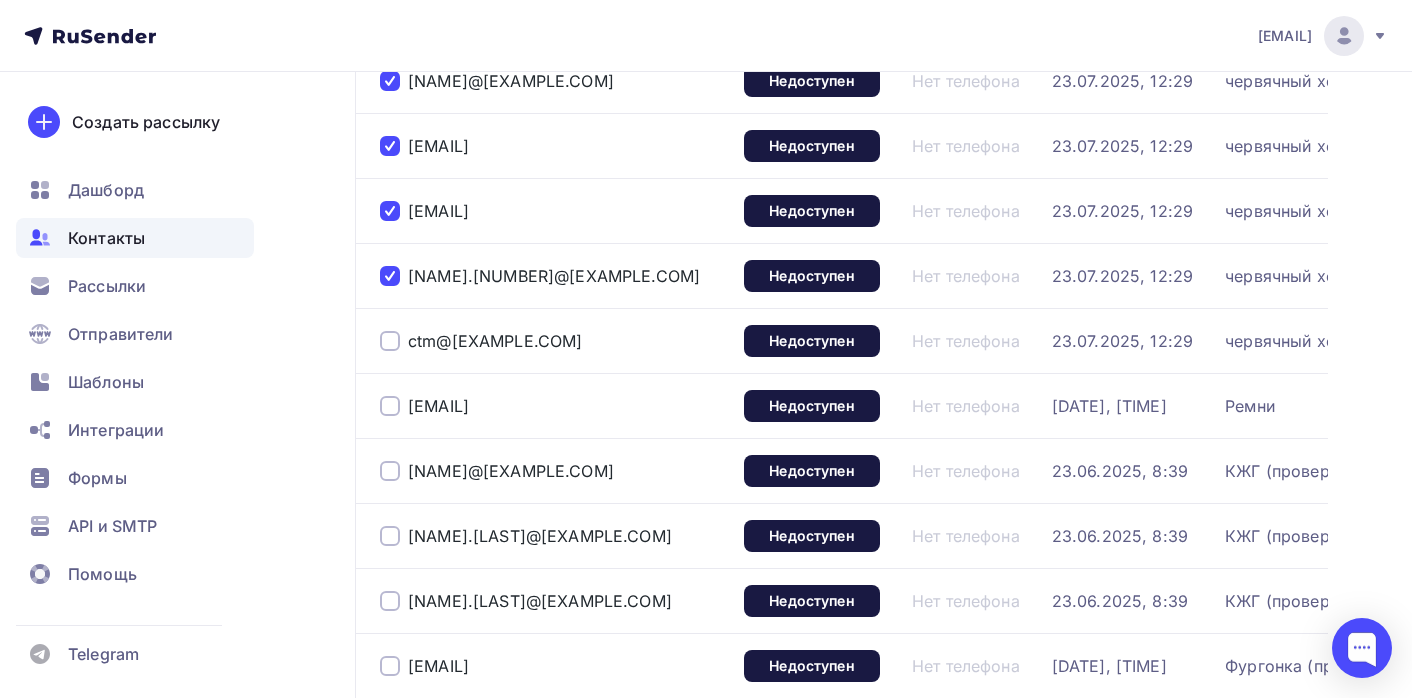 scroll, scrollTop: 2197, scrollLeft: 0, axis: vertical 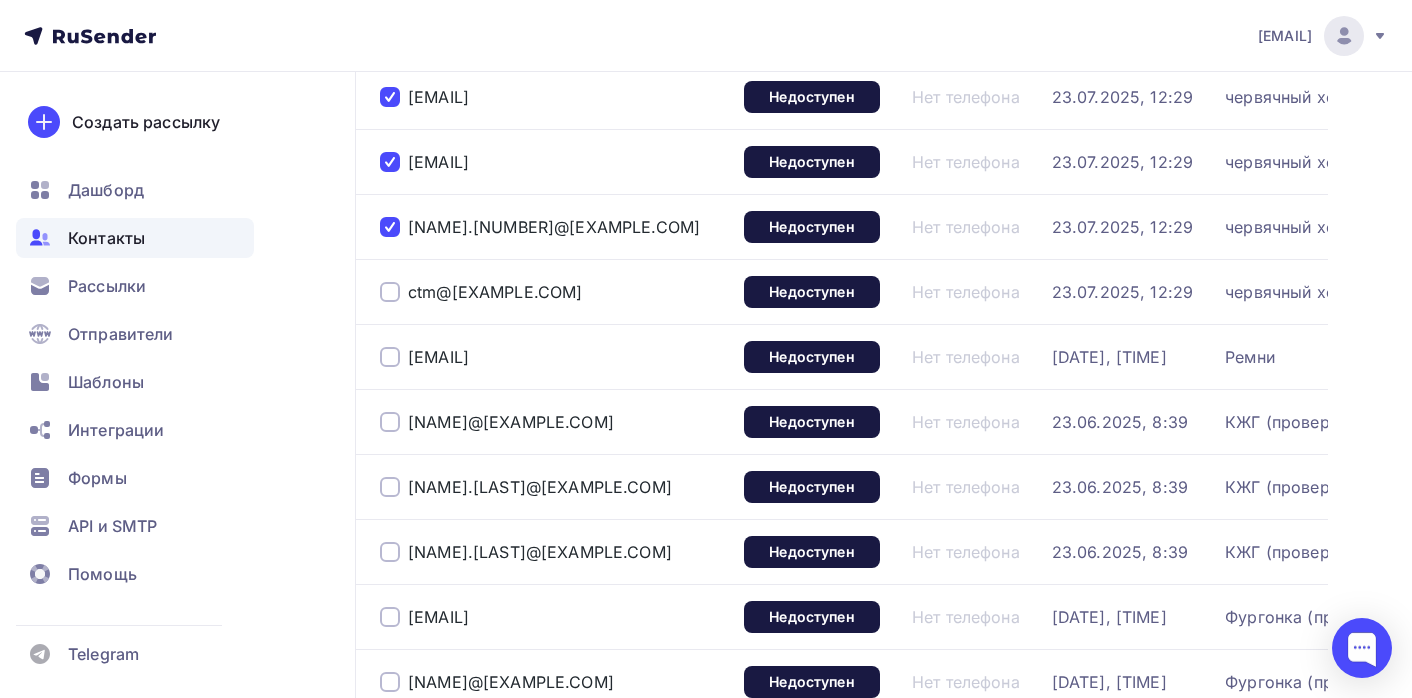 click at bounding box center [390, 292] 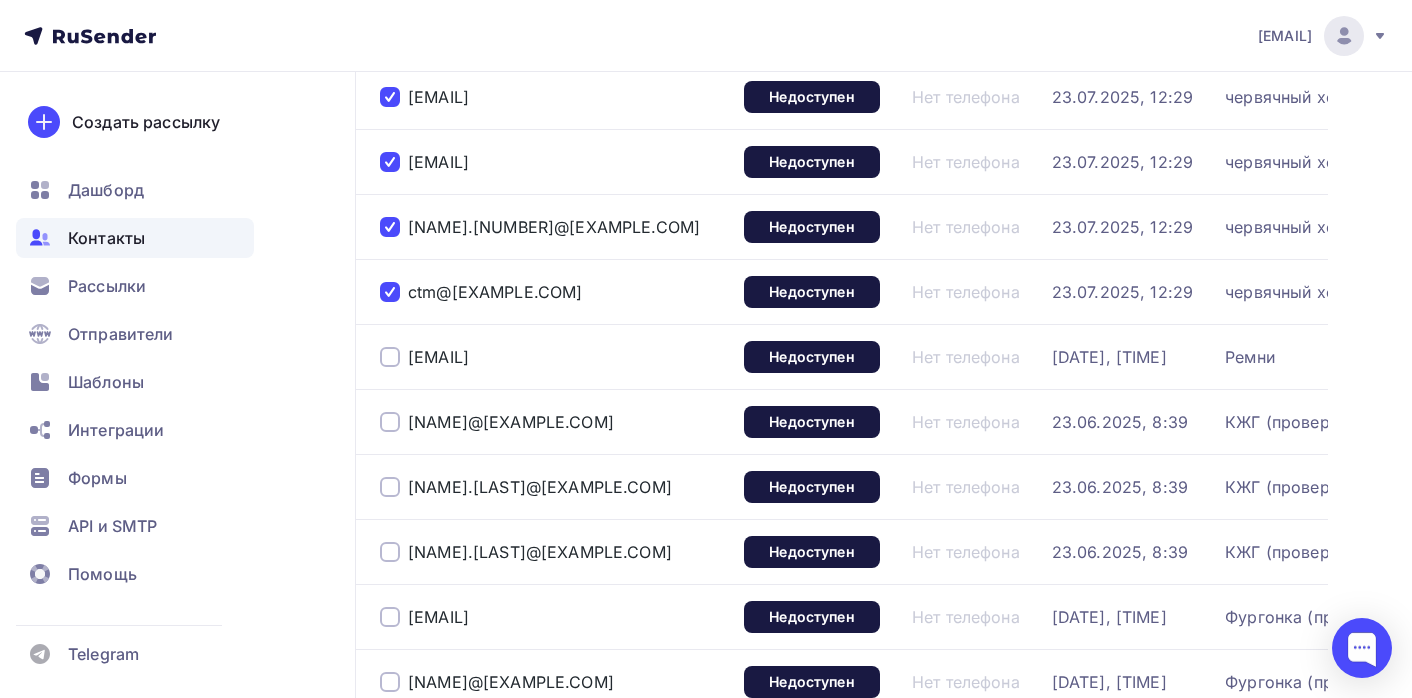 click at bounding box center (390, 357) 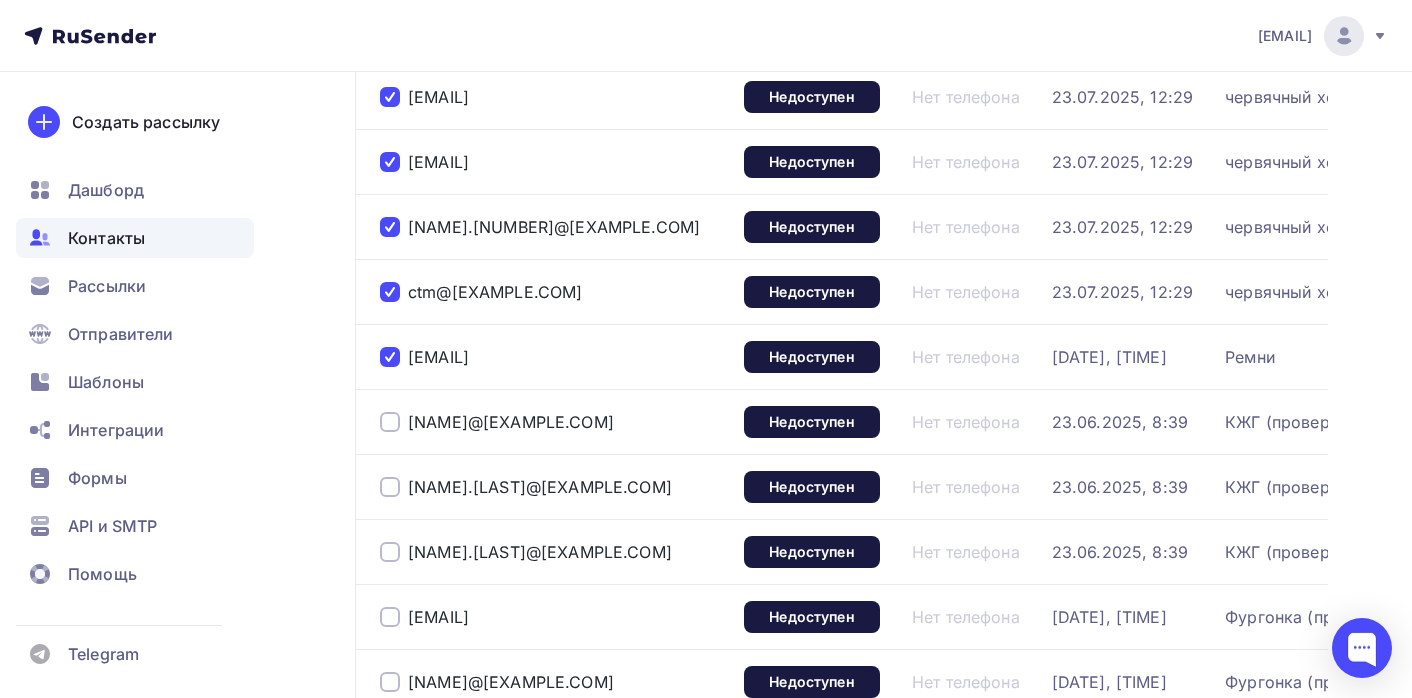 click at bounding box center [390, 422] 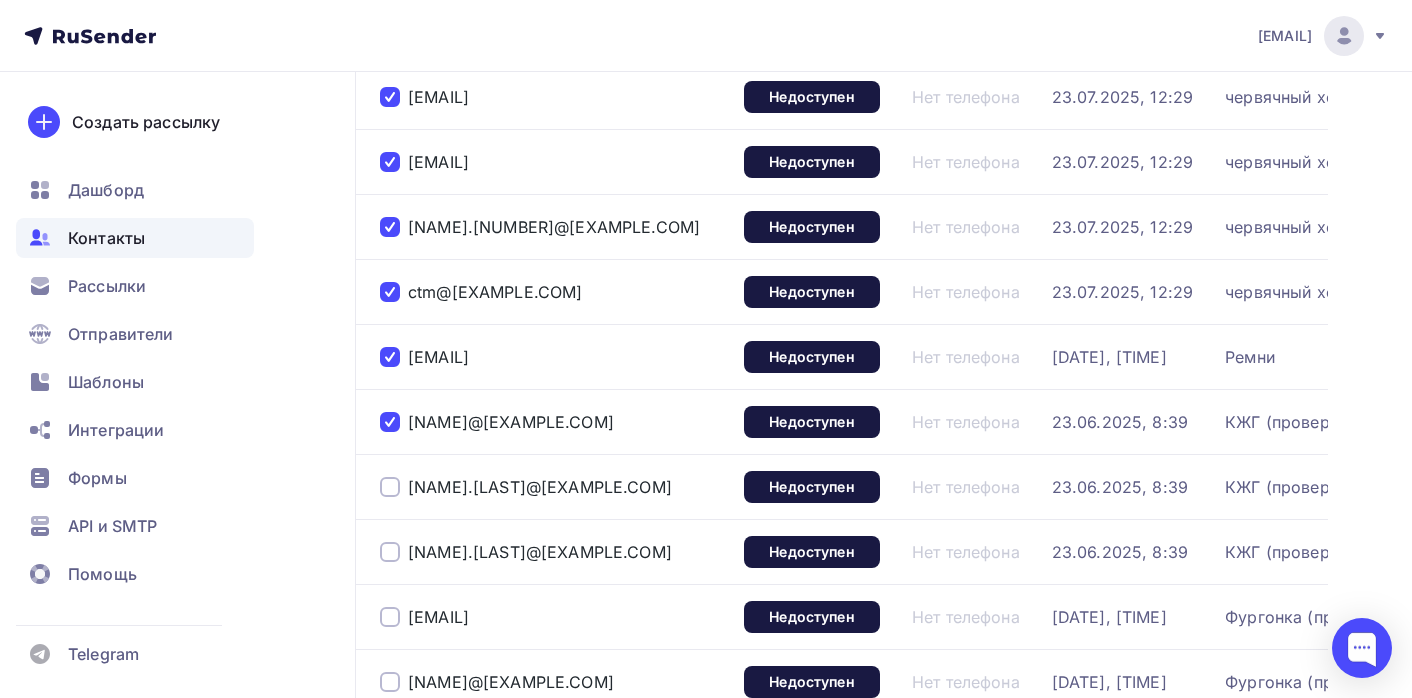 click at bounding box center [390, 487] 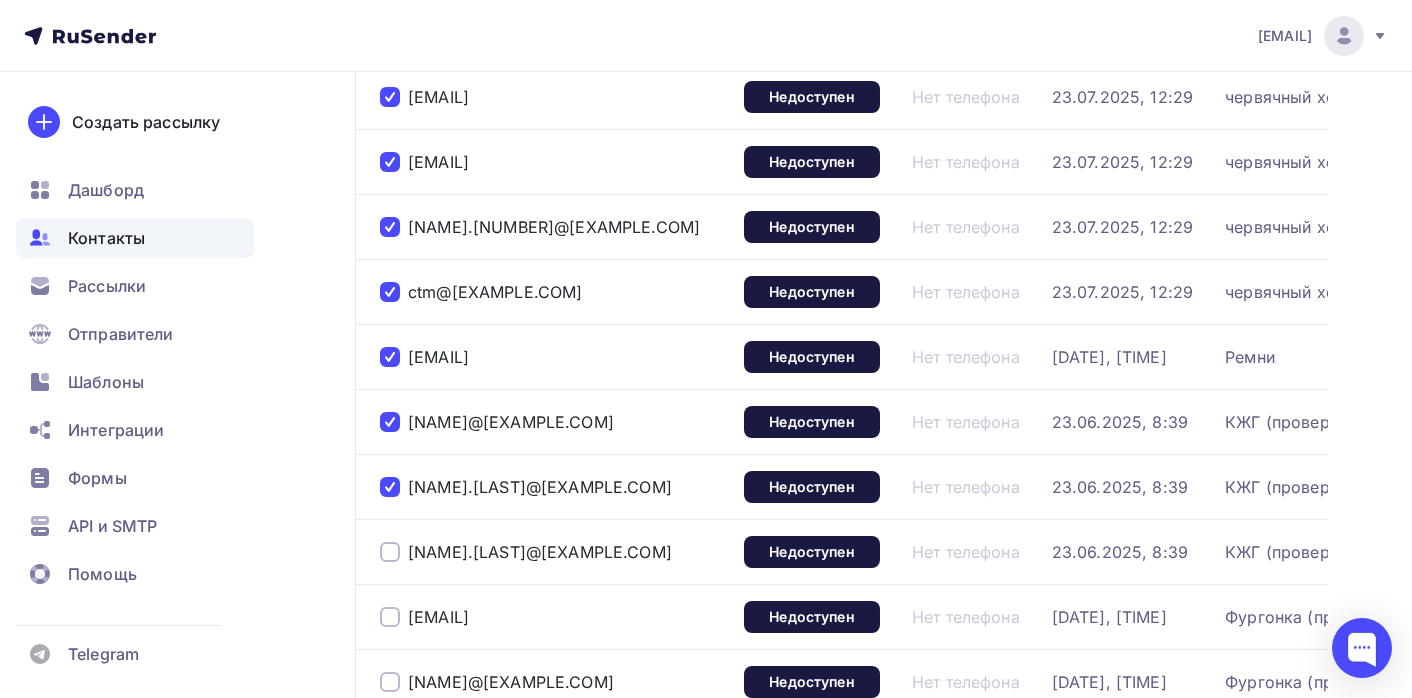 click at bounding box center (390, 552) 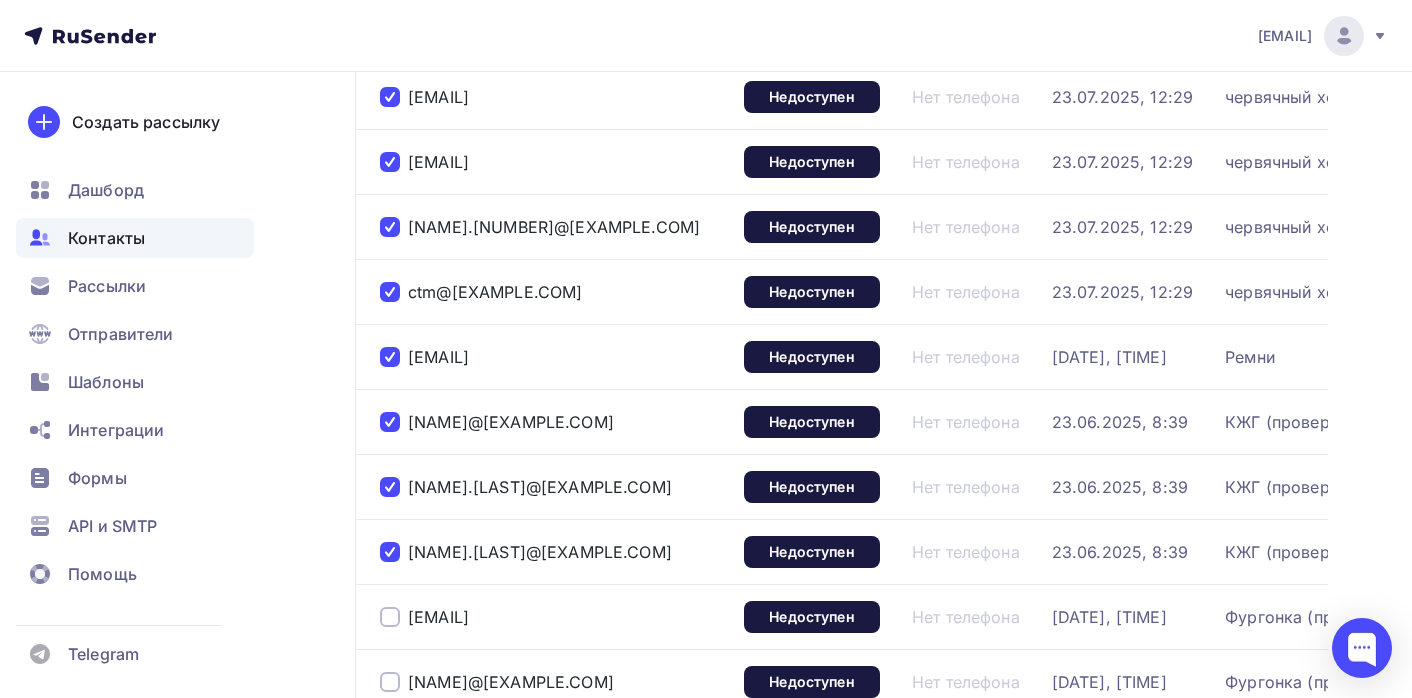 click at bounding box center [390, 617] 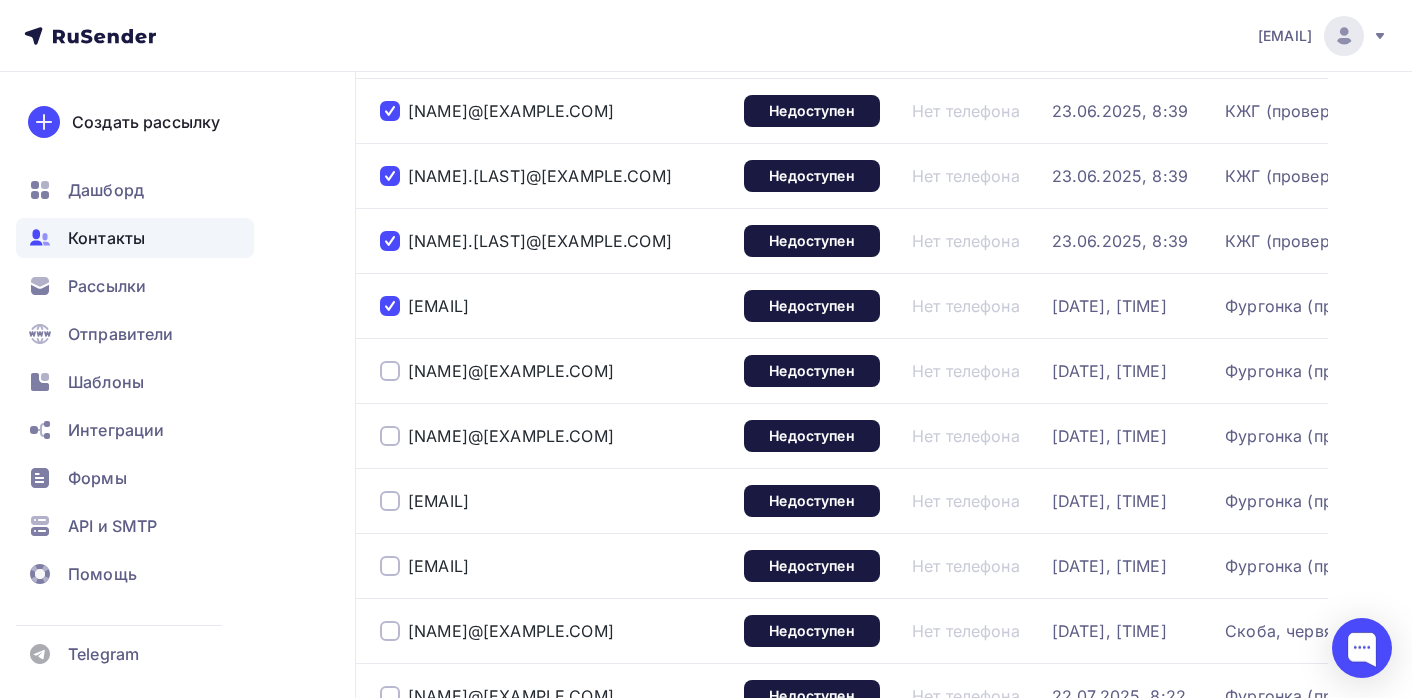 scroll, scrollTop: 2511, scrollLeft: 0, axis: vertical 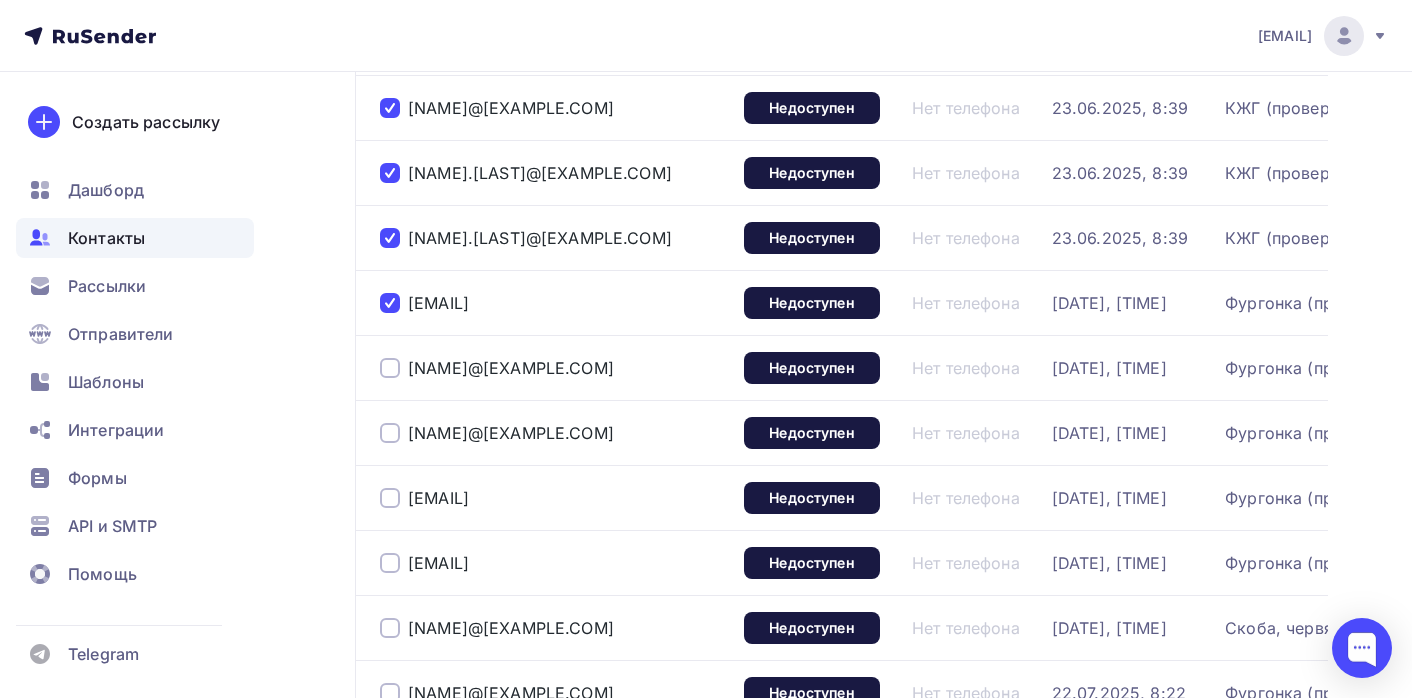 click at bounding box center (390, 368) 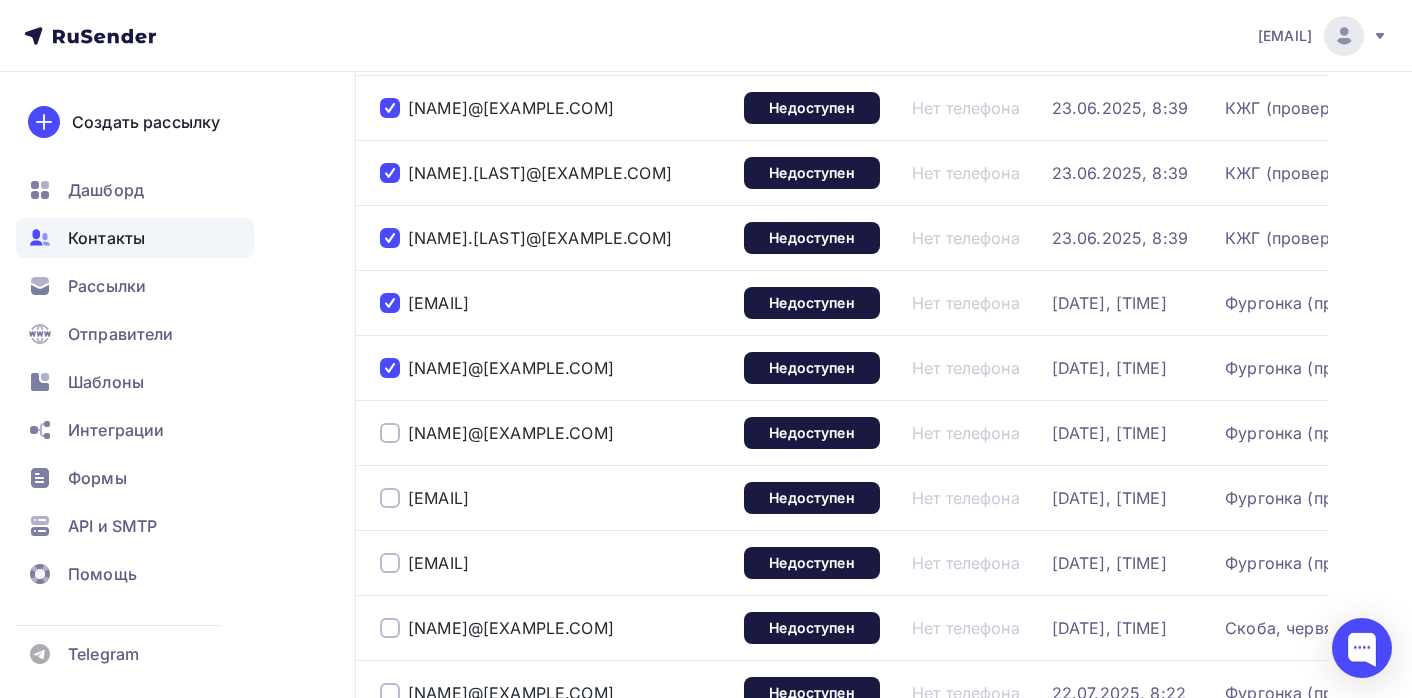 click at bounding box center [390, 433] 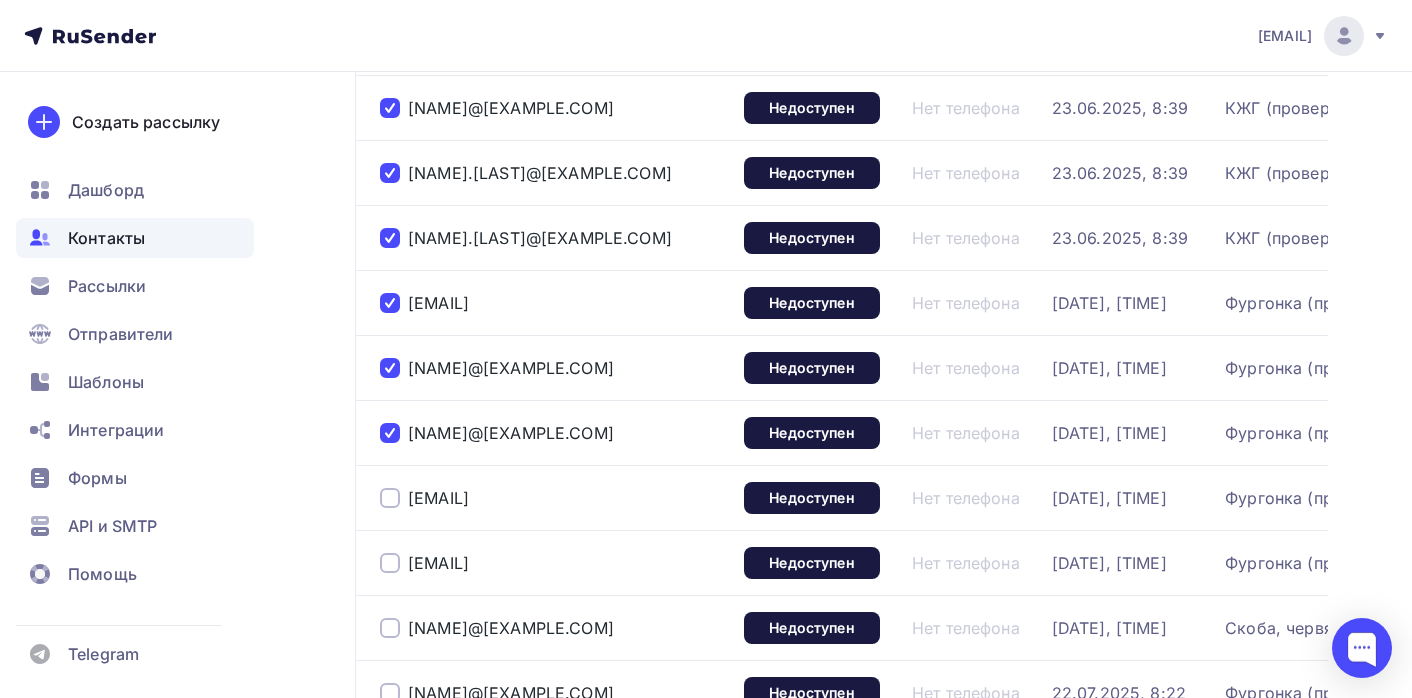click at bounding box center (390, 498) 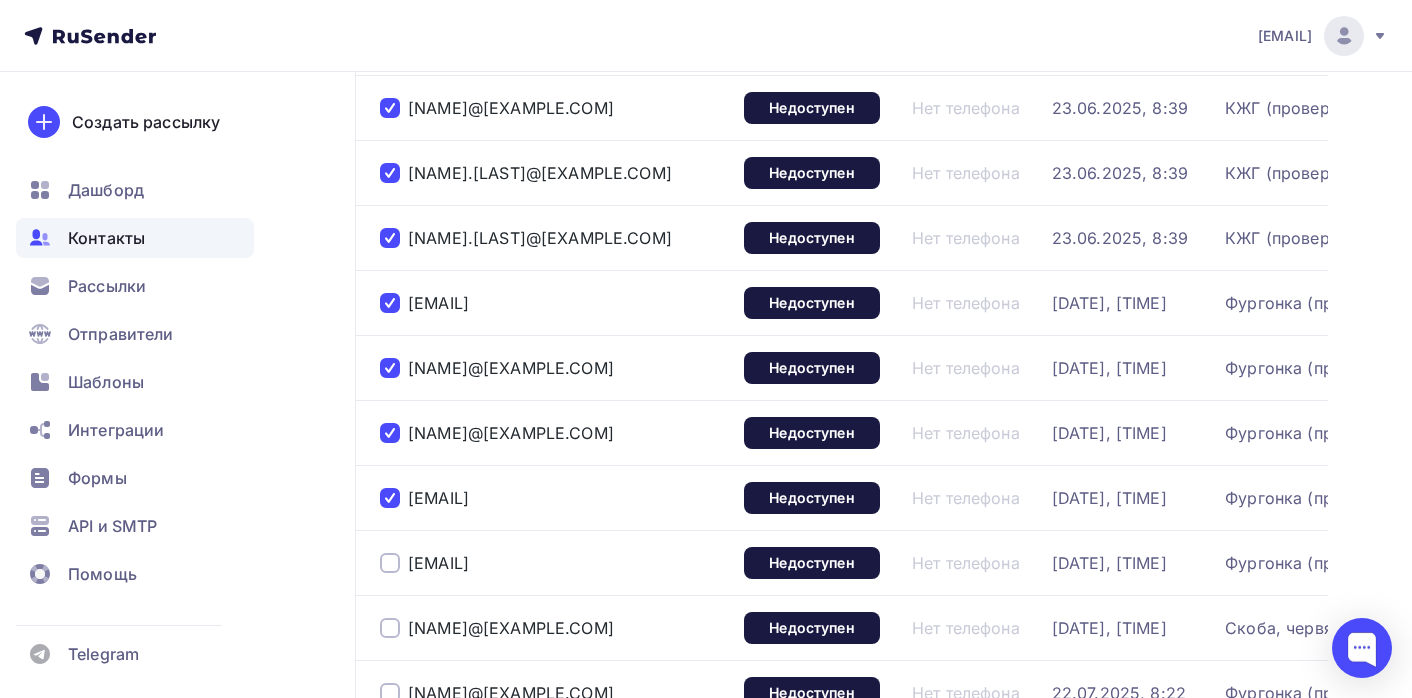 click at bounding box center [390, 563] 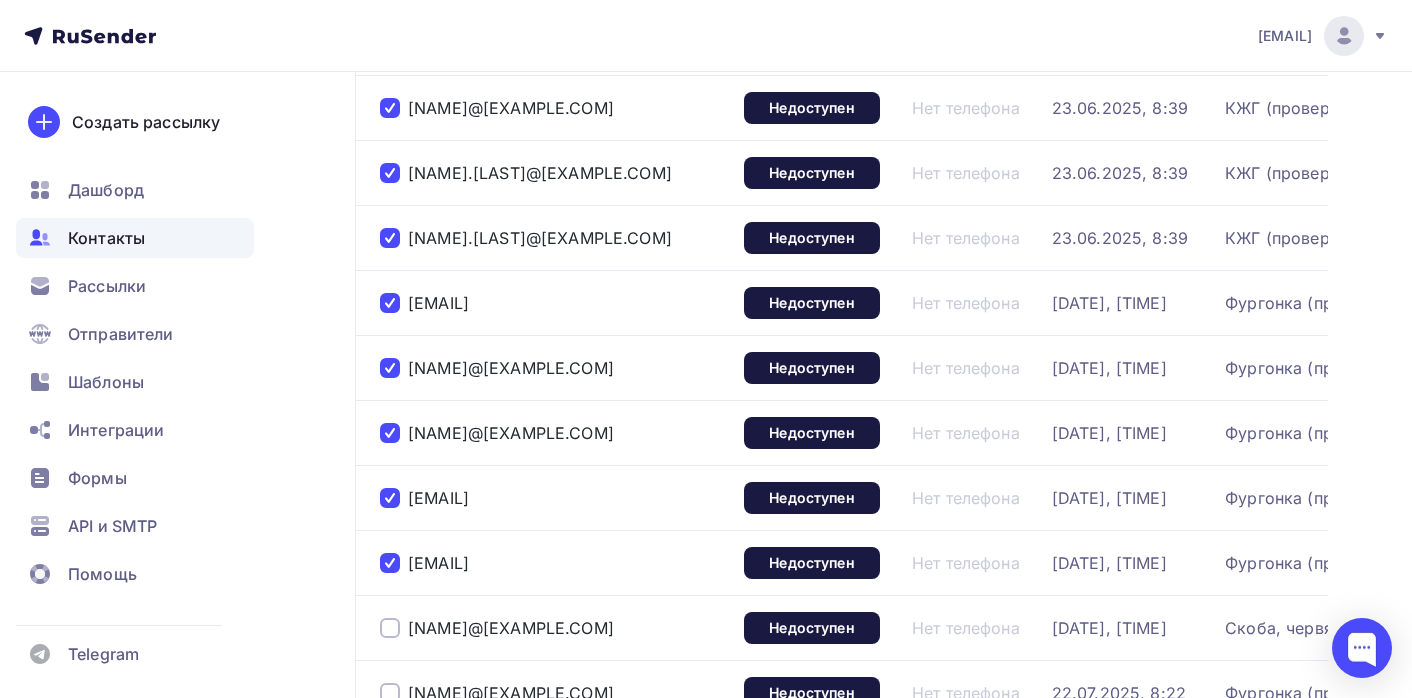 click at bounding box center (390, 628) 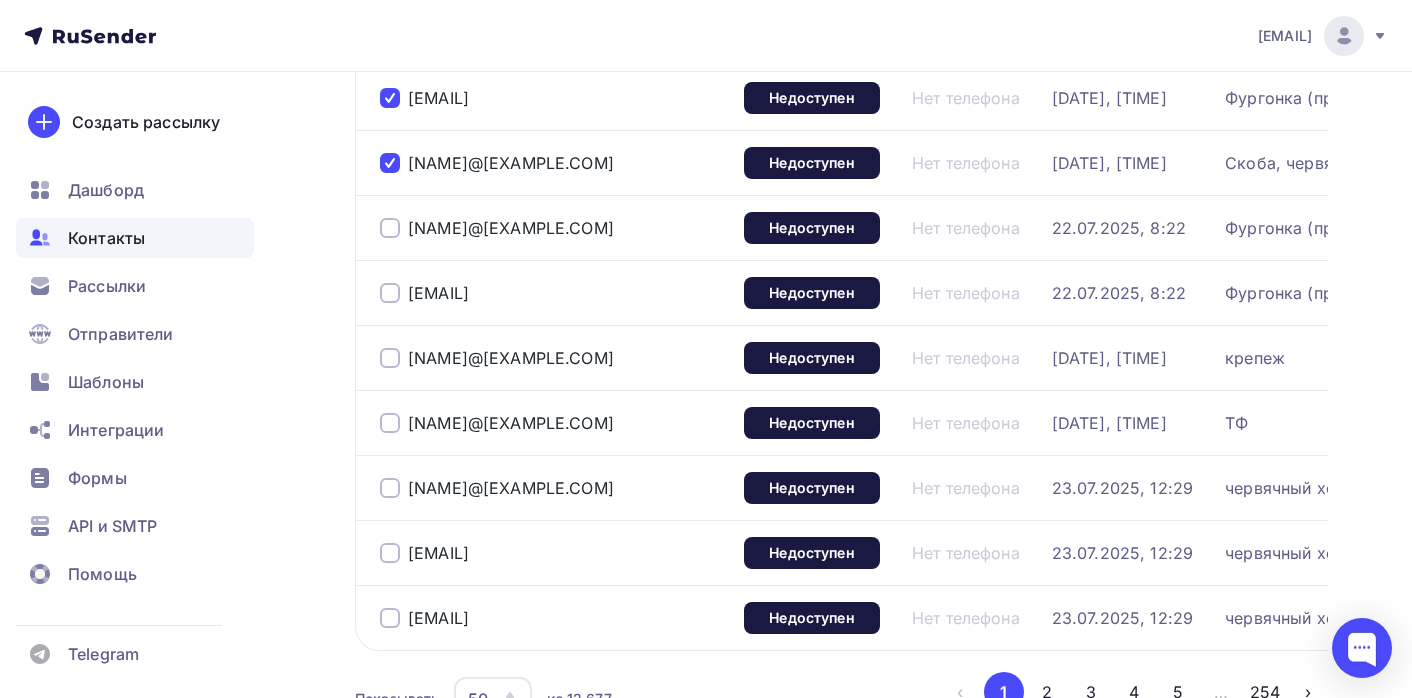 scroll, scrollTop: 2995, scrollLeft: 0, axis: vertical 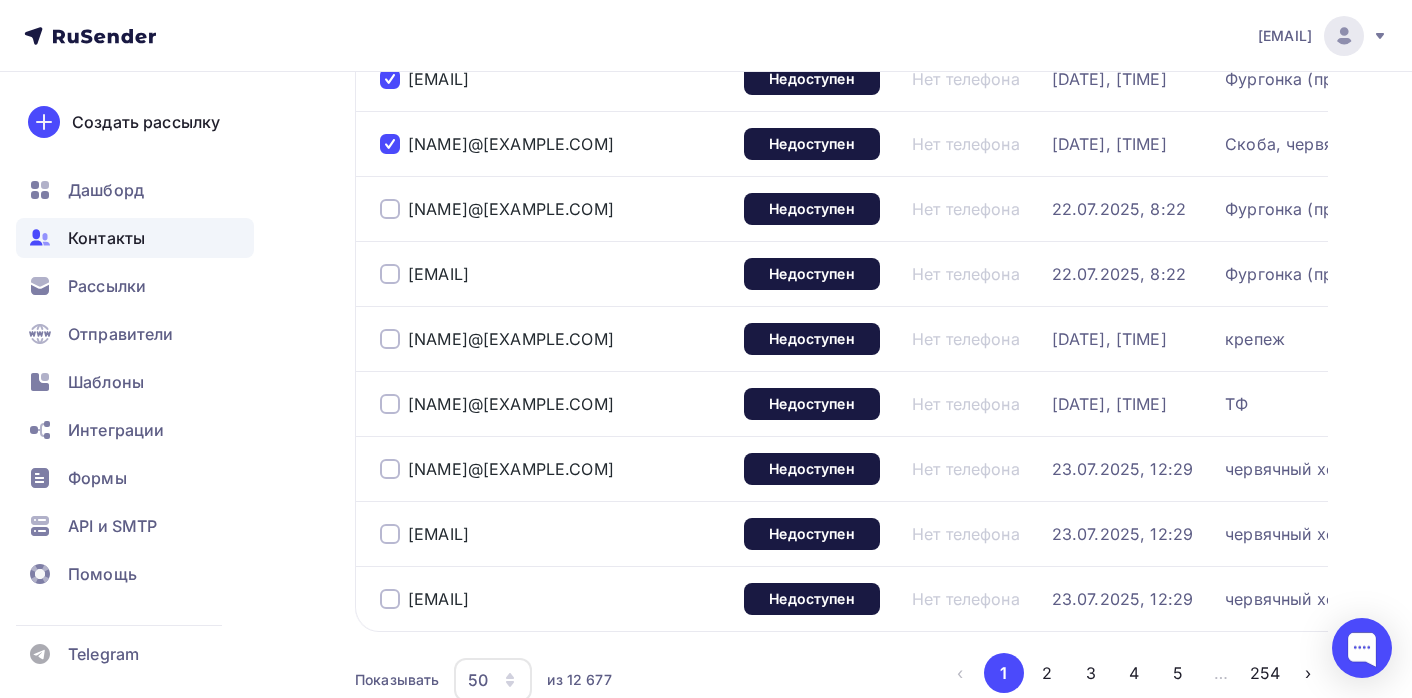 click at bounding box center (390, 209) 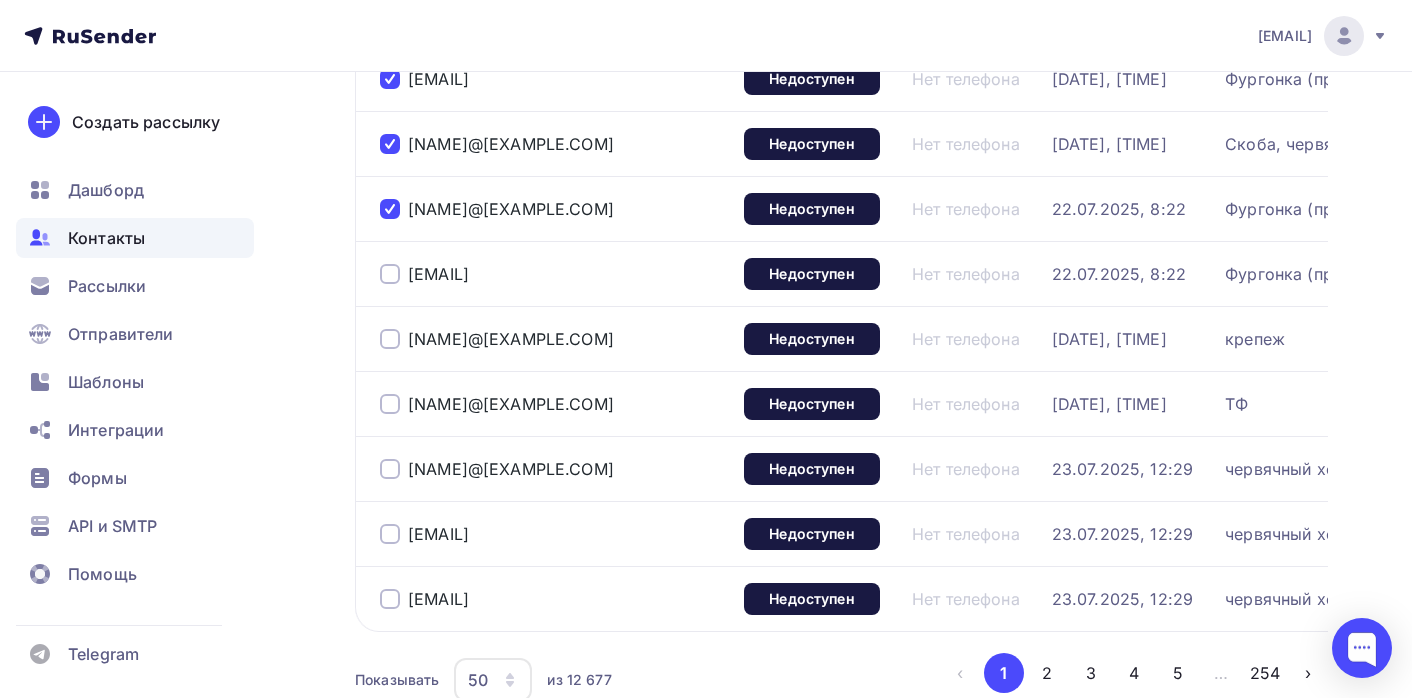 click at bounding box center (390, 274) 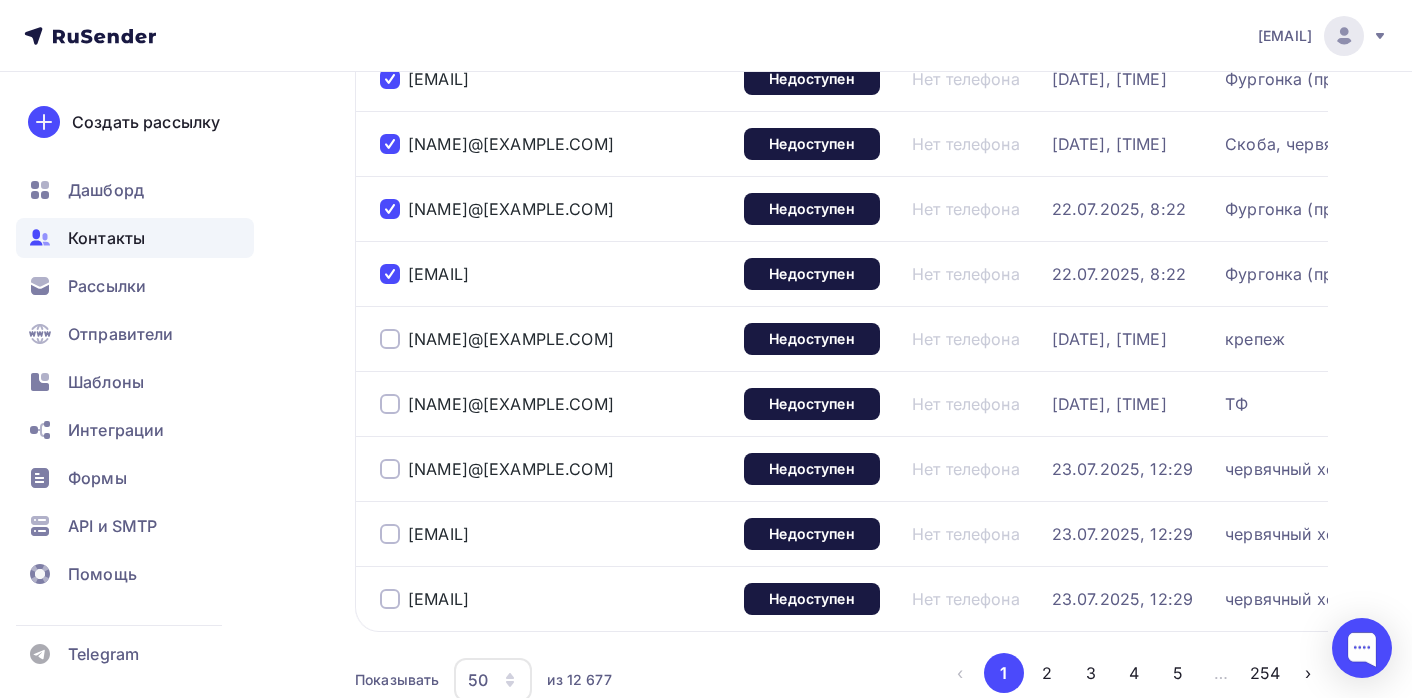 click at bounding box center (390, 339) 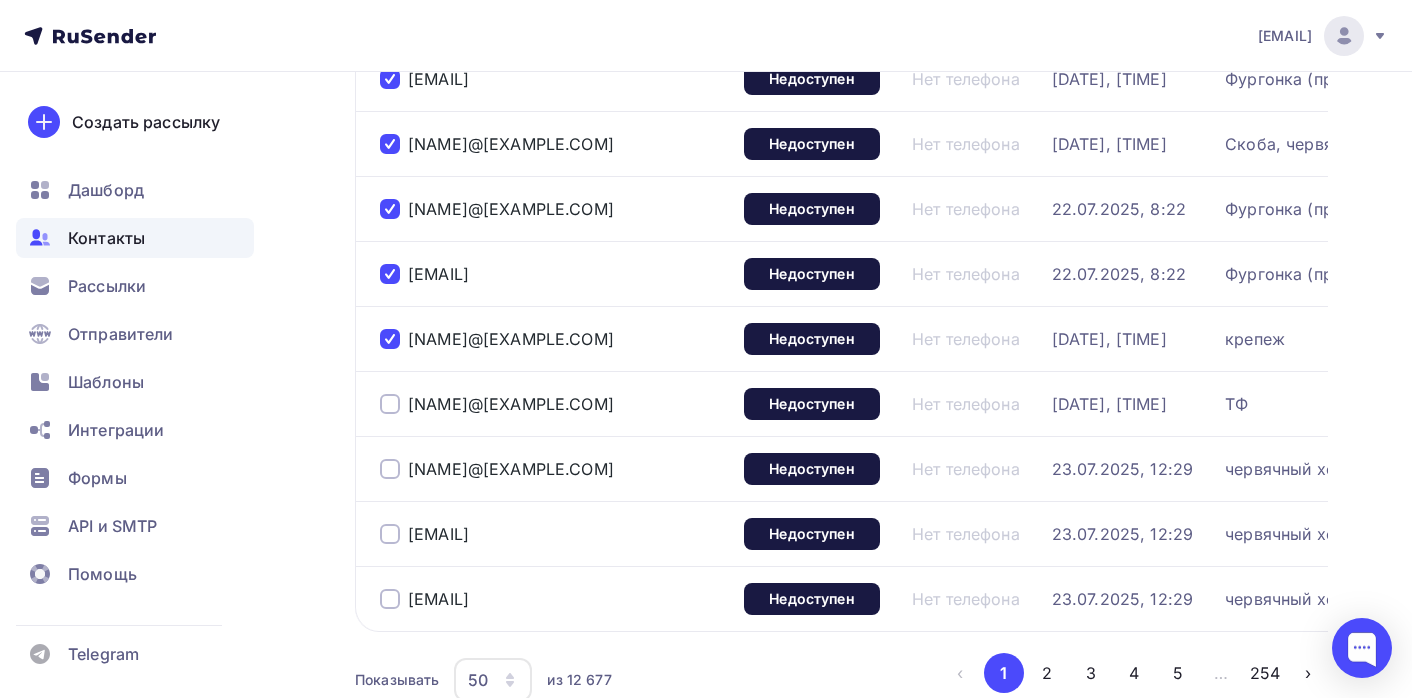 click on "snab@witek.ru" at bounding box center [545, 403] 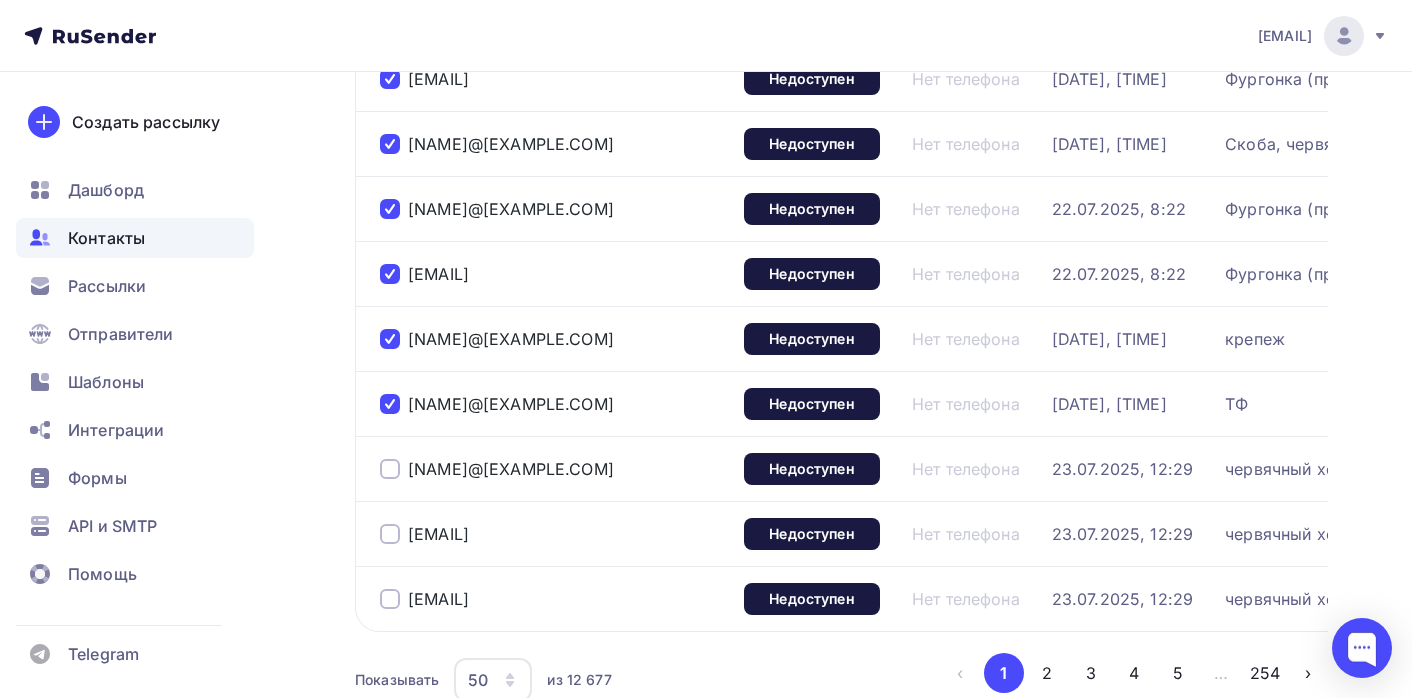 click at bounding box center [390, 469] 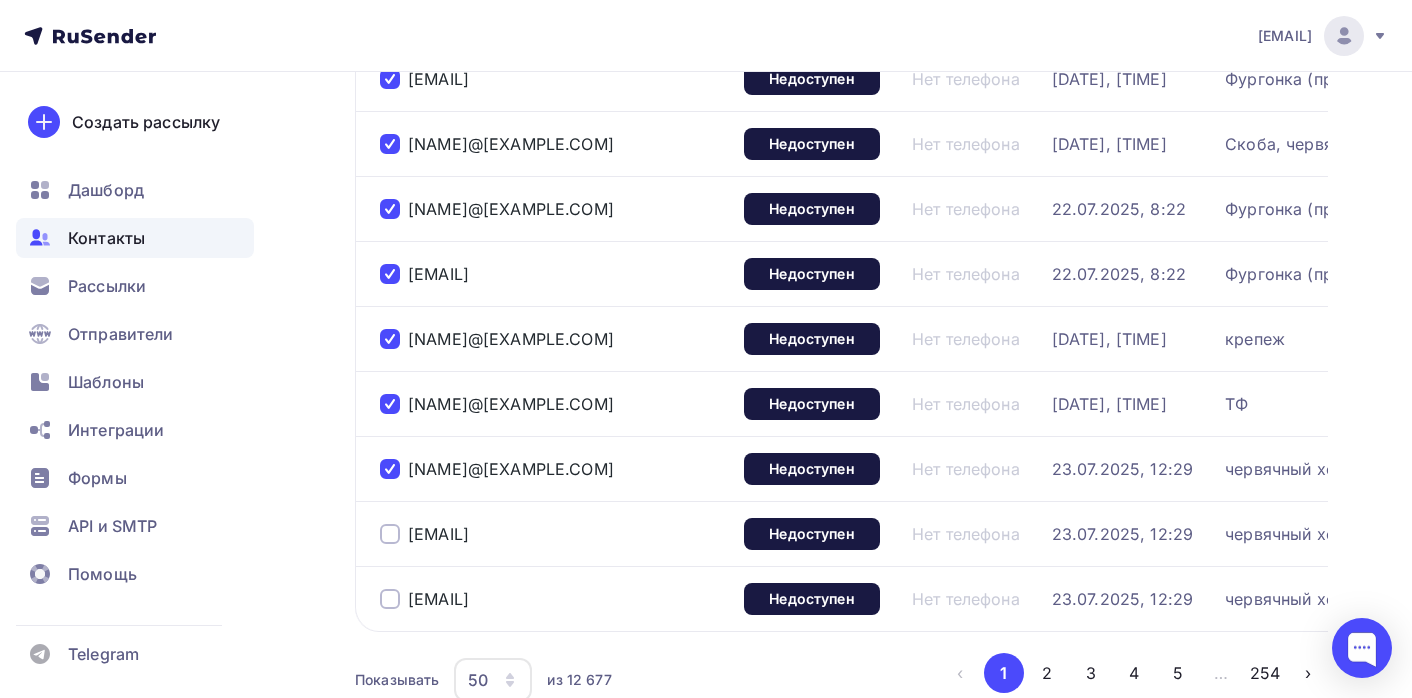 click at bounding box center (390, 534) 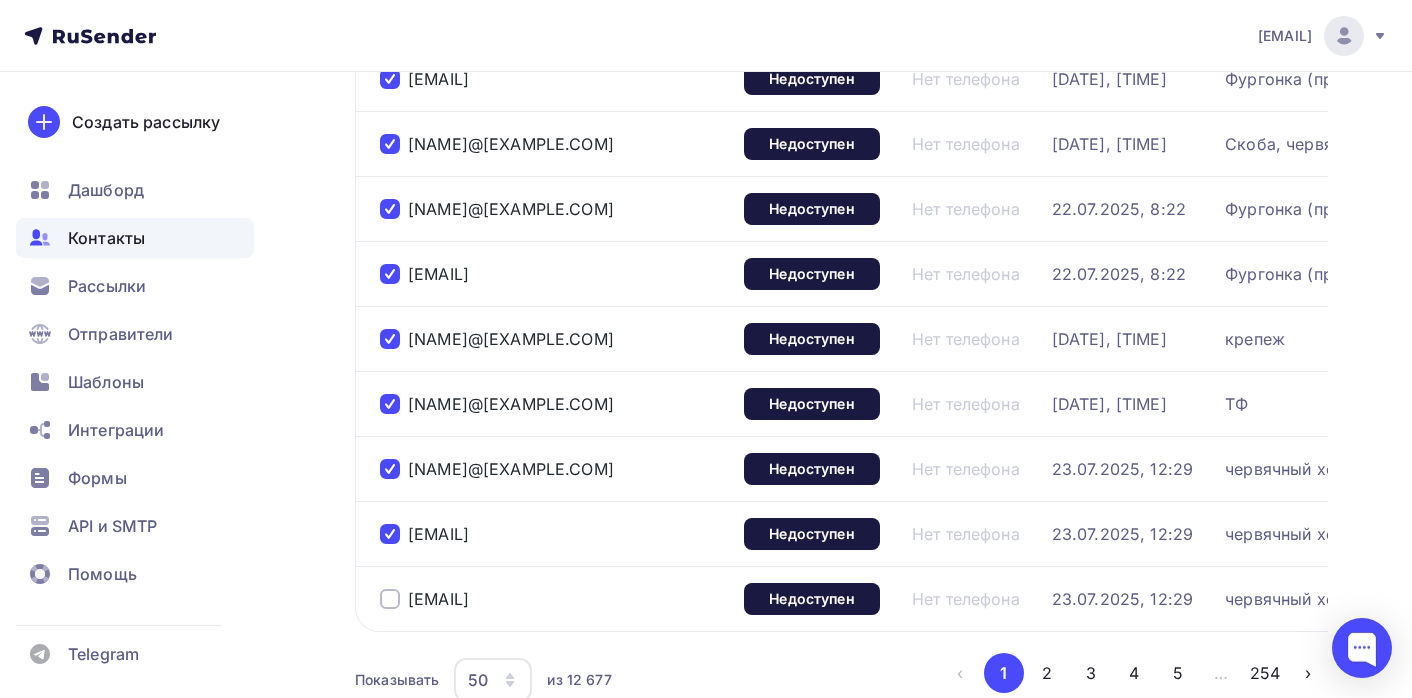 click at bounding box center [390, 599] 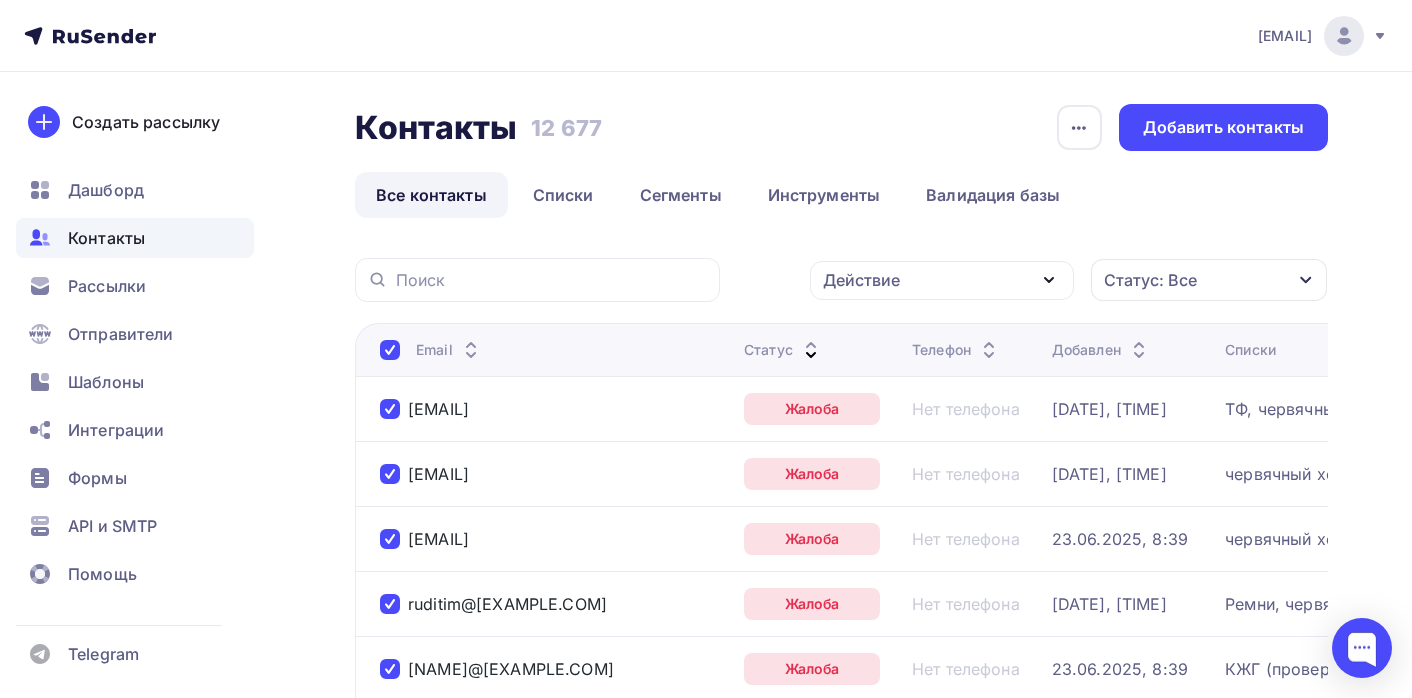 scroll, scrollTop: 0, scrollLeft: 0, axis: both 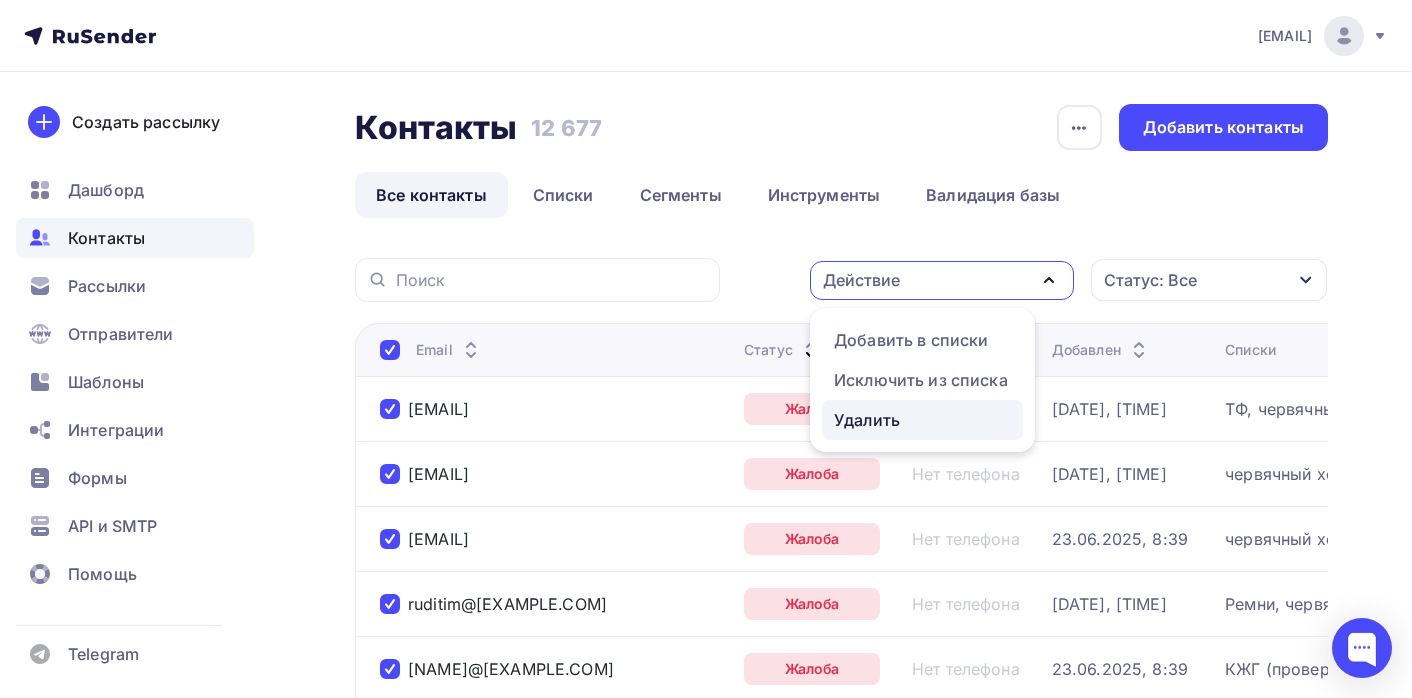 click on "Удалить" at bounding box center (922, 420) 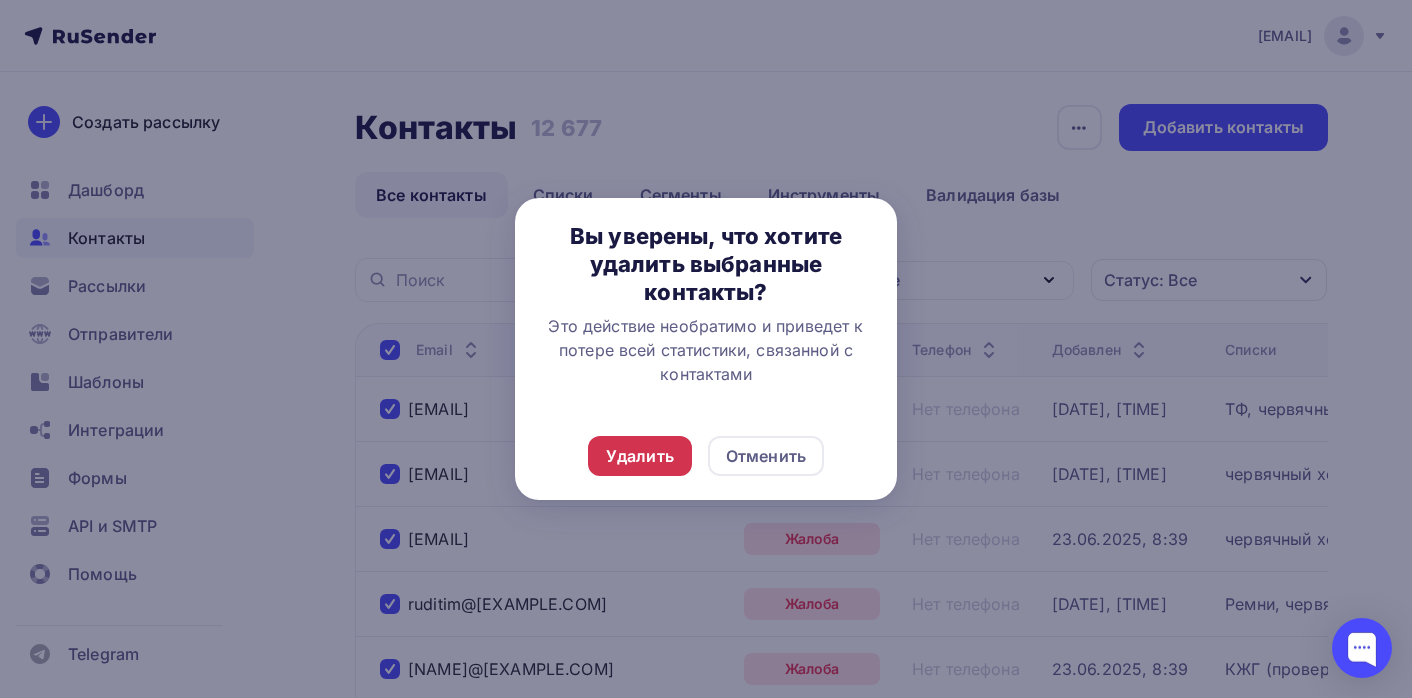 click on "Удалить" at bounding box center [640, 456] 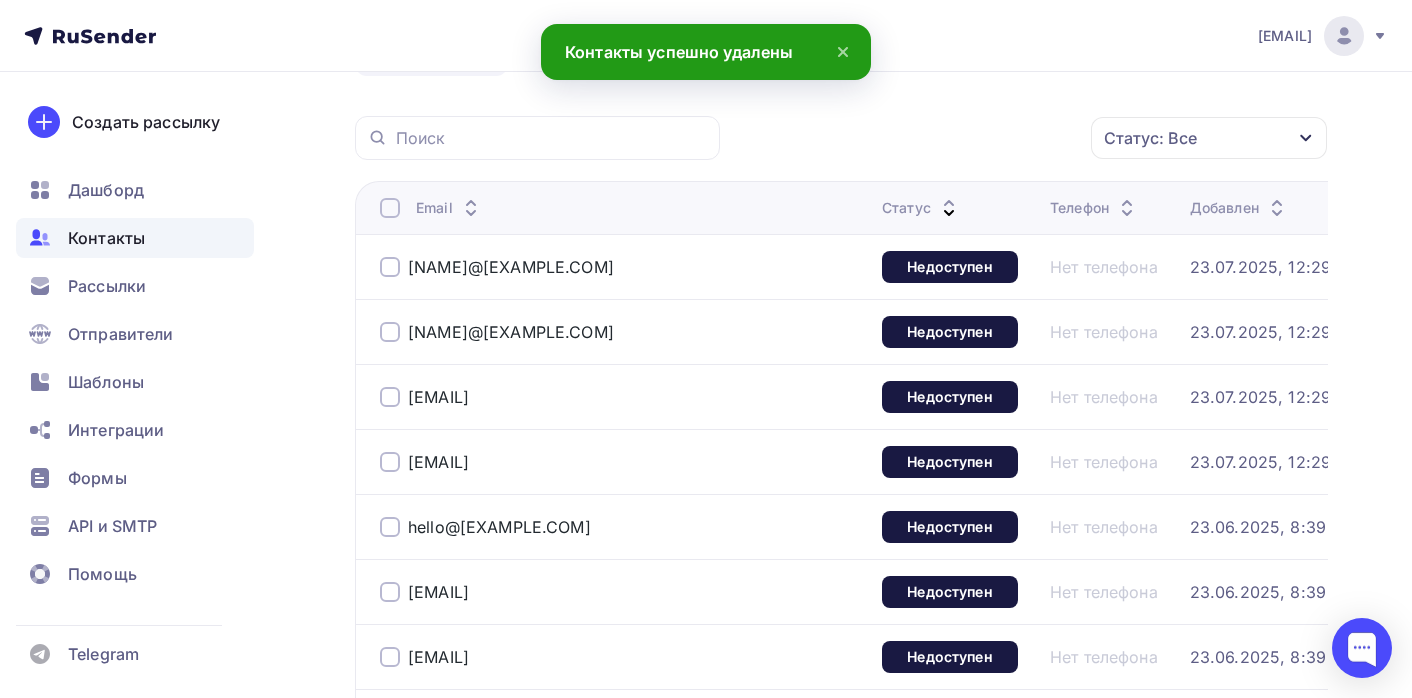 scroll, scrollTop: 101, scrollLeft: 0, axis: vertical 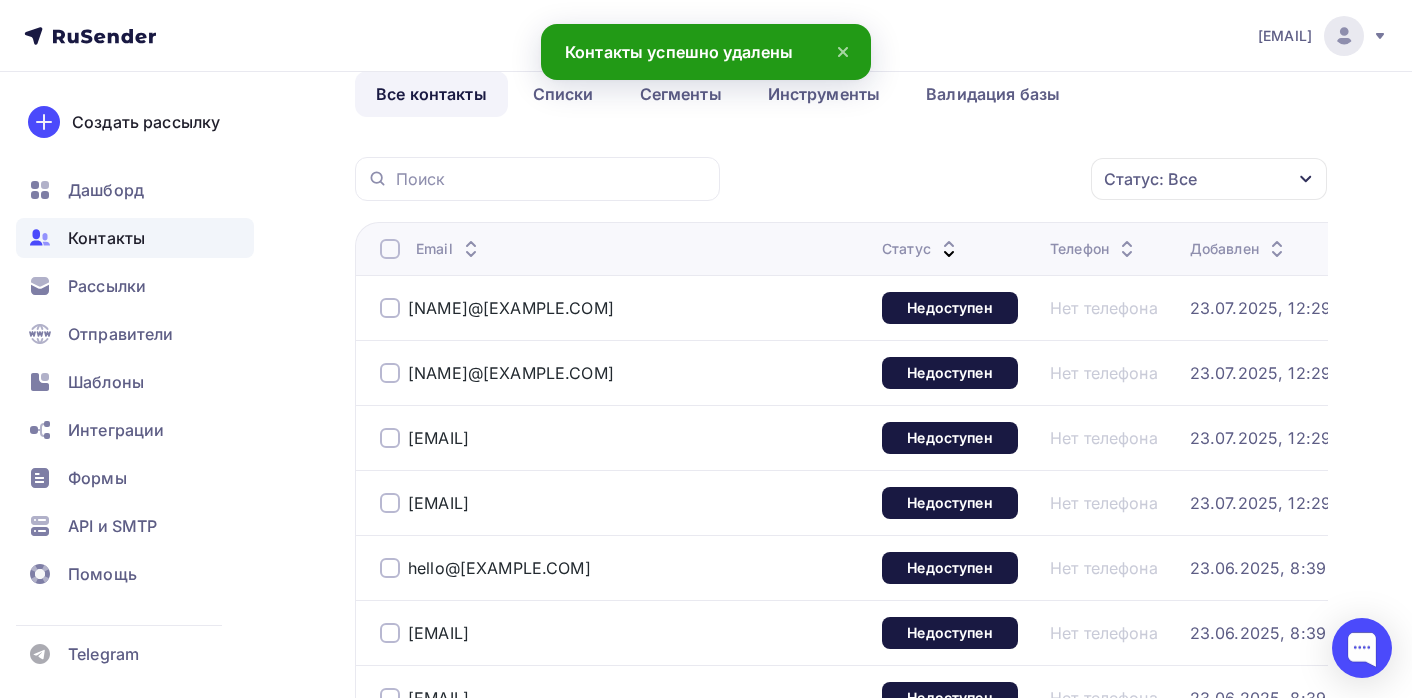 click at bounding box center [390, 249] 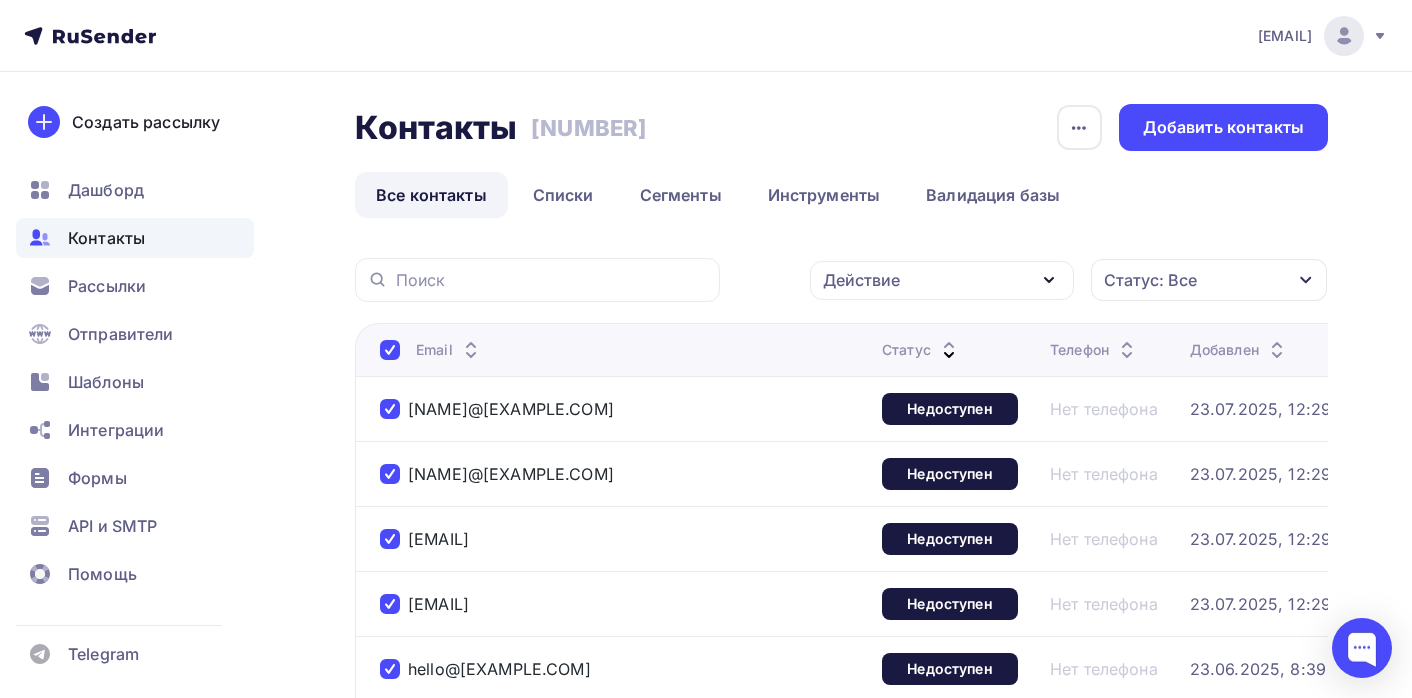 scroll, scrollTop: 0, scrollLeft: 0, axis: both 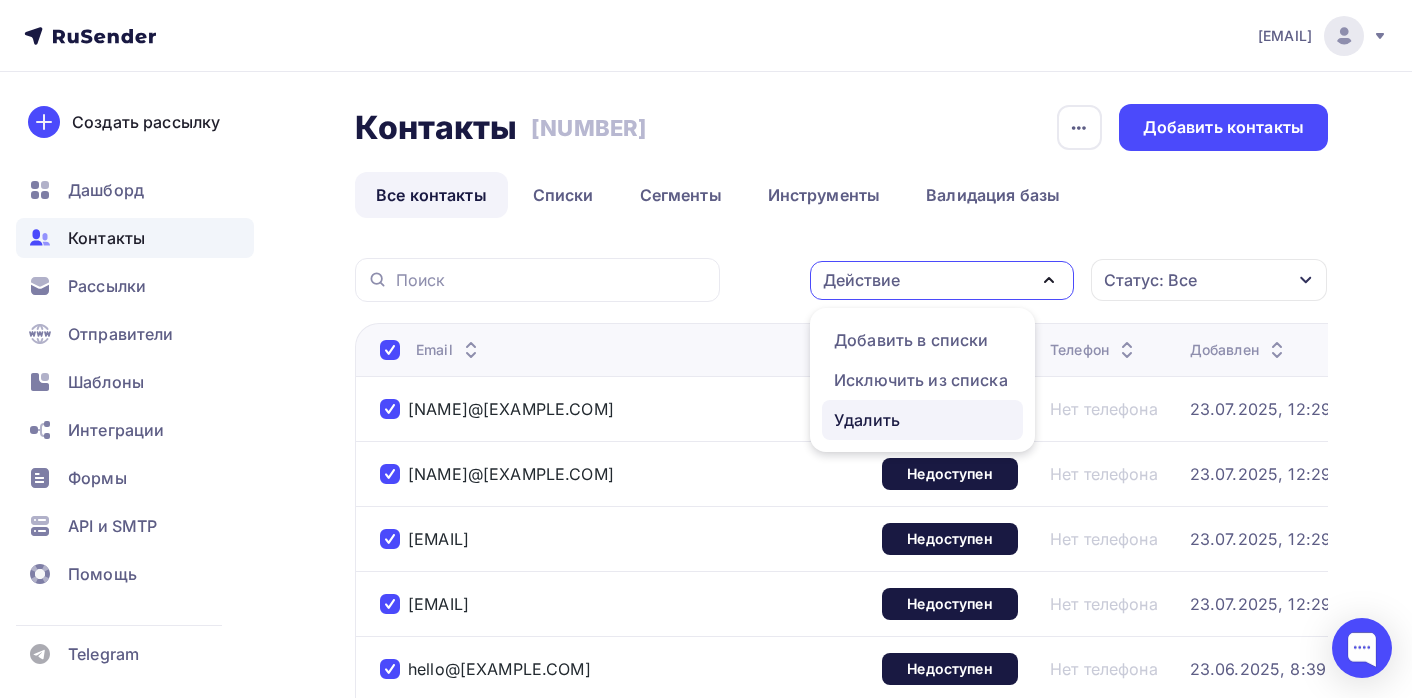 click on "Удалить" at bounding box center [922, 420] 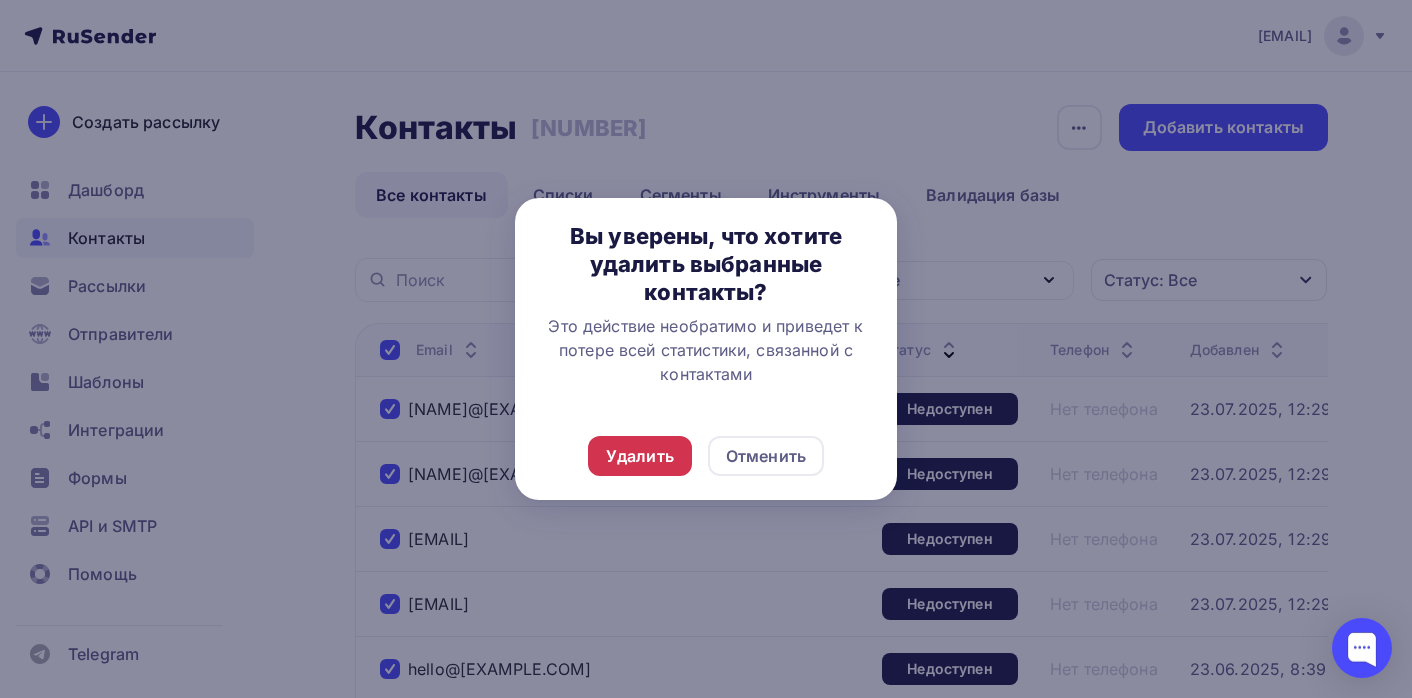 click on "Удалить" at bounding box center (640, 456) 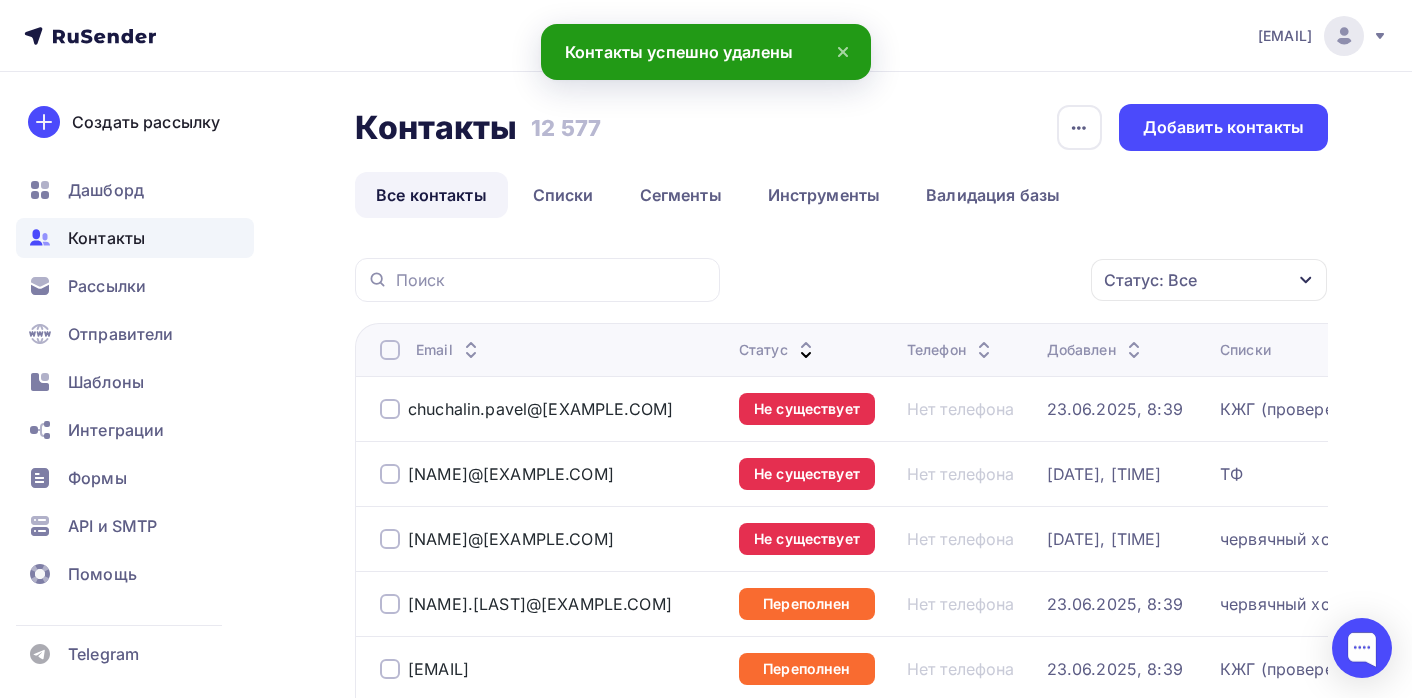 click at bounding box center [390, 350] 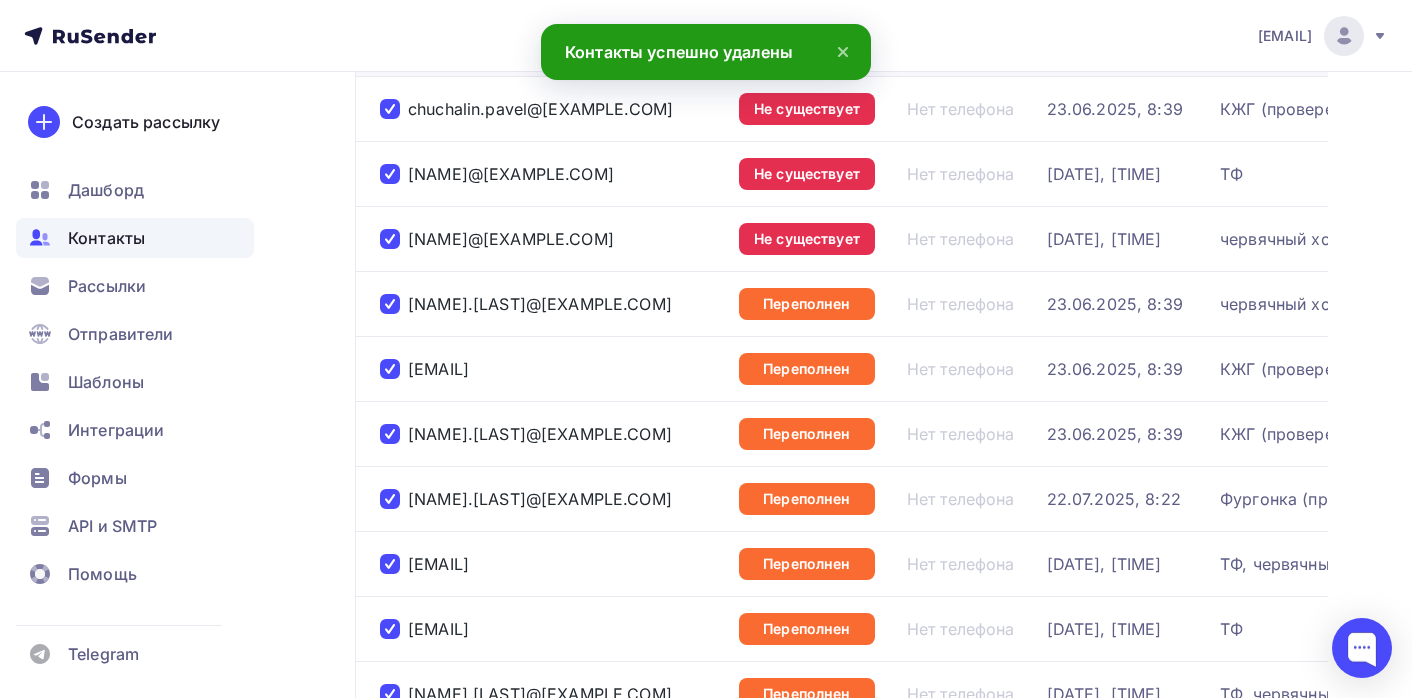 scroll, scrollTop: 321, scrollLeft: 0, axis: vertical 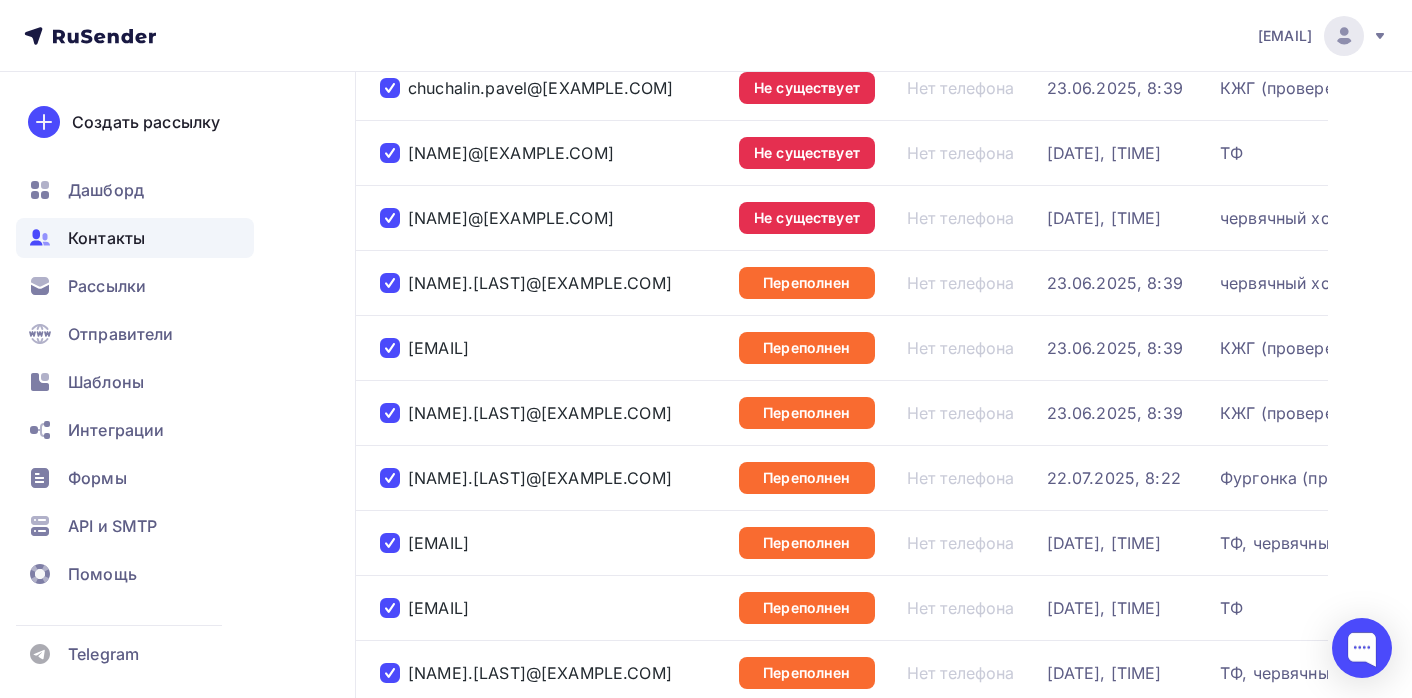 click at bounding box center [390, 283] 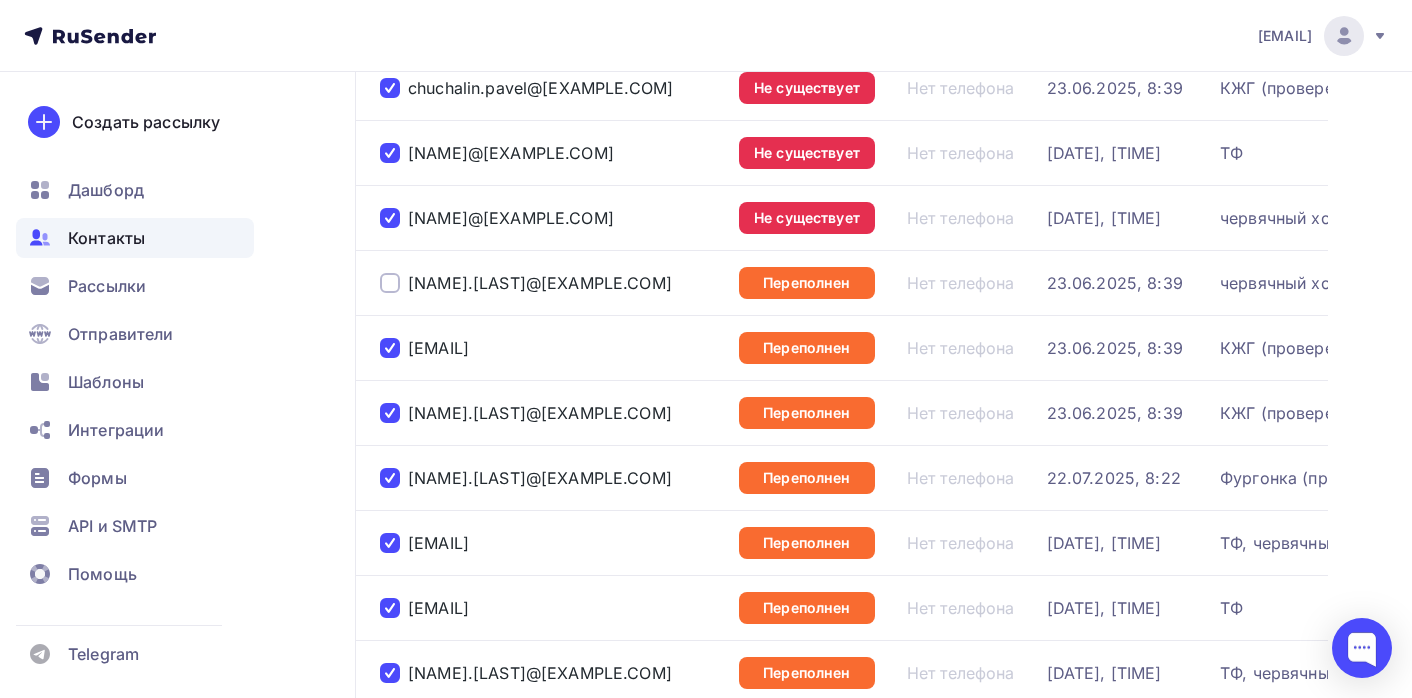 click at bounding box center (390, 348) 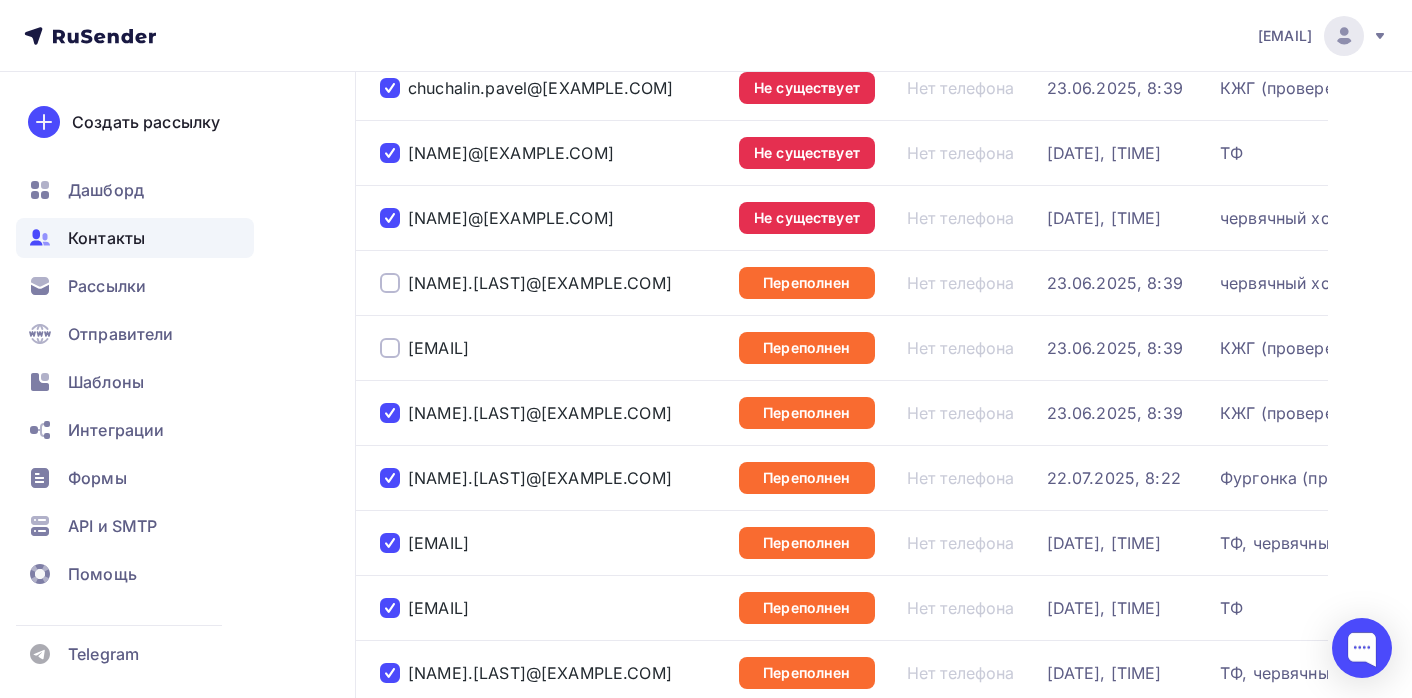 click at bounding box center [390, 413] 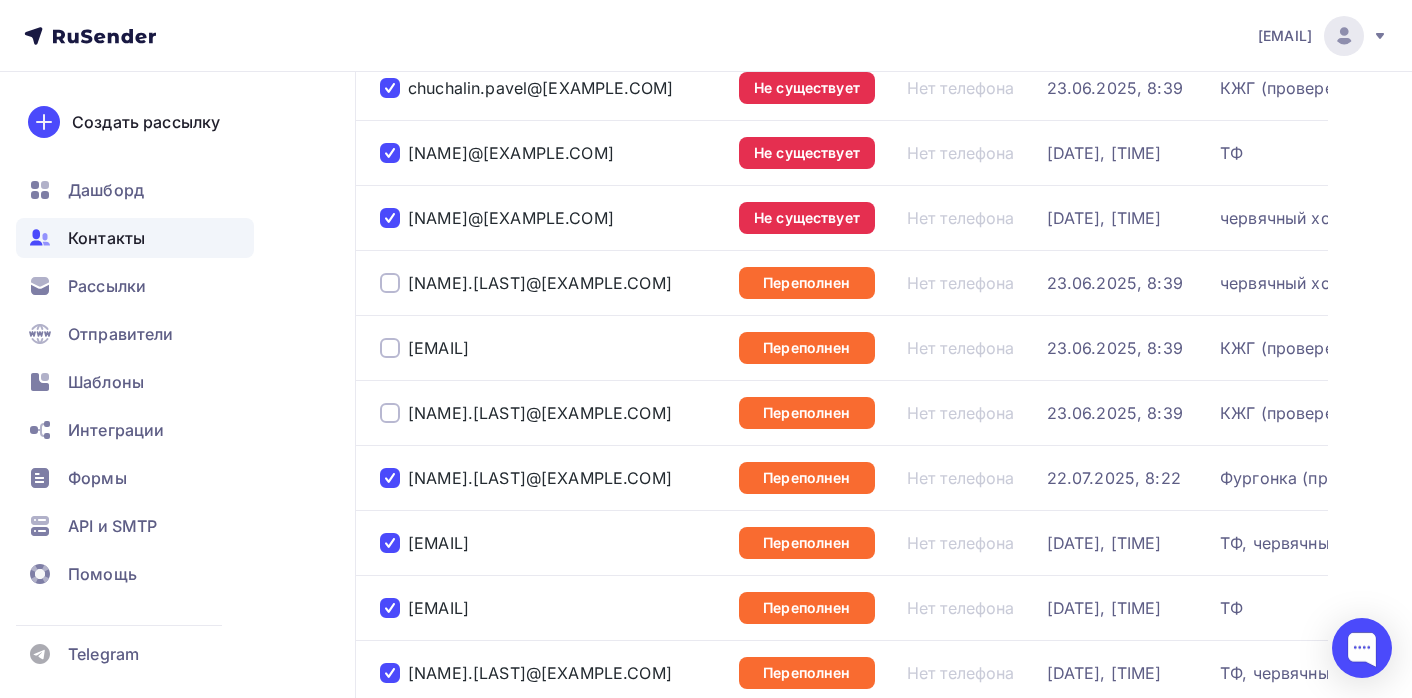 click at bounding box center [390, 478] 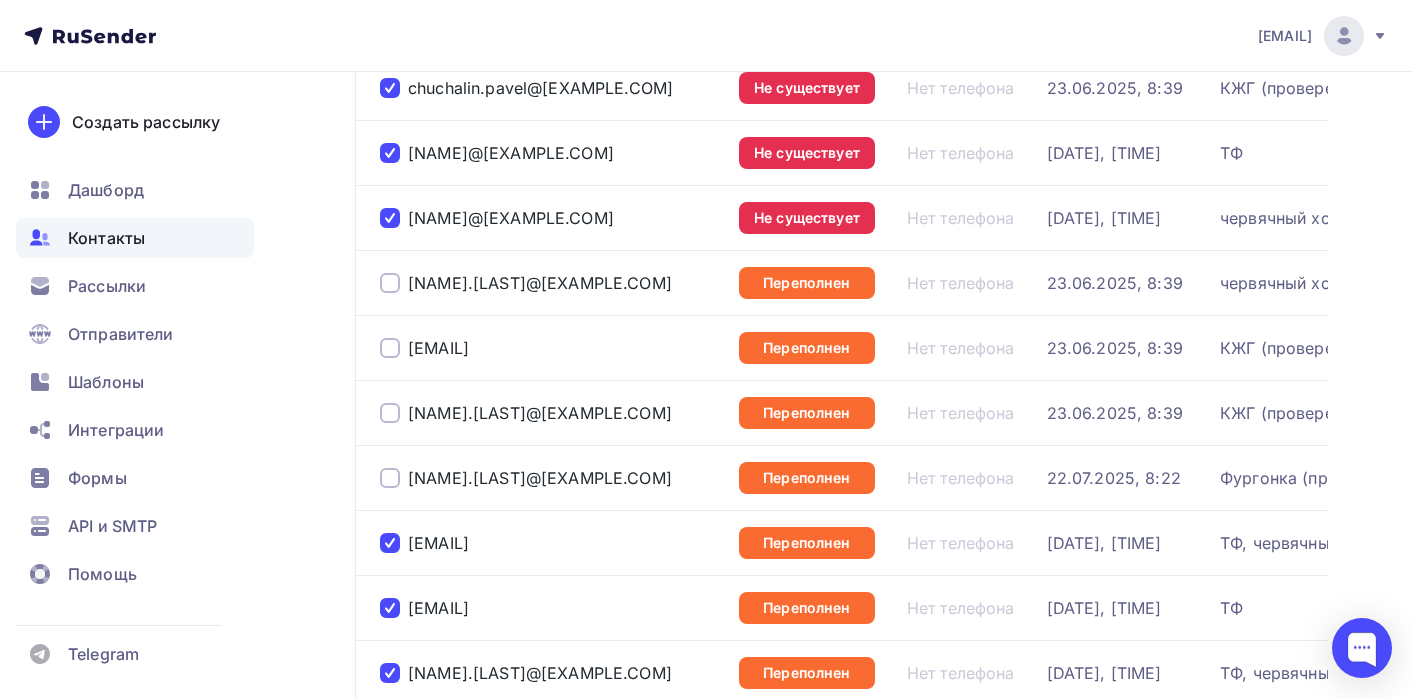 click at bounding box center (390, 543) 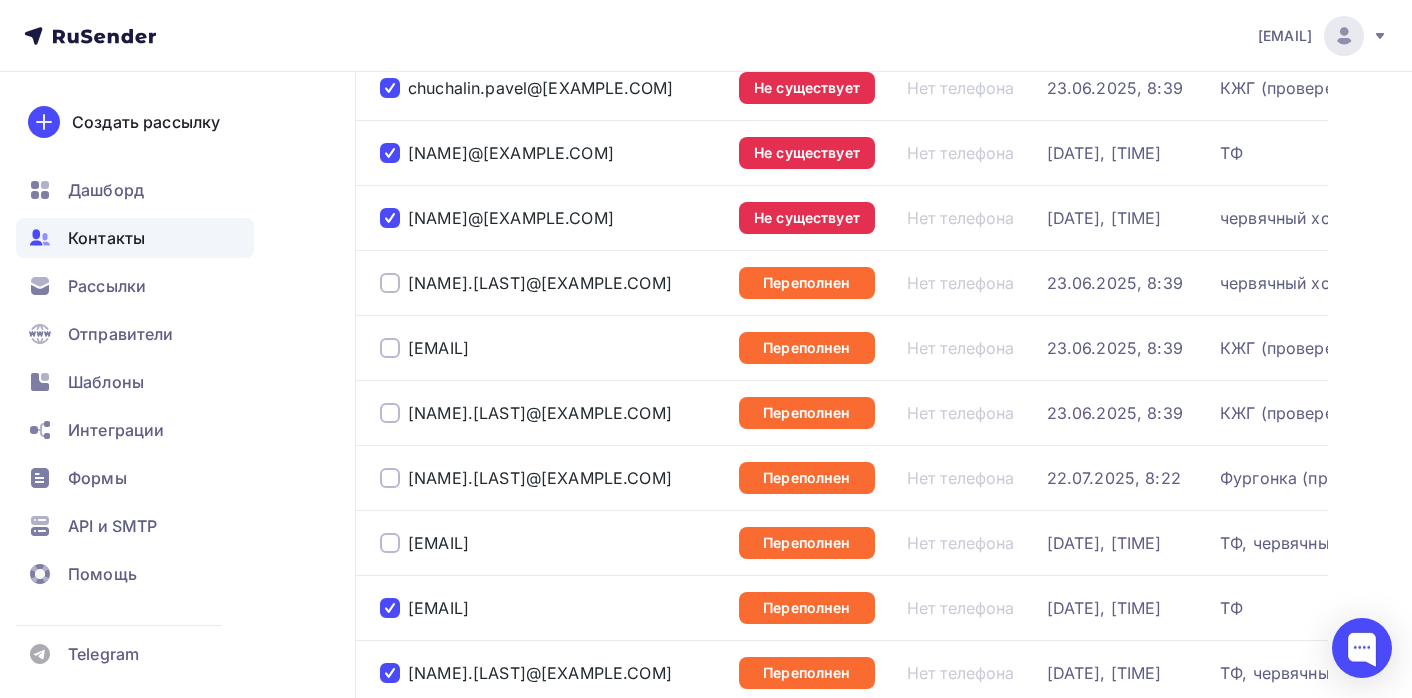 click at bounding box center [390, 608] 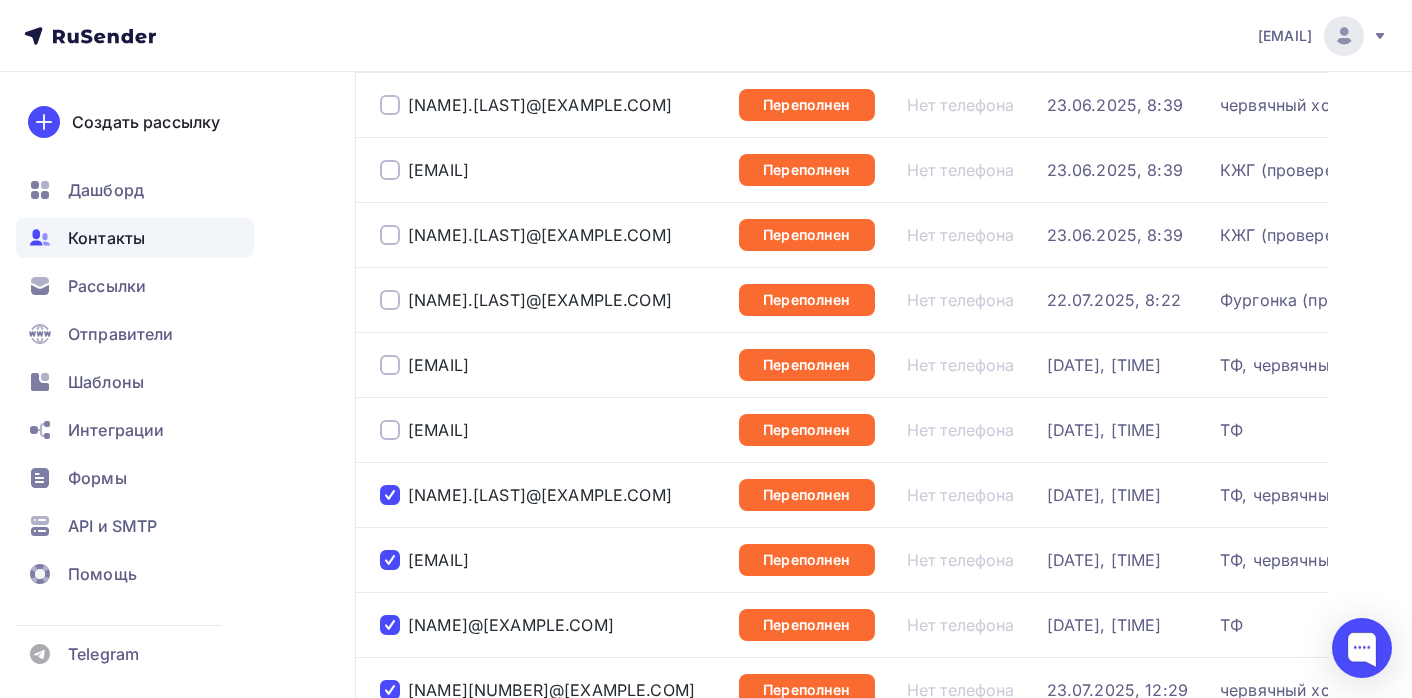 scroll, scrollTop: 546, scrollLeft: 0, axis: vertical 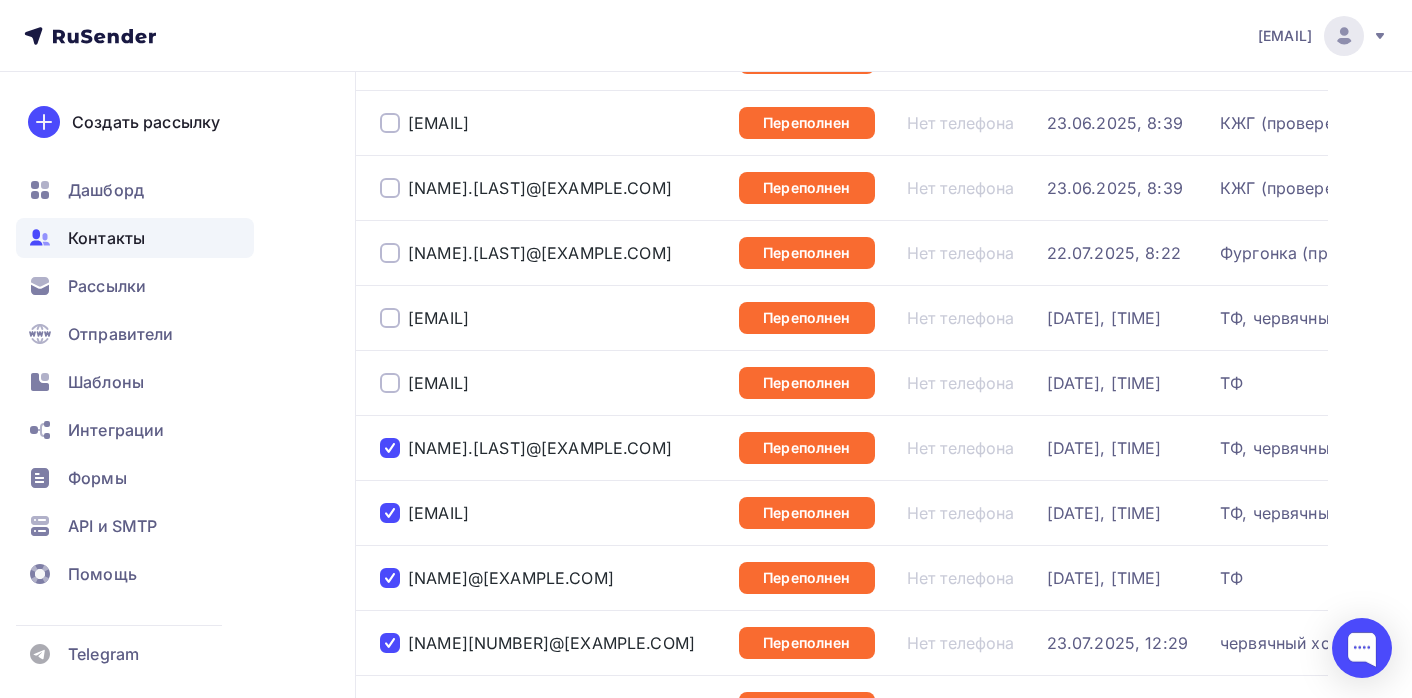 click at bounding box center [390, 448] 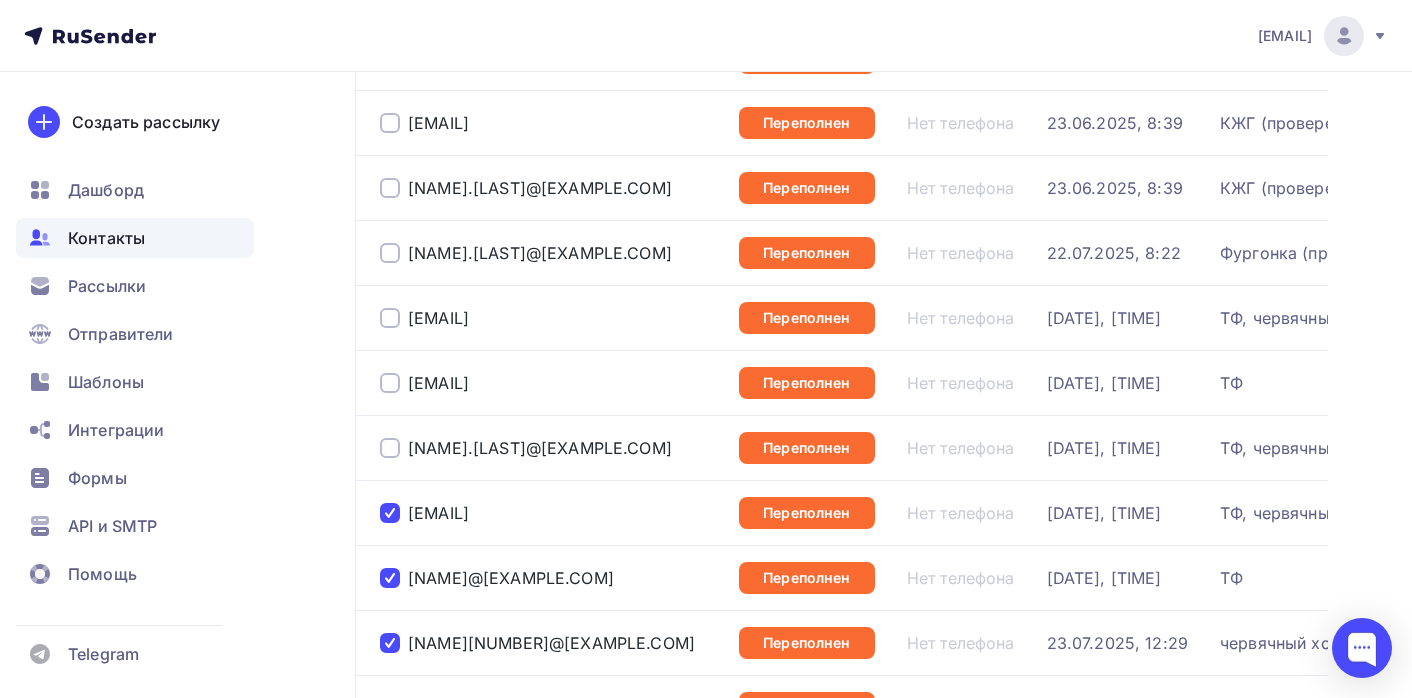 click at bounding box center [390, 513] 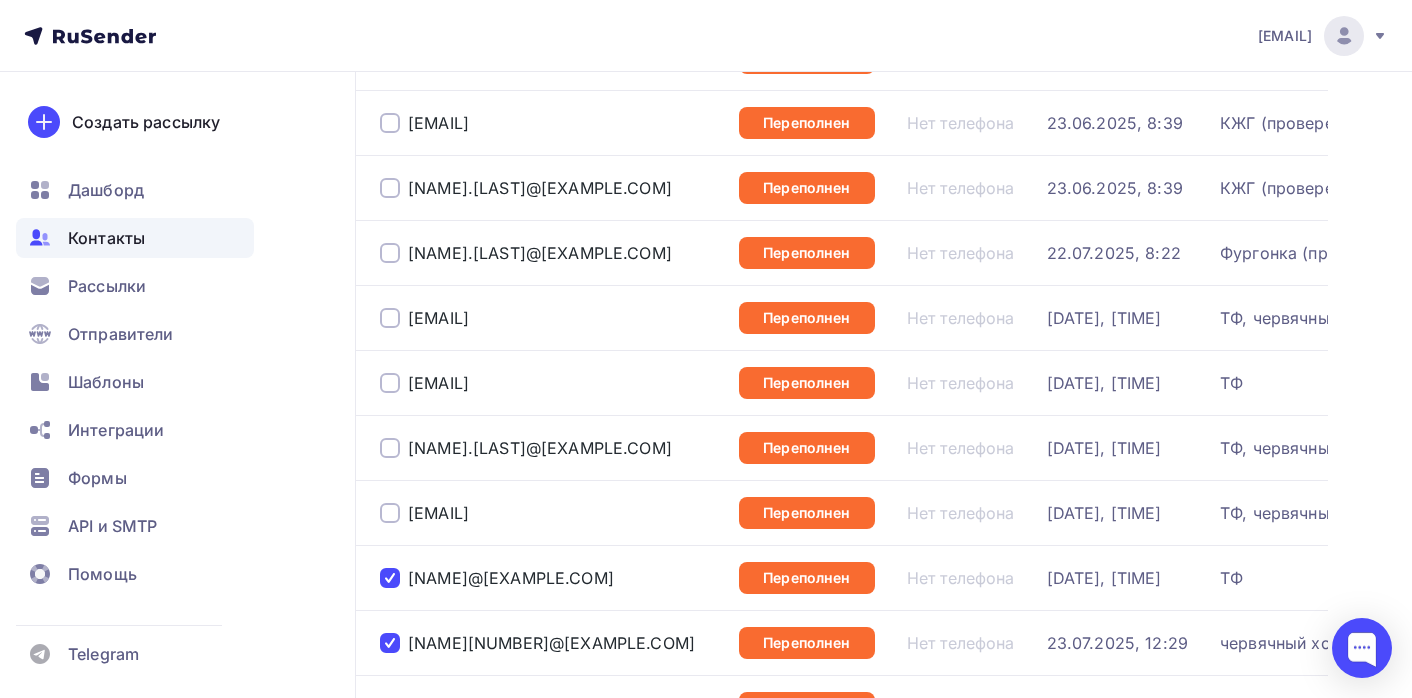 click at bounding box center (390, 578) 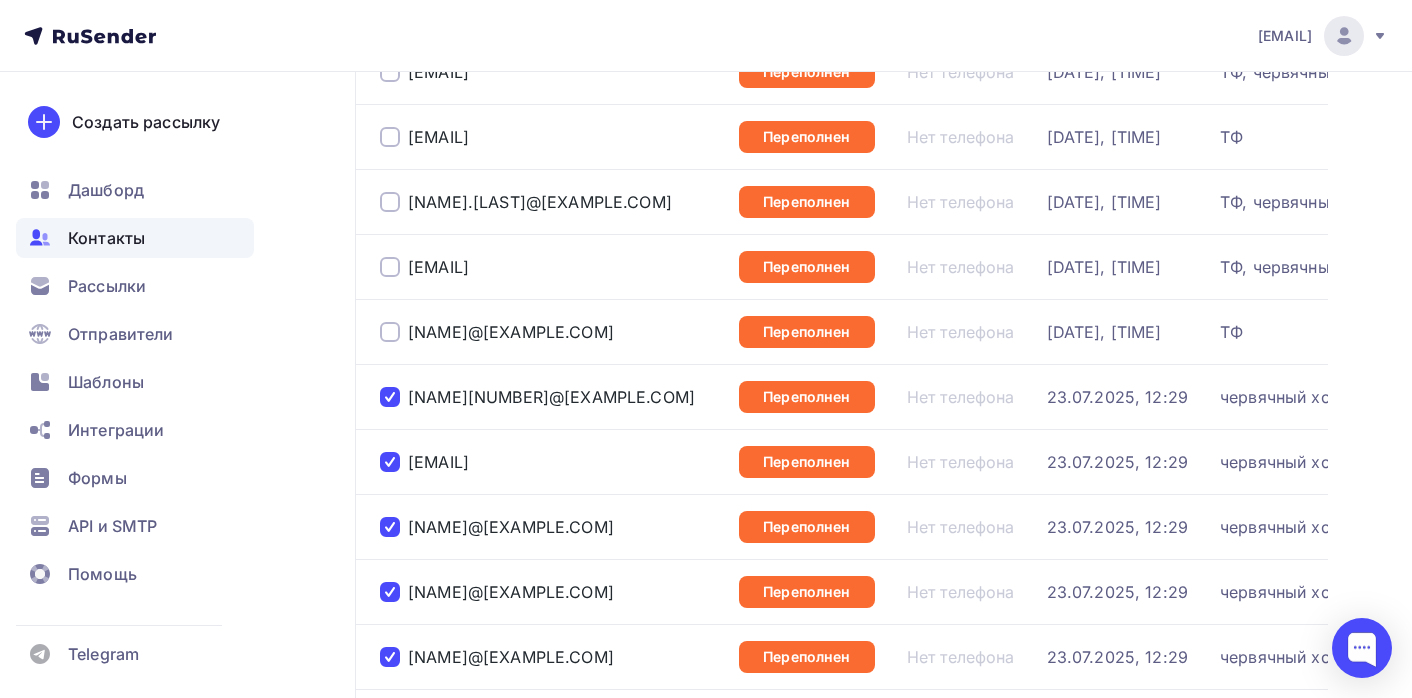 scroll, scrollTop: 796, scrollLeft: 0, axis: vertical 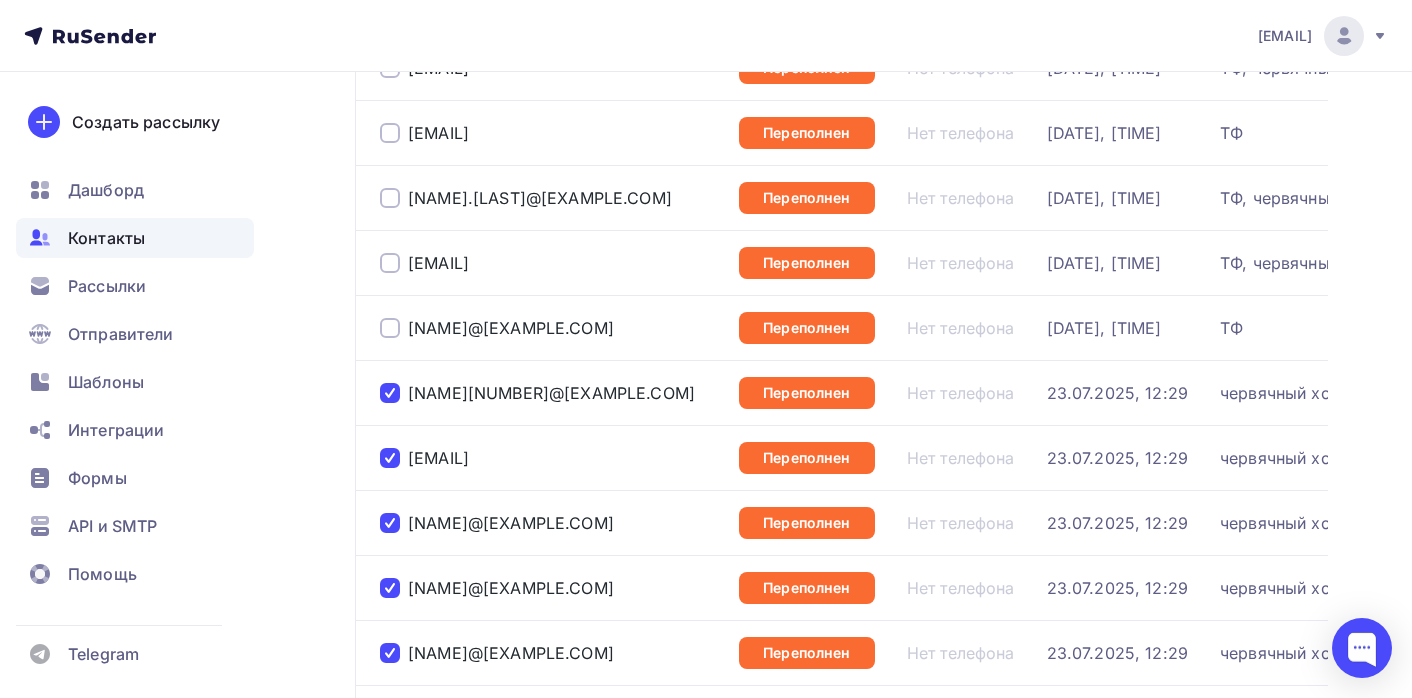 click at bounding box center [390, 393] 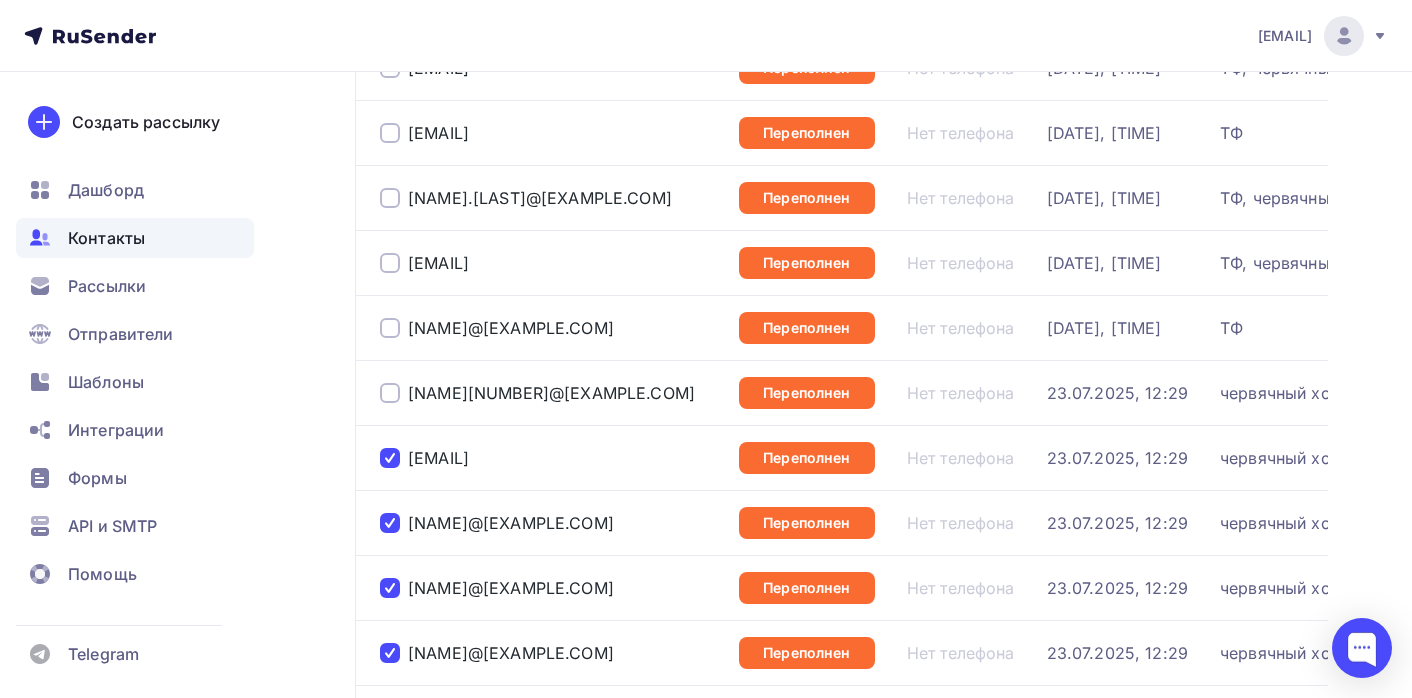 click at bounding box center (390, 458) 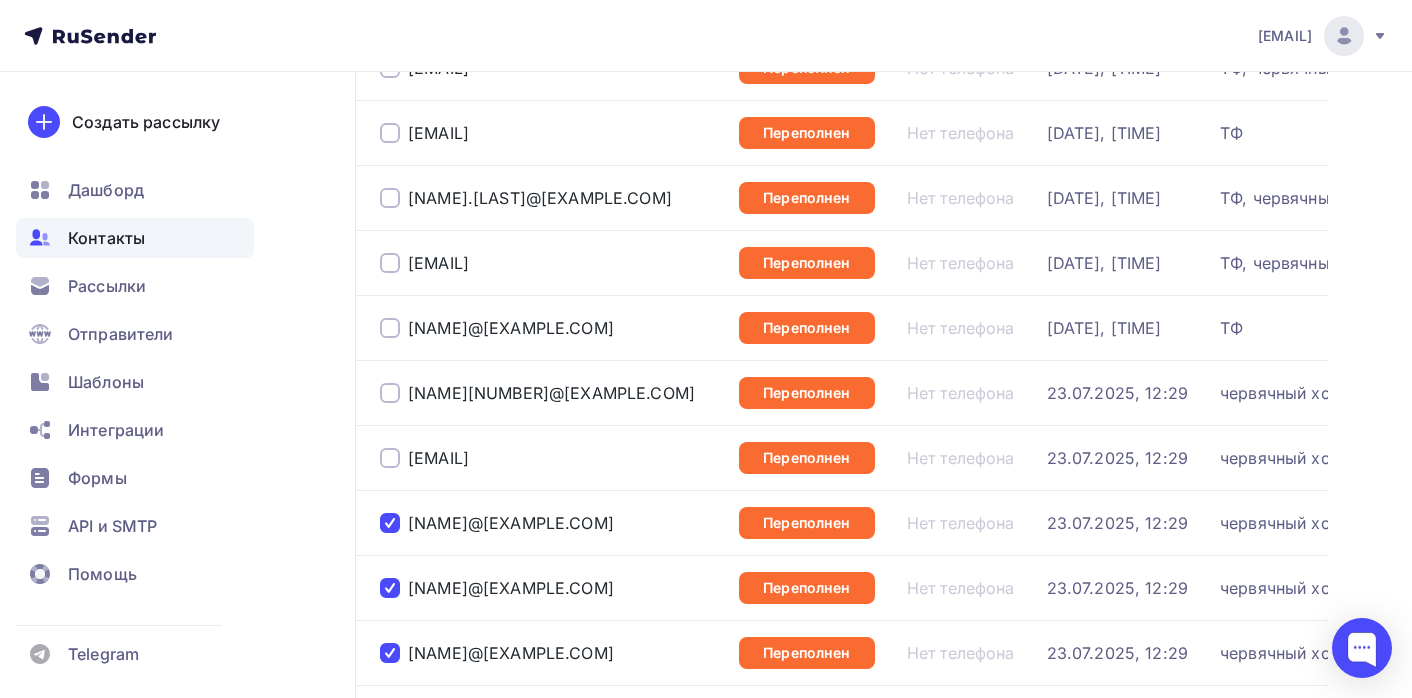 click at bounding box center [390, 523] 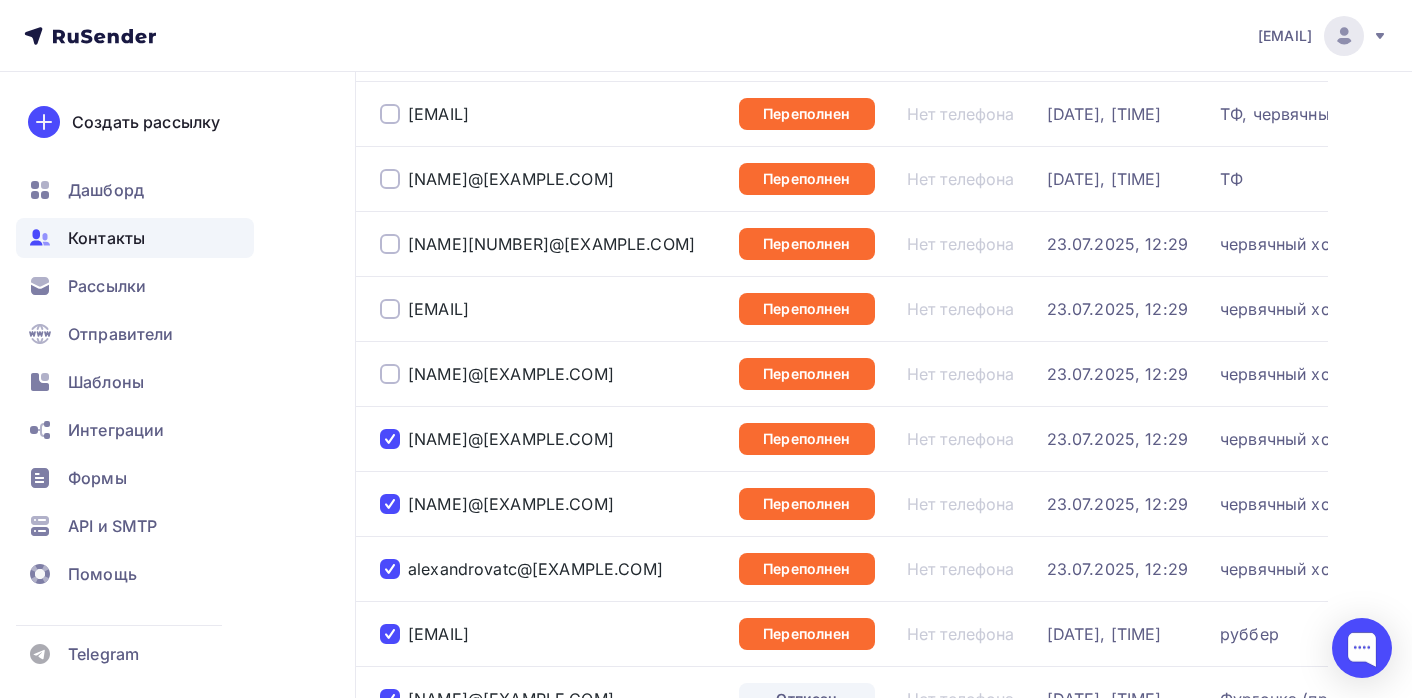 scroll, scrollTop: 957, scrollLeft: 0, axis: vertical 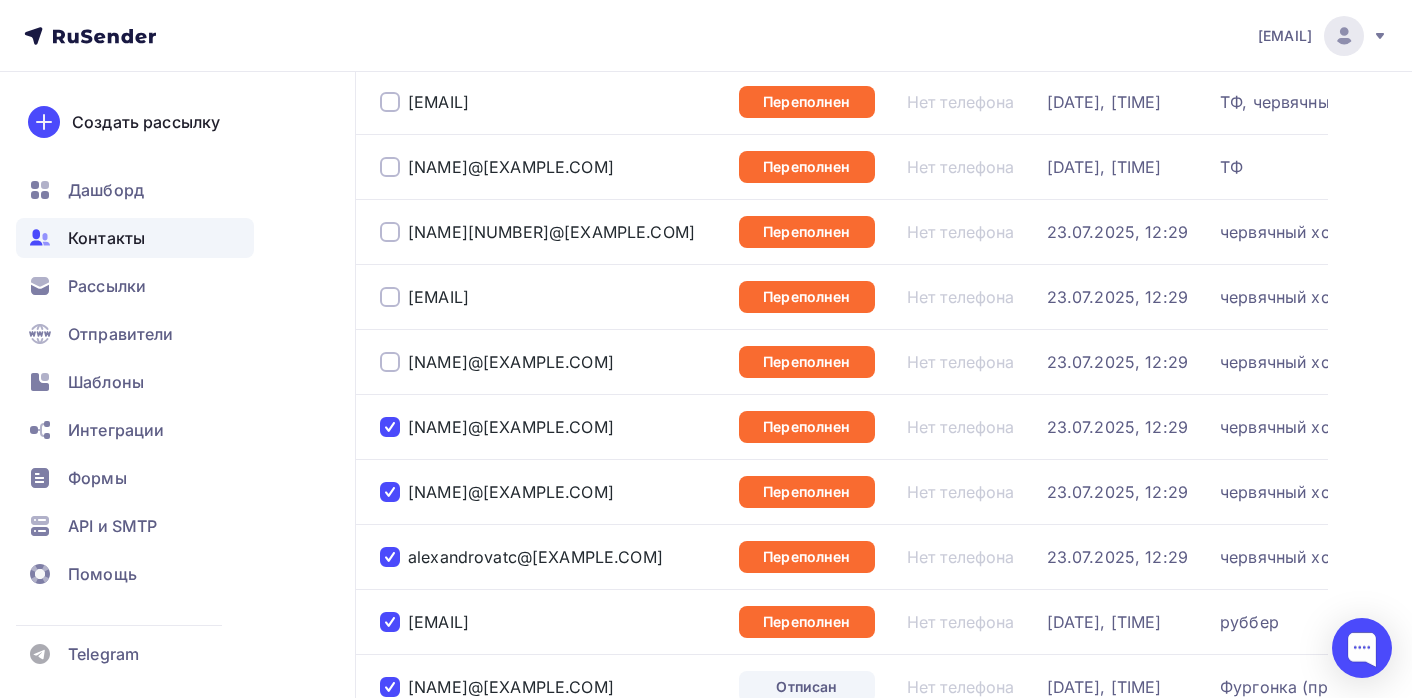click at bounding box center (390, 427) 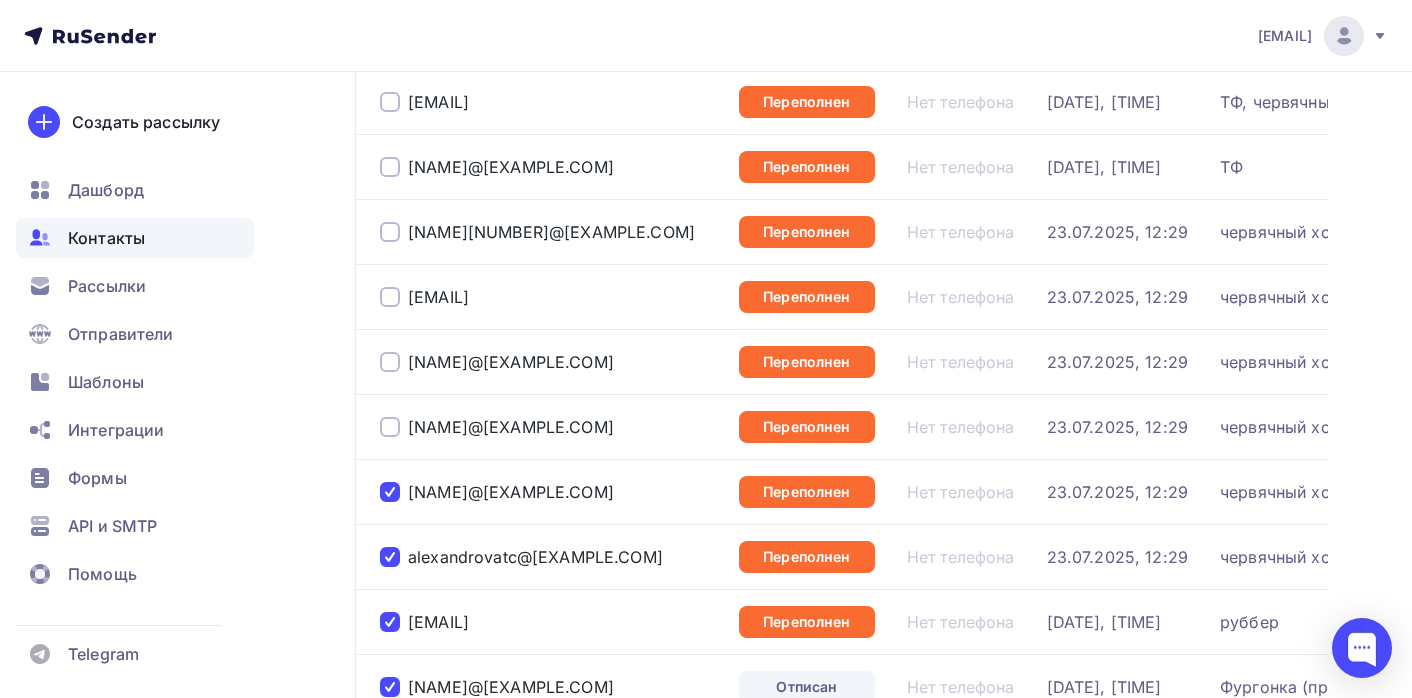click at bounding box center (390, 492) 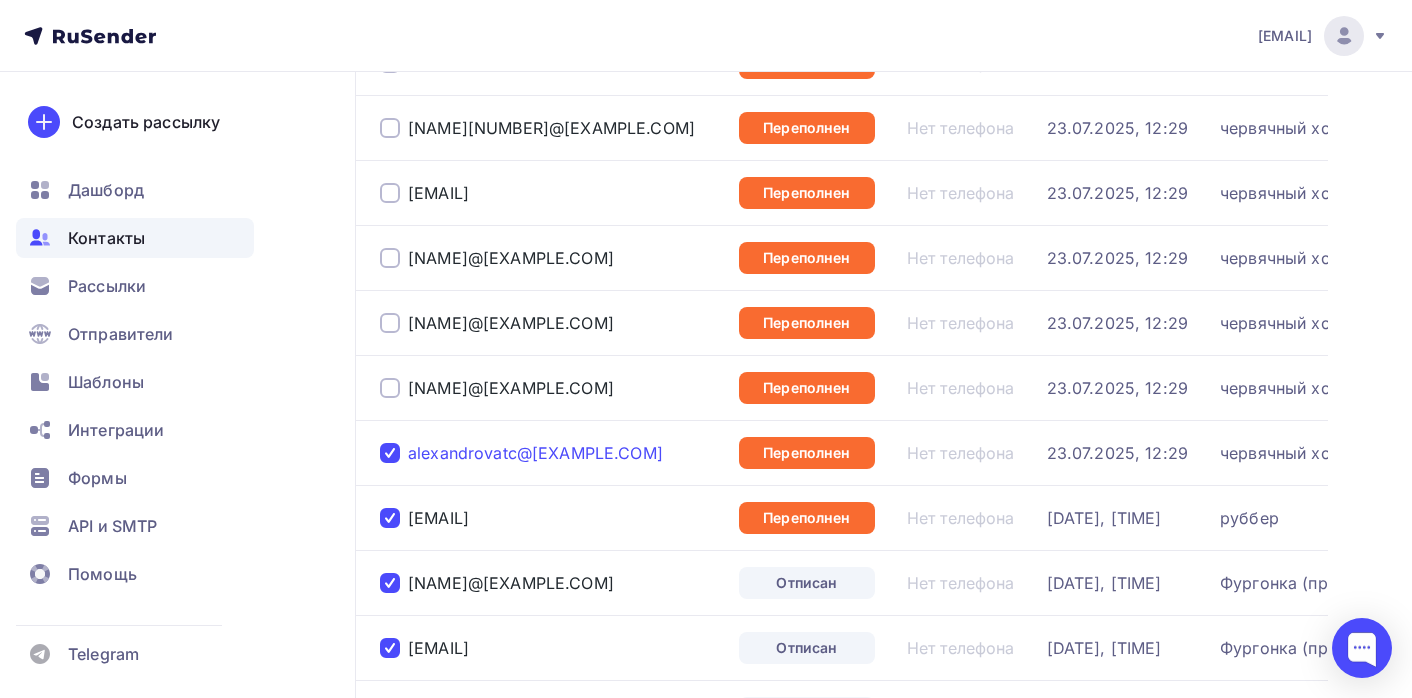 scroll, scrollTop: 1094, scrollLeft: 0, axis: vertical 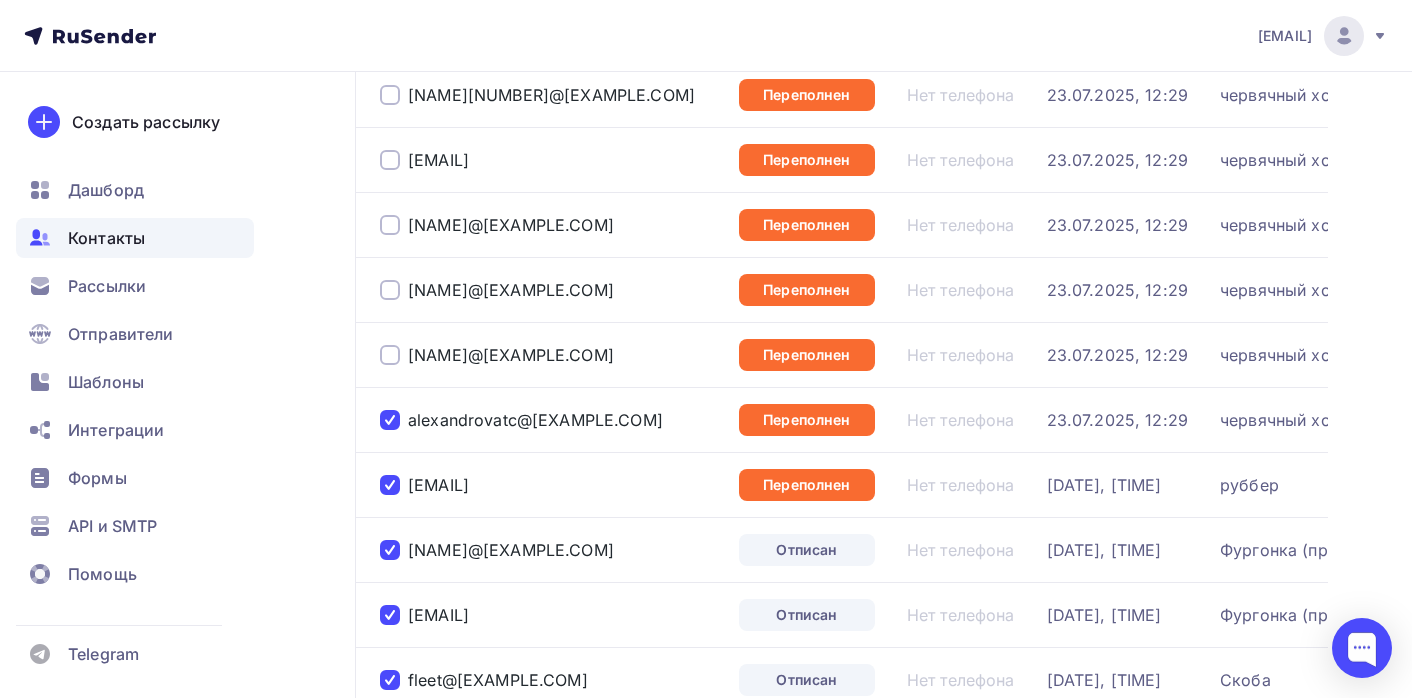 click at bounding box center [390, 420] 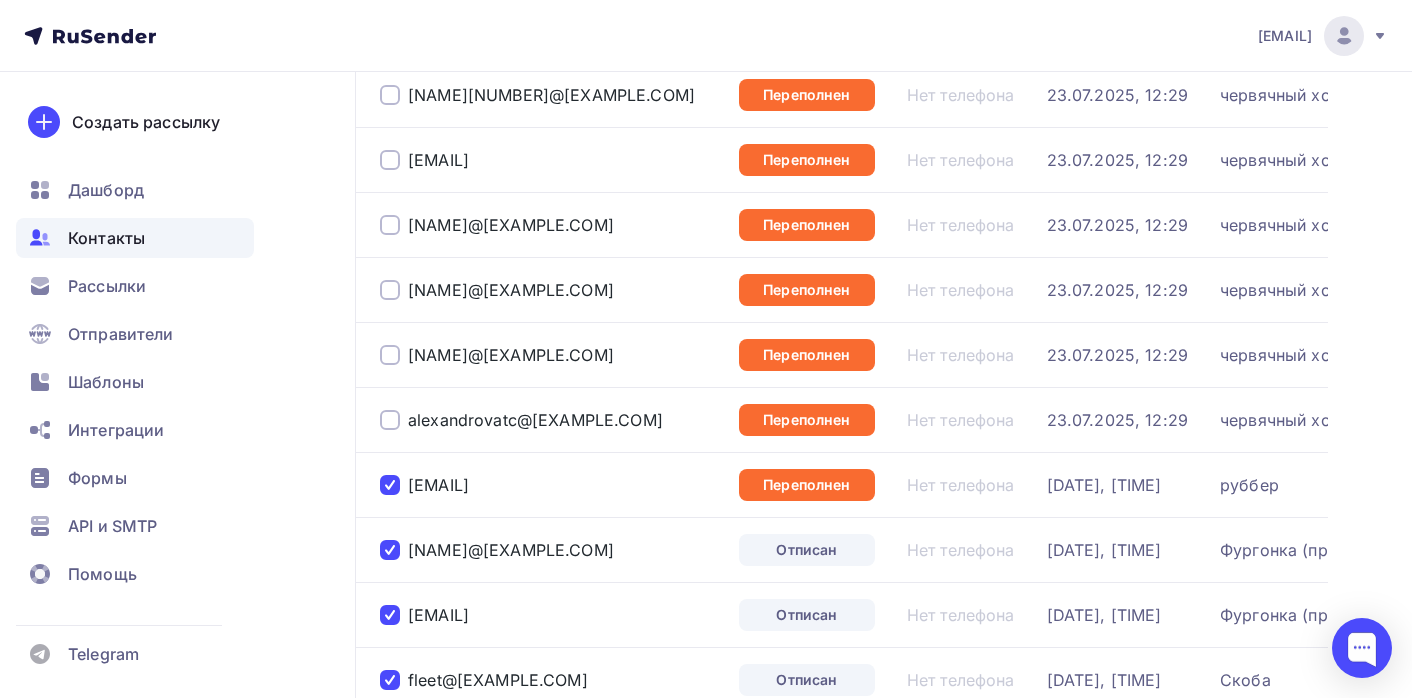 click at bounding box center (390, 485) 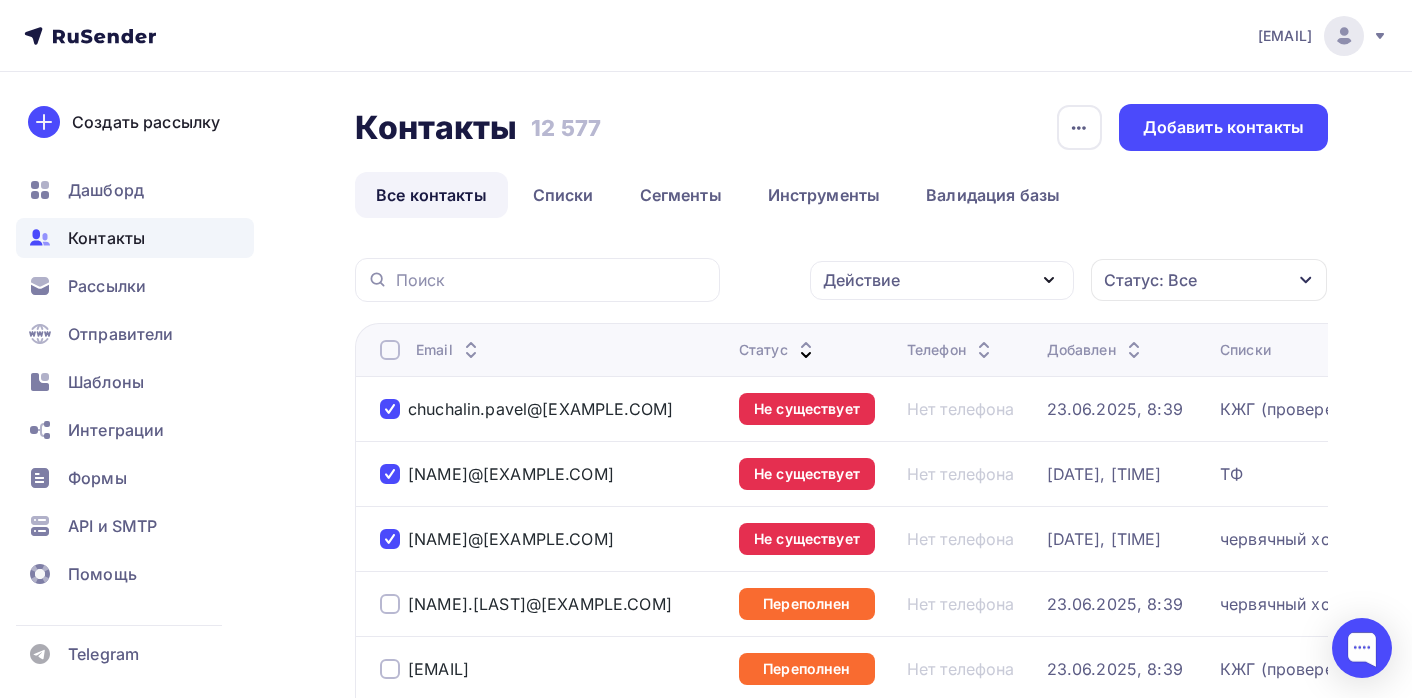 scroll, scrollTop: 0, scrollLeft: 0, axis: both 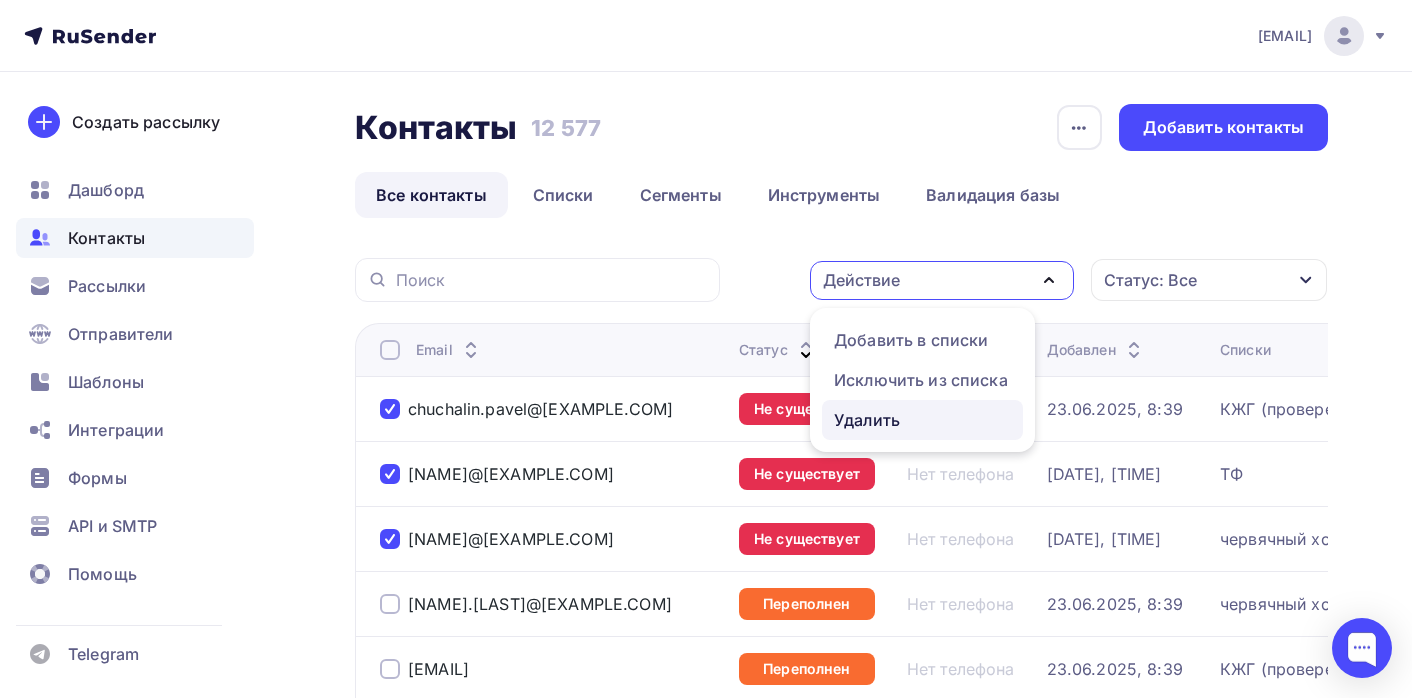 click on "Удалить" at bounding box center [922, 420] 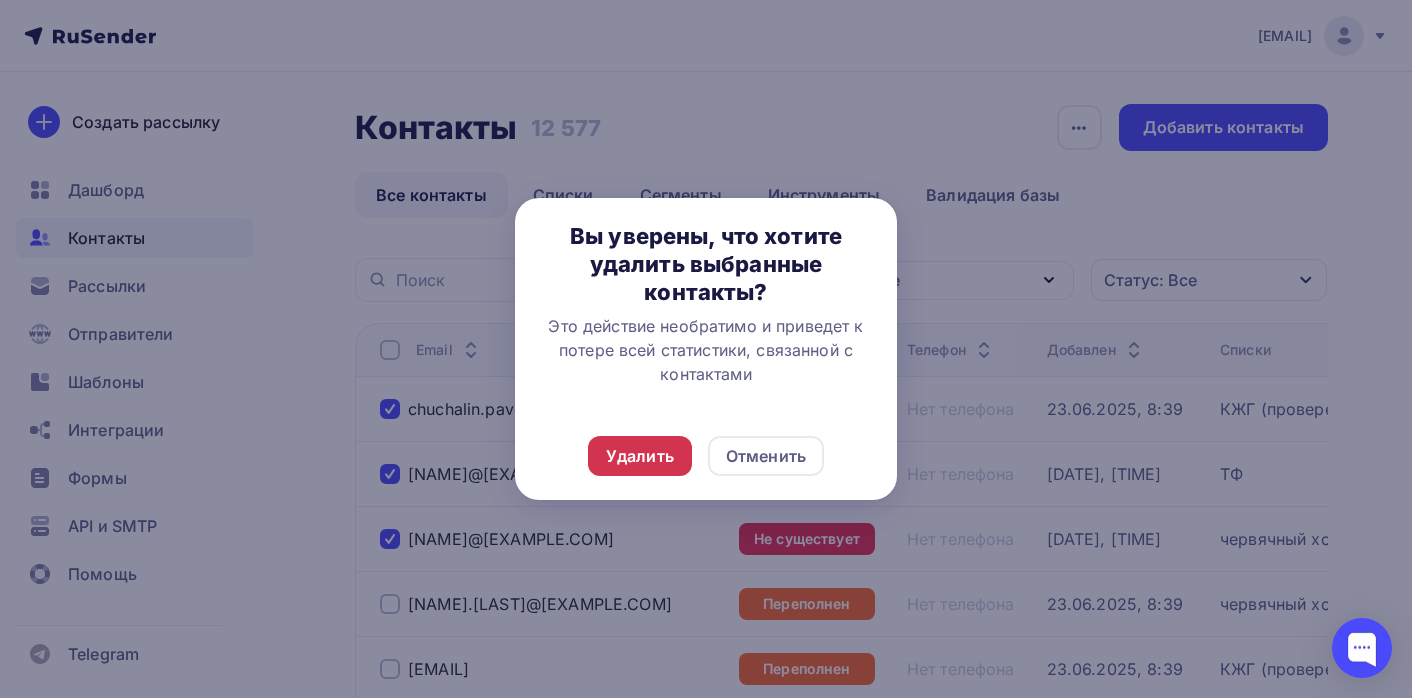 click on "Удалить" at bounding box center [640, 456] 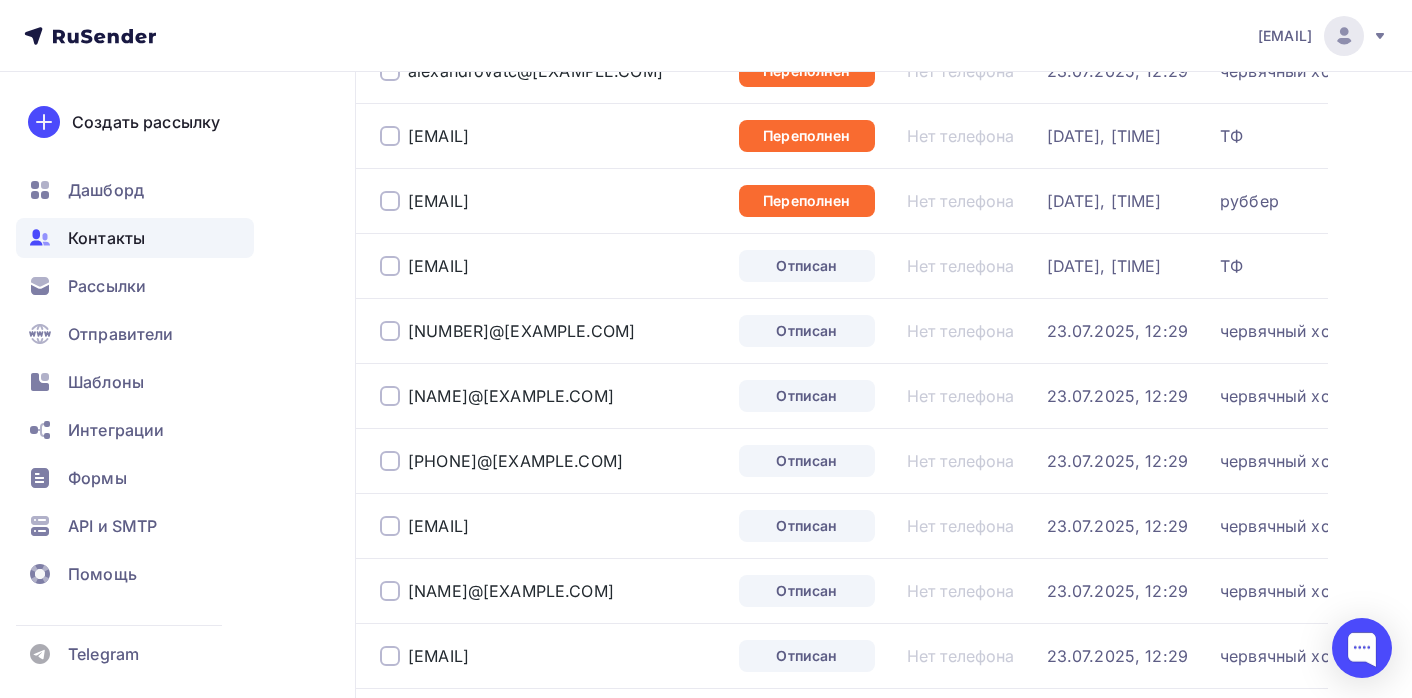 scroll, scrollTop: 1230, scrollLeft: 0, axis: vertical 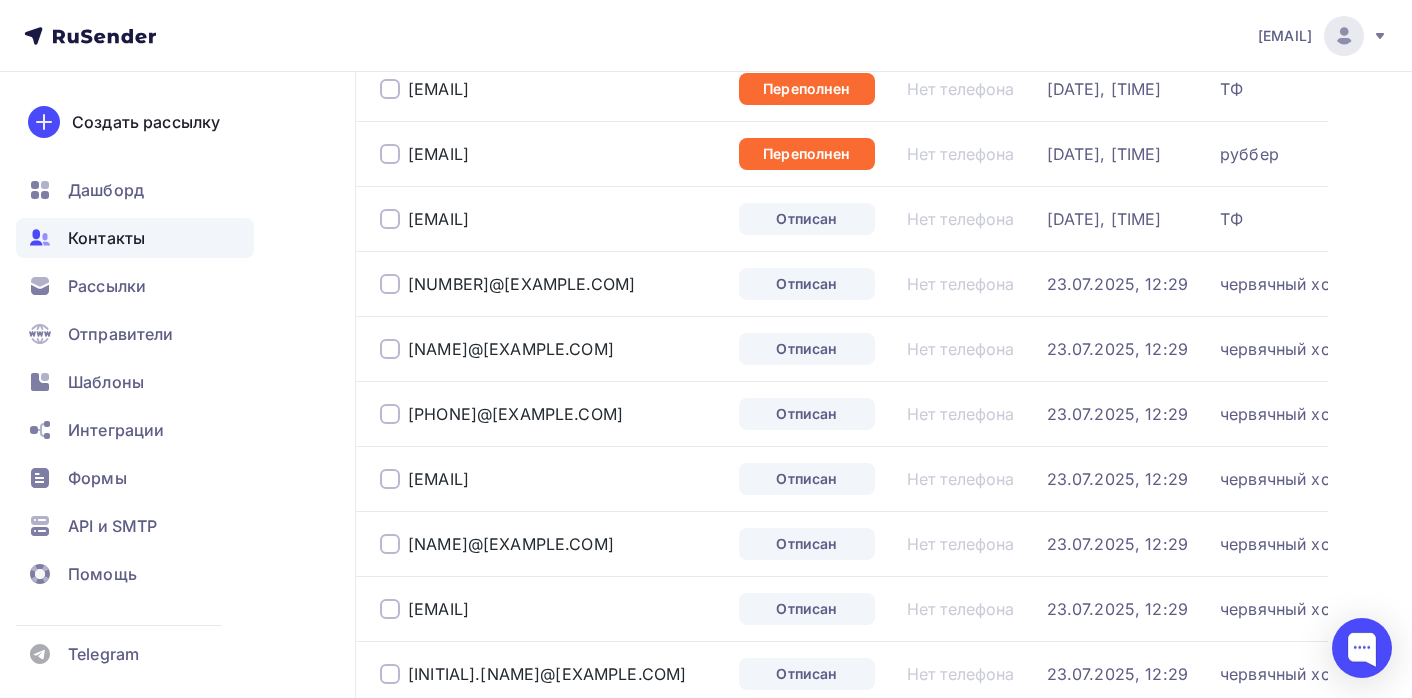 click at bounding box center (390, 219) 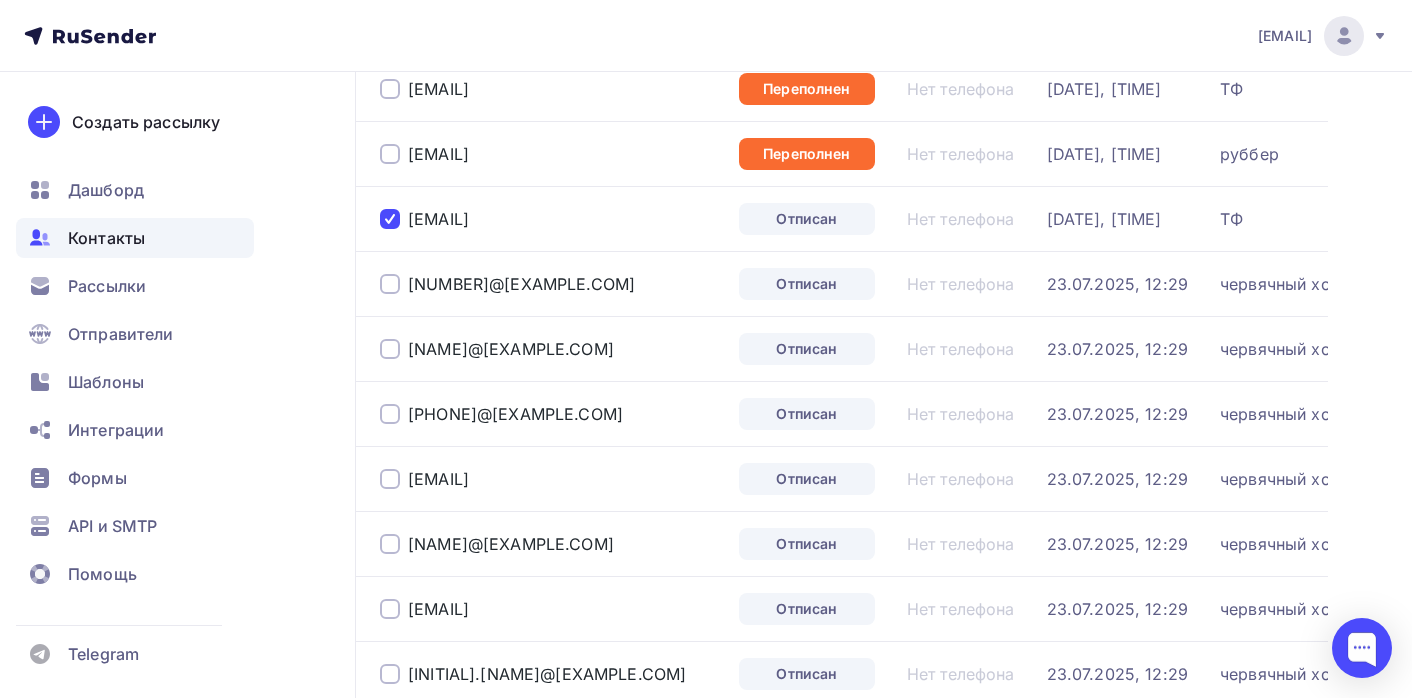 click at bounding box center [390, 284] 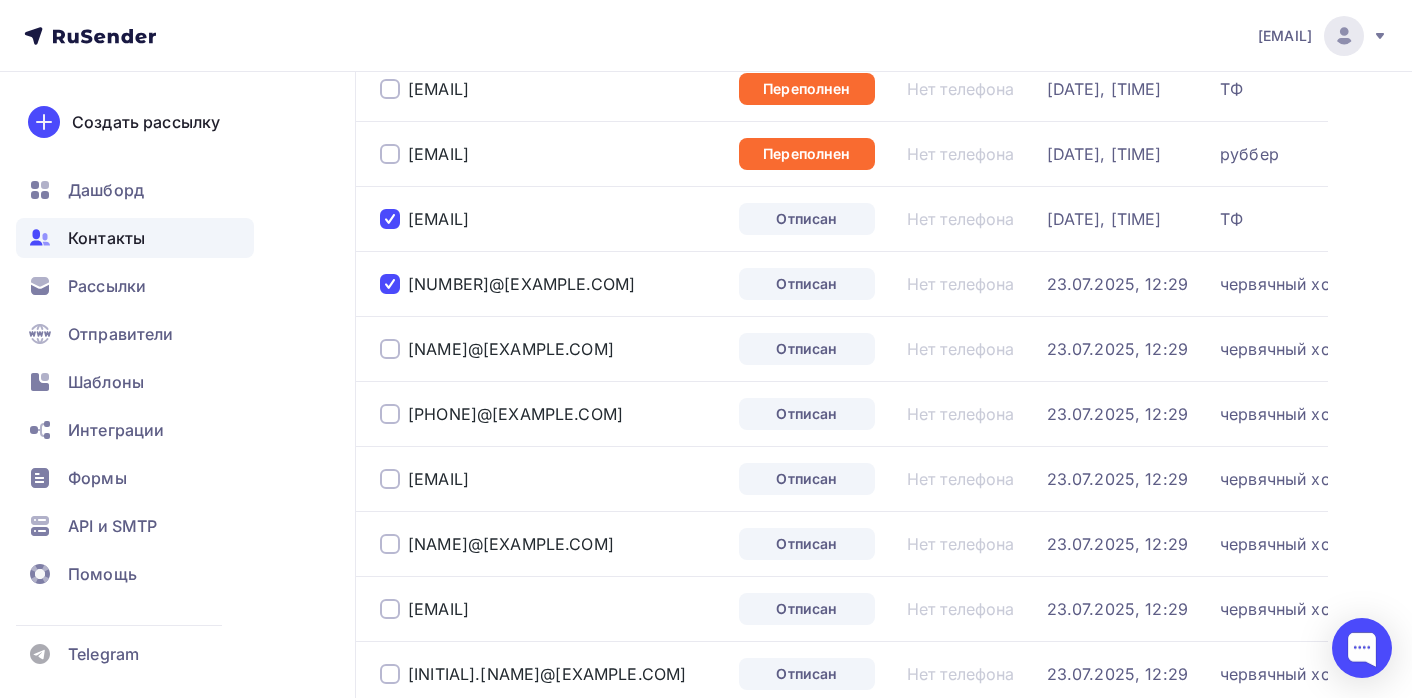 click at bounding box center [390, 349] 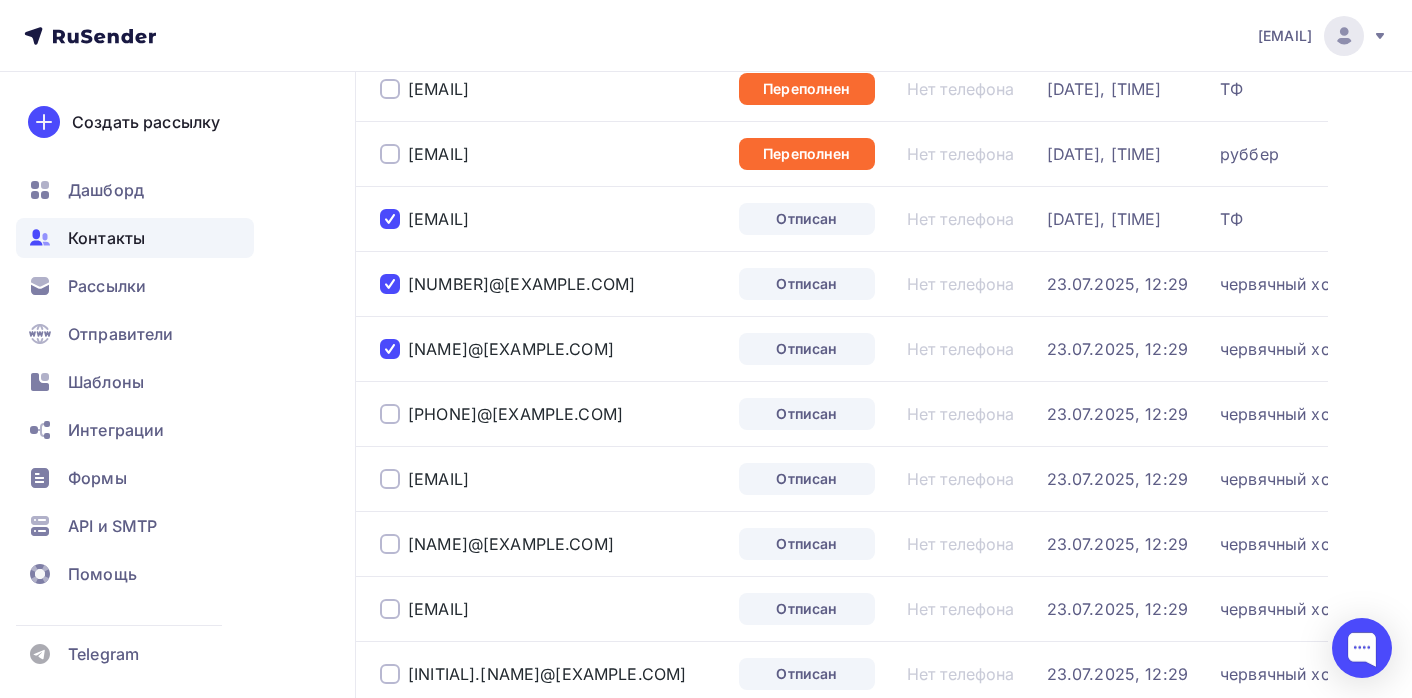 click at bounding box center [390, 414] 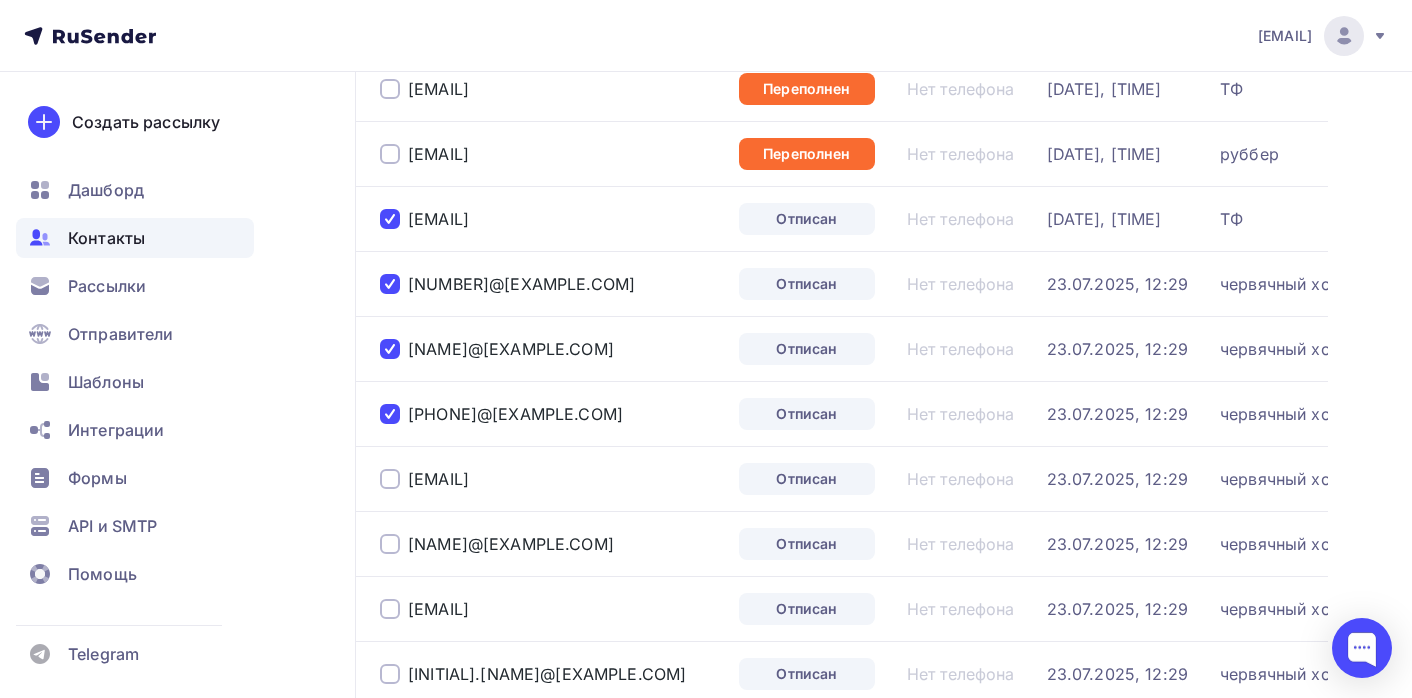 click at bounding box center [390, 479] 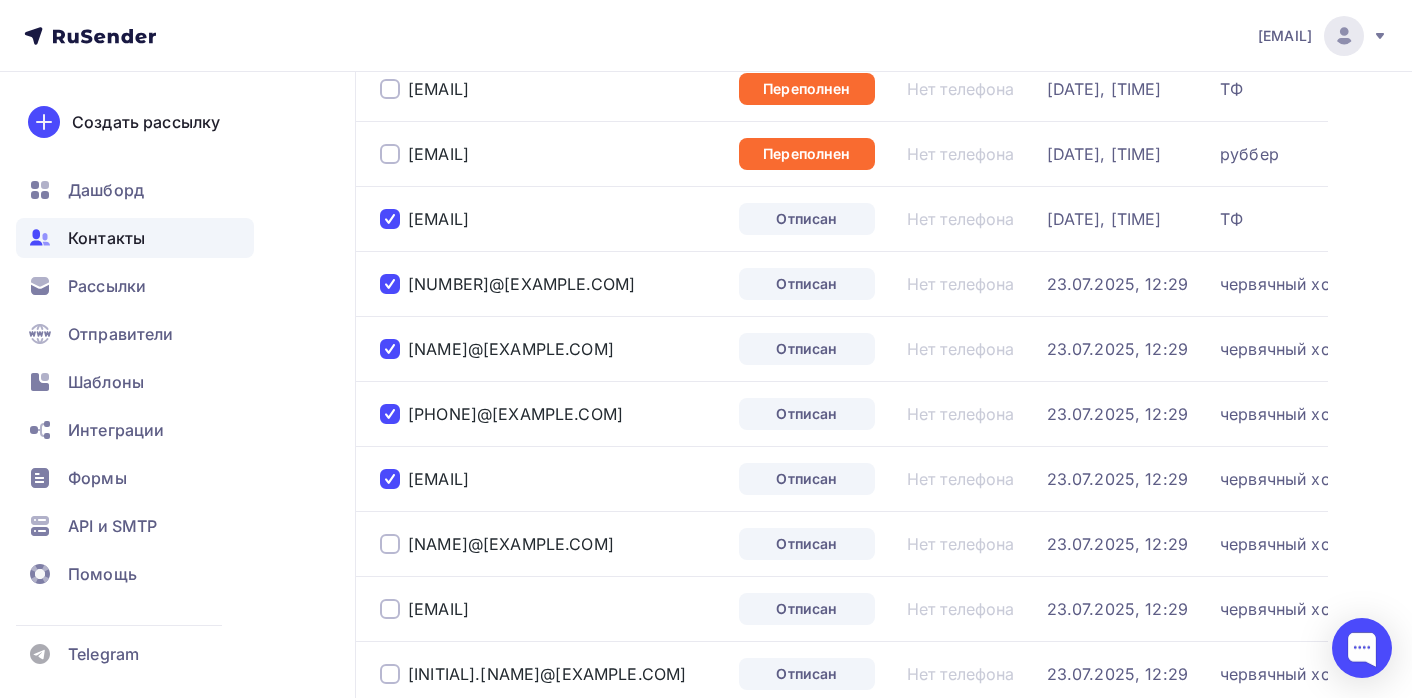 click at bounding box center (390, 544) 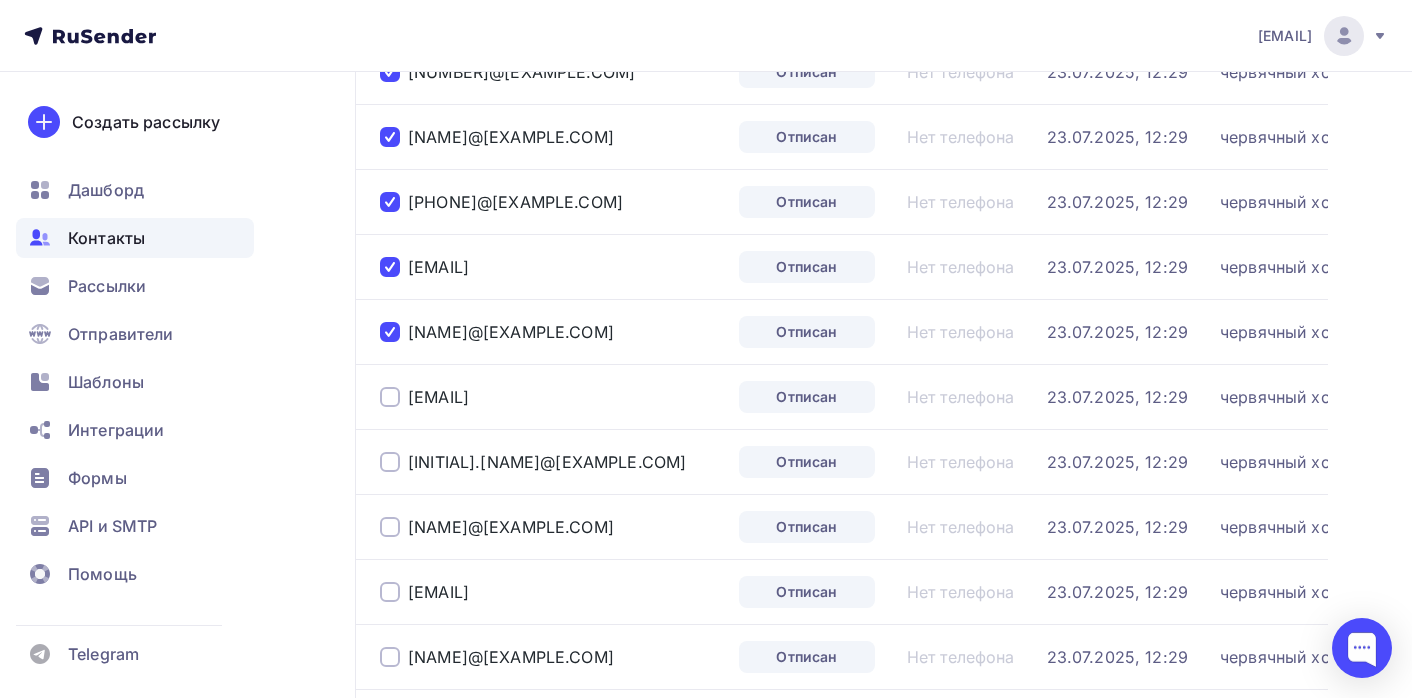 scroll, scrollTop: 1457, scrollLeft: 0, axis: vertical 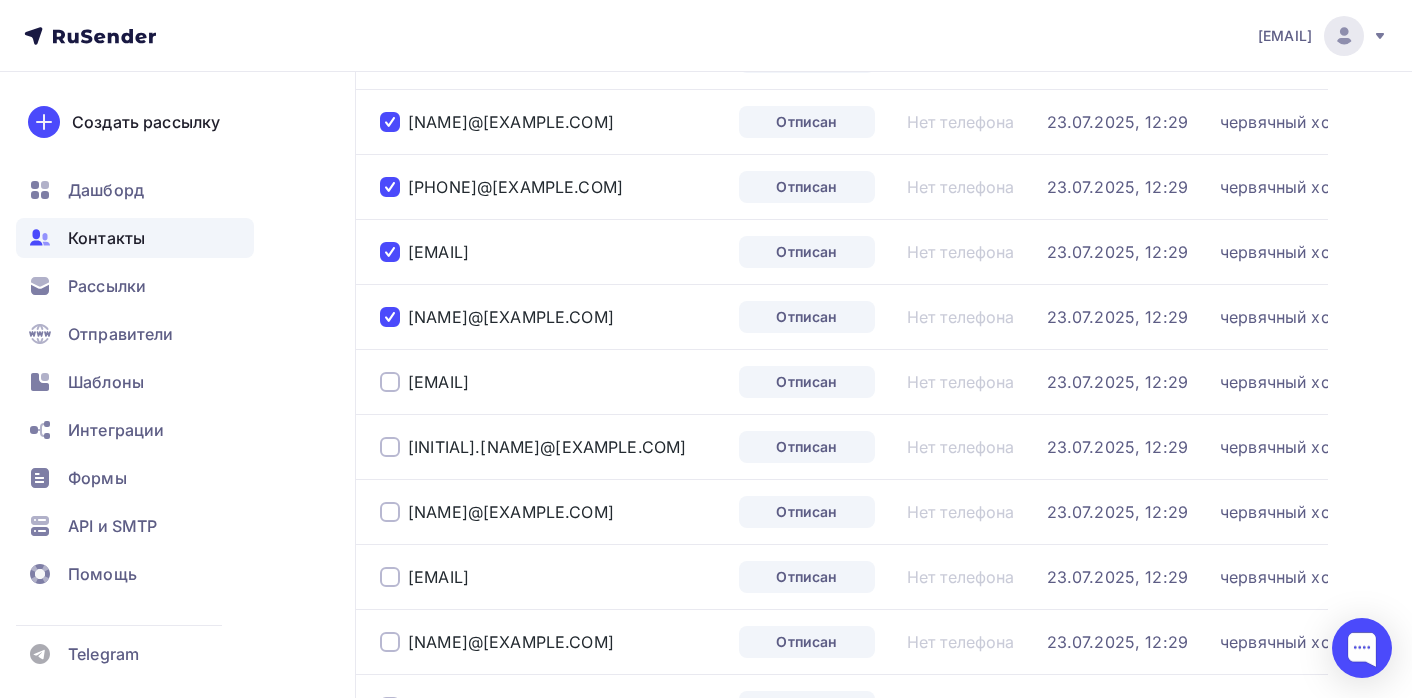 click at bounding box center [390, 382] 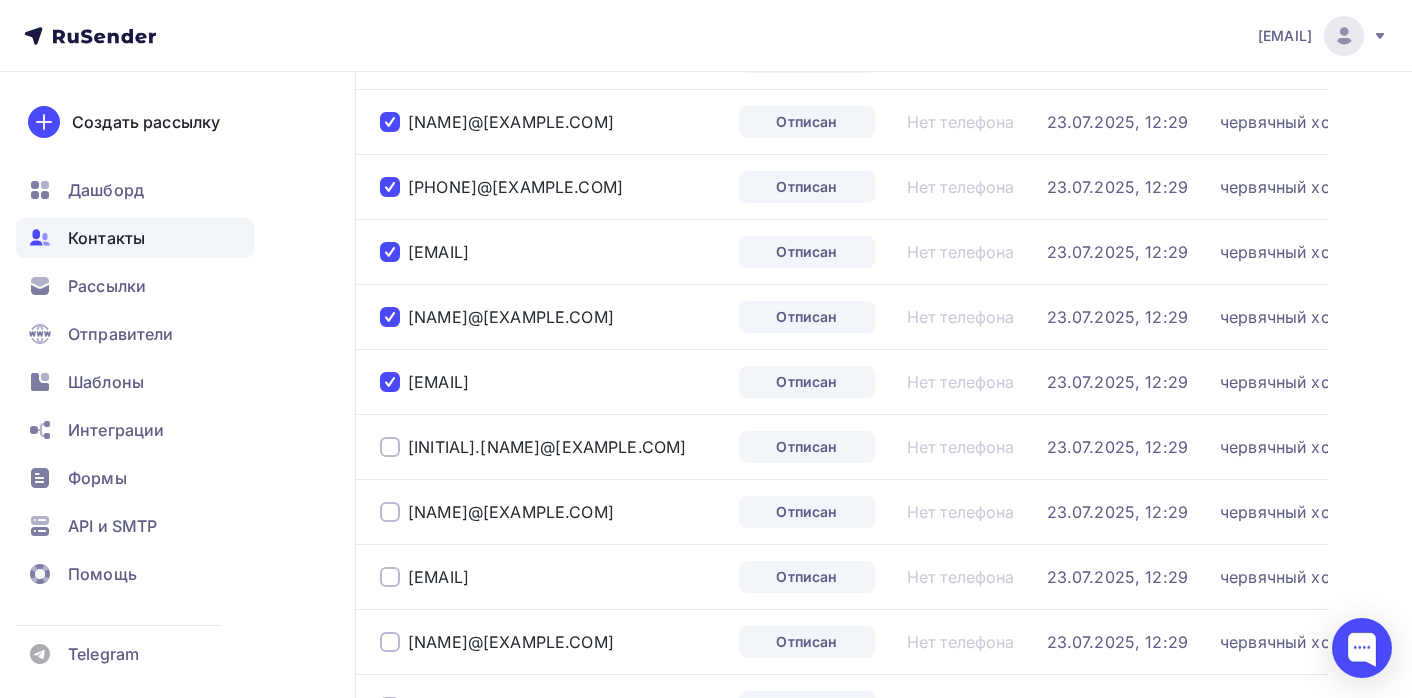 click at bounding box center [390, 447] 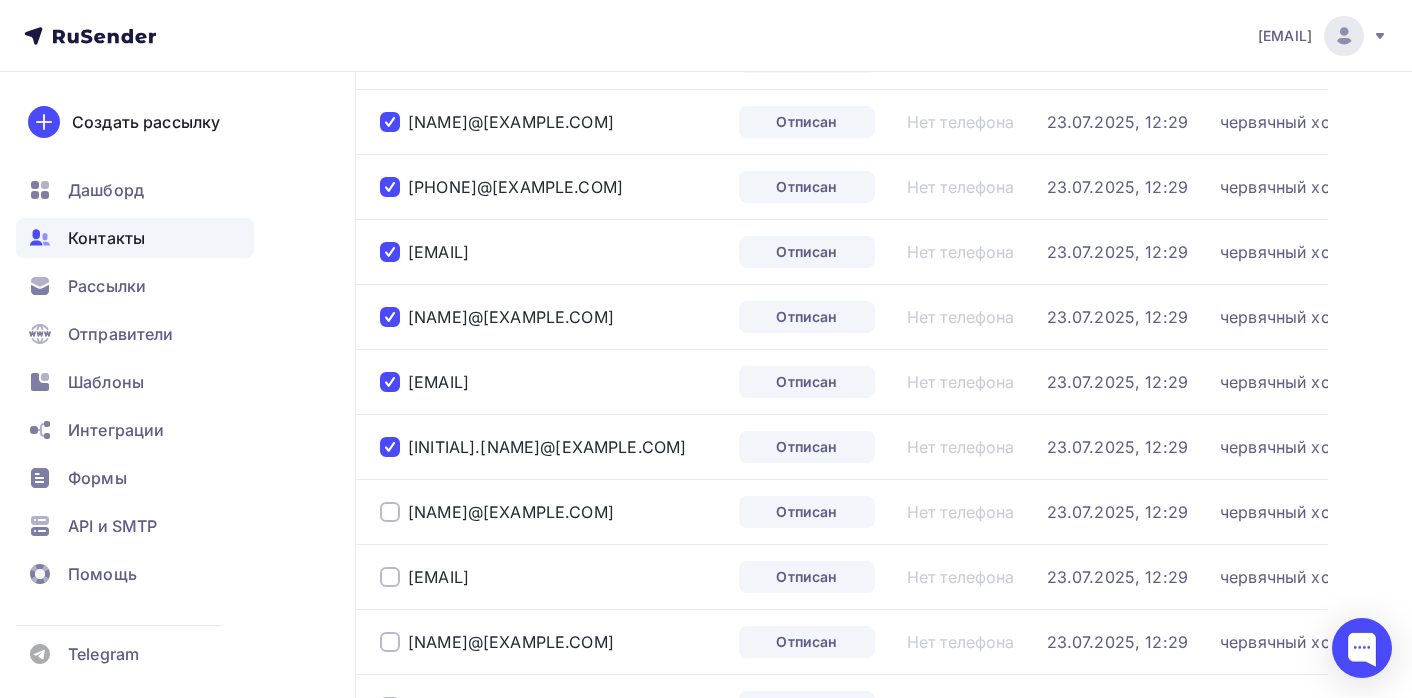 click at bounding box center (390, 512) 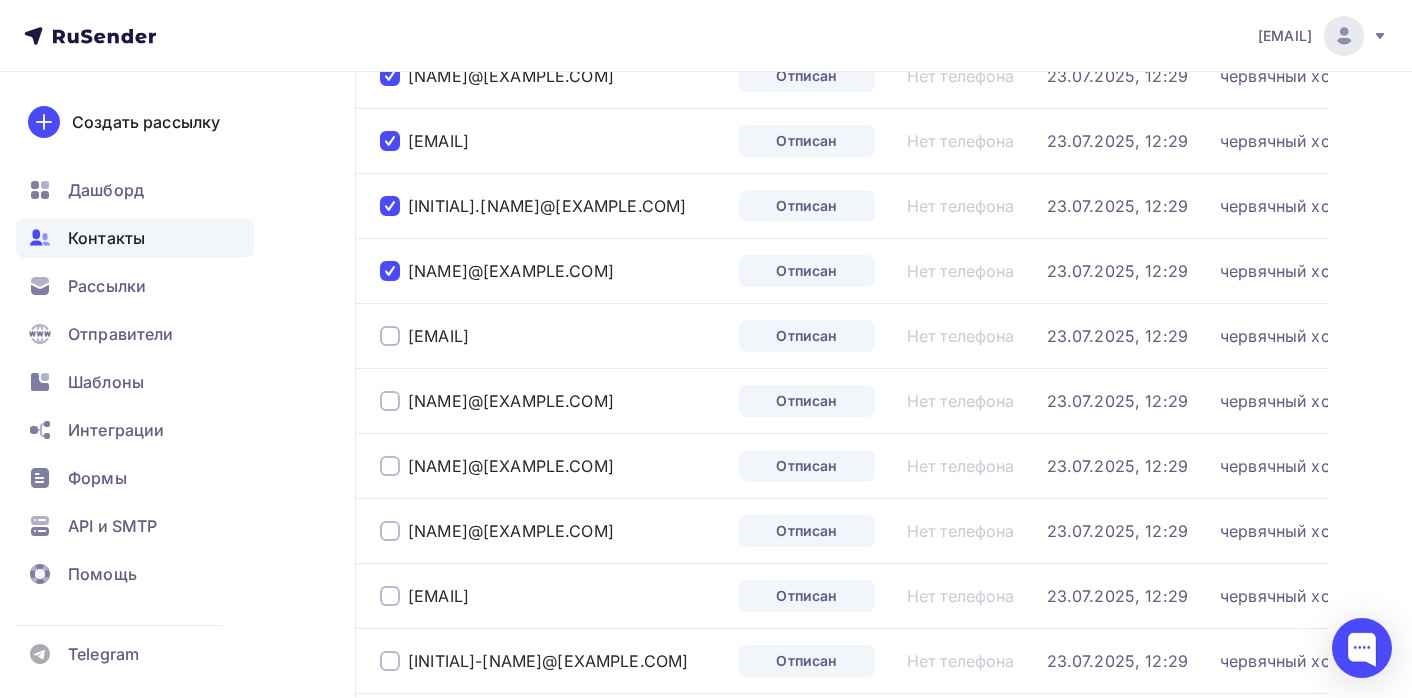 scroll, scrollTop: 1705, scrollLeft: 0, axis: vertical 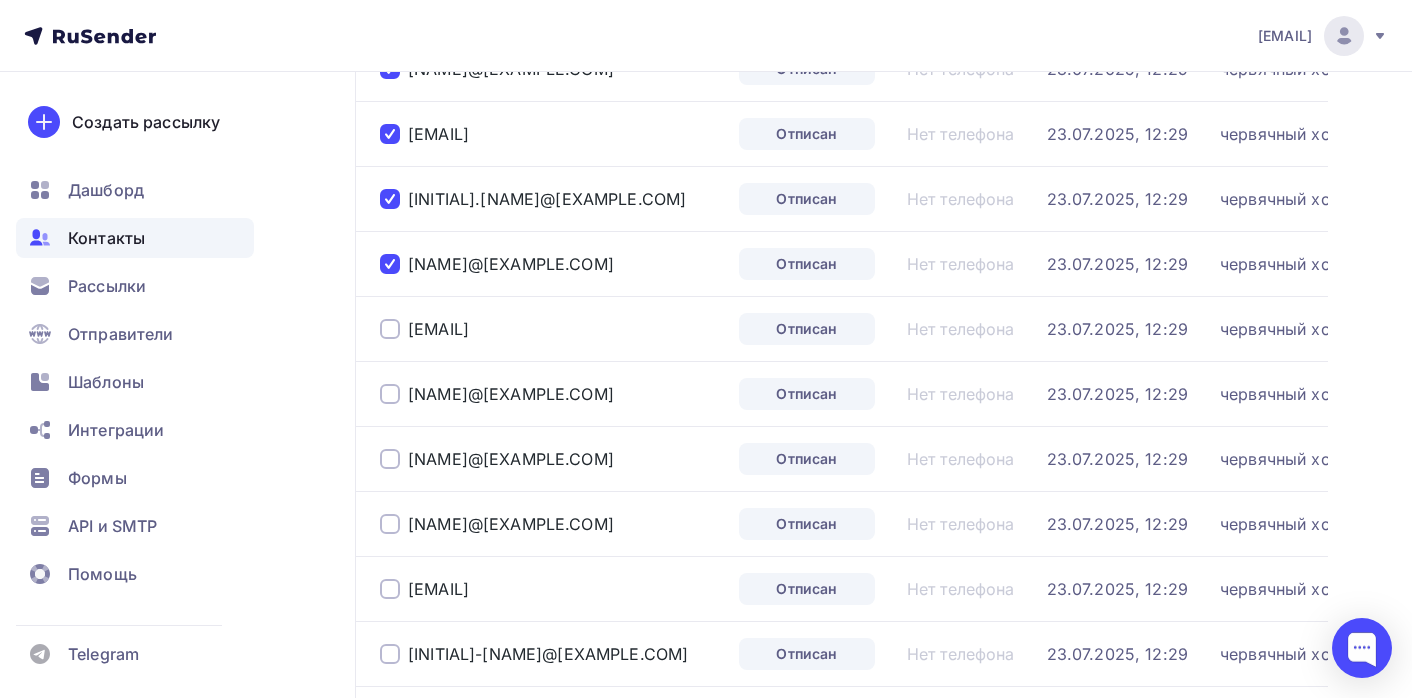 click at bounding box center [390, 329] 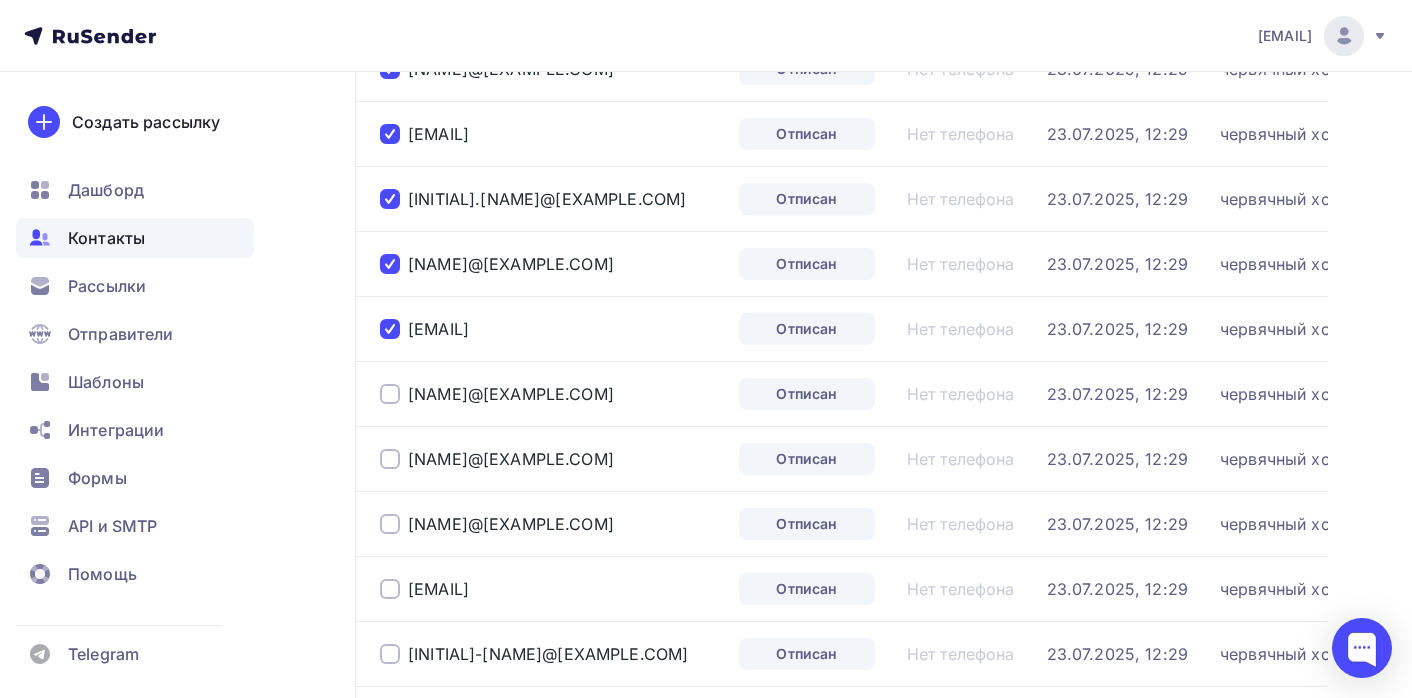 click at bounding box center [390, 394] 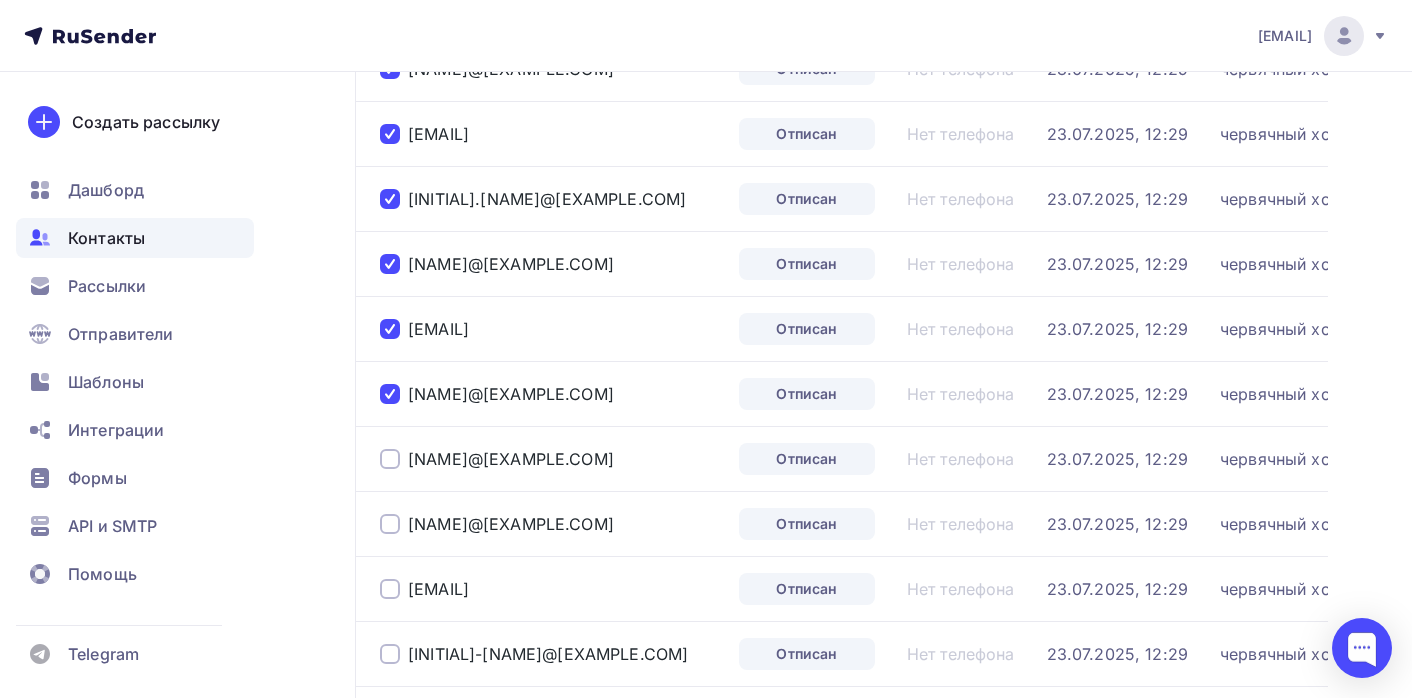 click at bounding box center [390, 459] 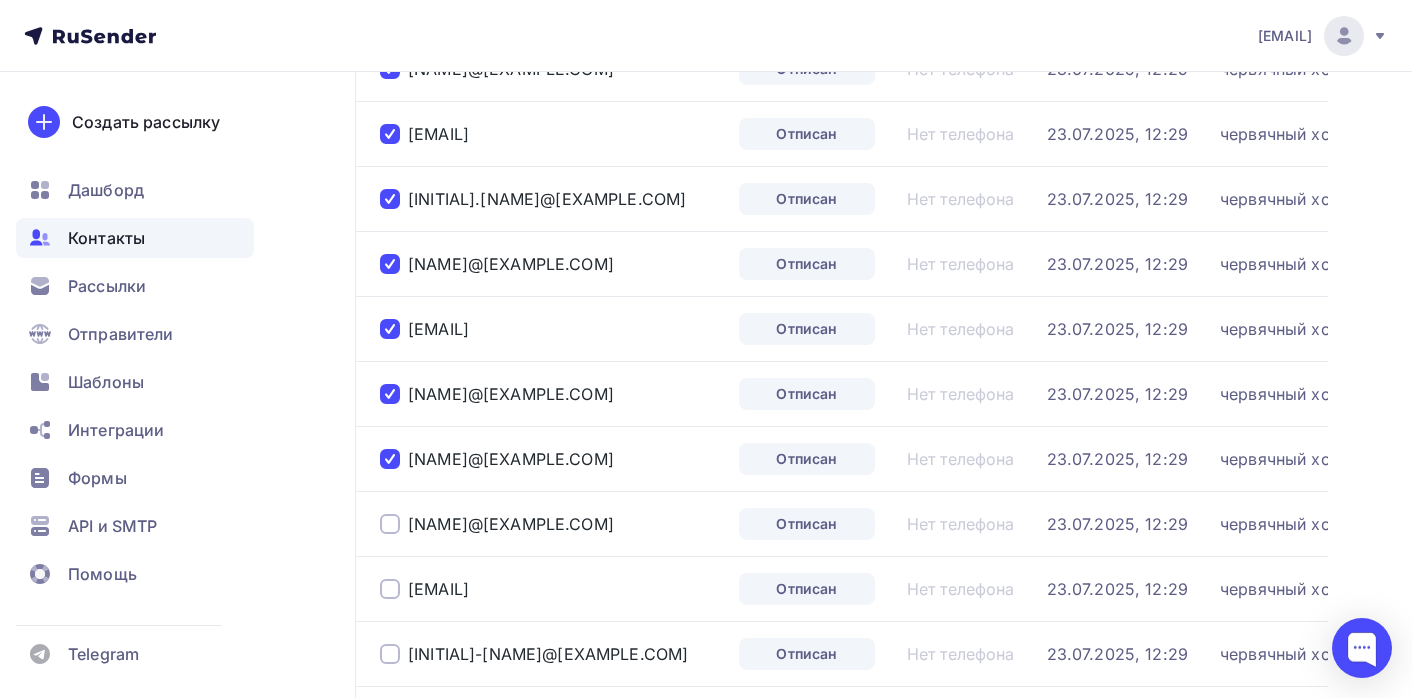 click at bounding box center [390, 524] 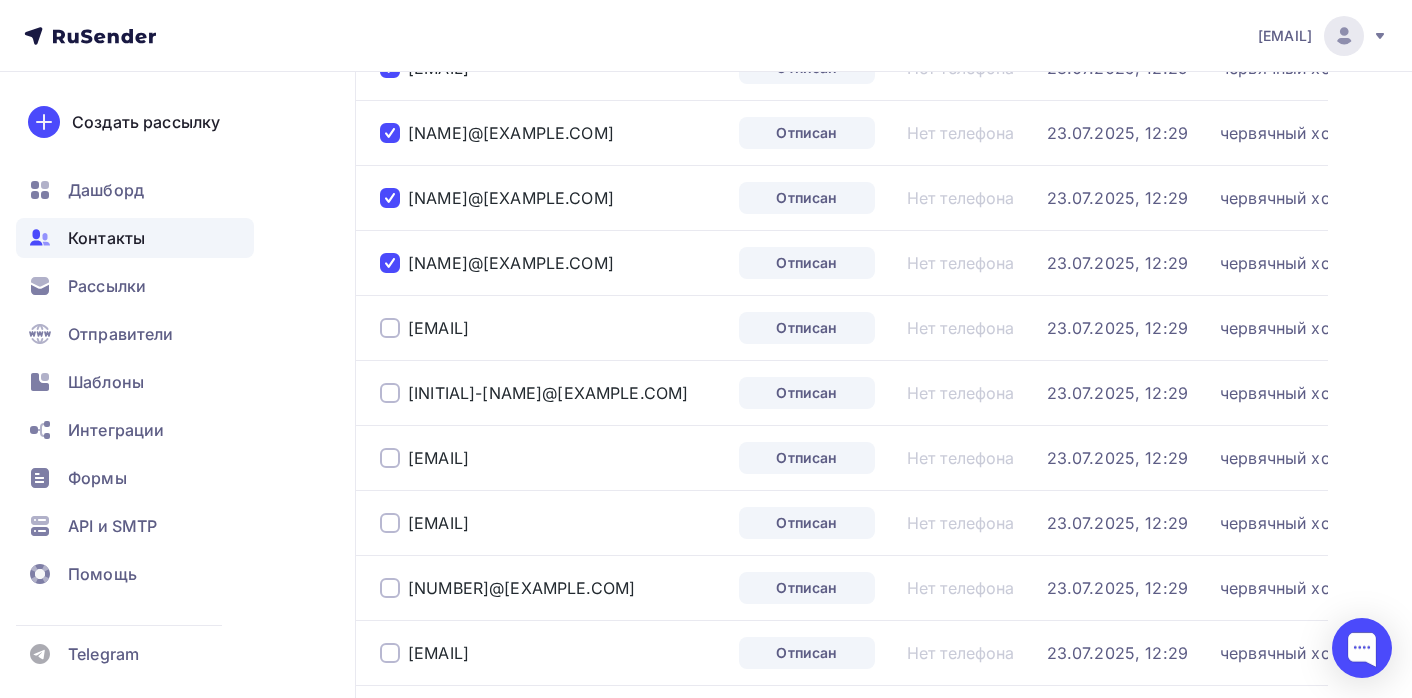 scroll, scrollTop: 2018, scrollLeft: 0, axis: vertical 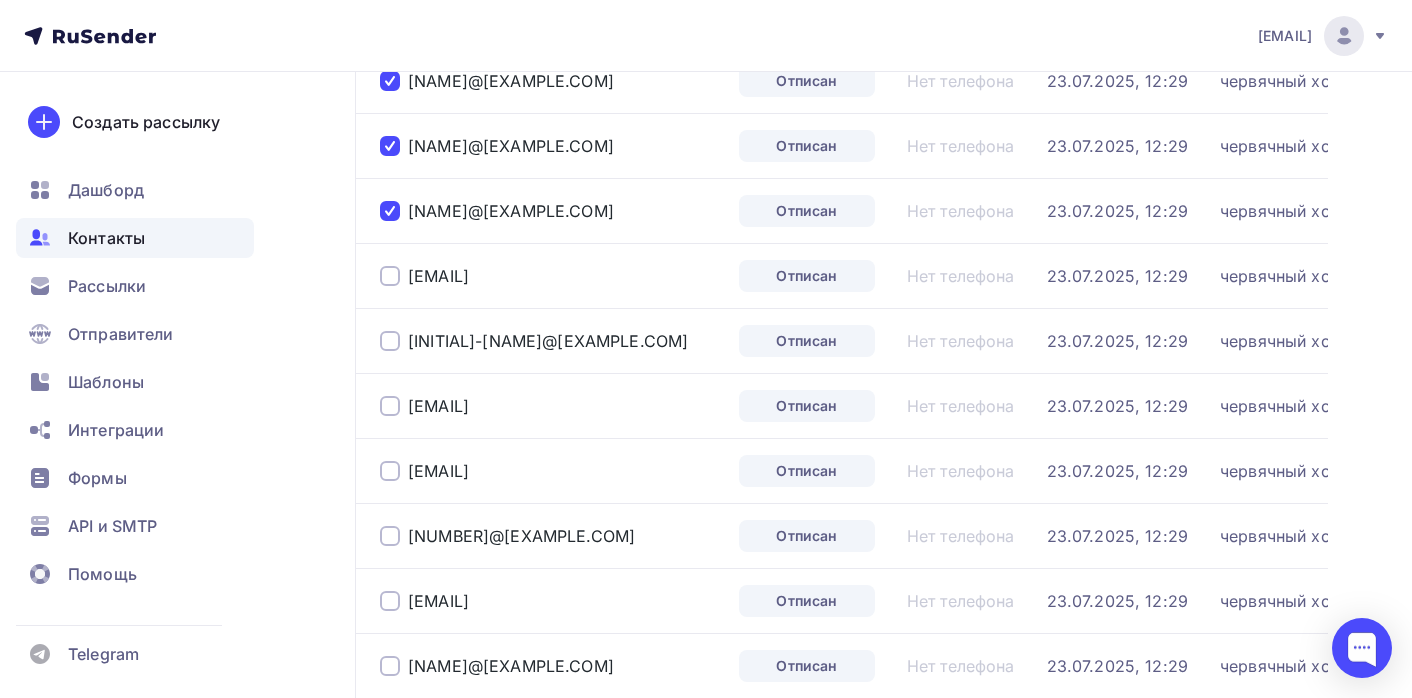 click at bounding box center [390, 276] 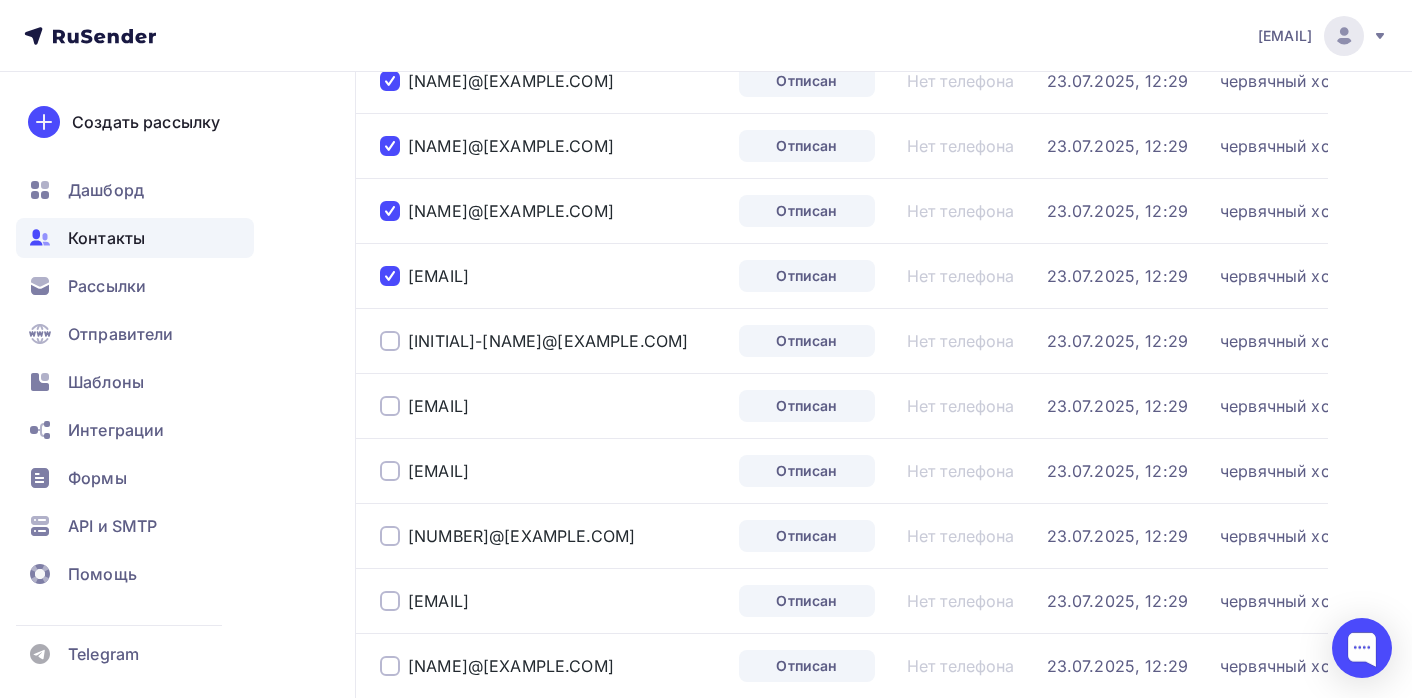 click at bounding box center (390, 341) 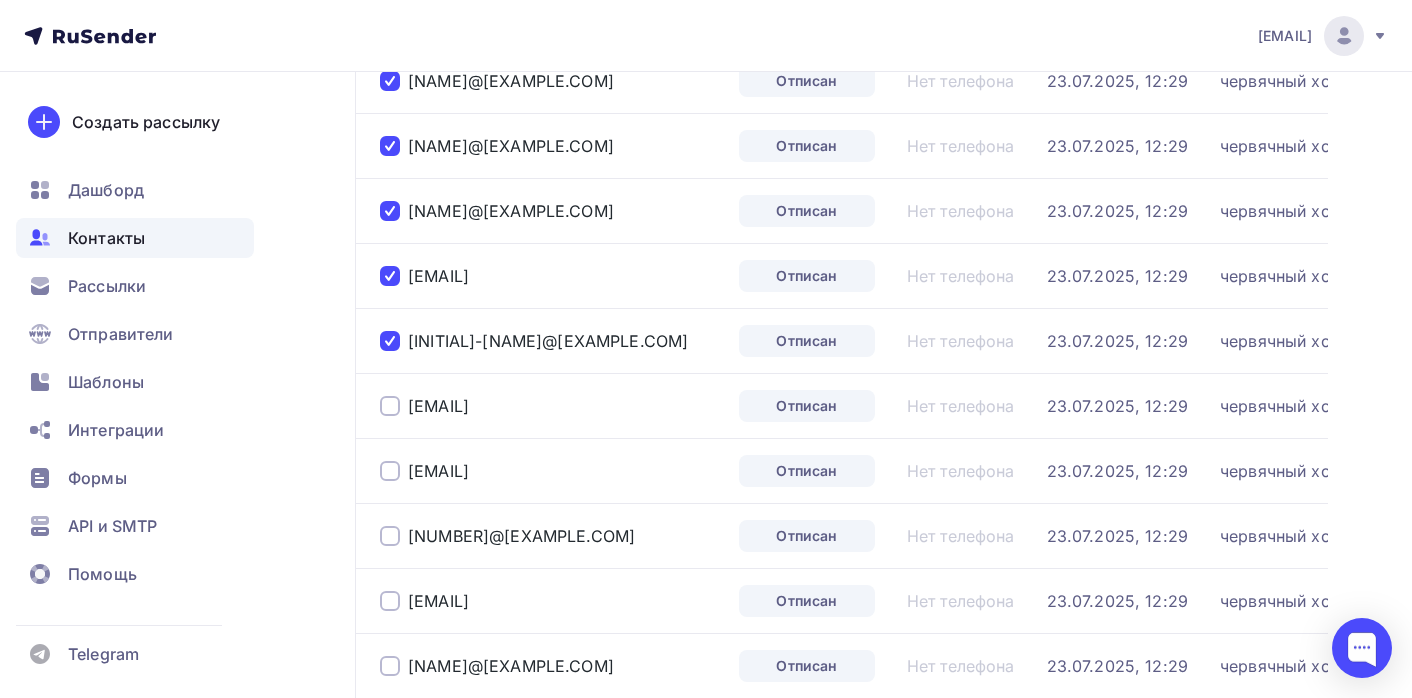 click at bounding box center [390, 406] 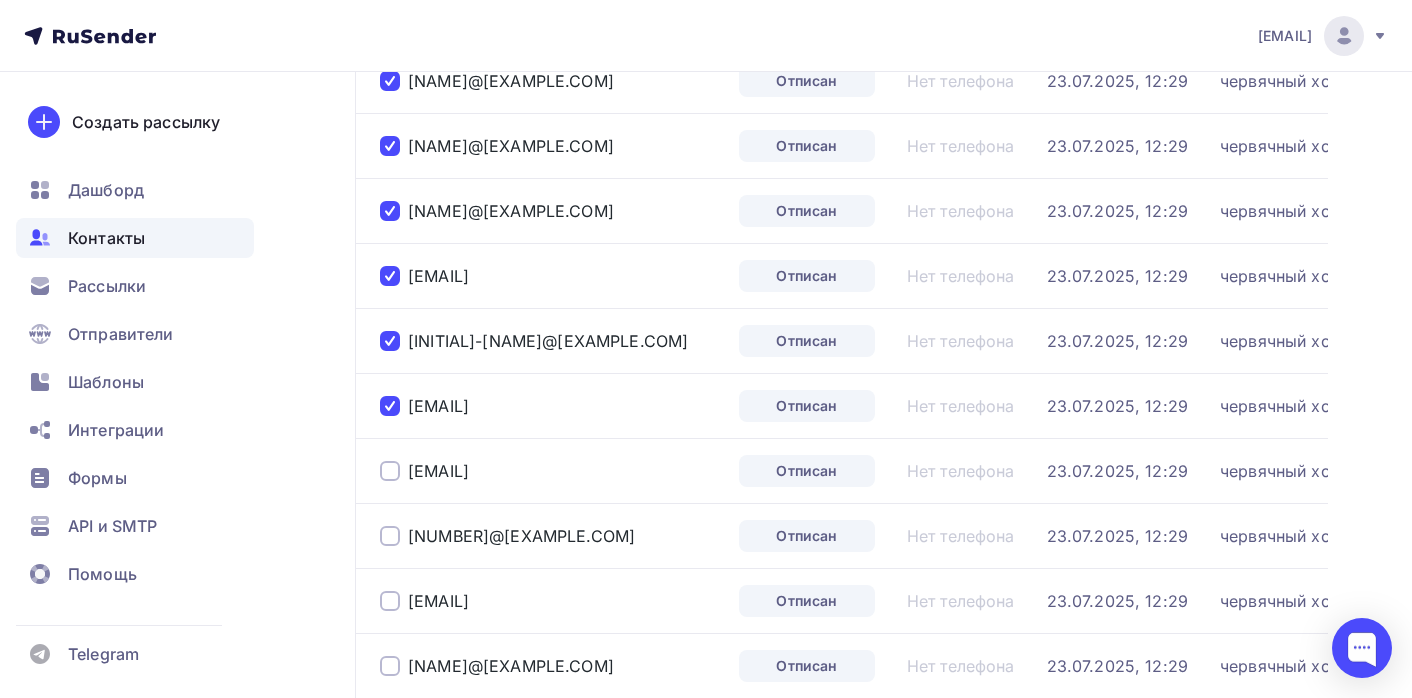 click at bounding box center (390, 471) 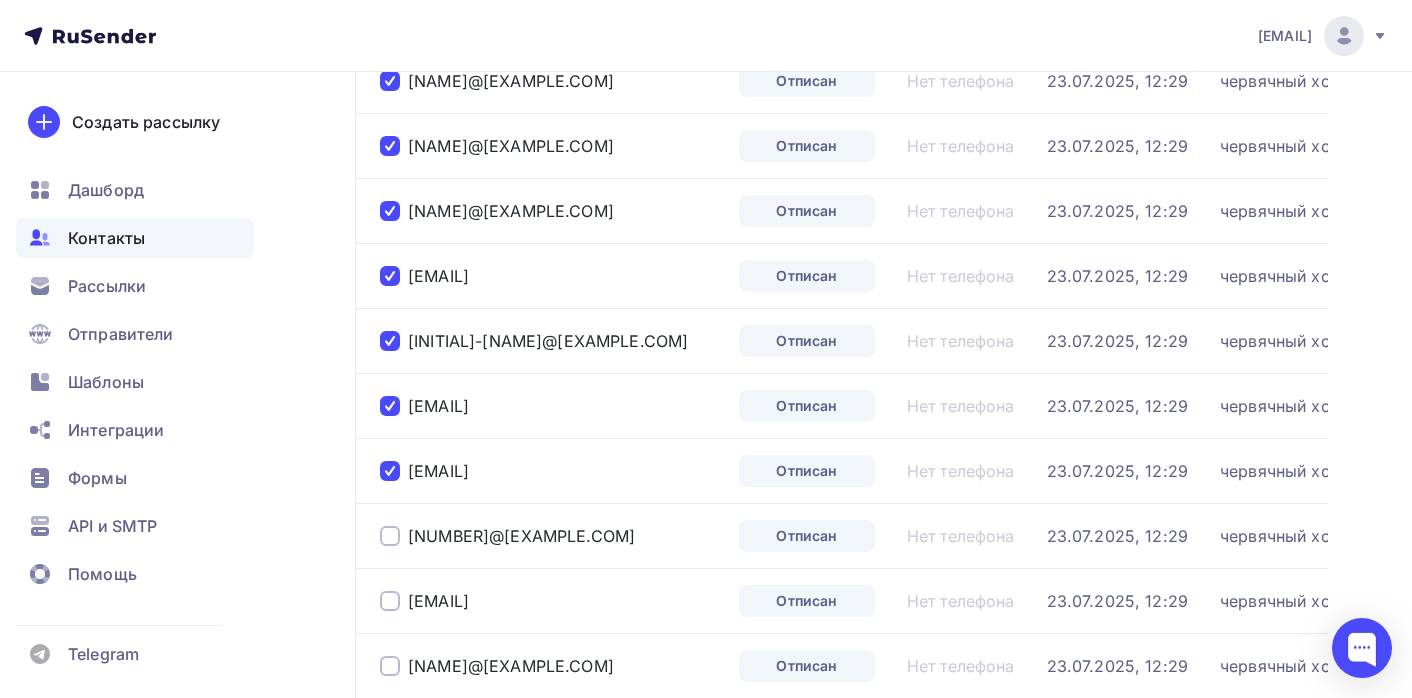click at bounding box center [390, 536] 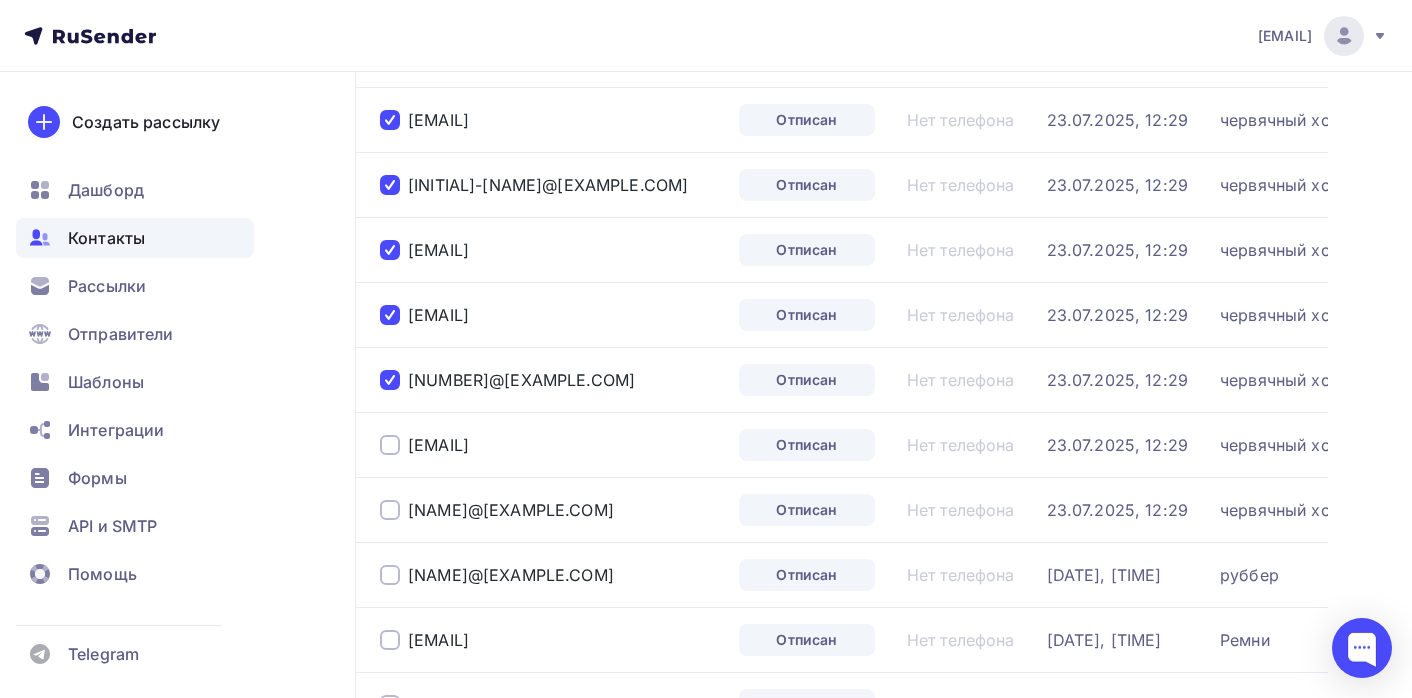 scroll, scrollTop: 2231, scrollLeft: 0, axis: vertical 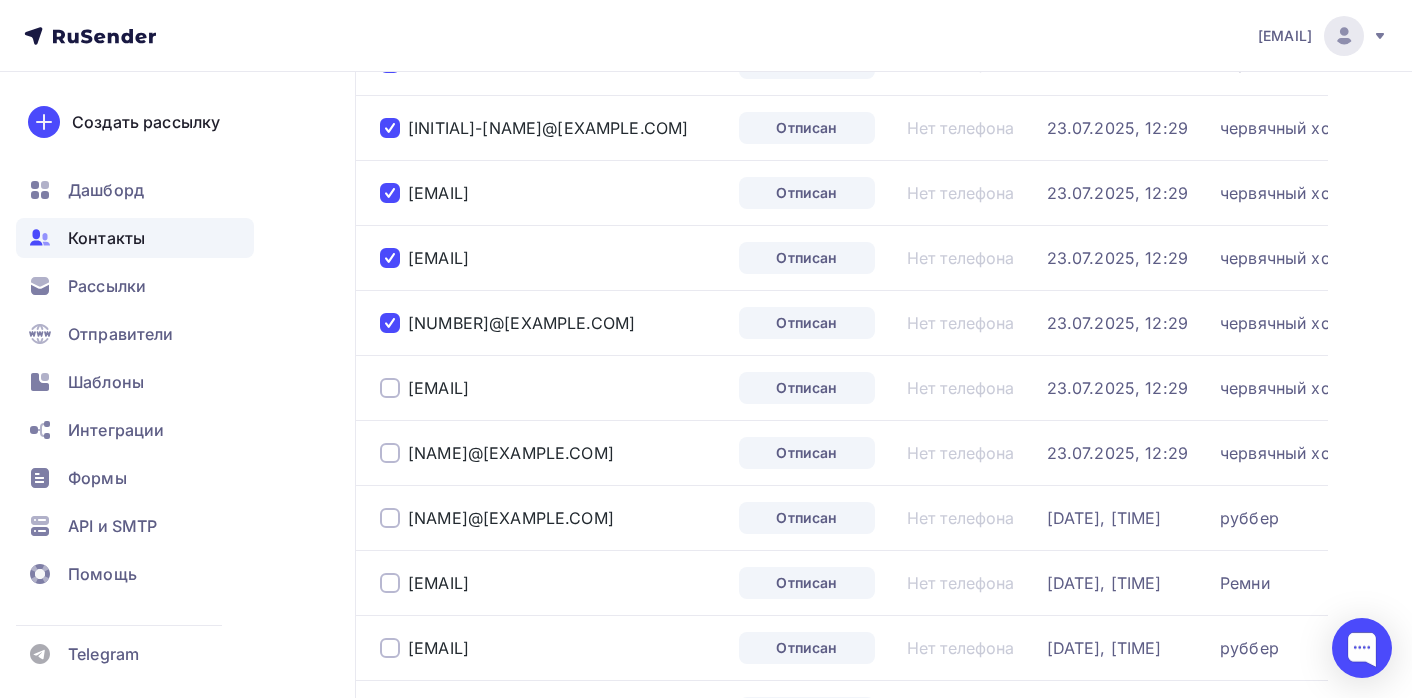 click at bounding box center (390, 388) 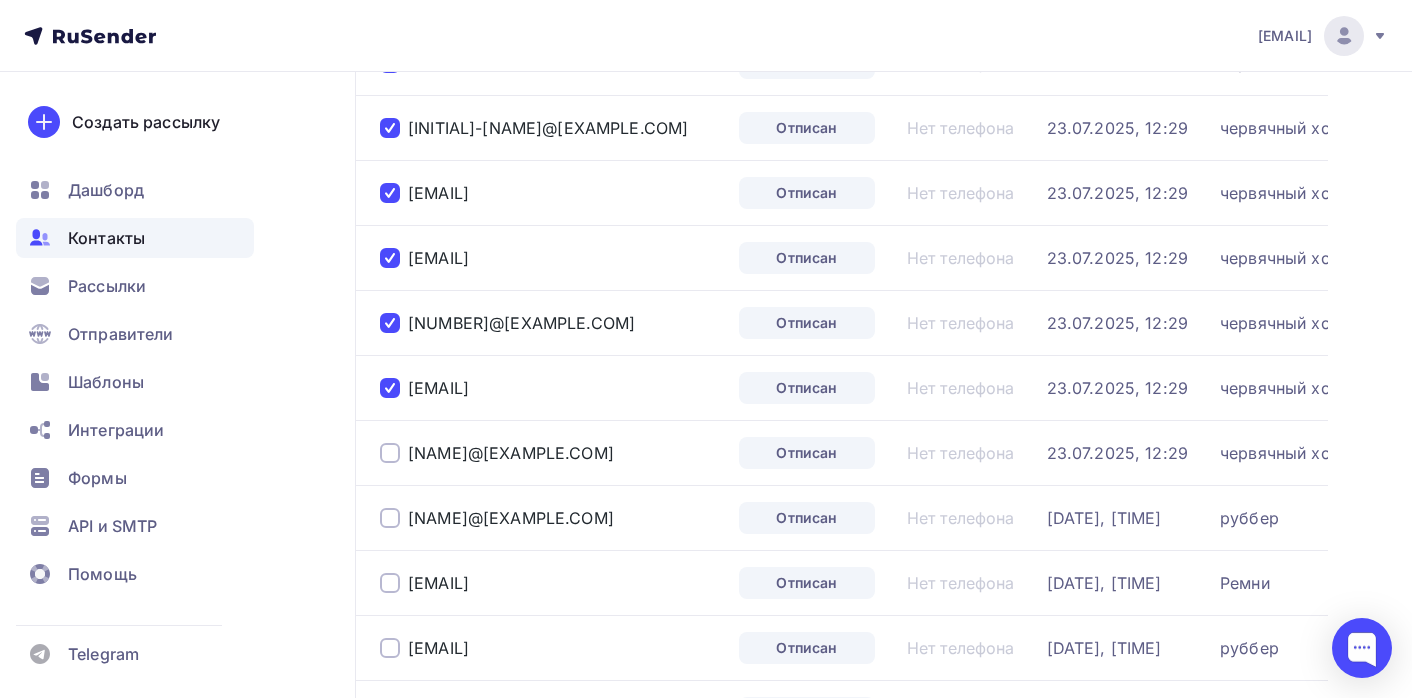 click at bounding box center (390, 453) 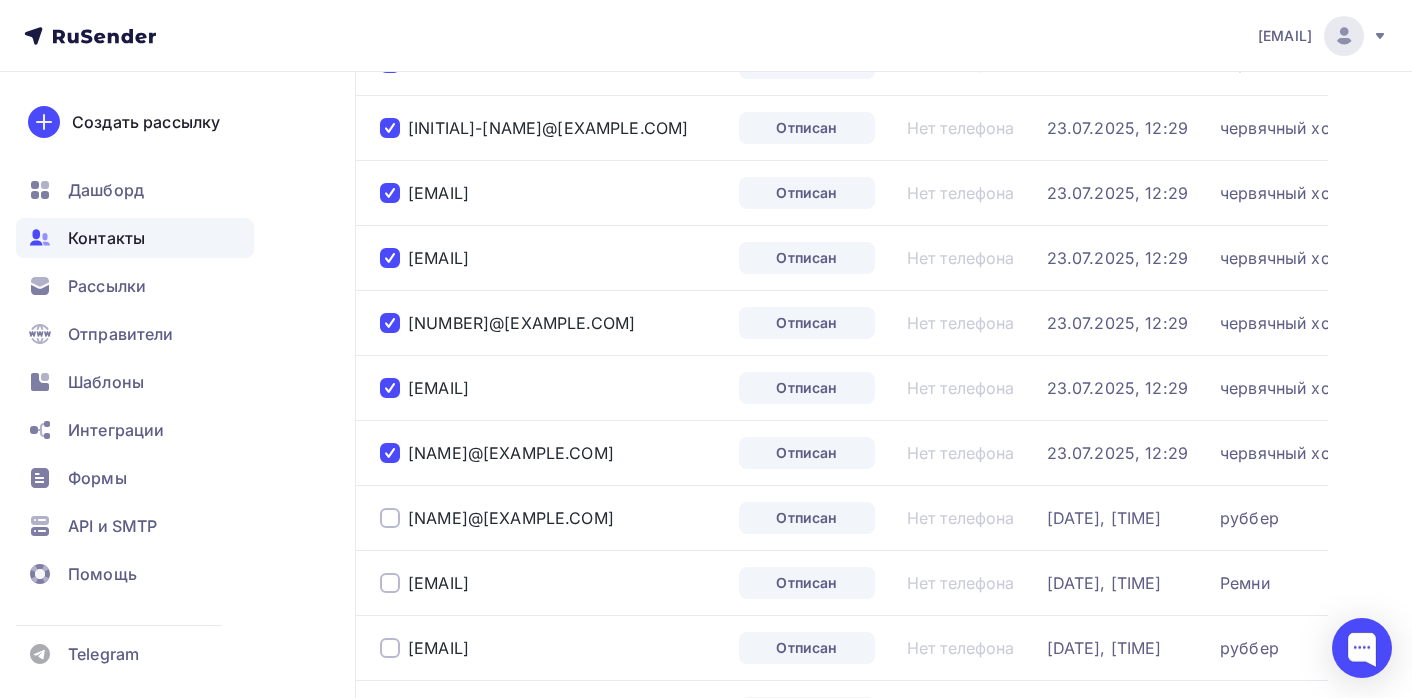 click at bounding box center [390, 518] 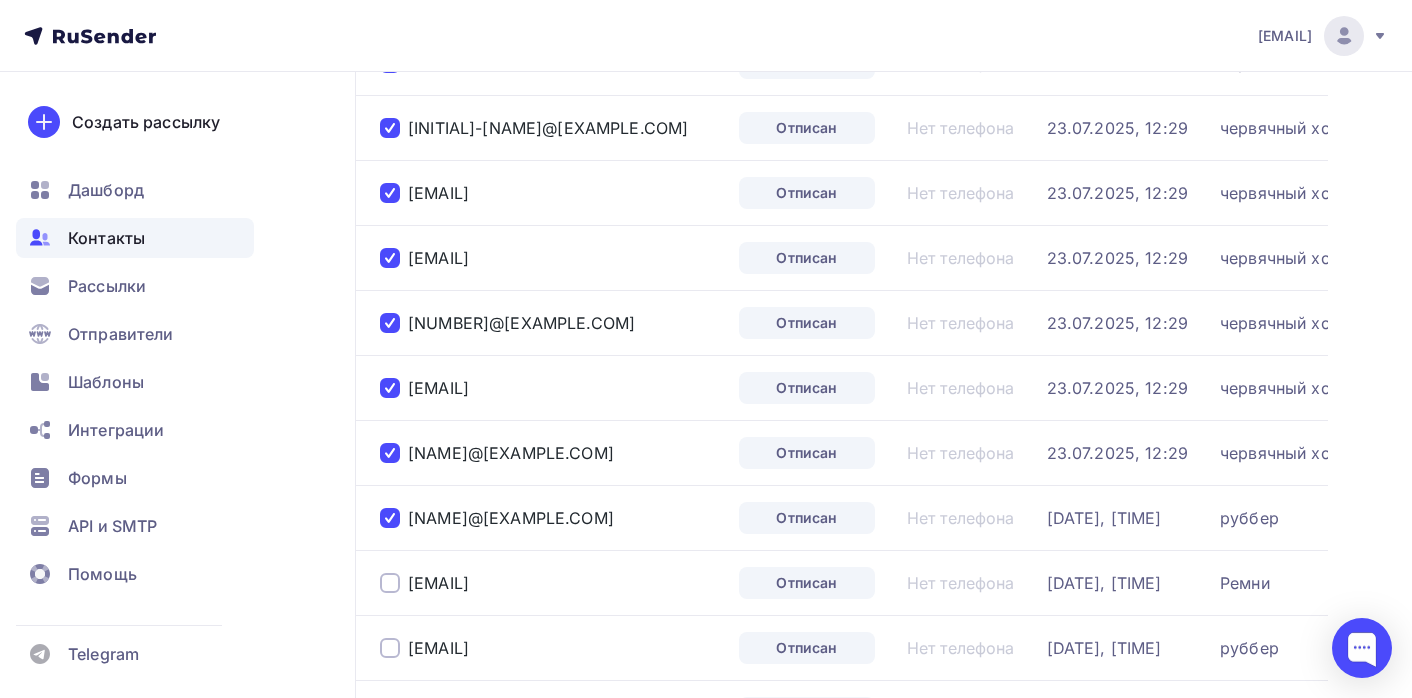 click at bounding box center [390, 583] 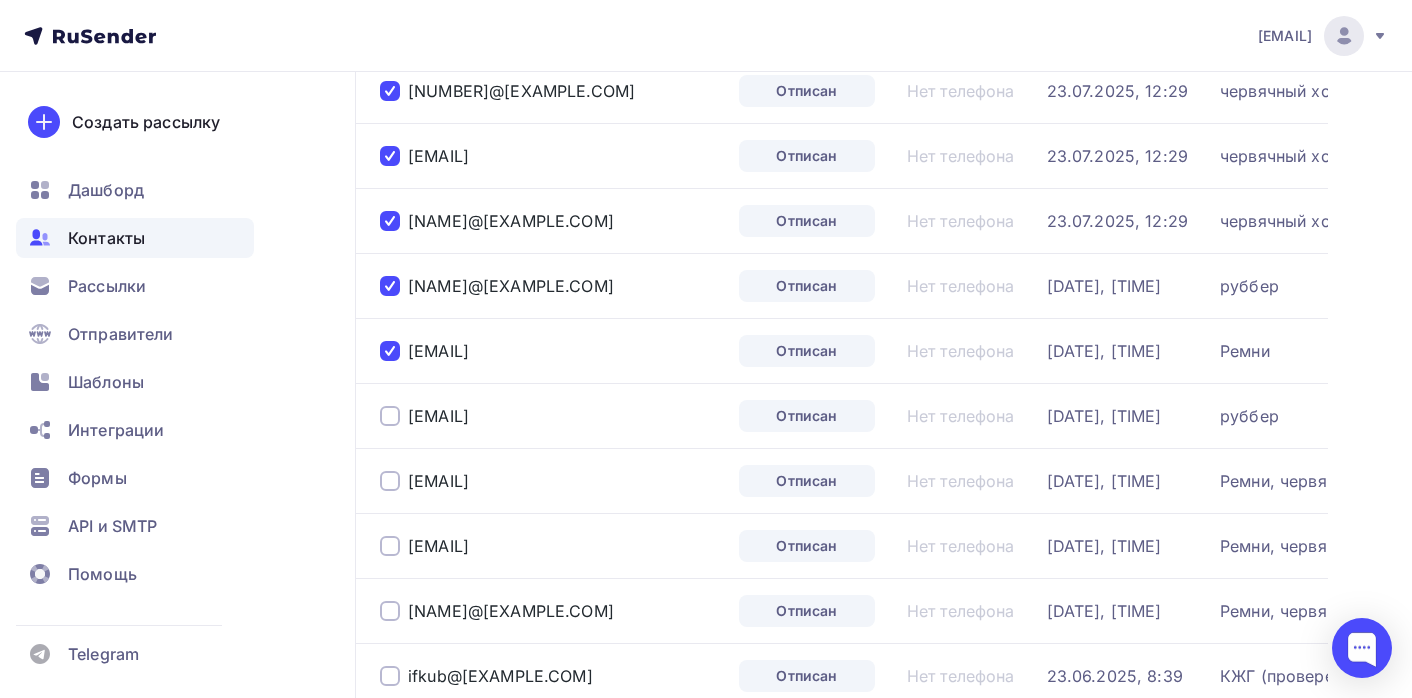 scroll, scrollTop: 2474, scrollLeft: 0, axis: vertical 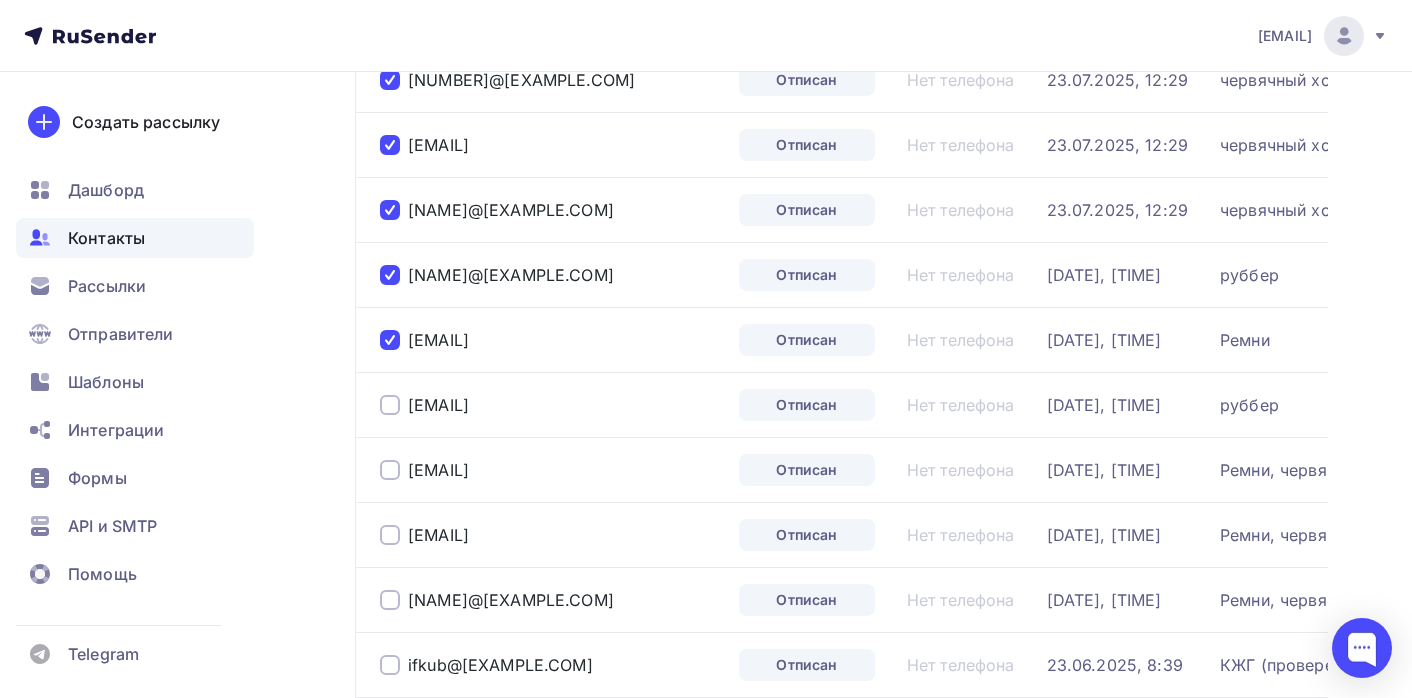 click at bounding box center [390, 405] 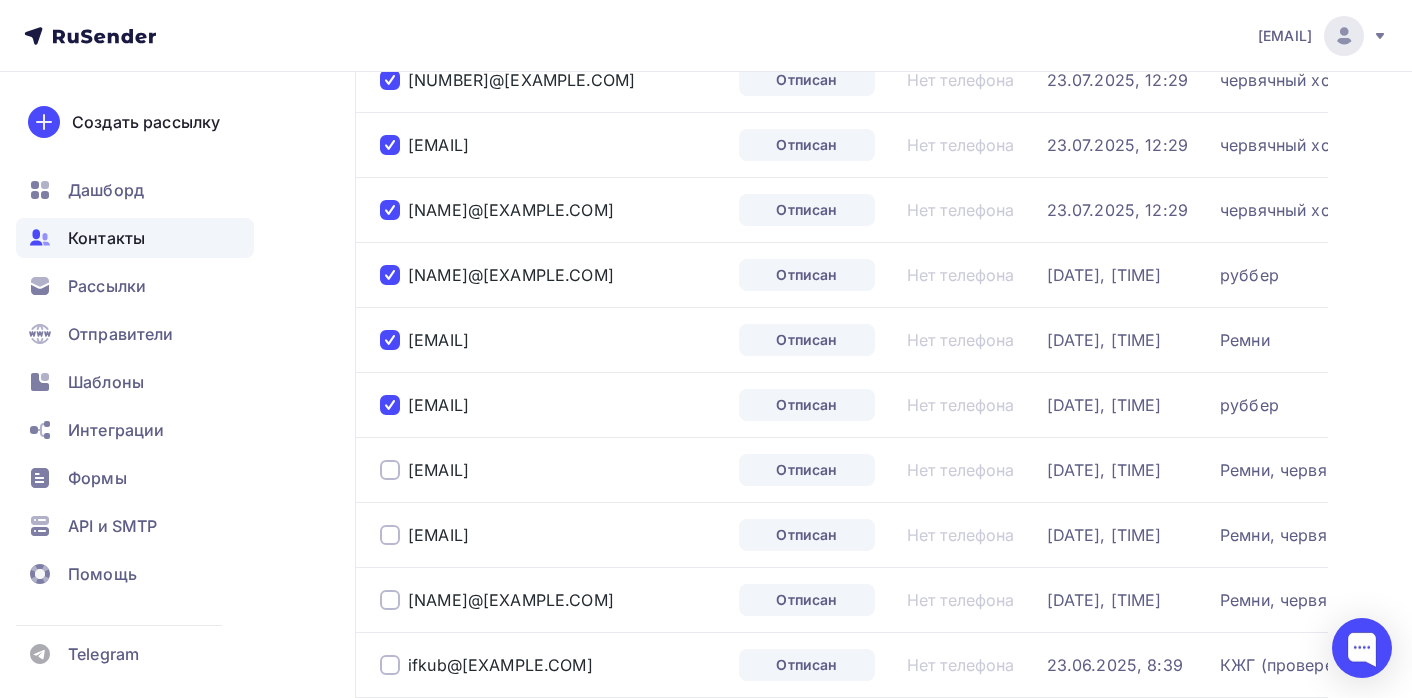 click at bounding box center [390, 470] 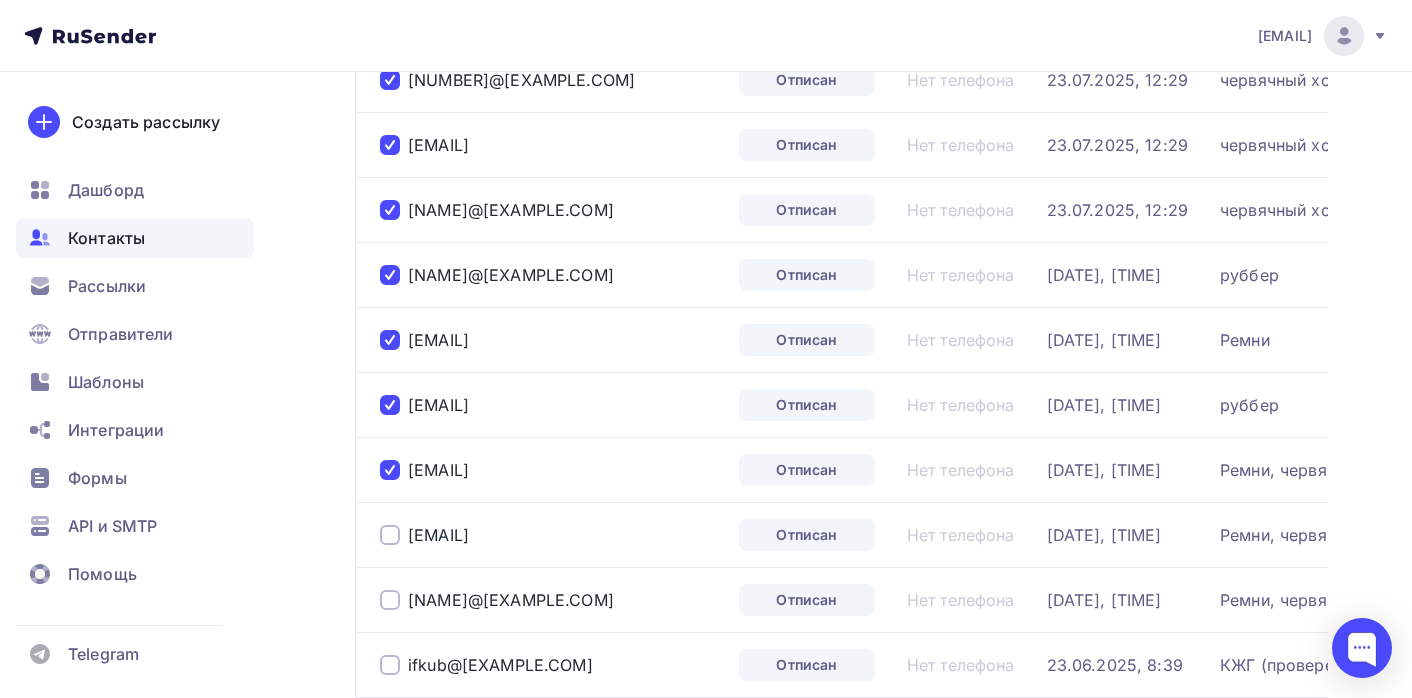 click at bounding box center (390, 535) 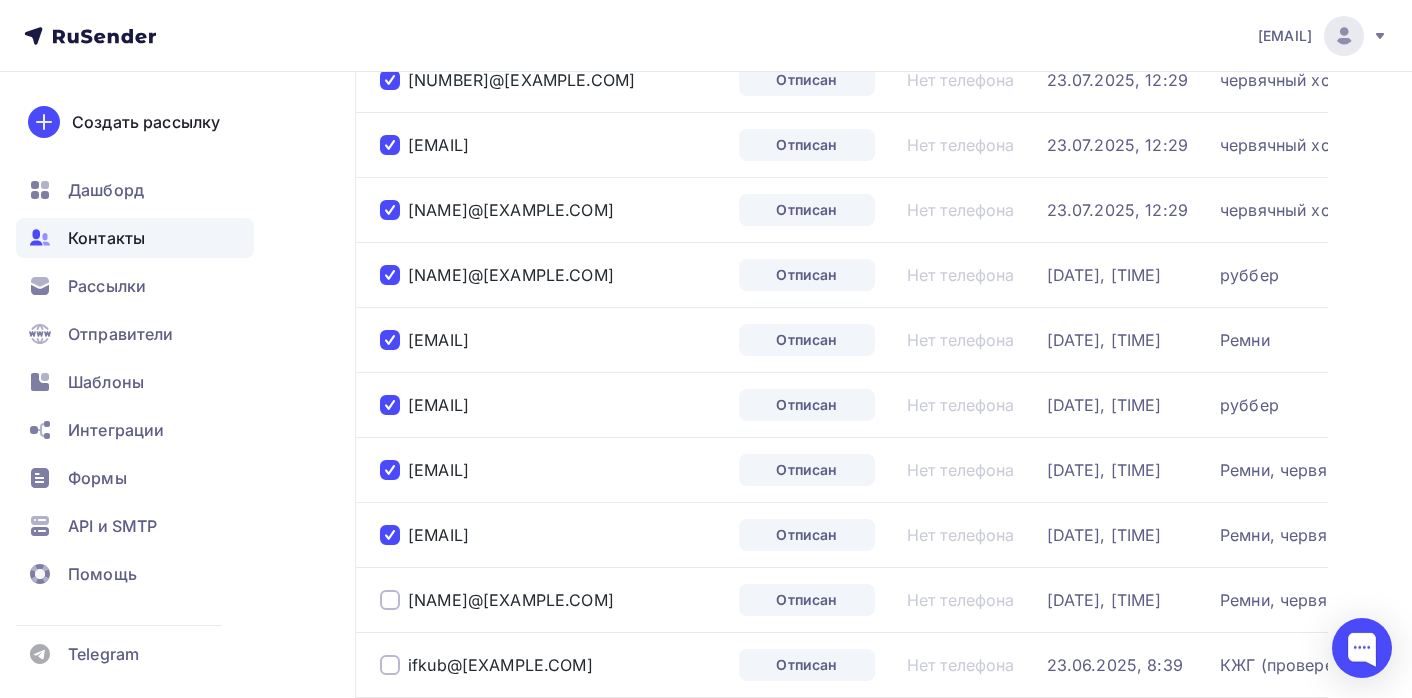 click at bounding box center [390, 600] 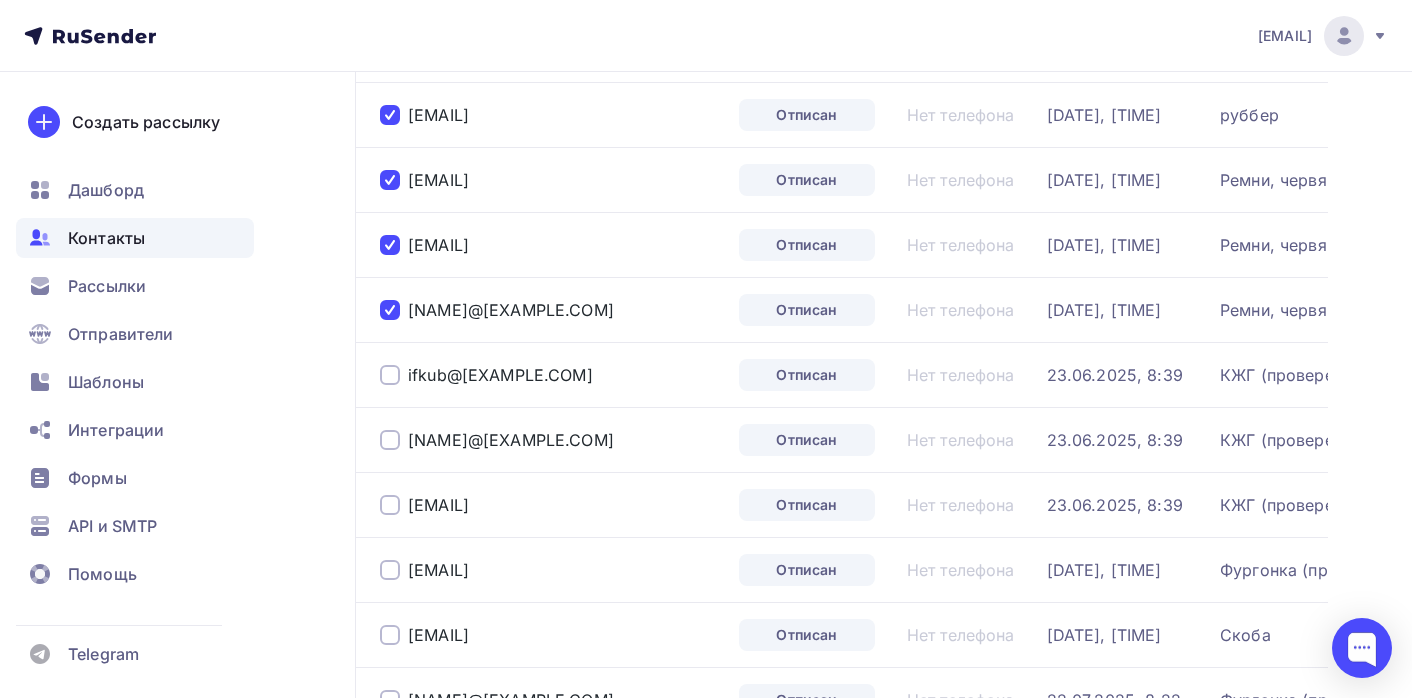 scroll, scrollTop: 2769, scrollLeft: 0, axis: vertical 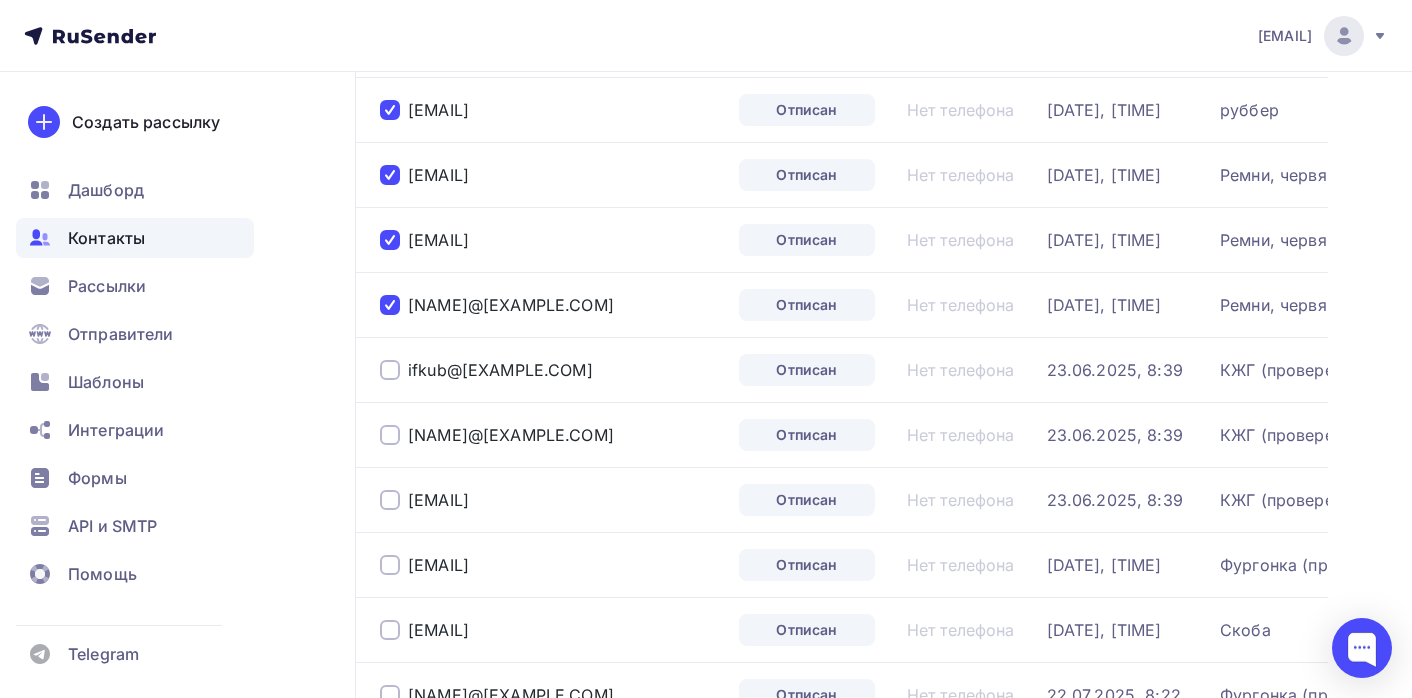 click at bounding box center [390, 370] 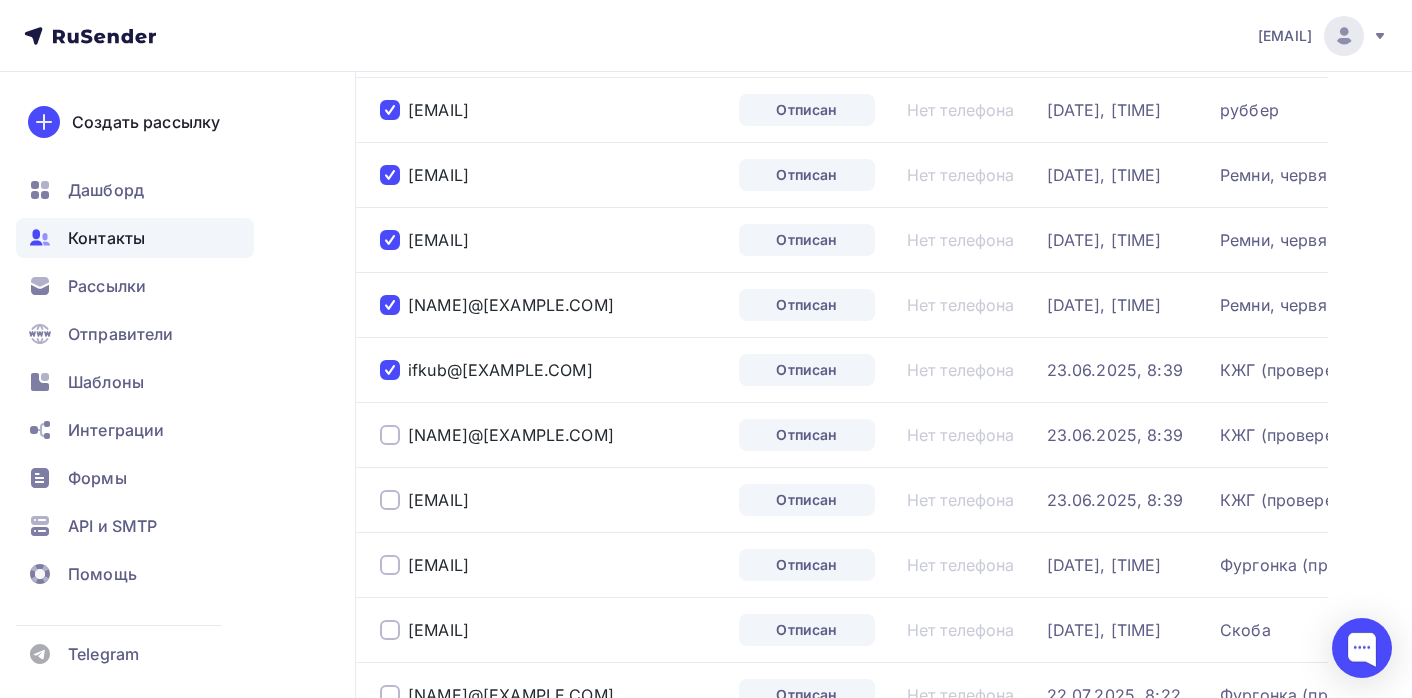 click at bounding box center (390, 435) 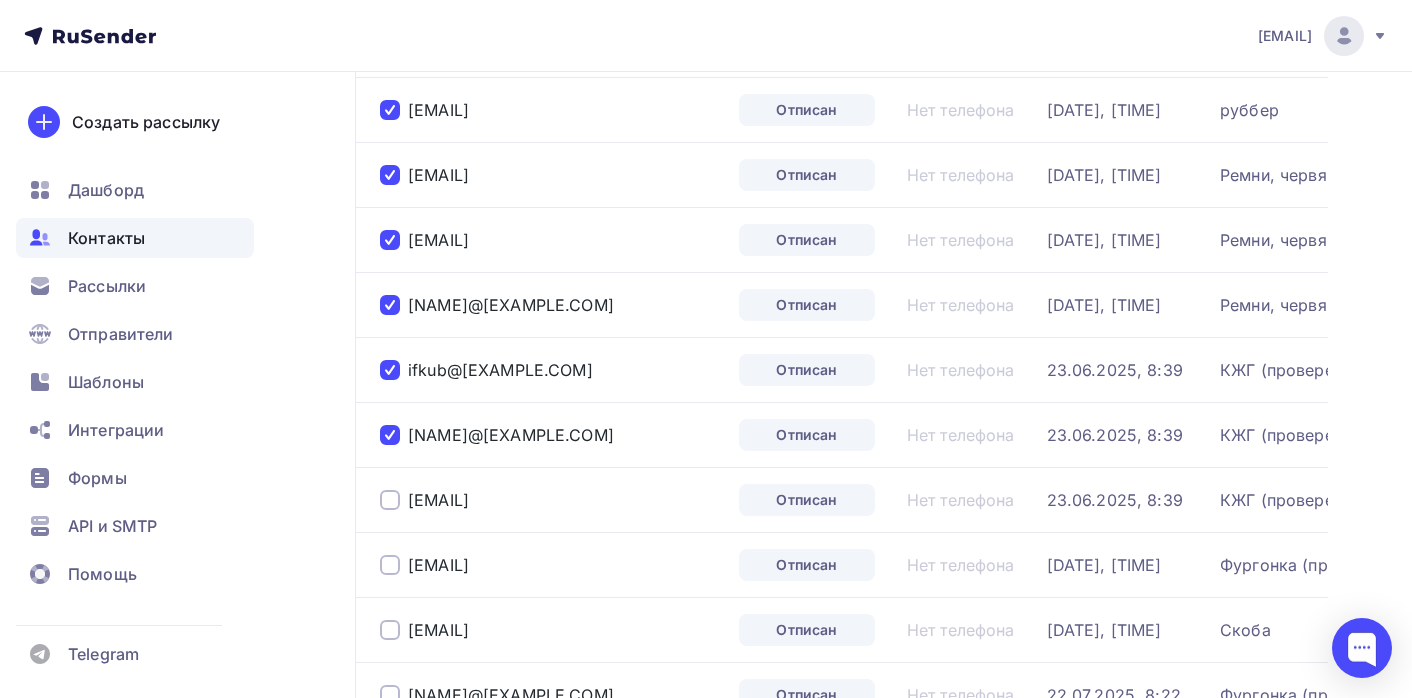 click at bounding box center [390, 500] 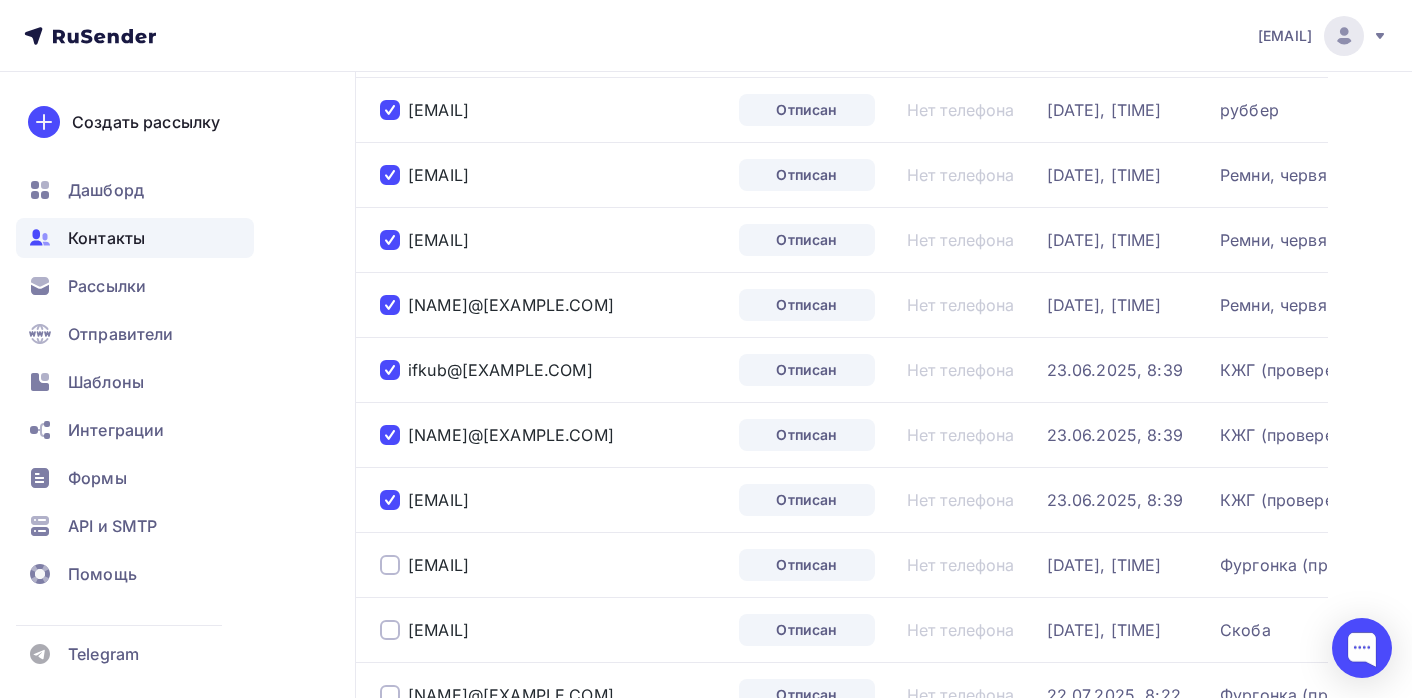 click at bounding box center [390, 565] 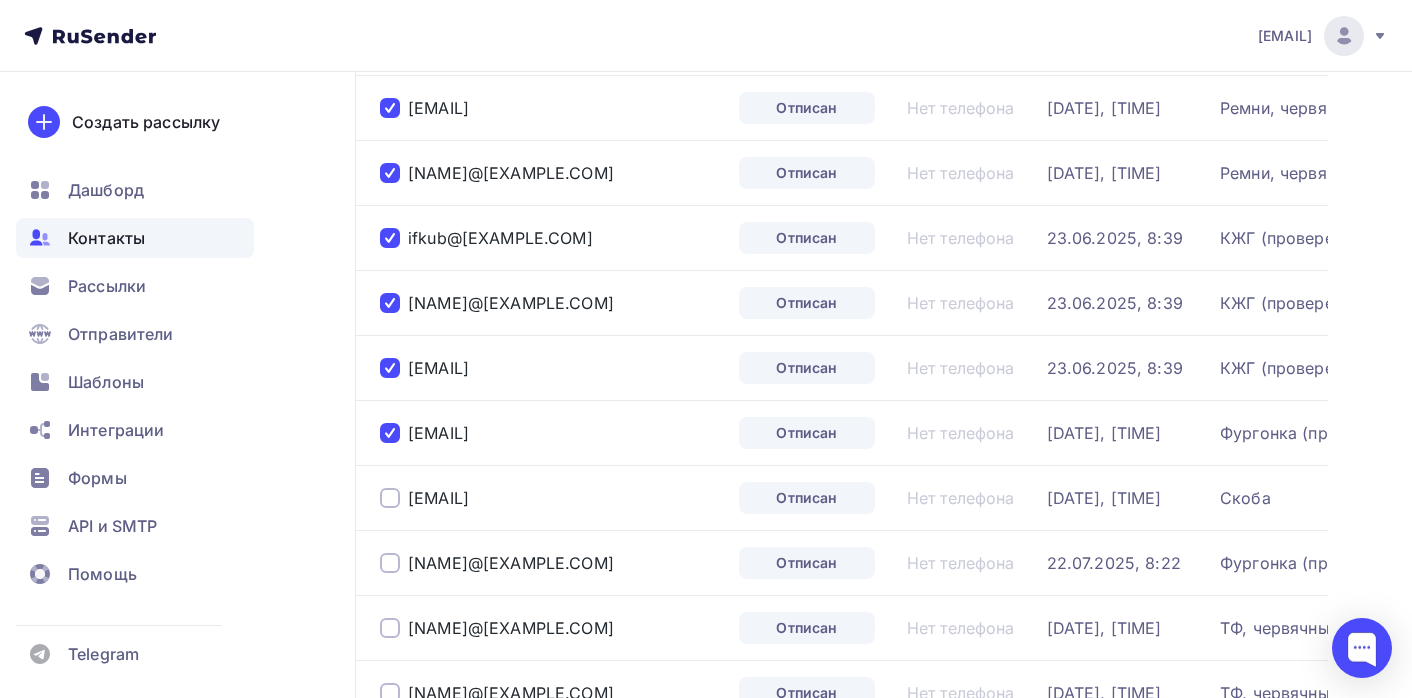 scroll, scrollTop: 2909, scrollLeft: 0, axis: vertical 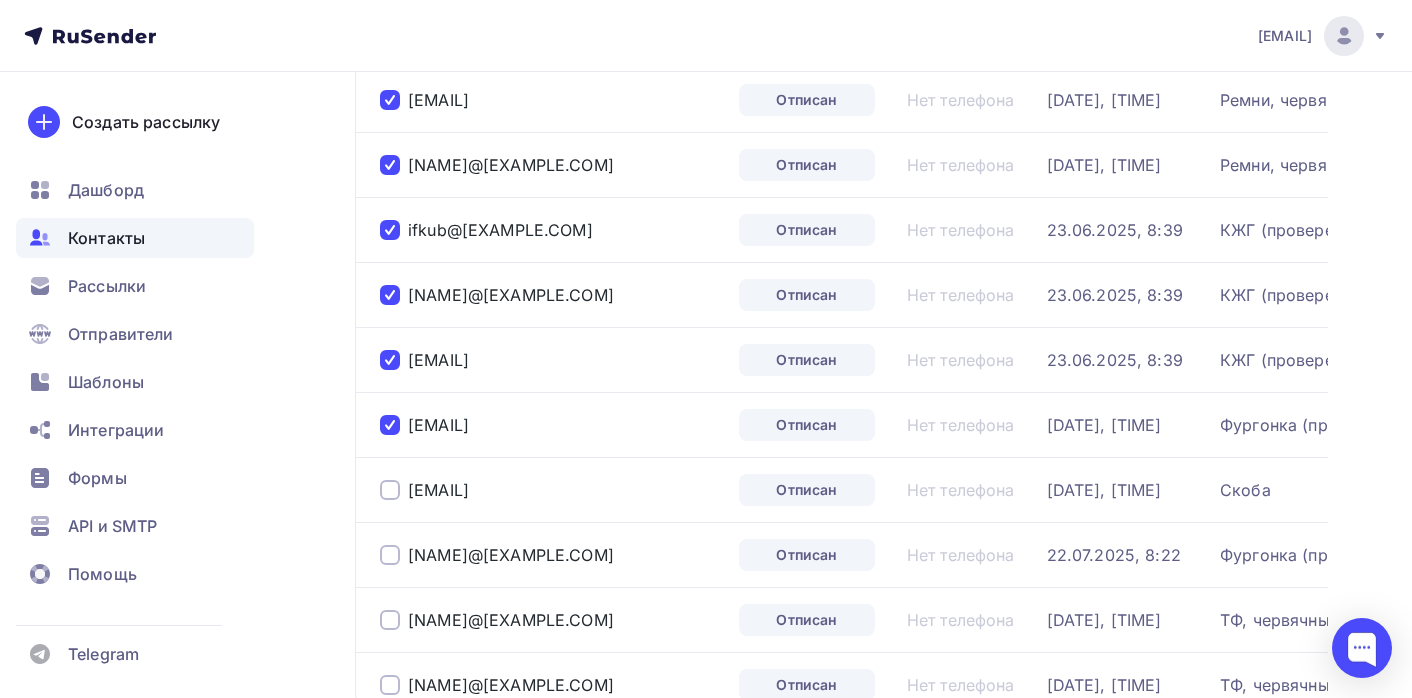 click at bounding box center [390, 490] 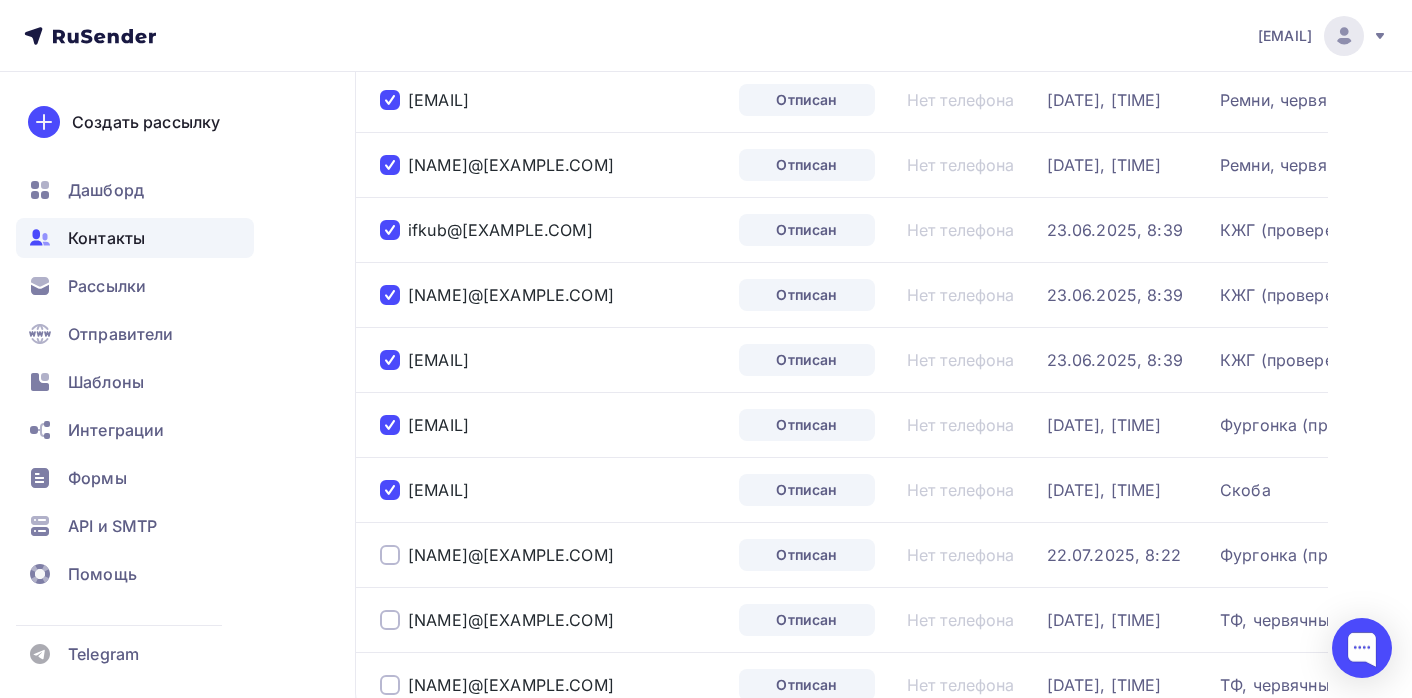 click at bounding box center (390, 555) 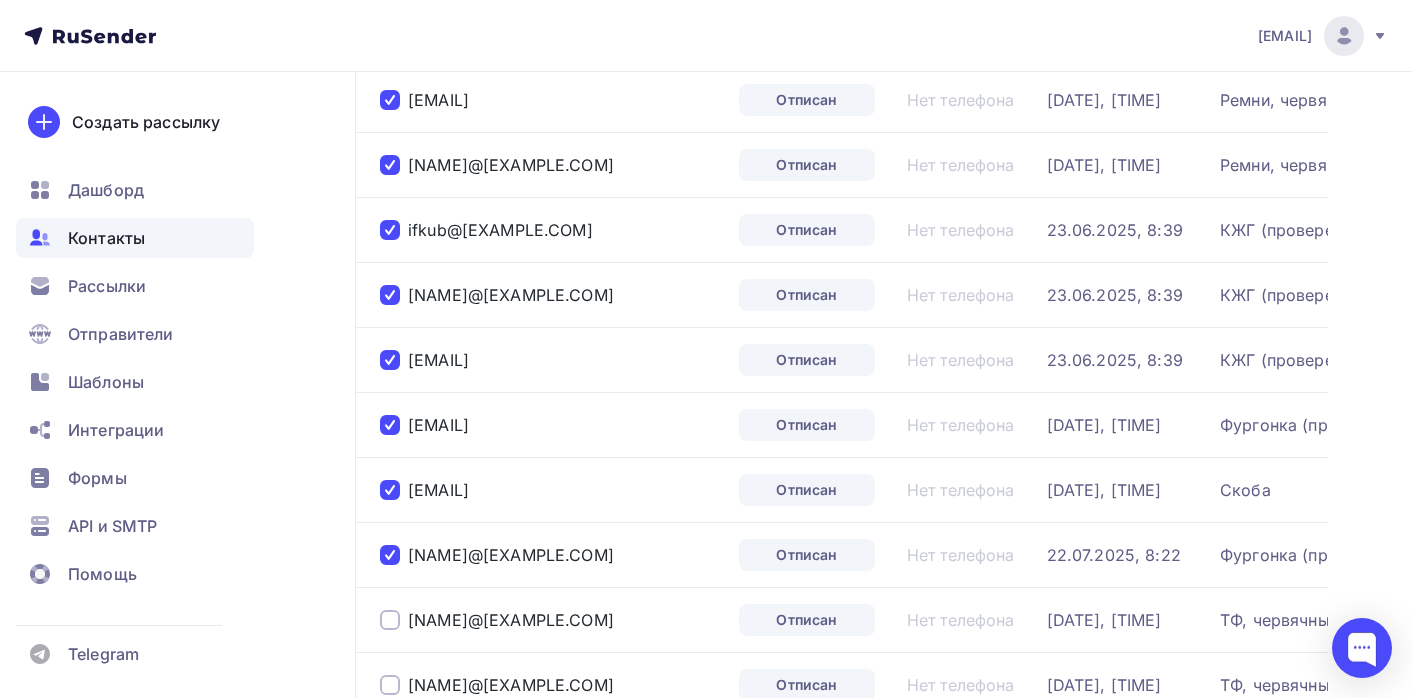 click at bounding box center (390, 620) 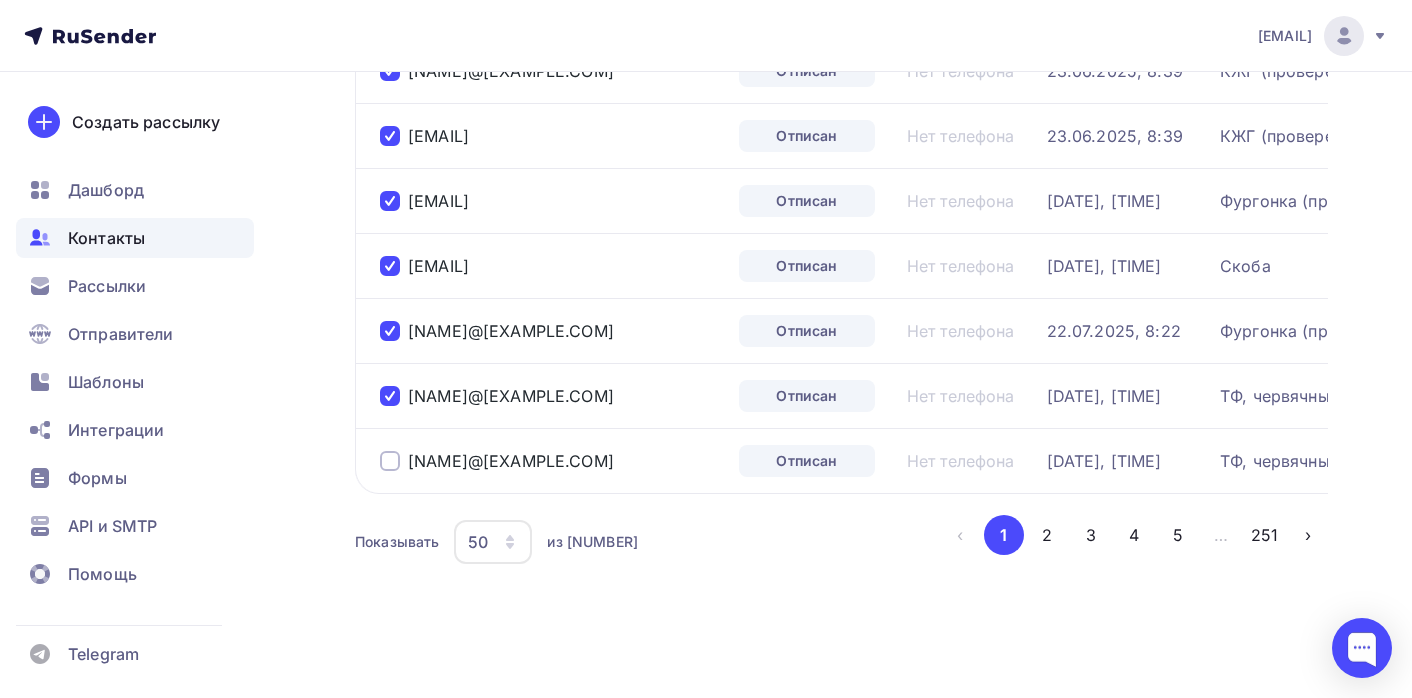 scroll, scrollTop: 3134, scrollLeft: 0, axis: vertical 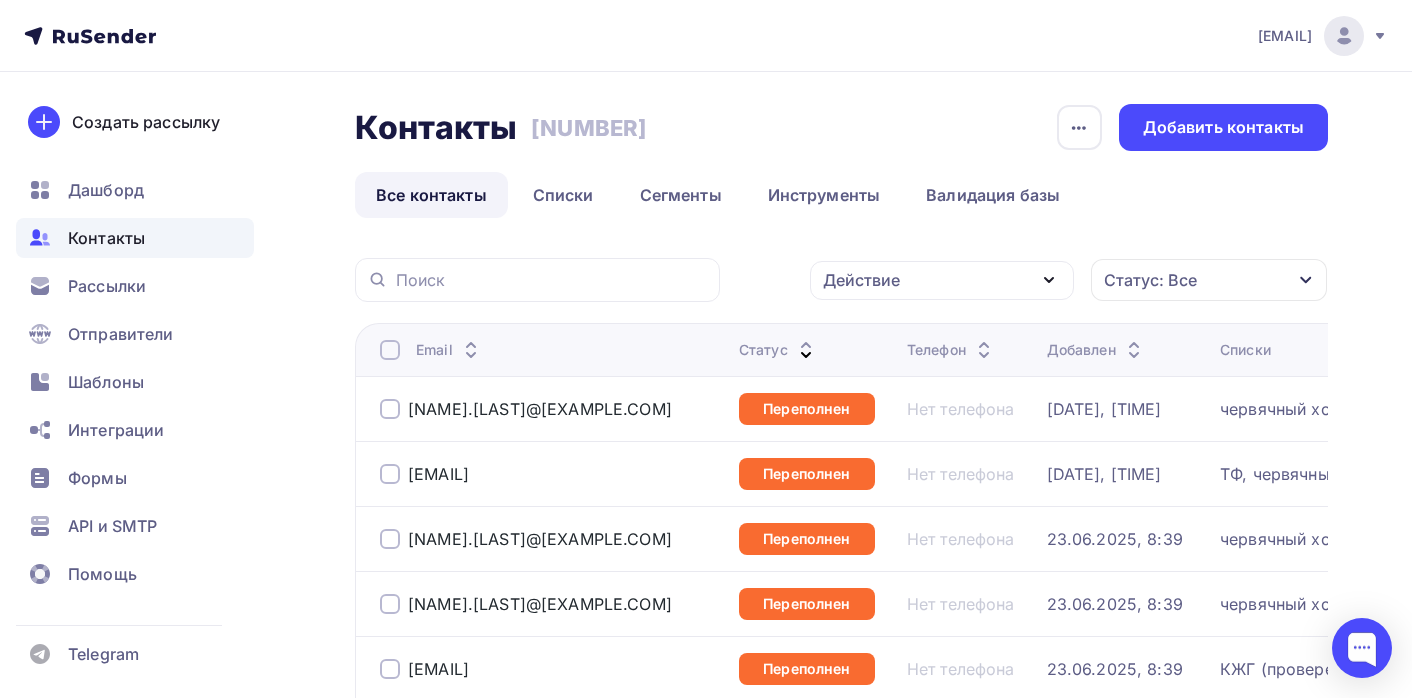 click on "Действие" at bounding box center (942, 280) 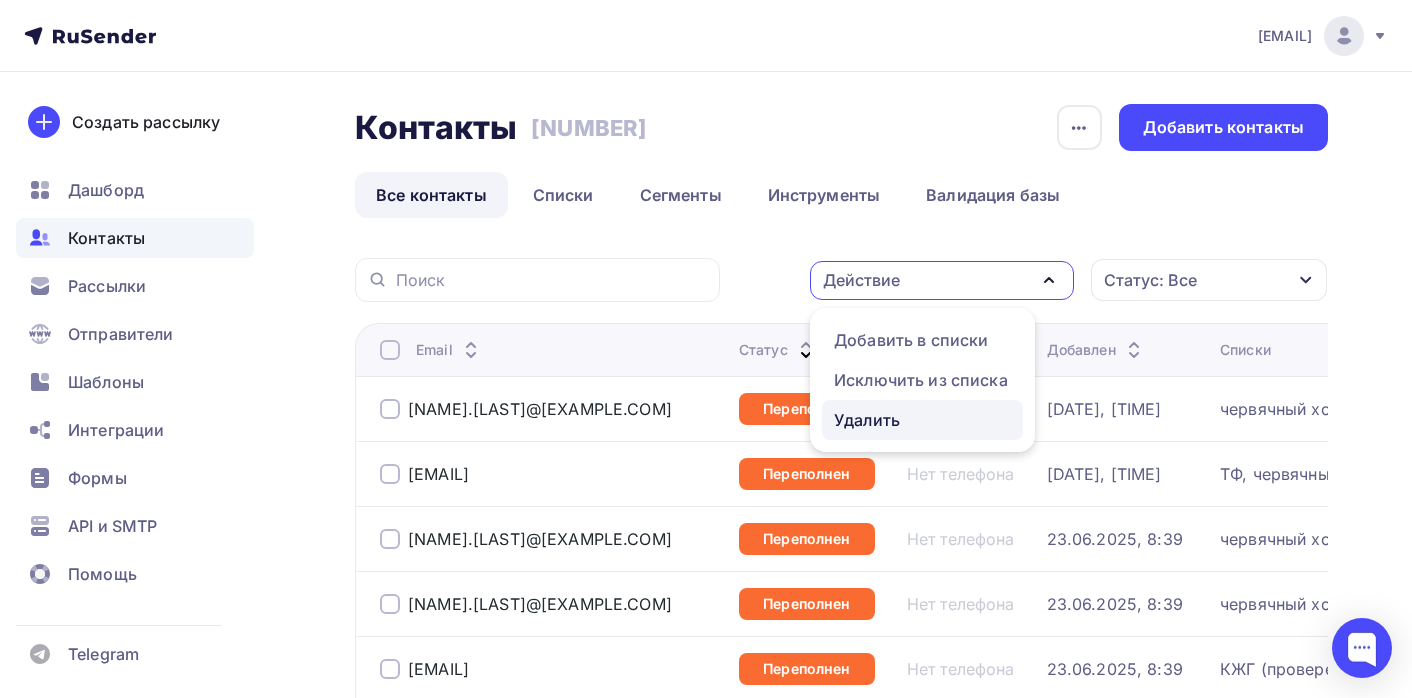 click on "Удалить" at bounding box center [922, 420] 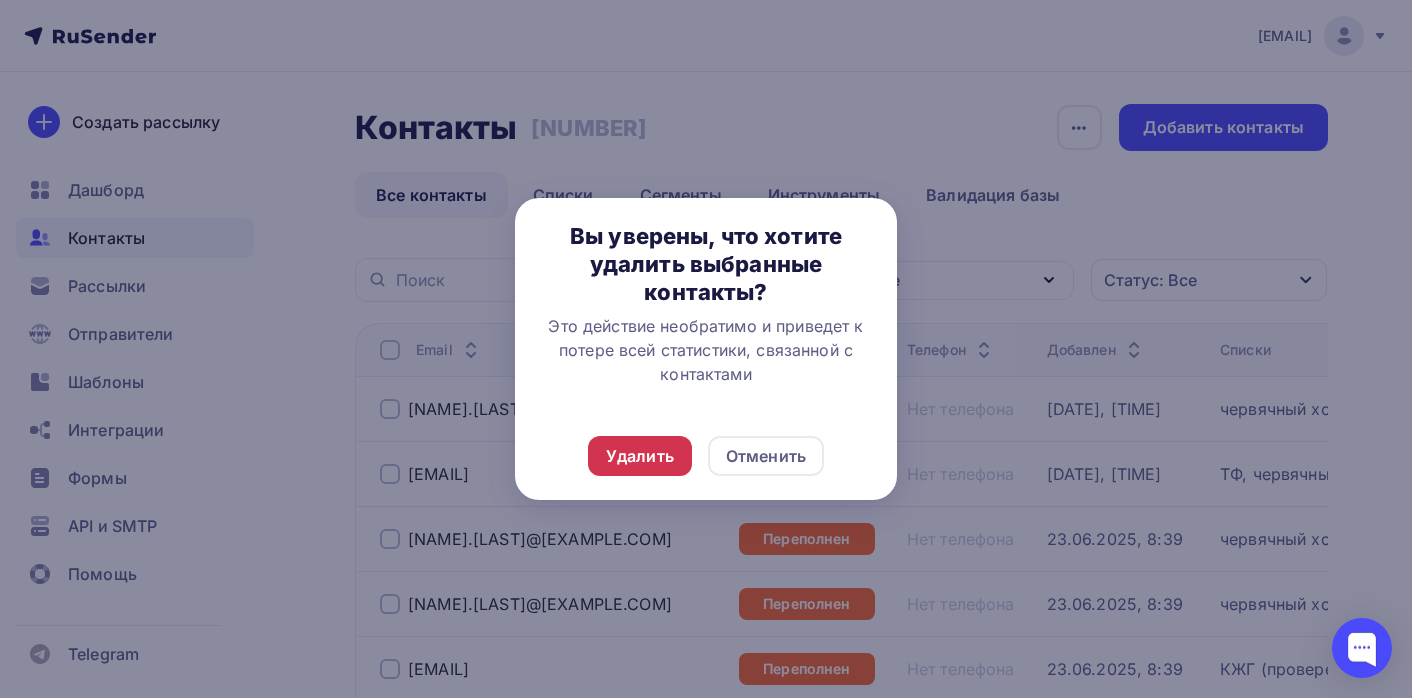click on "Удалить" at bounding box center [640, 456] 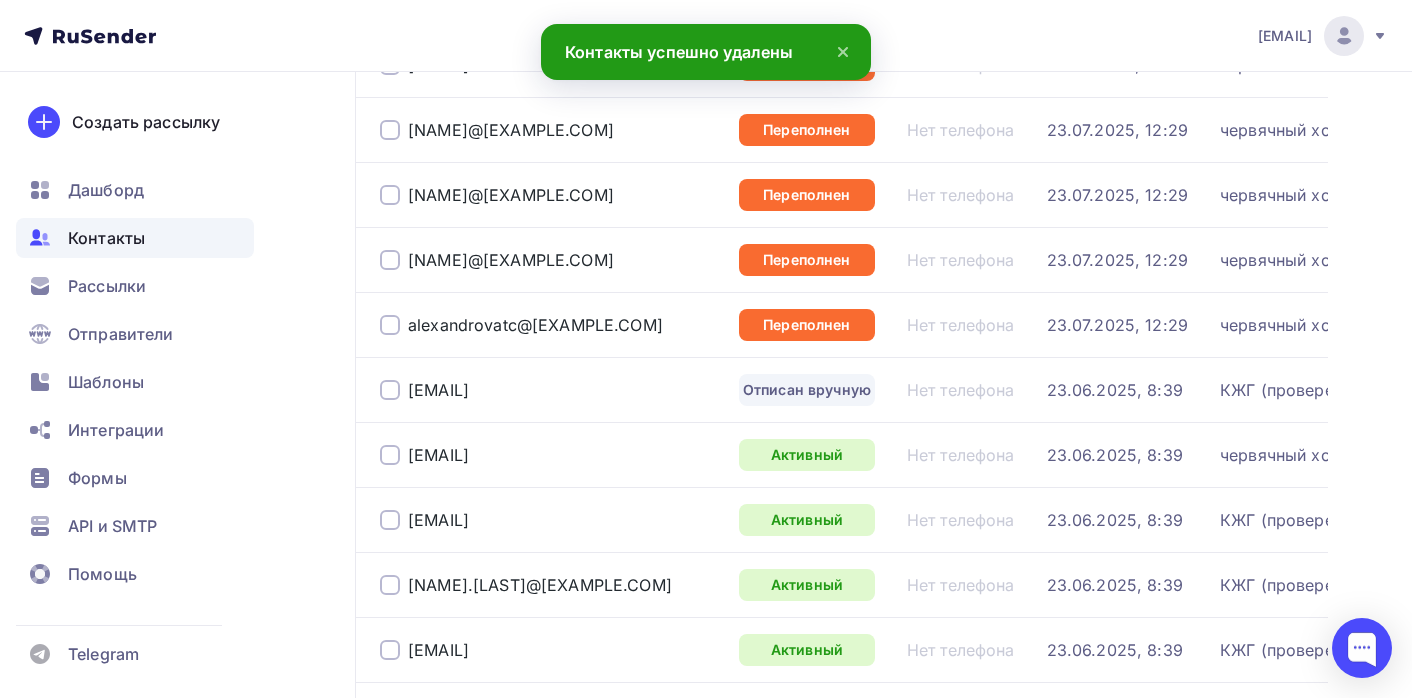 scroll, scrollTop: 1104, scrollLeft: 0, axis: vertical 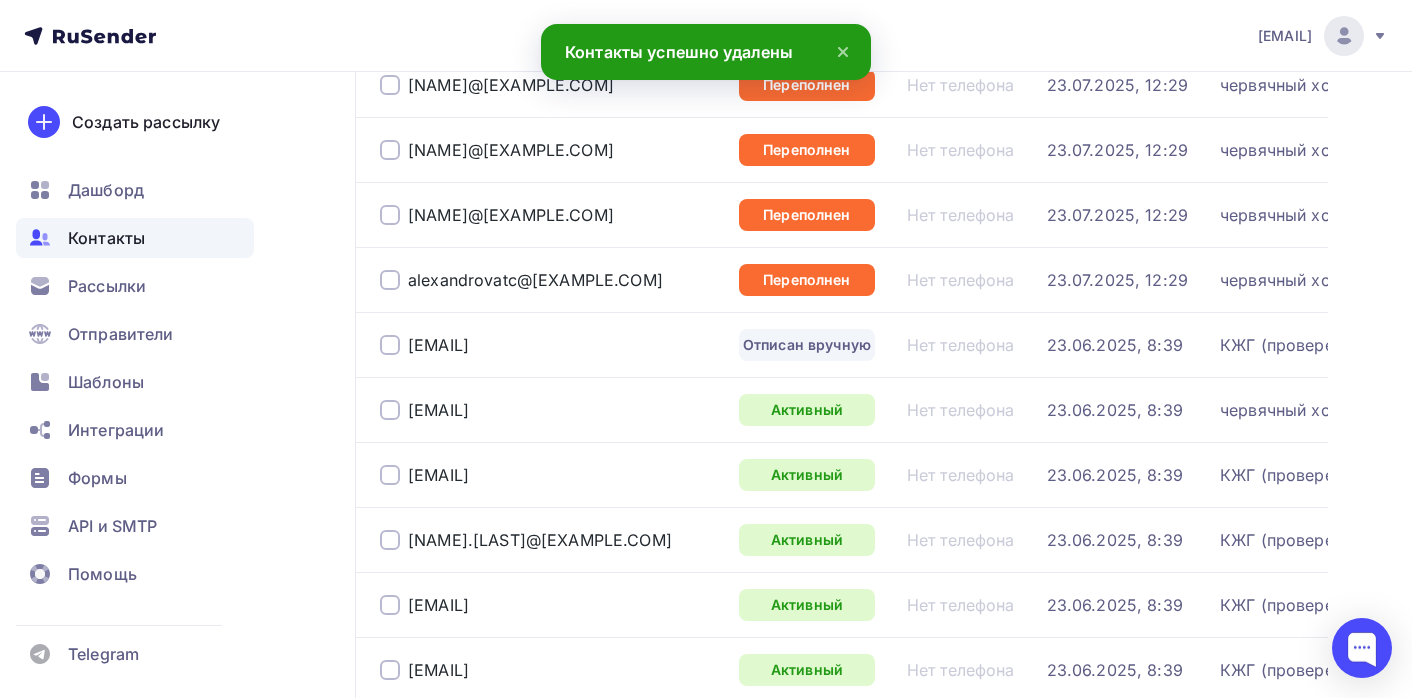 click at bounding box center [390, 345] 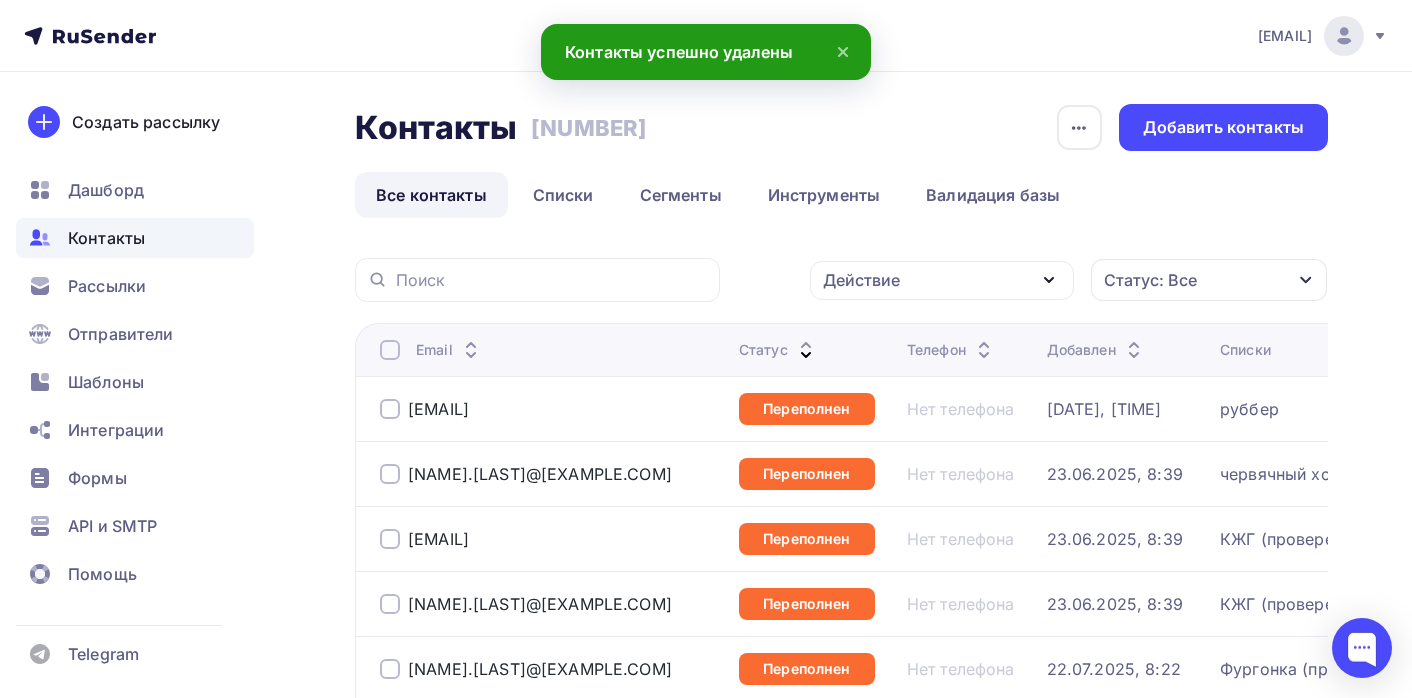 scroll, scrollTop: 0, scrollLeft: 0, axis: both 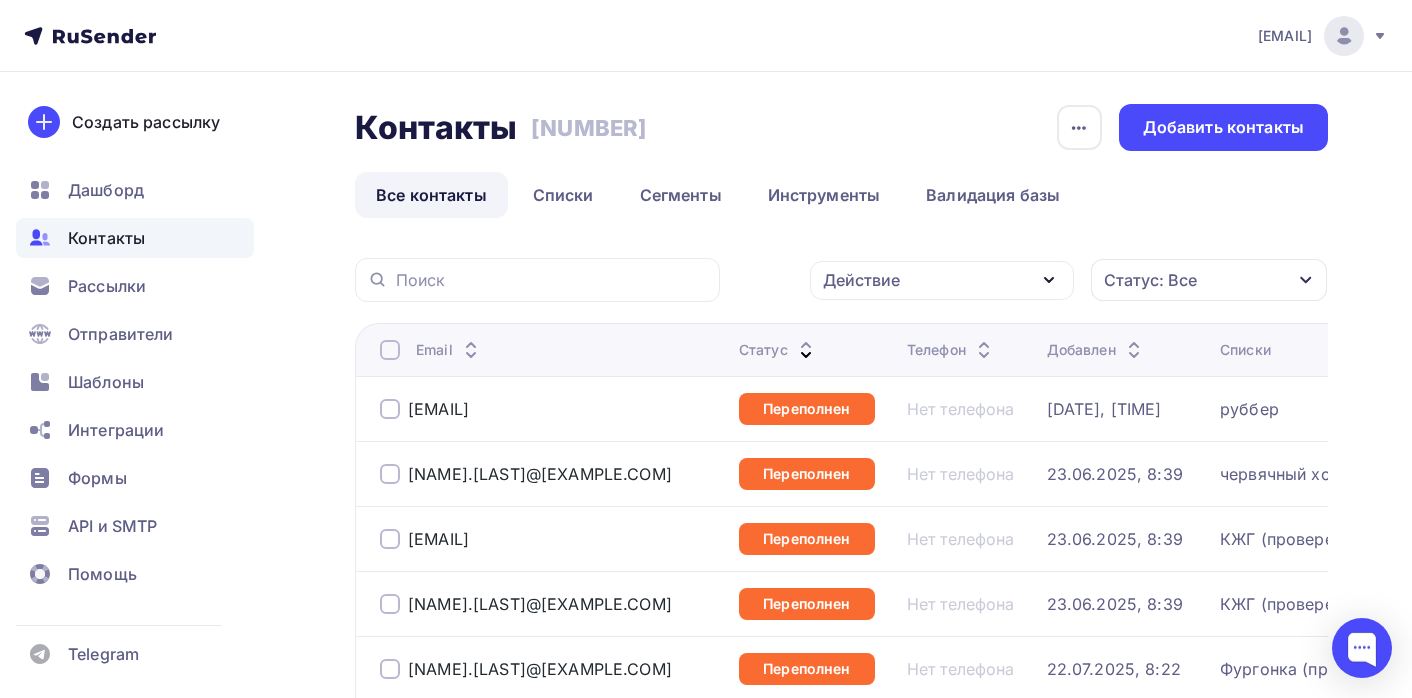 click on "Действие" at bounding box center (942, 280) 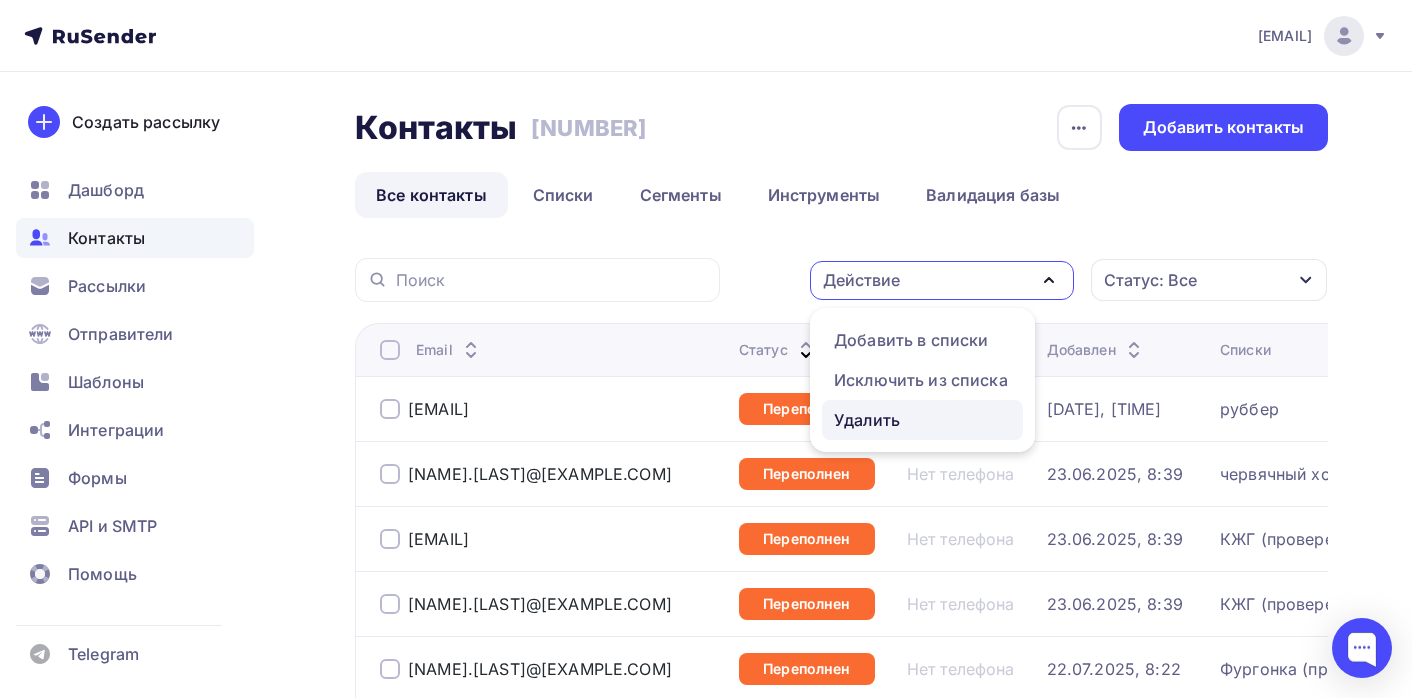 click on "Удалить" at bounding box center (922, 420) 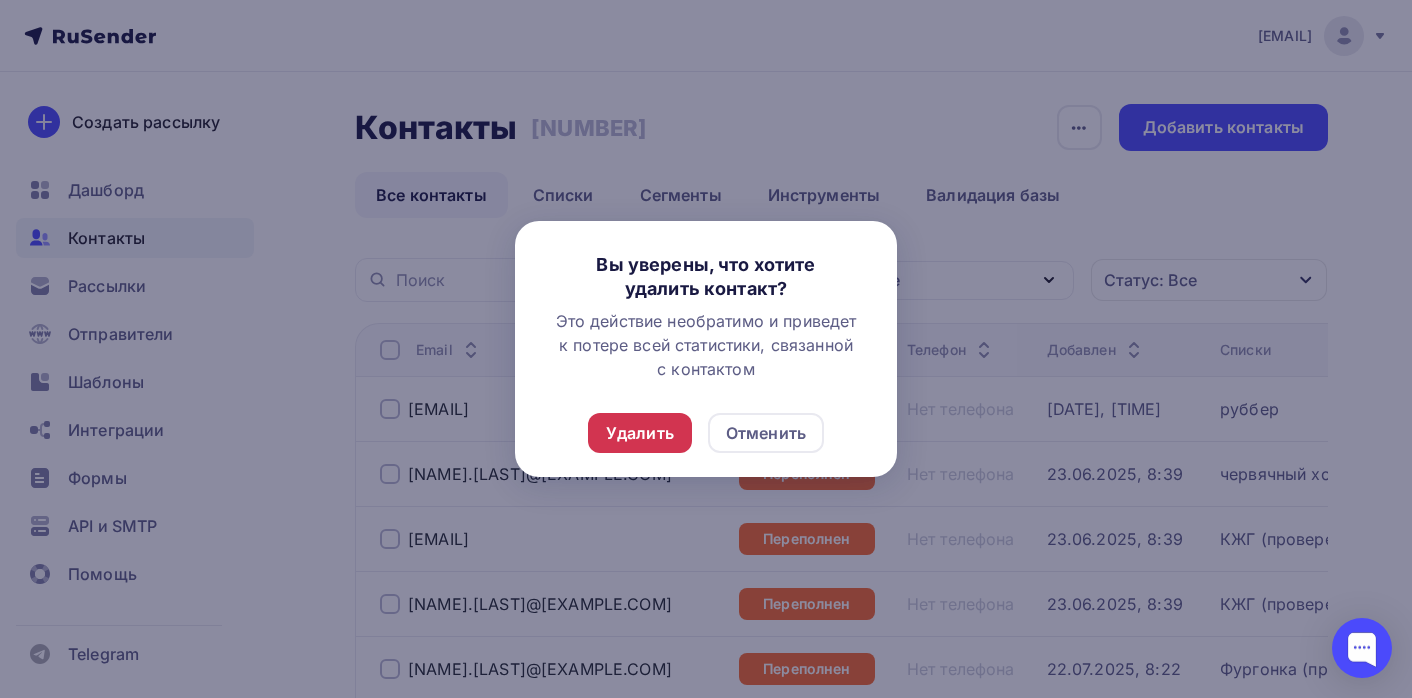 click on "Удалить" at bounding box center [640, 433] 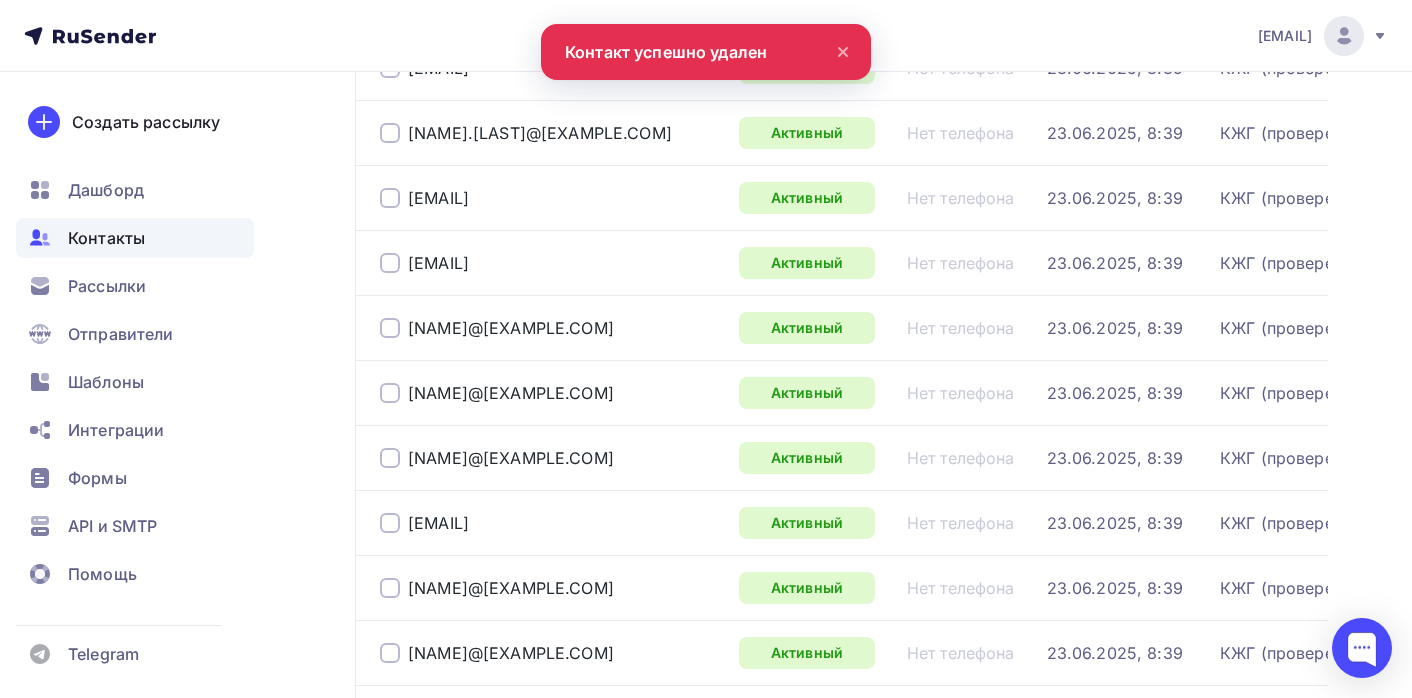 scroll, scrollTop: 1698, scrollLeft: 0, axis: vertical 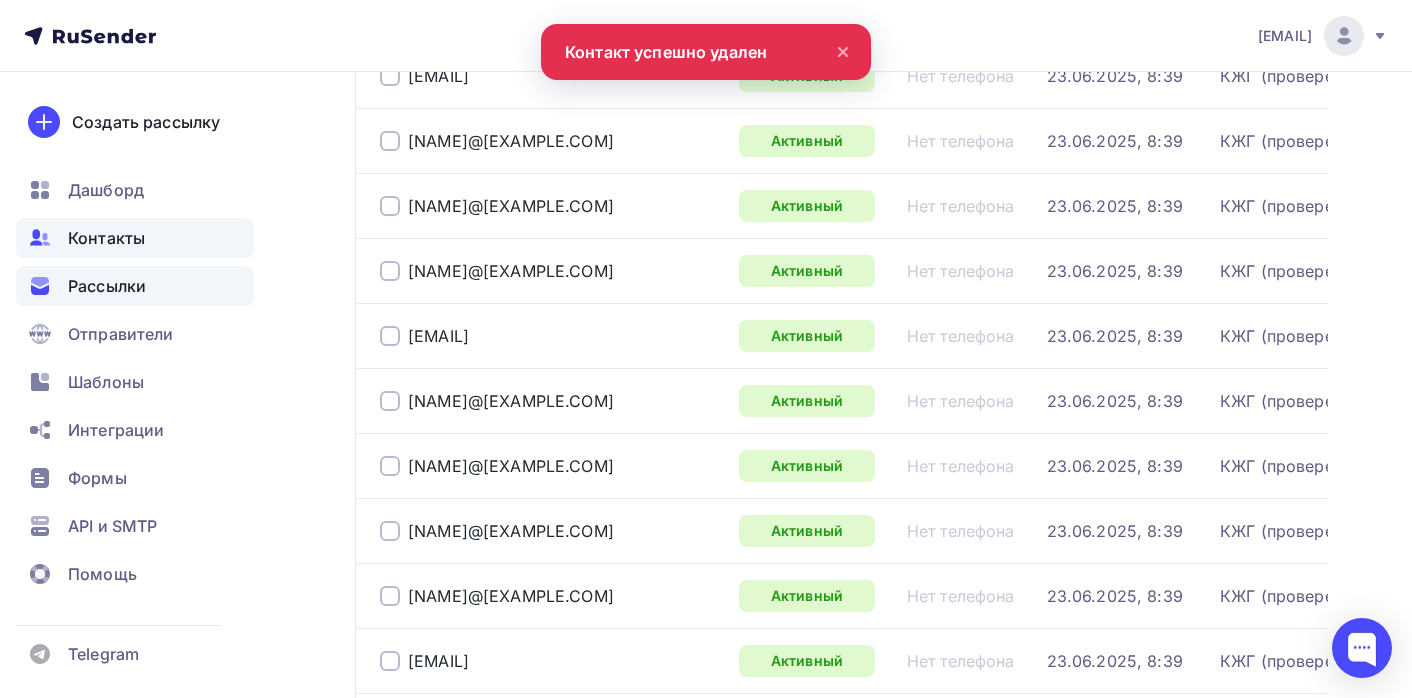 click on "Рассылки" at bounding box center [107, 286] 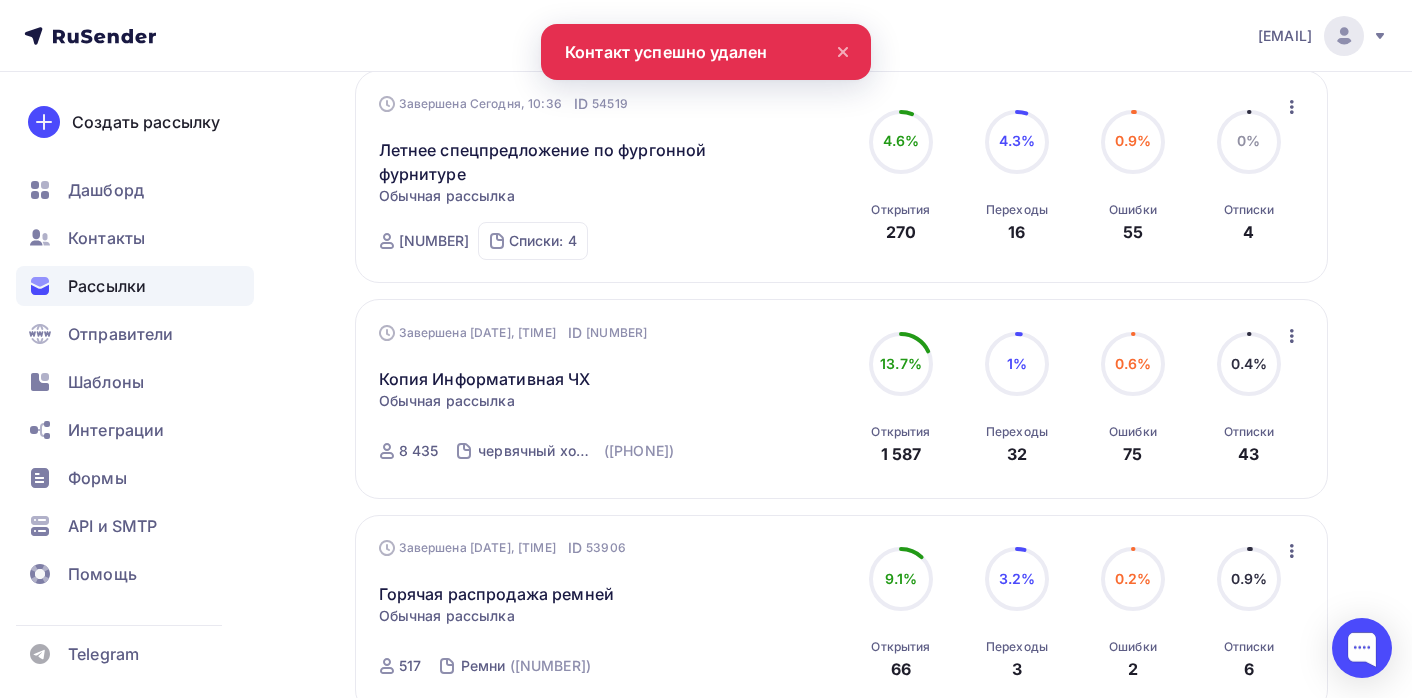 scroll, scrollTop: 239, scrollLeft: 0, axis: vertical 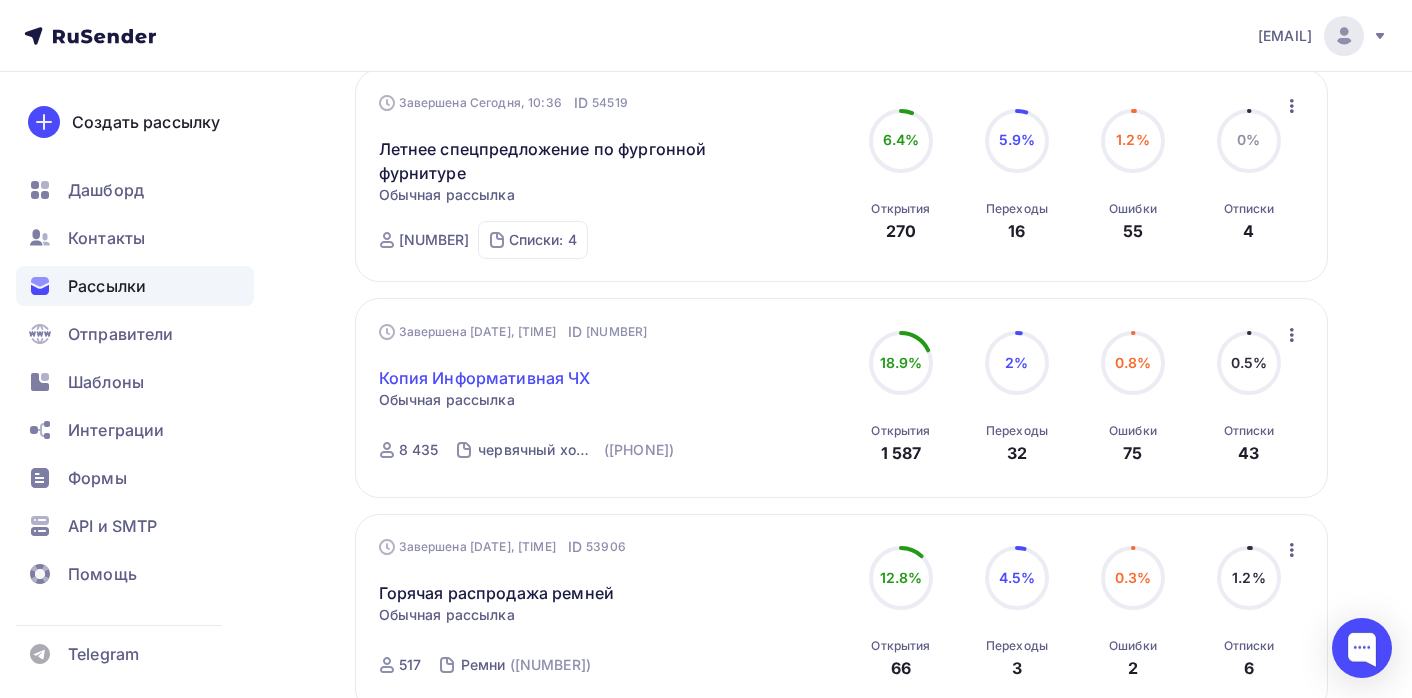 click on "Копия Информативная ЧХ" at bounding box center [485, 378] 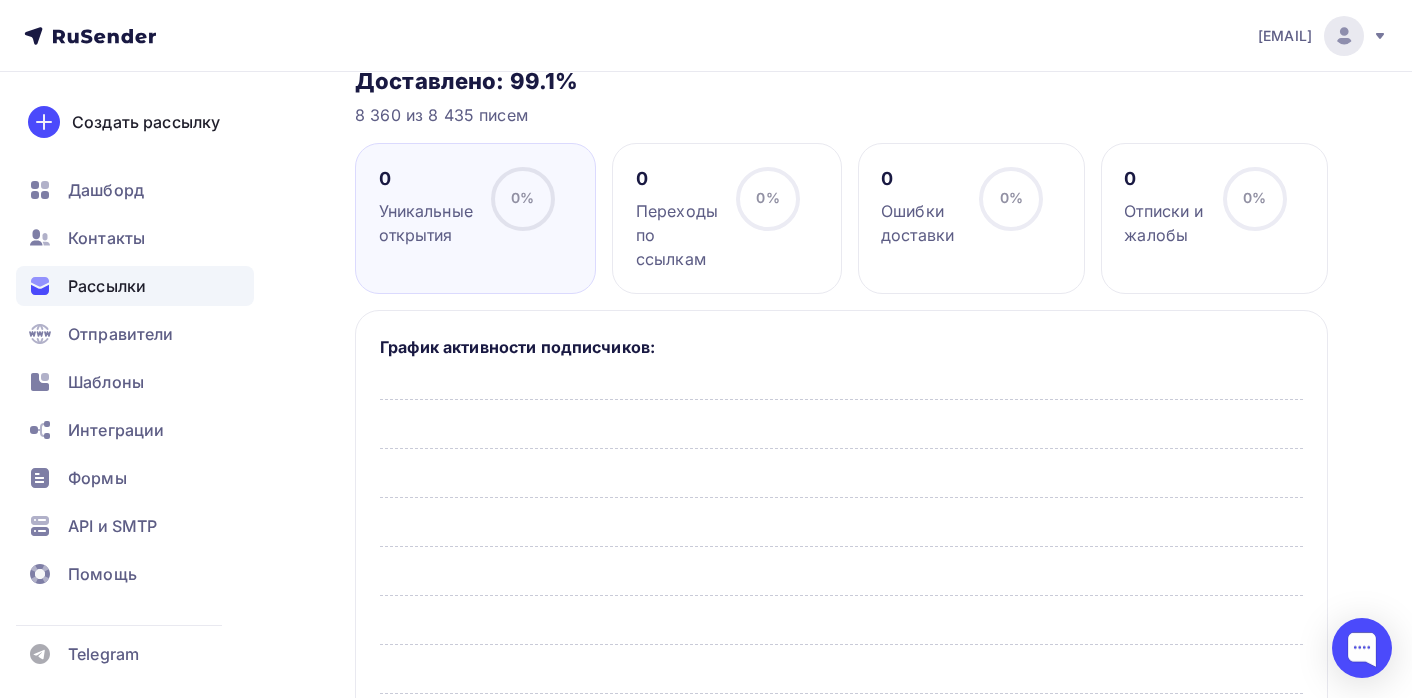 scroll, scrollTop: 0, scrollLeft: 0, axis: both 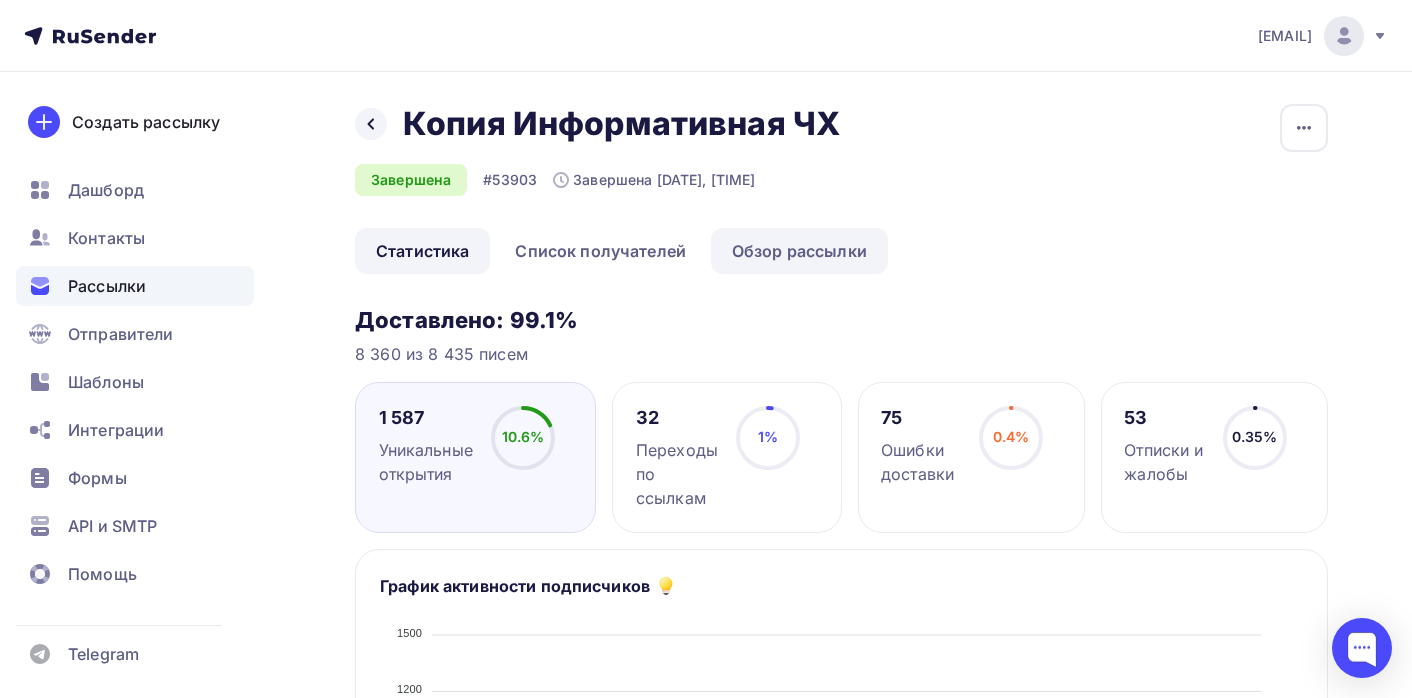 click on "Обзор рассылки" at bounding box center (799, 251) 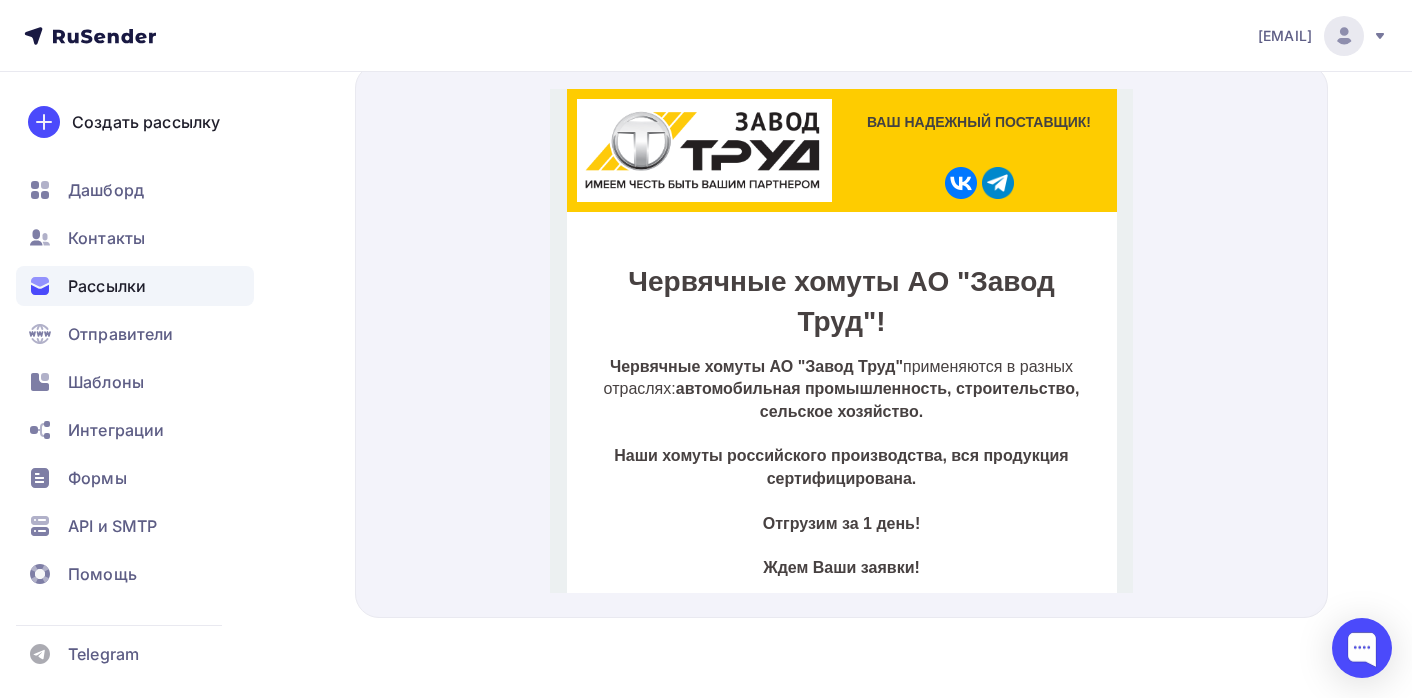 scroll, scrollTop: 742, scrollLeft: 0, axis: vertical 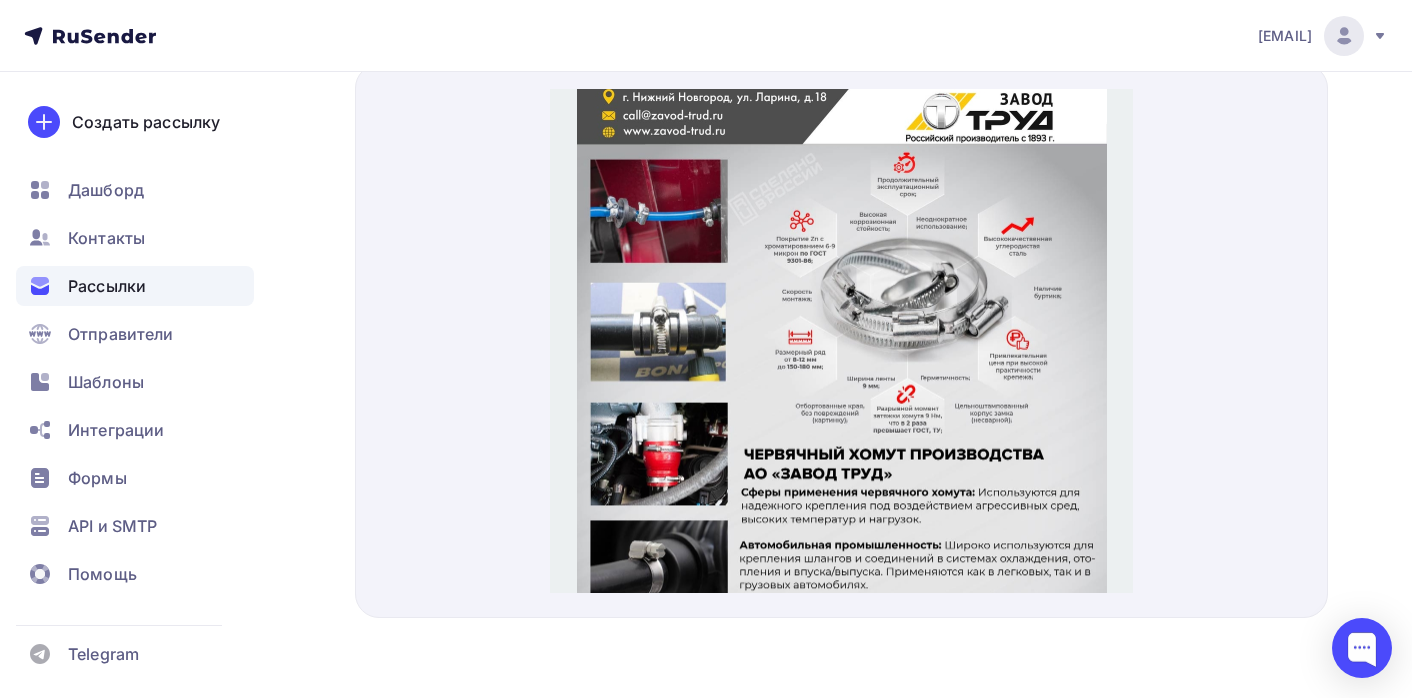 click at bounding box center [842, 428] 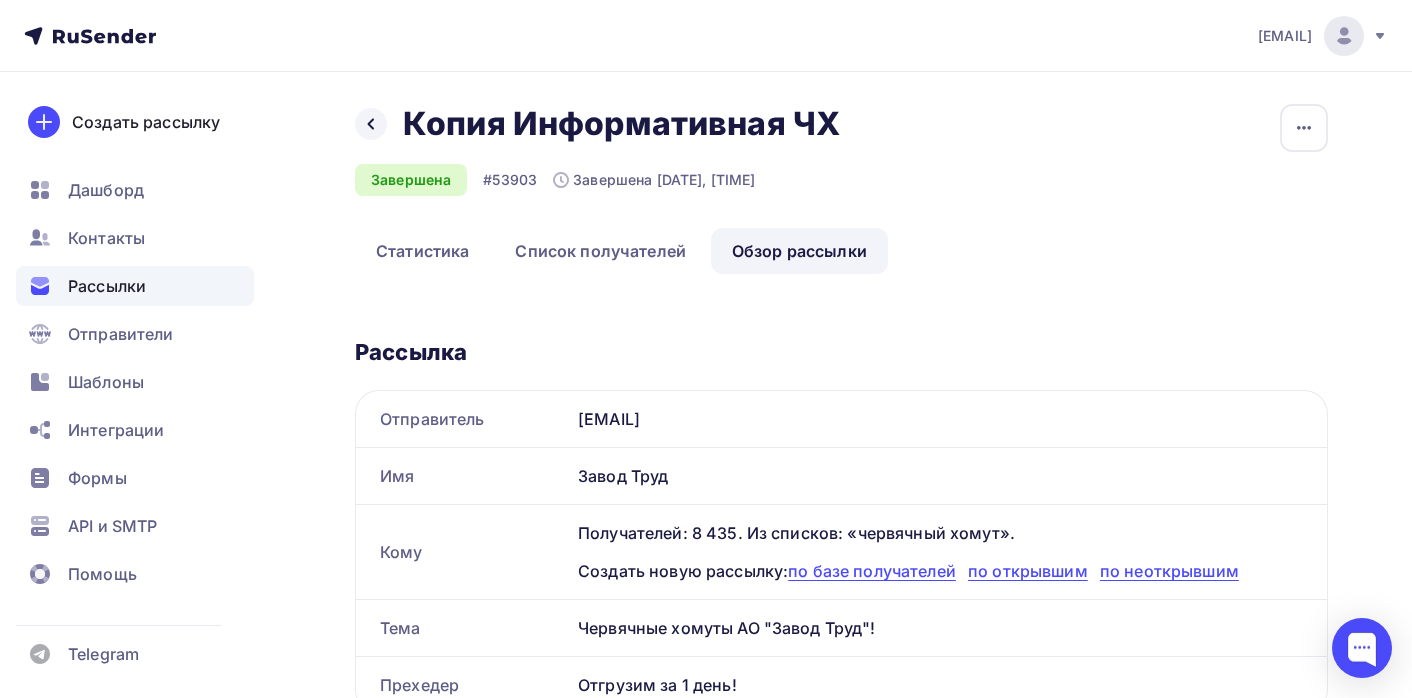scroll, scrollTop: 0, scrollLeft: 0, axis: both 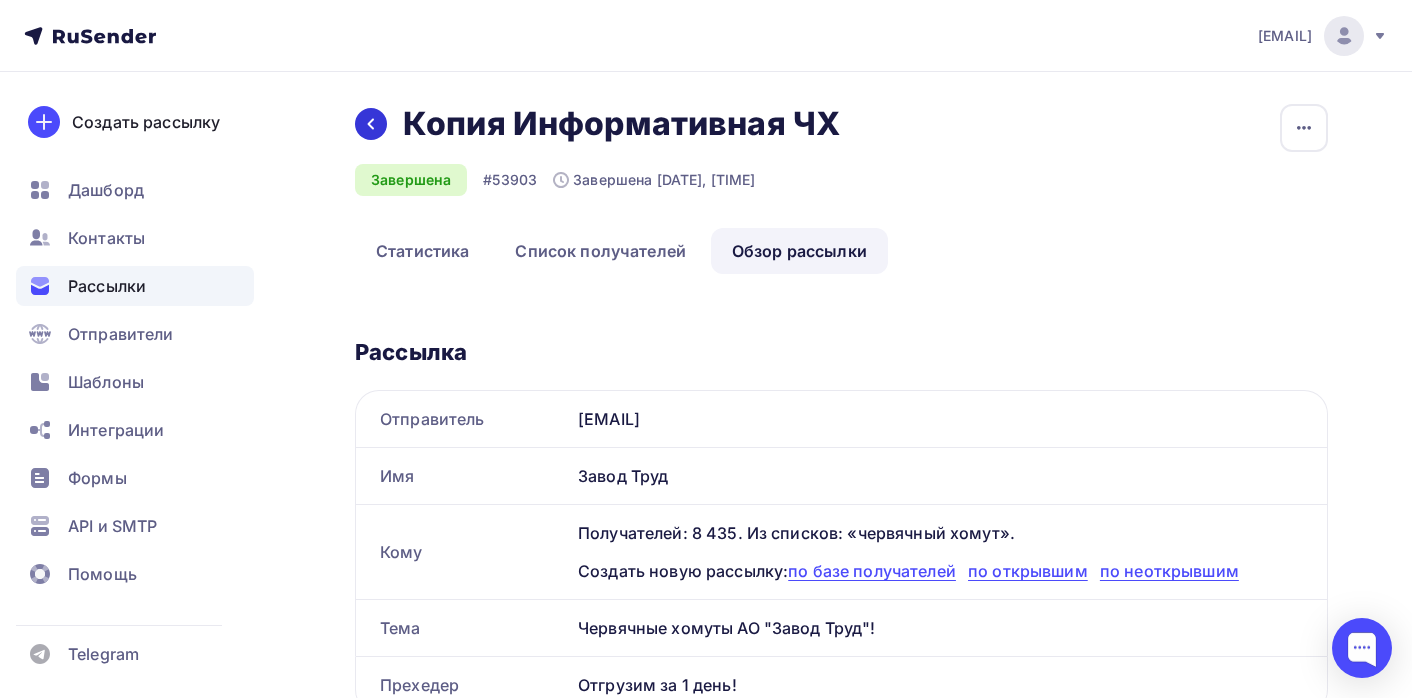 click 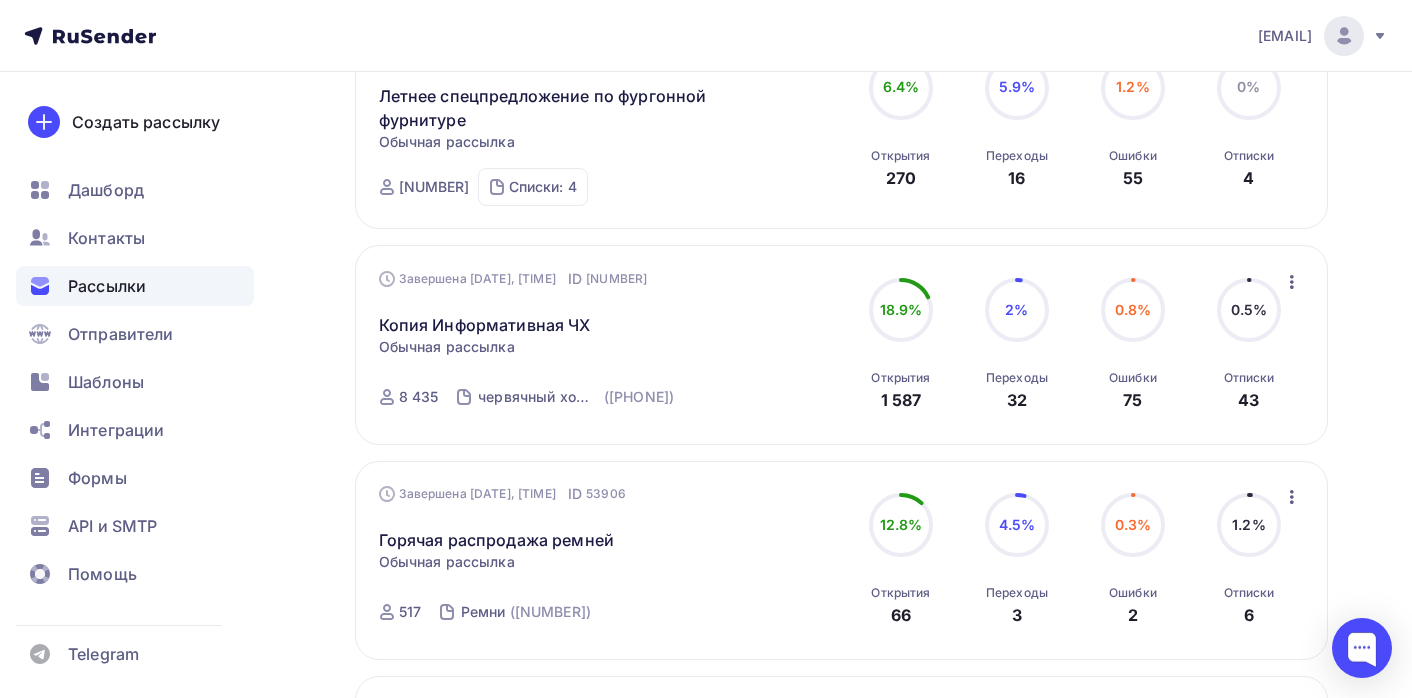 scroll, scrollTop: 304, scrollLeft: 0, axis: vertical 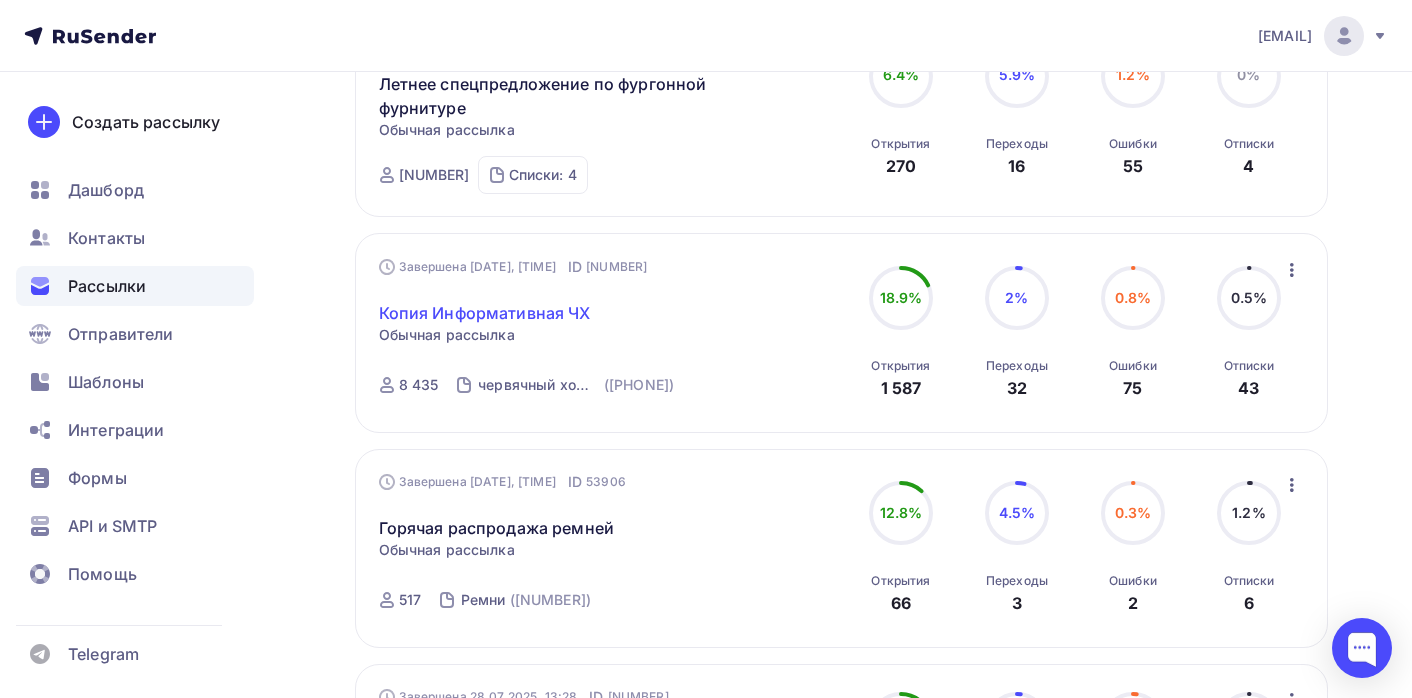 click on "Копия Информативная ЧХ" at bounding box center [485, 313] 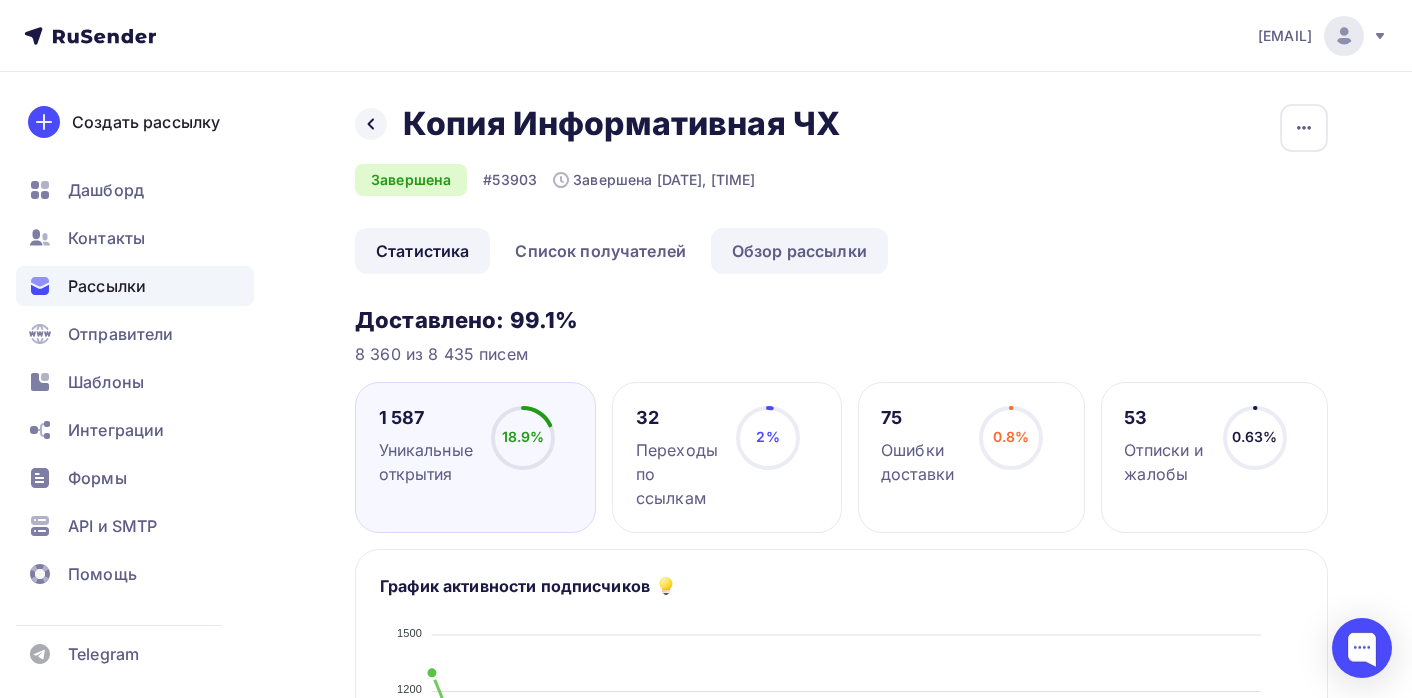 scroll, scrollTop: 0, scrollLeft: 0, axis: both 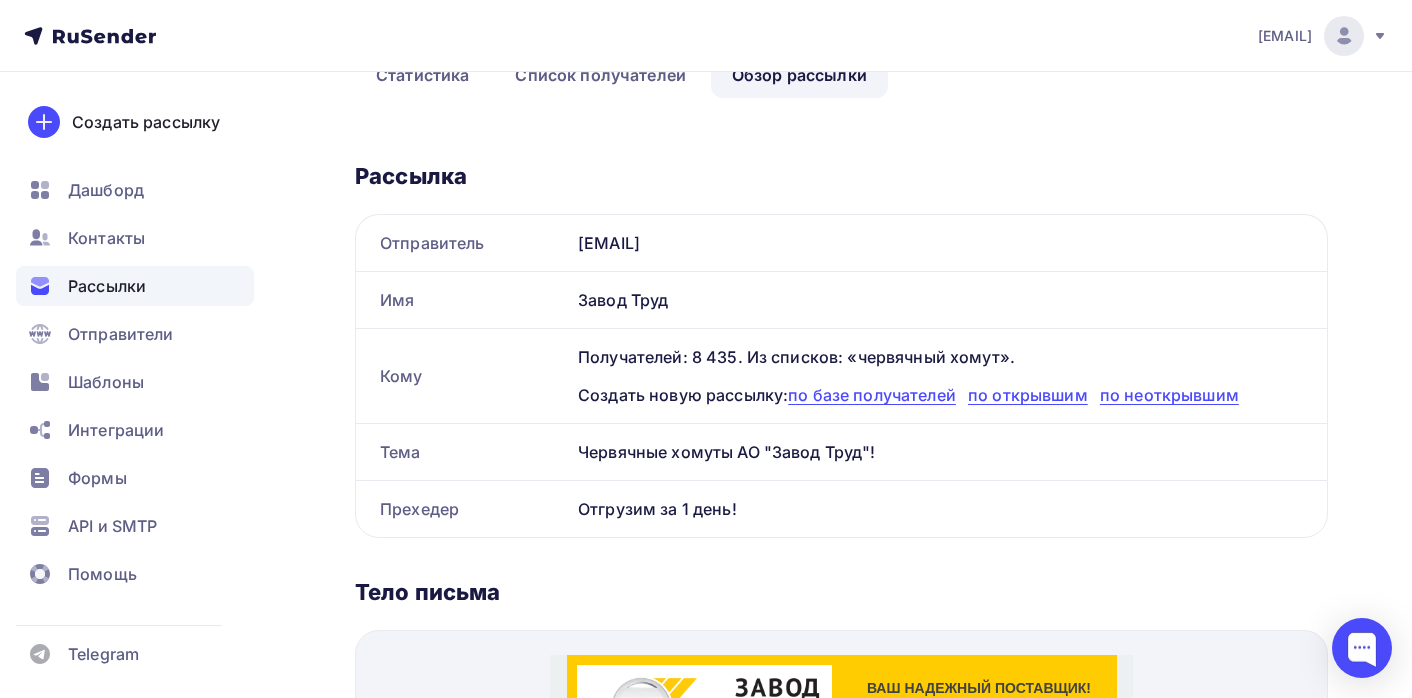 click on "Рассылки" at bounding box center (107, 286) 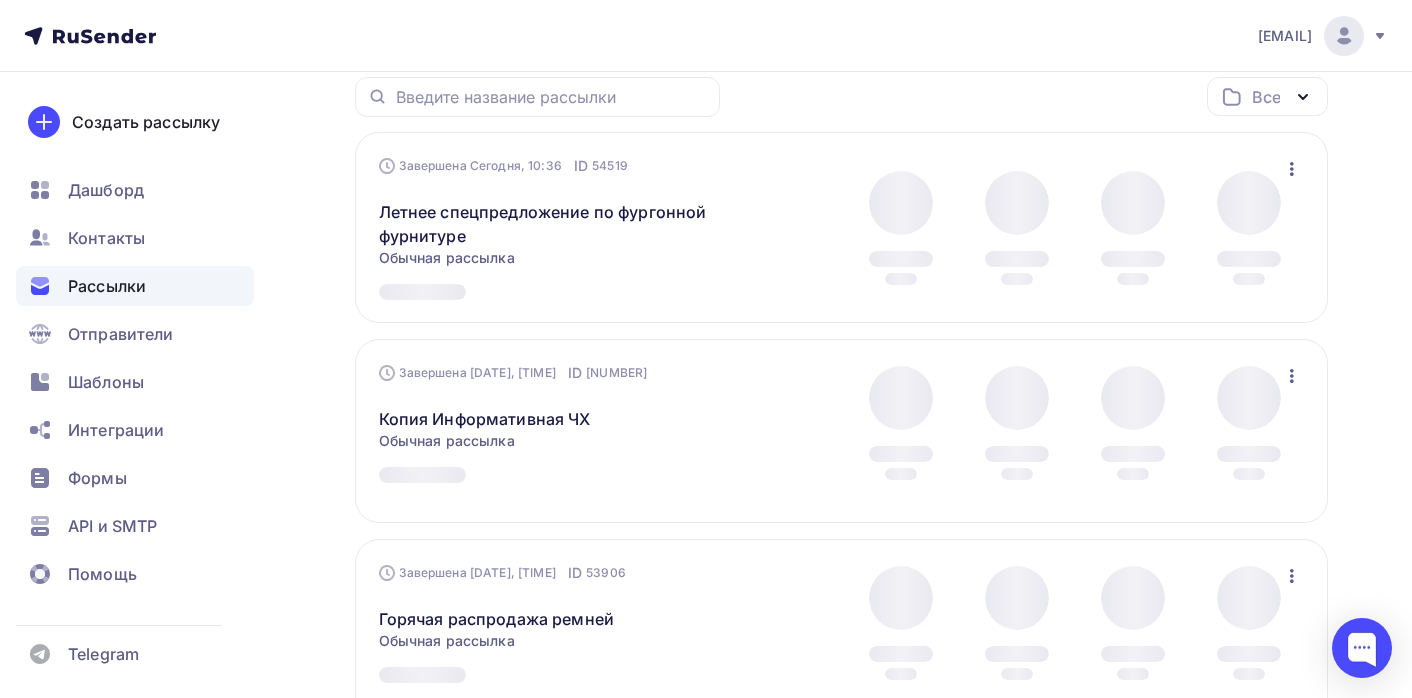 scroll, scrollTop: 0, scrollLeft: 0, axis: both 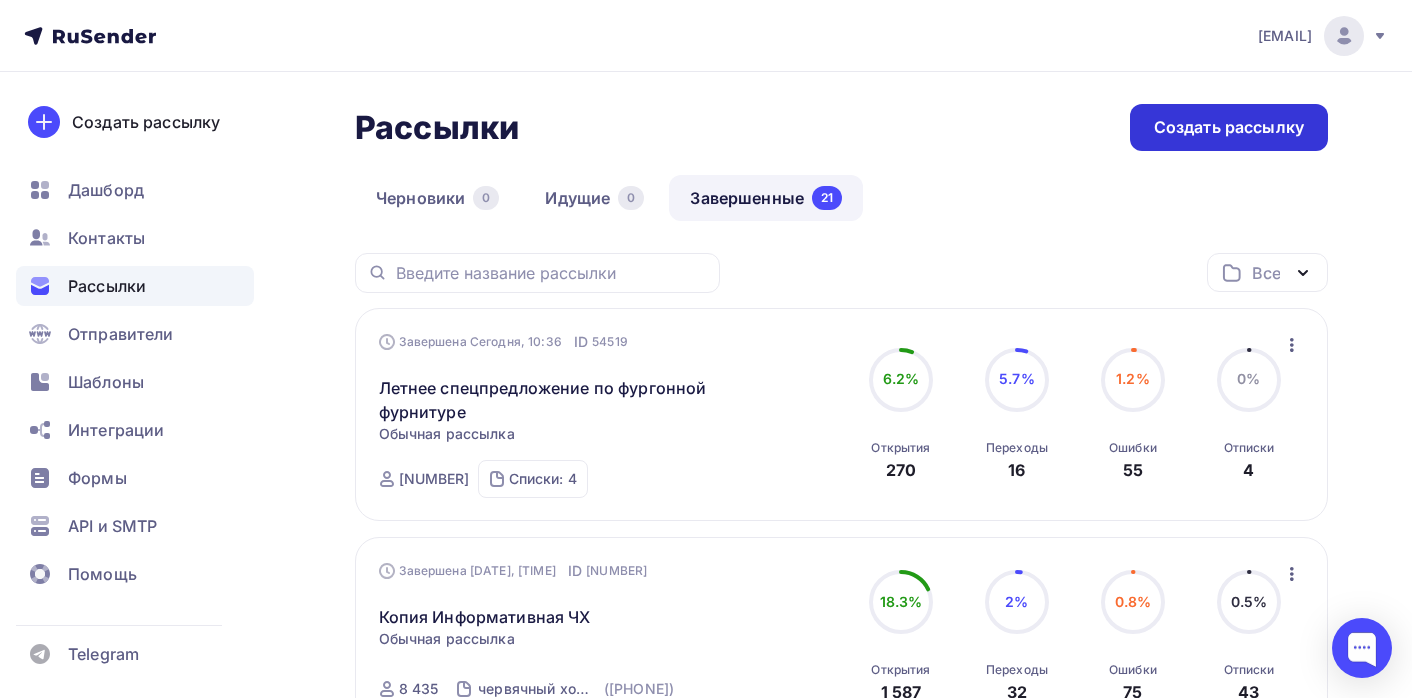click on "Создать рассылку" at bounding box center [1229, 127] 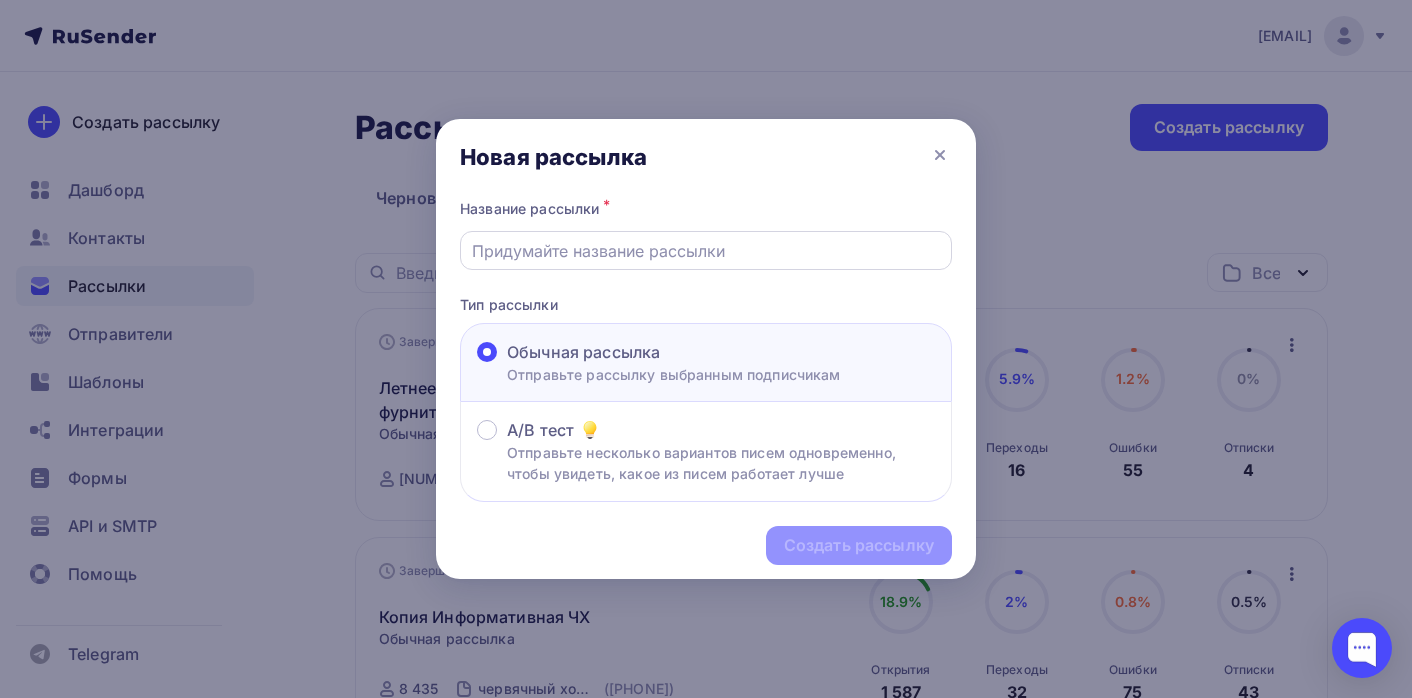 click at bounding box center (706, 251) 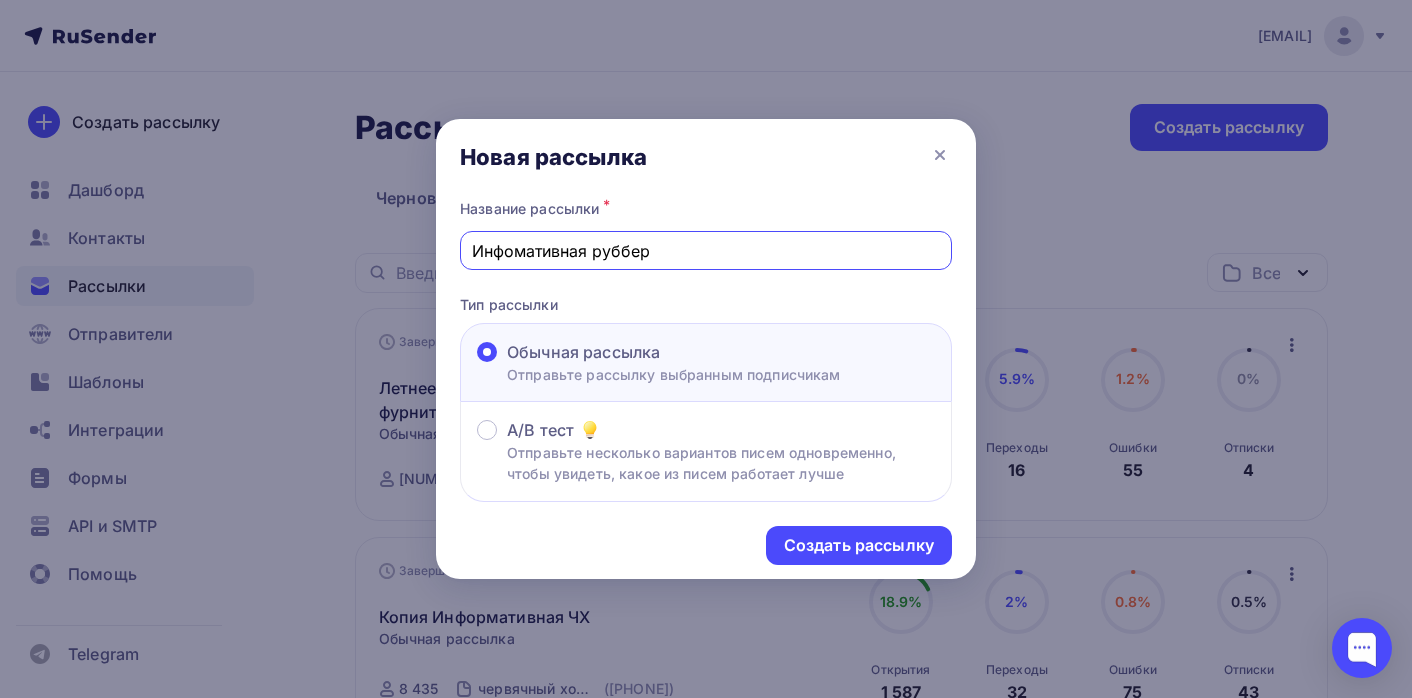 click on "Инфомативная руббер" at bounding box center [706, 251] 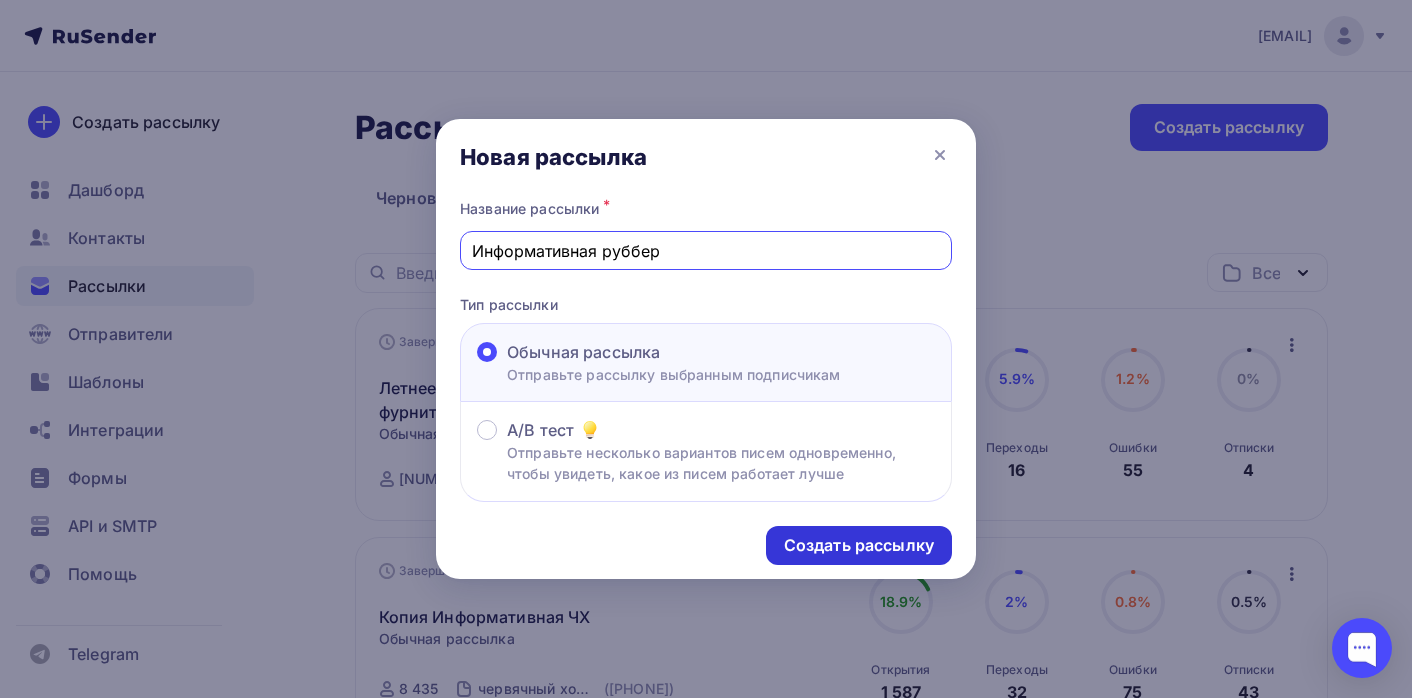 type on "Информативная руббер" 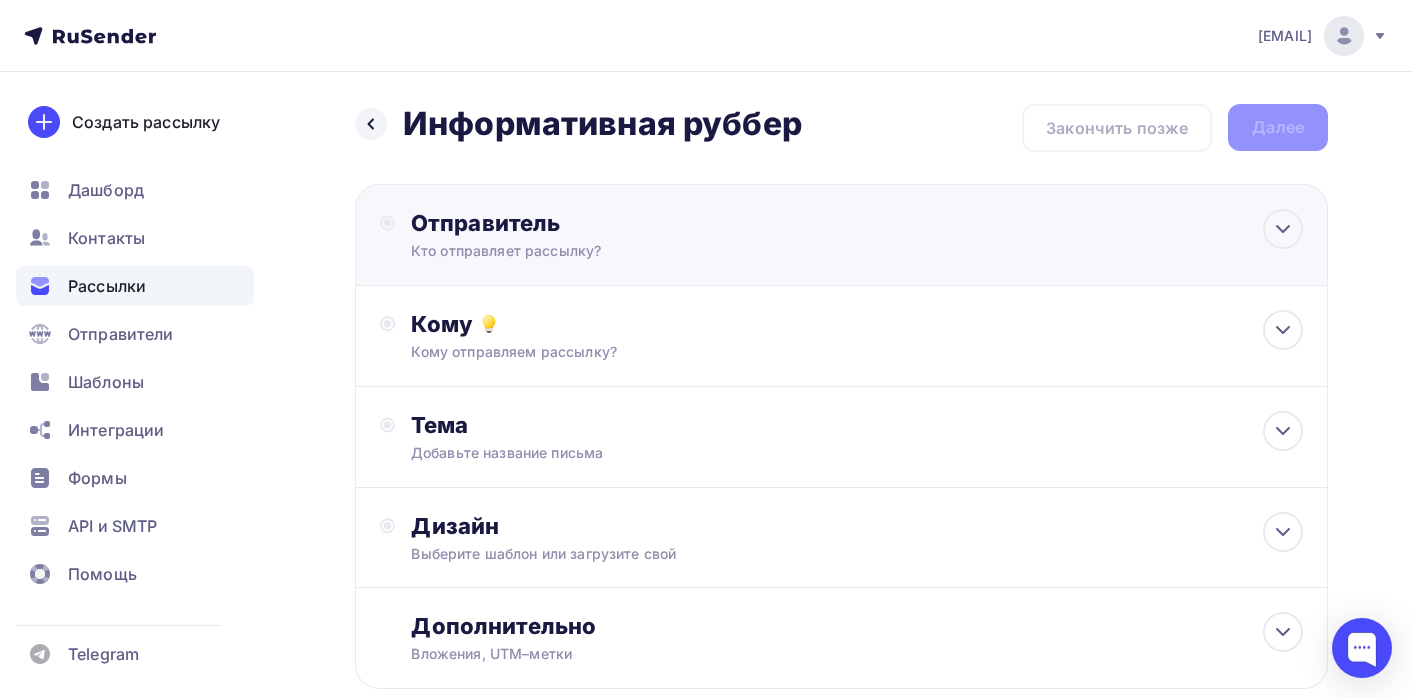 click on "Отправитель
Кто отправляет рассылку?
Email  *
[EMAIL]           [EMAIL]               Добавить отправителя
Рекомендуем  добавить почту на домене , чтобы рассылка не попала в «Спам»
Имя                 Сохранить
Предпросмотр может отличаться  в зависимости от почтового клиента
Тема для рассылки
Предпросмотр текста
12:45" at bounding box center [841, 235] 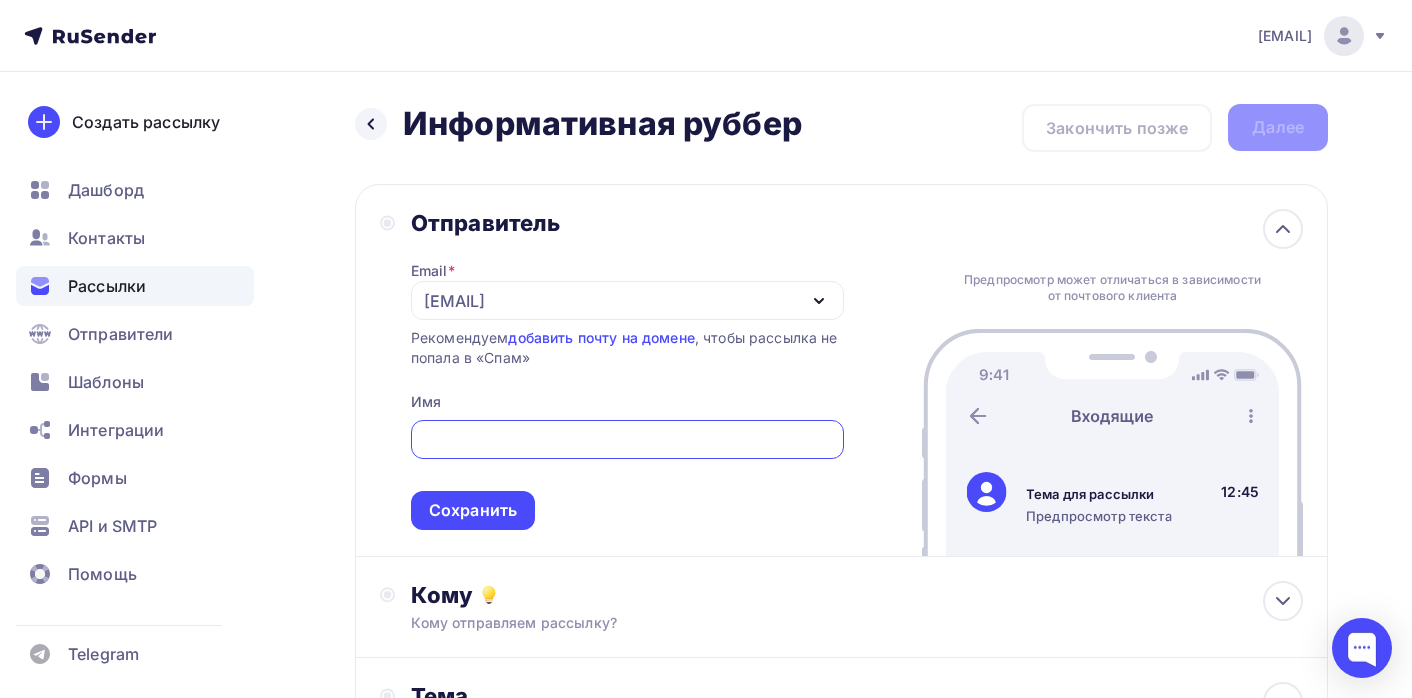 scroll, scrollTop: 0, scrollLeft: 0, axis: both 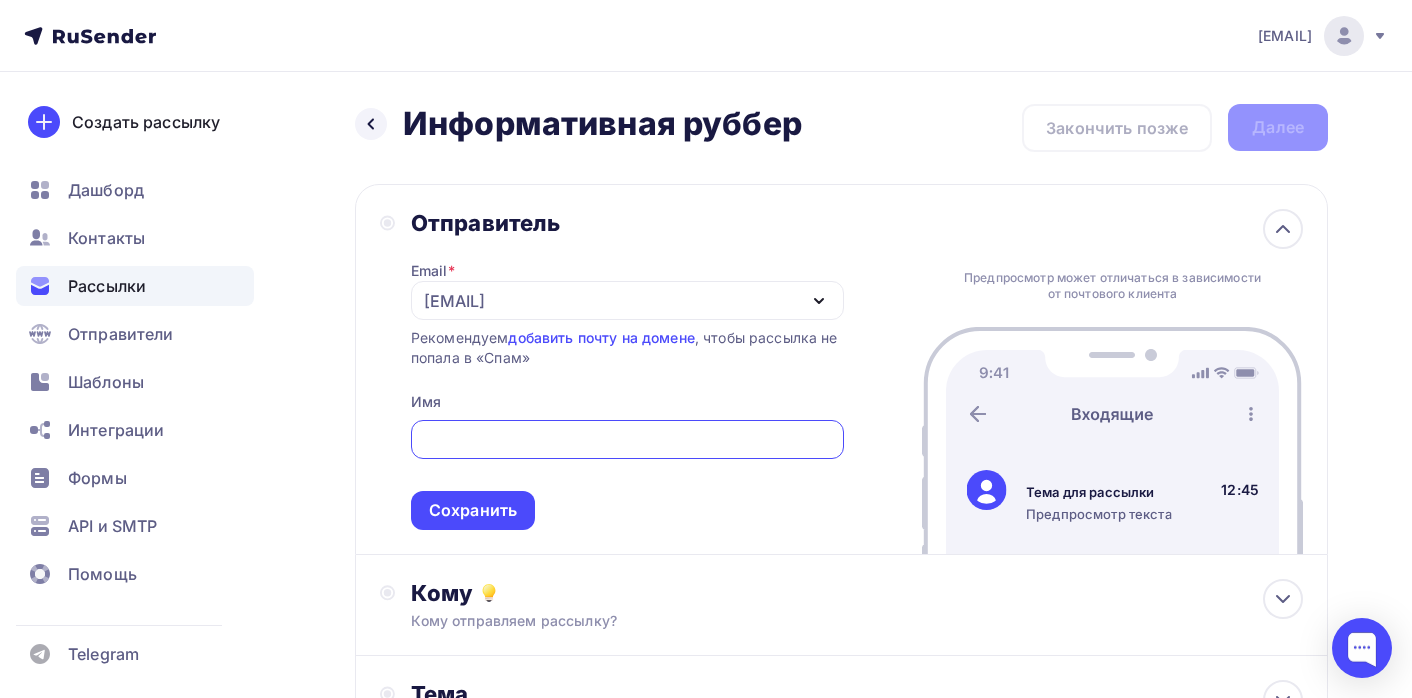 click on "[EMAIL]" at bounding box center [627, 300] 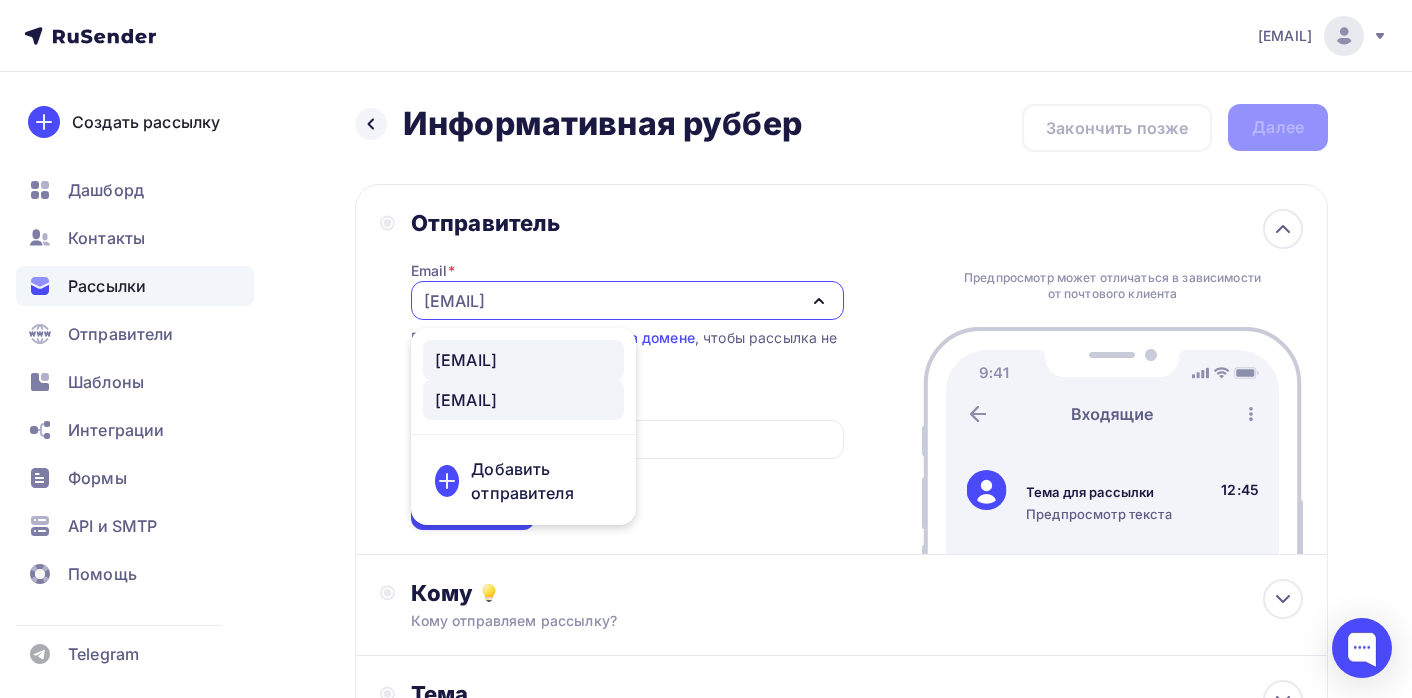 click on "[EMAIL]" at bounding box center [466, 360] 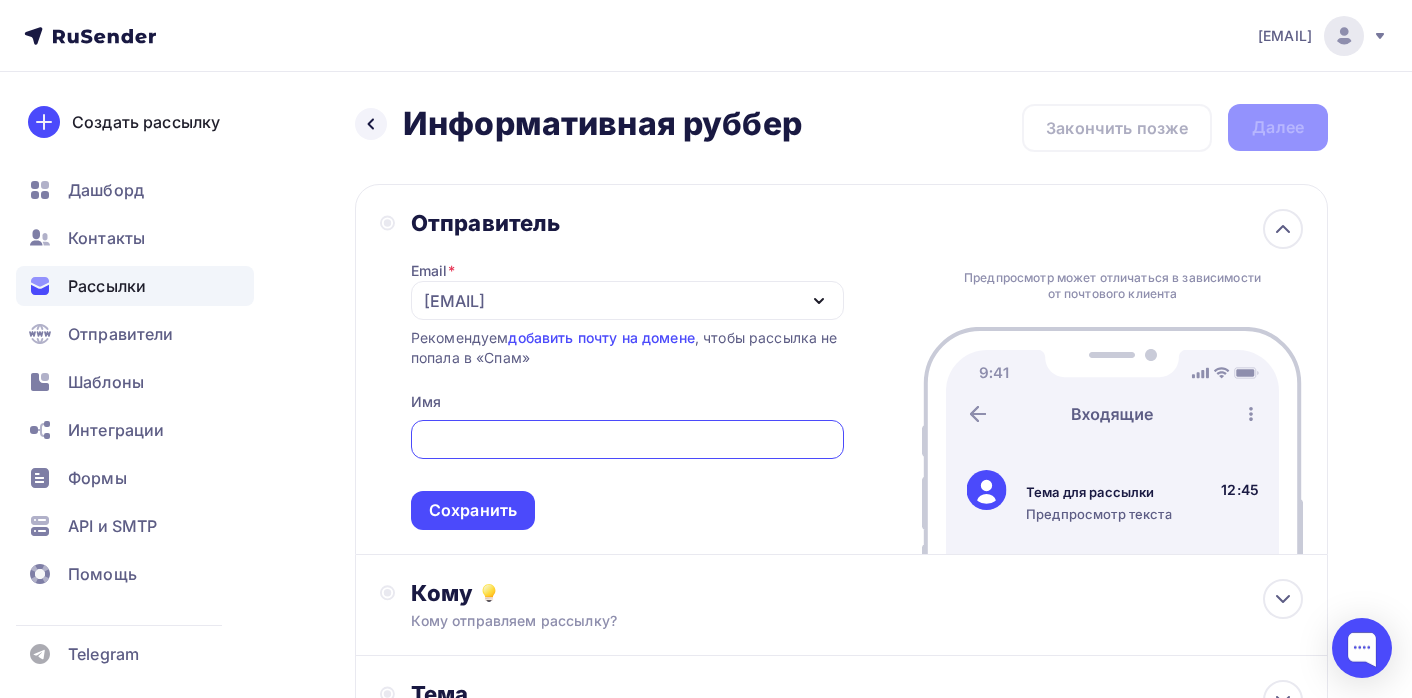 click at bounding box center (627, 440) 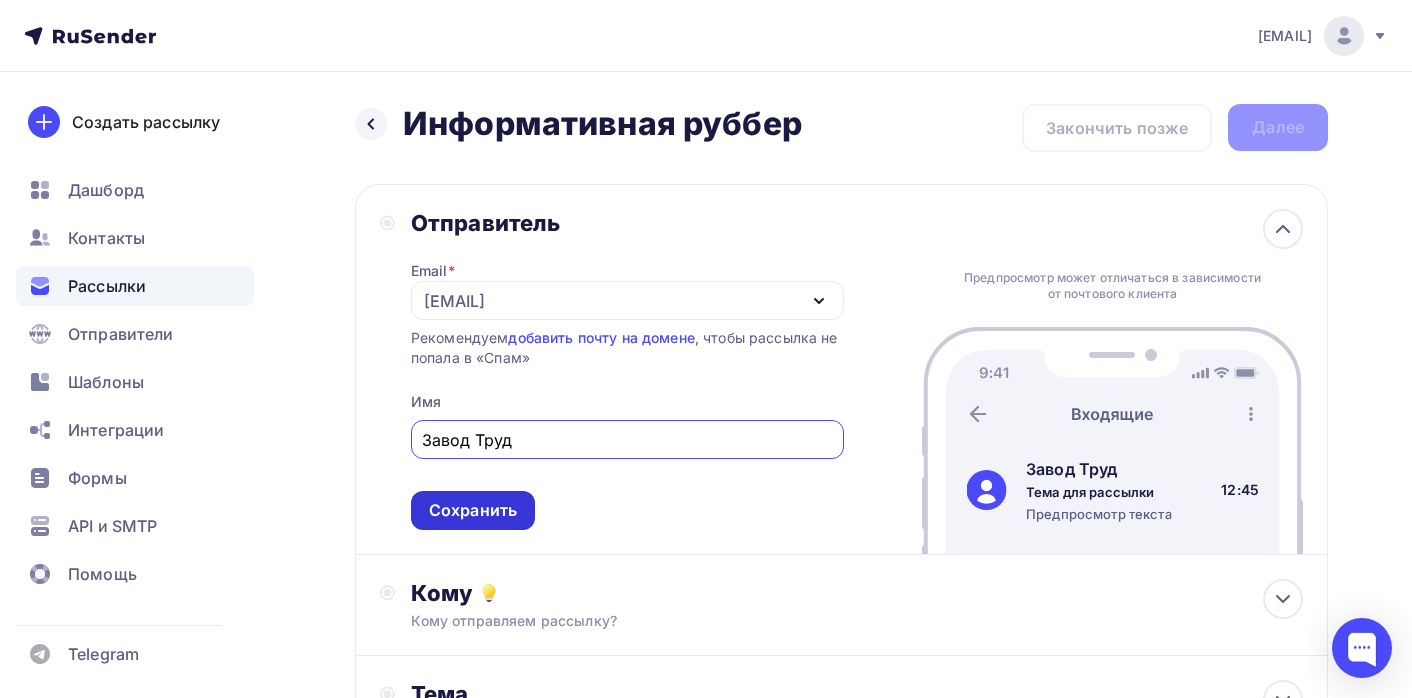 type on "[COMPANY]" 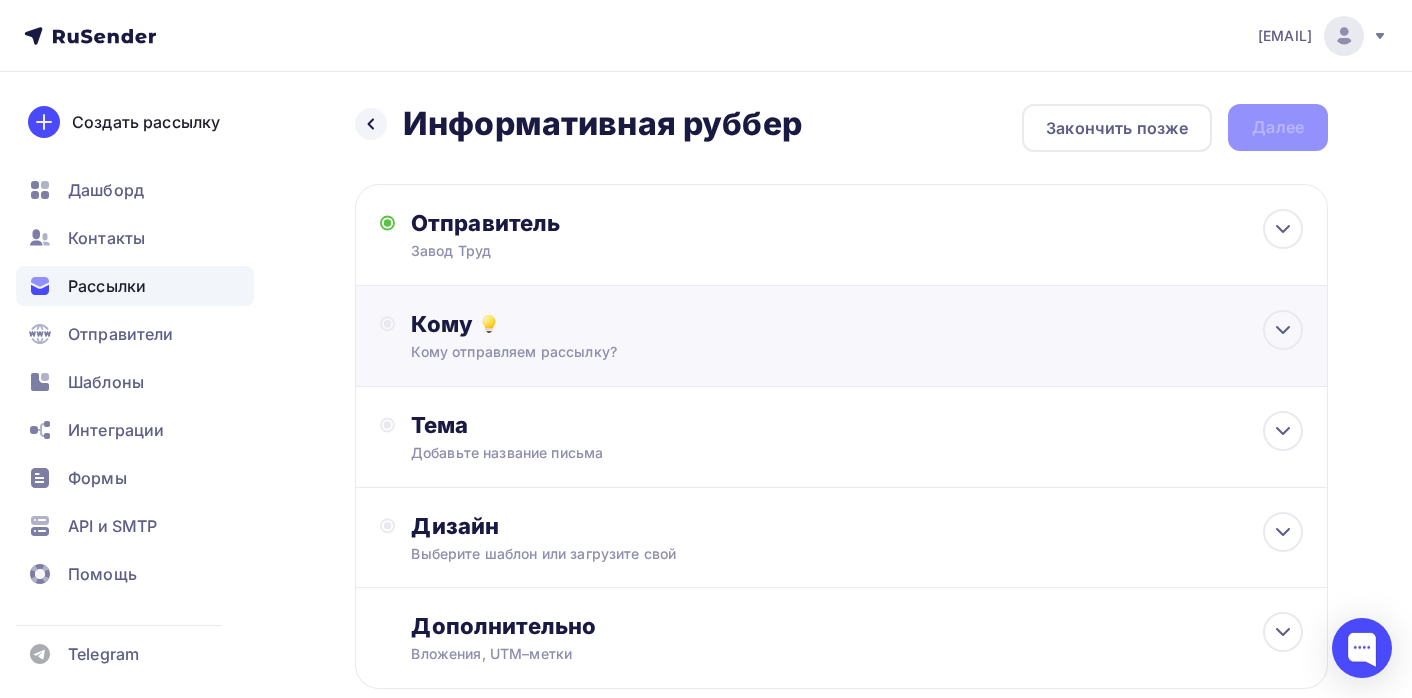 click on "Кому" at bounding box center [857, 324] 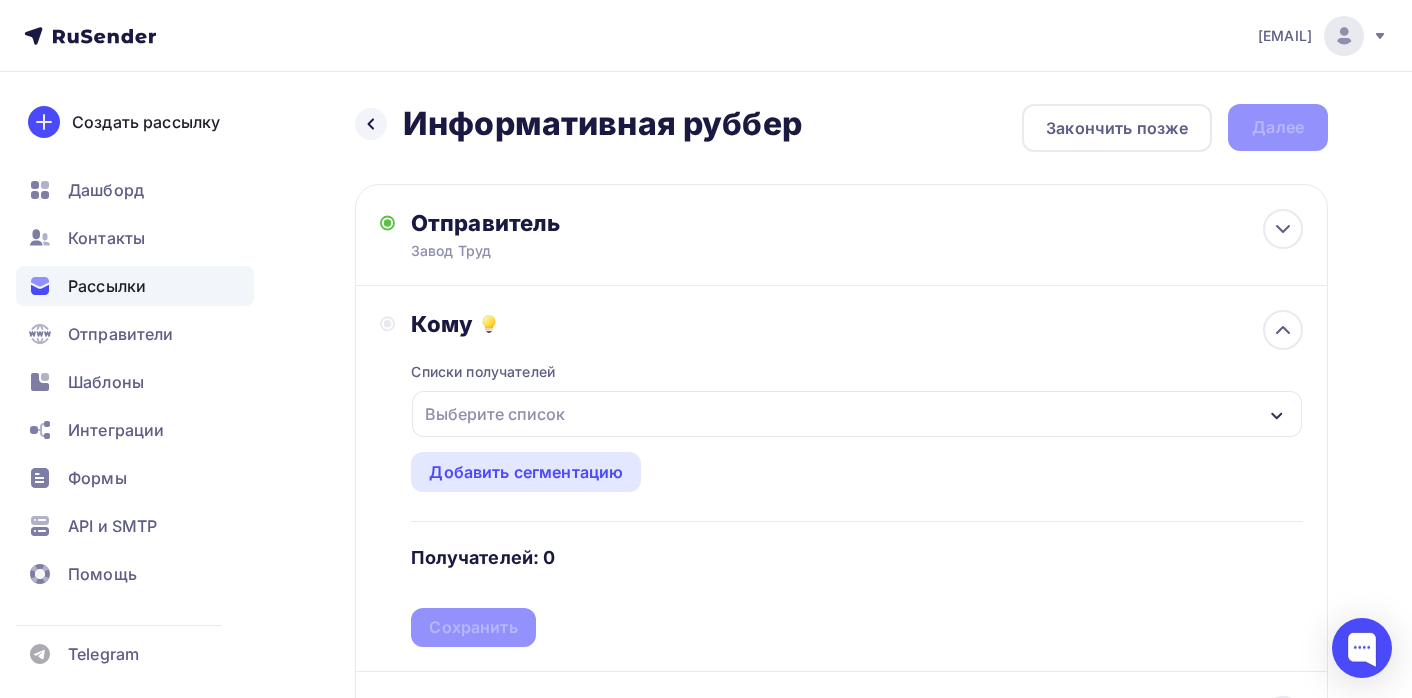 click on "Выберите список" at bounding box center [857, 414] 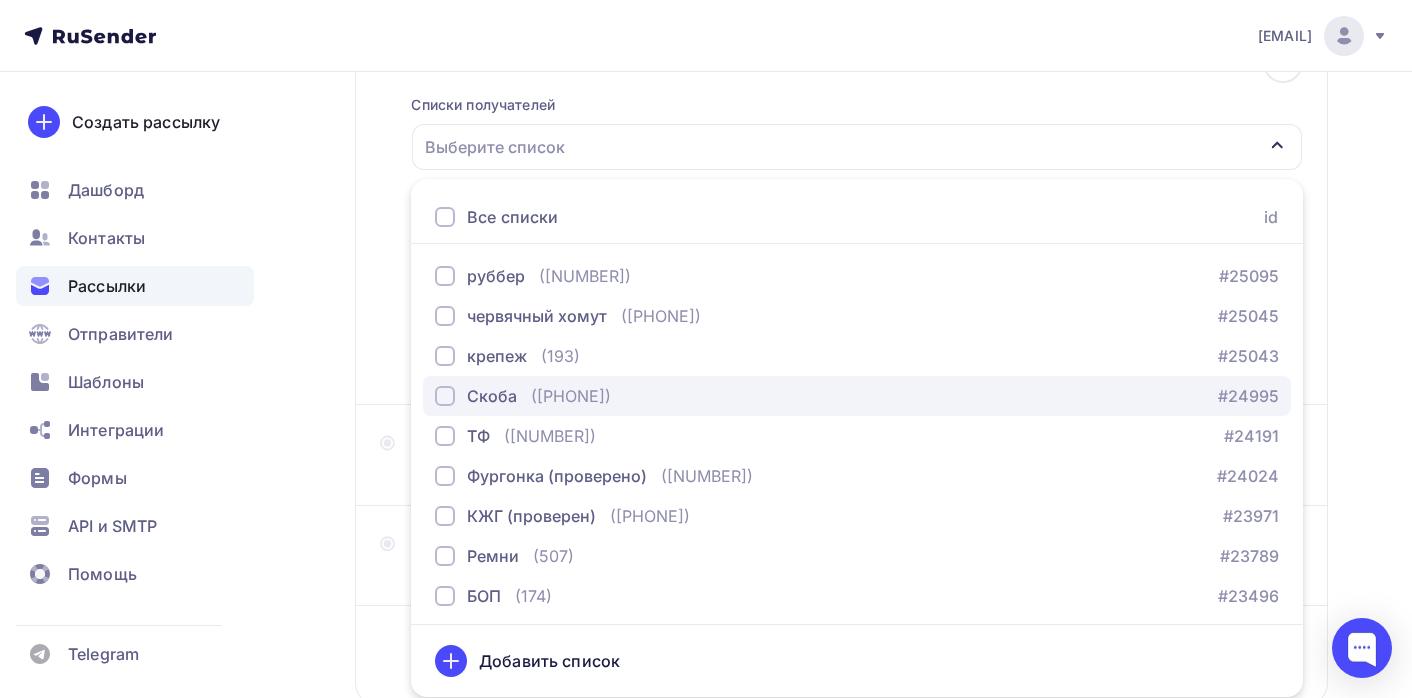 click on "Скоба
(447)
#24995" at bounding box center [857, 396] 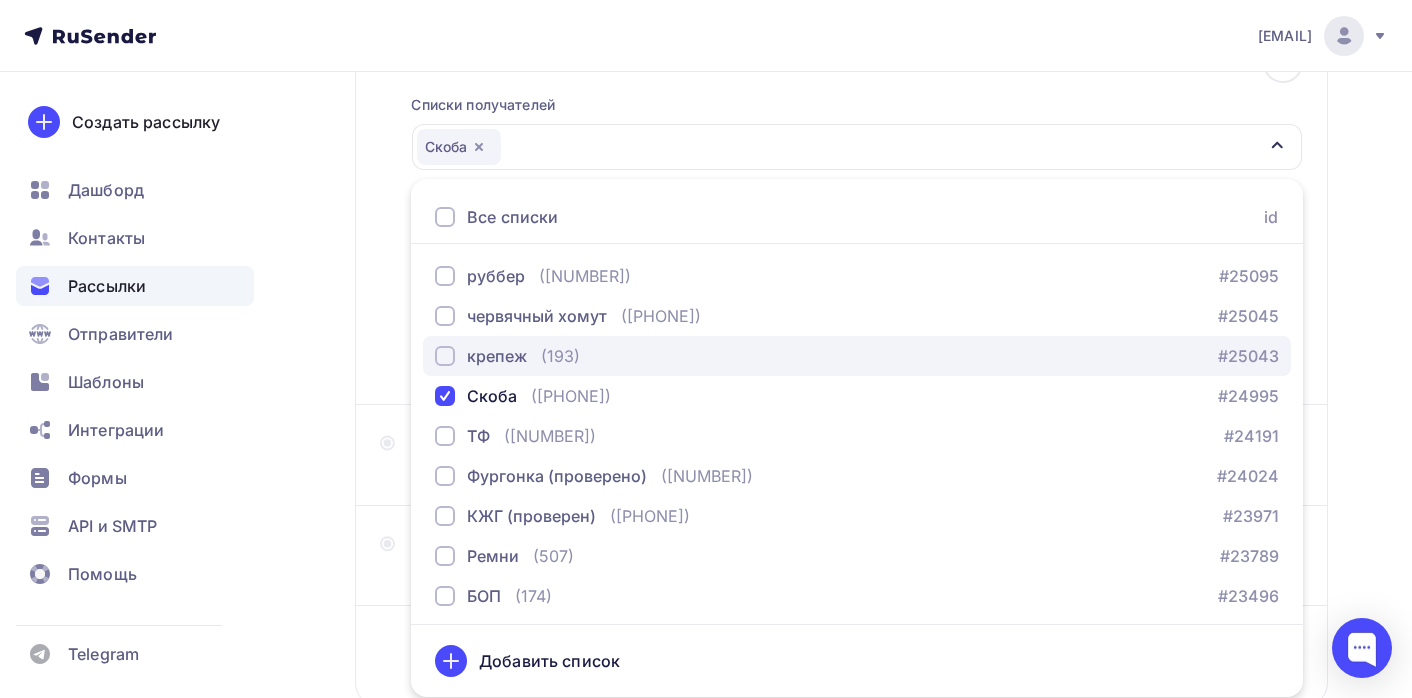 click on "крепеж
(193)
#25043" at bounding box center (857, 356) 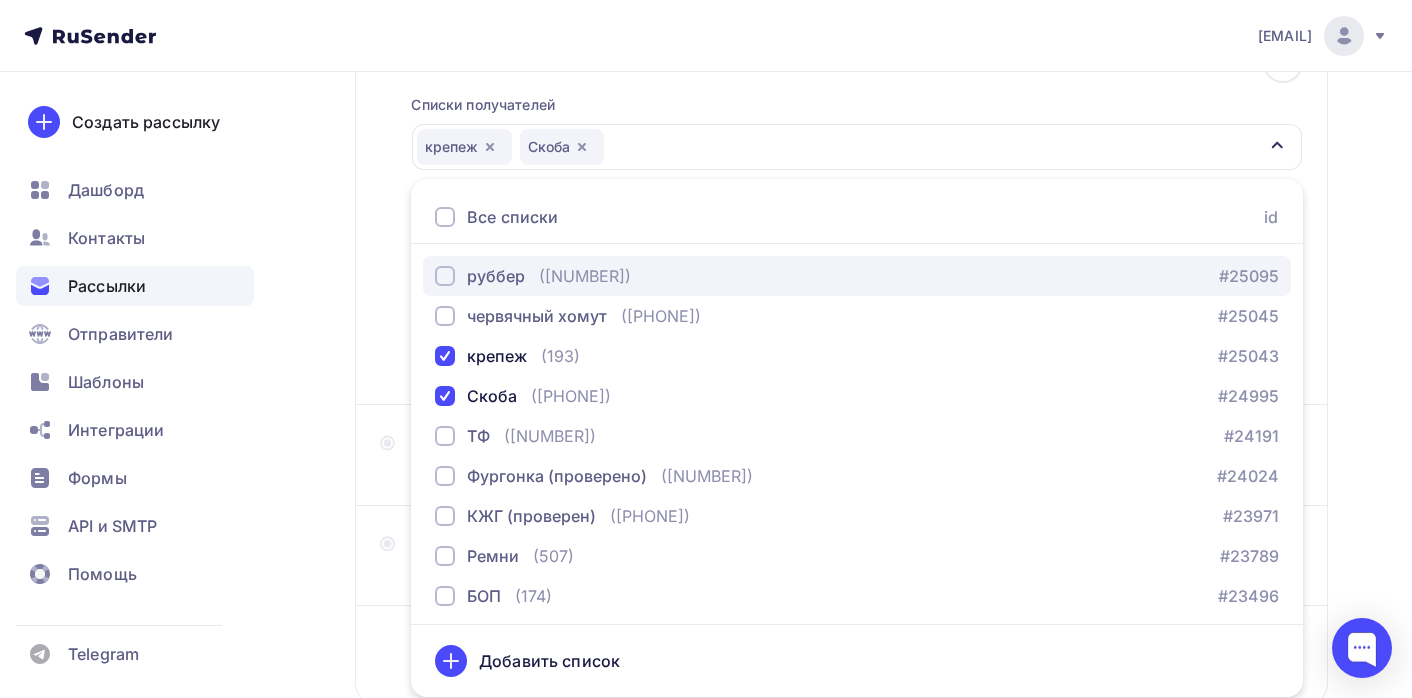 click on "руббер
(982)
#25095" at bounding box center [857, 276] 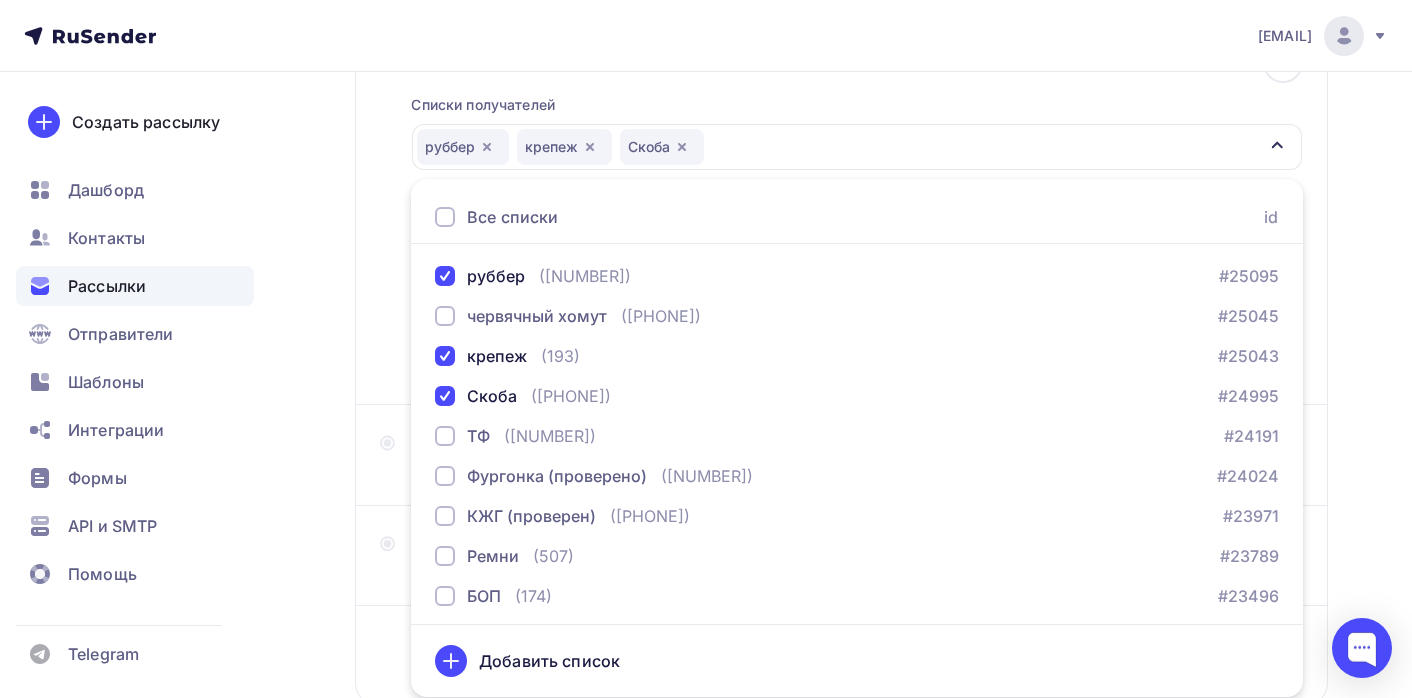 click on "Назад
Информативная руббер
Информативная руббер
Закончить позже
Далее
Отправитель
Завод Труд
Email  *
info@zavod-trud.store
info@zavod-trud.store           aasuhoruk@yandex.ru               Добавить отправителя
Рекомендуем  добавить почту на домене , чтобы рассылка не попала в «Спам»
Имя     Завод Труд             Сохранить
Предпросмотр может отличаться  в зависимости от почтового клиента
Завод Труд
12:45
Кому" at bounding box center (706, 320) 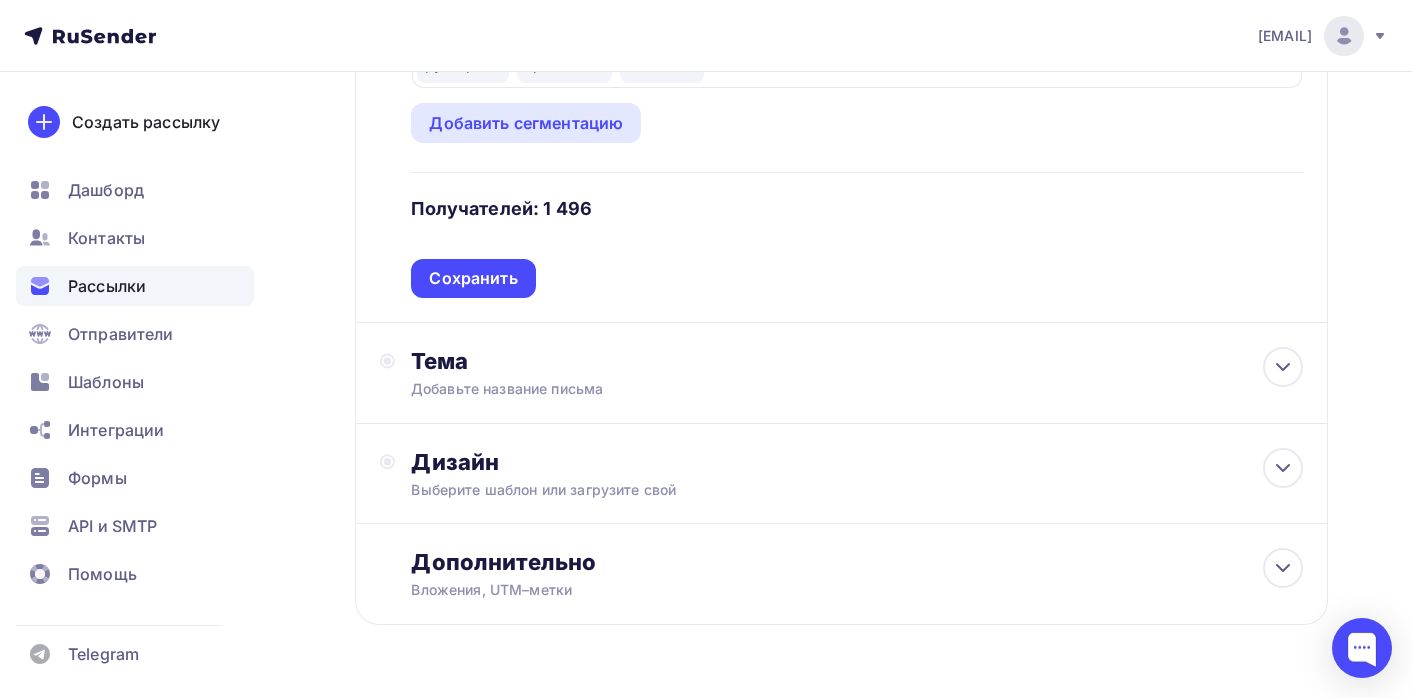 scroll, scrollTop: 399, scrollLeft: 0, axis: vertical 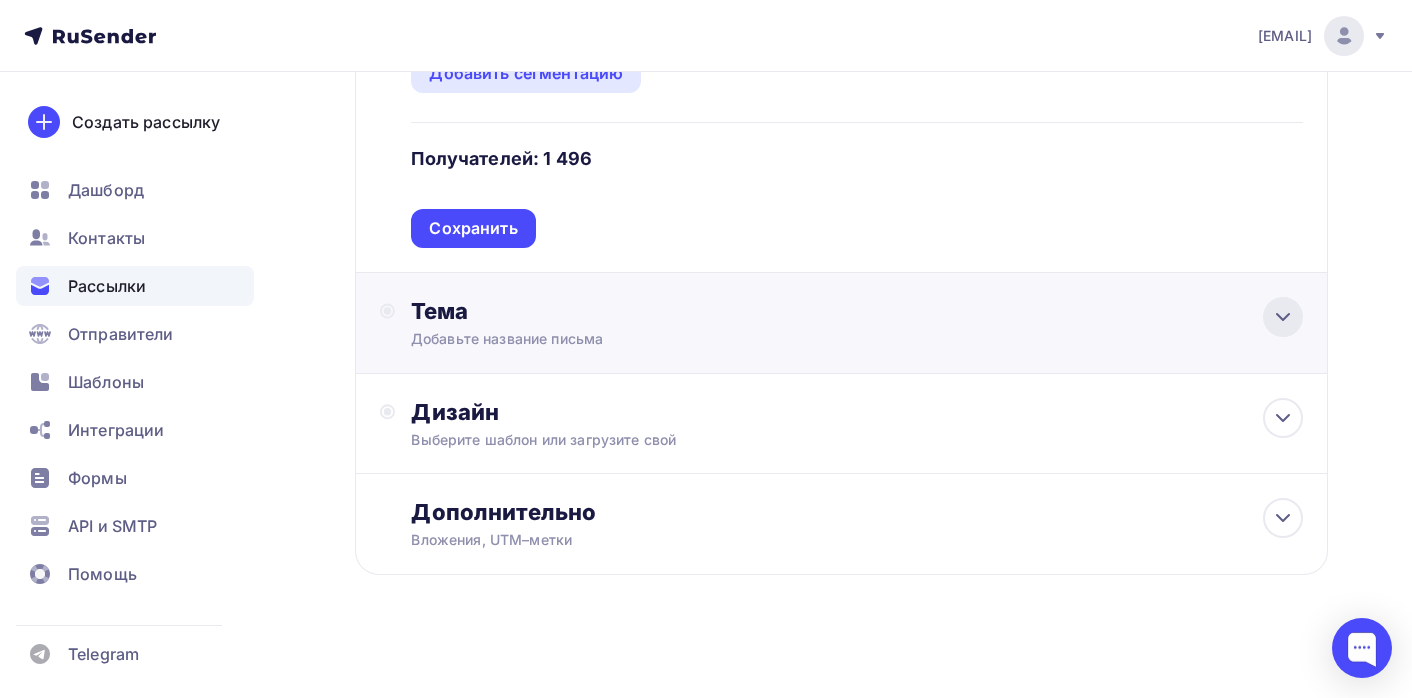 click 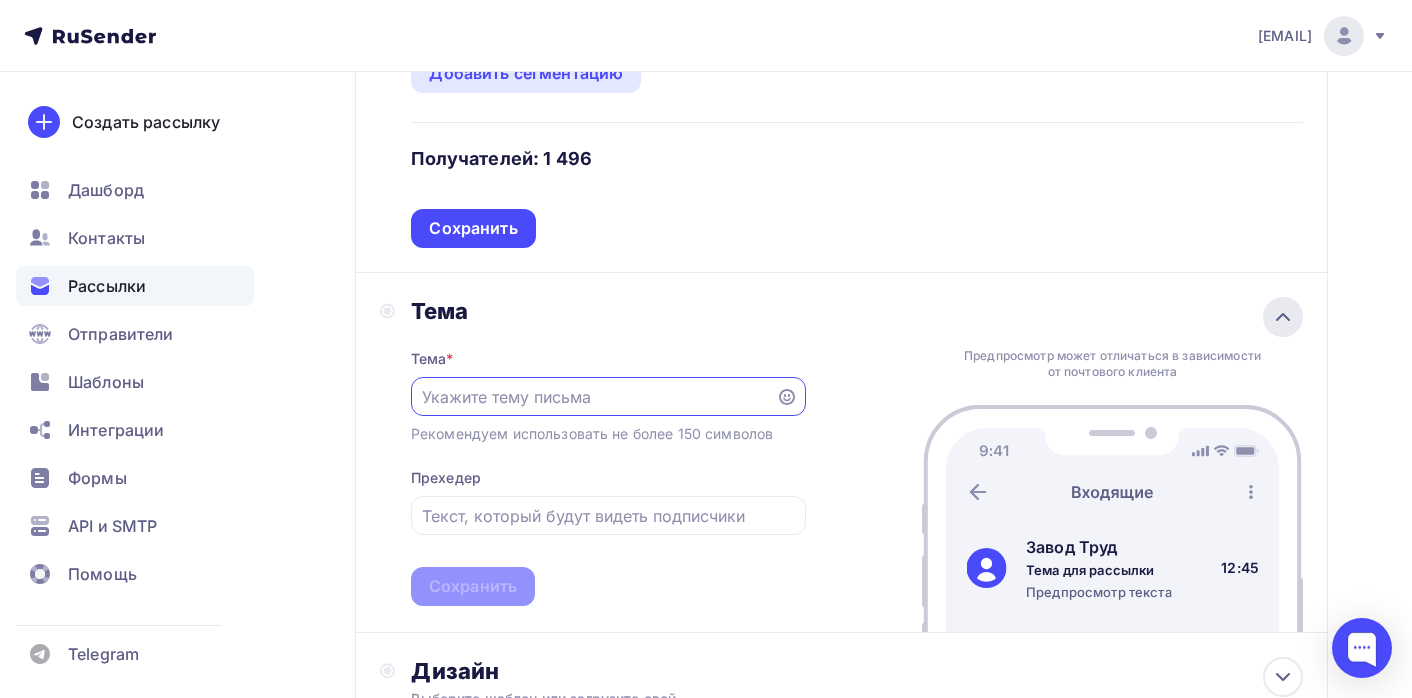 scroll, scrollTop: 0, scrollLeft: 0, axis: both 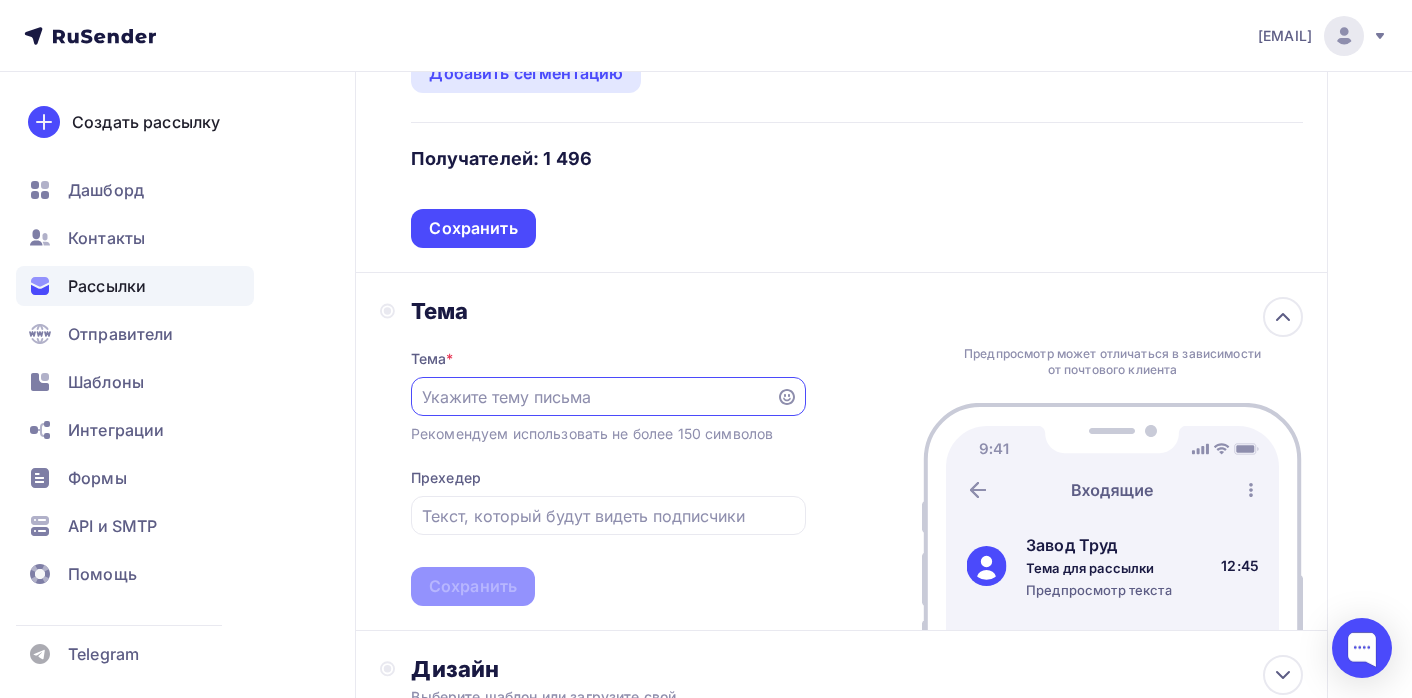 click at bounding box center [593, 397] 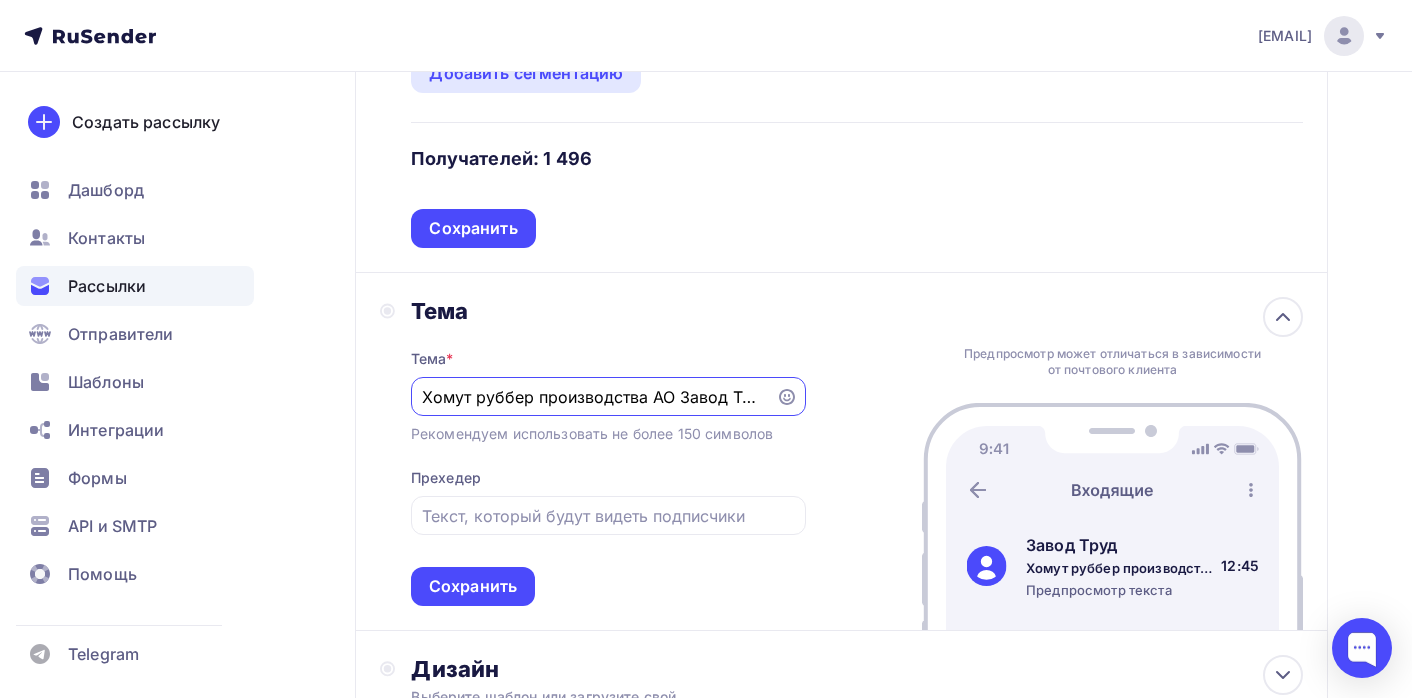 click on "Хомут руббер производства АО Завод Труд" at bounding box center (593, 397) 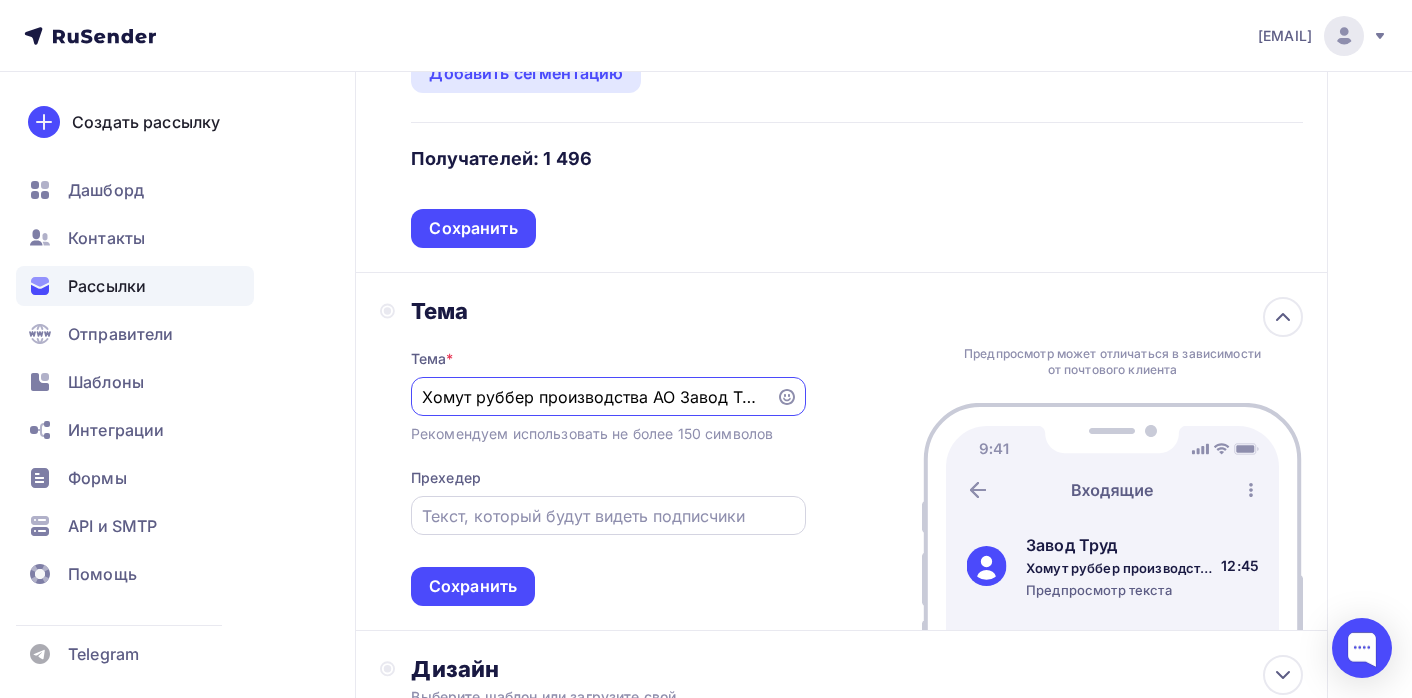 type on "Хомут руббер производства АО Завод Труд" 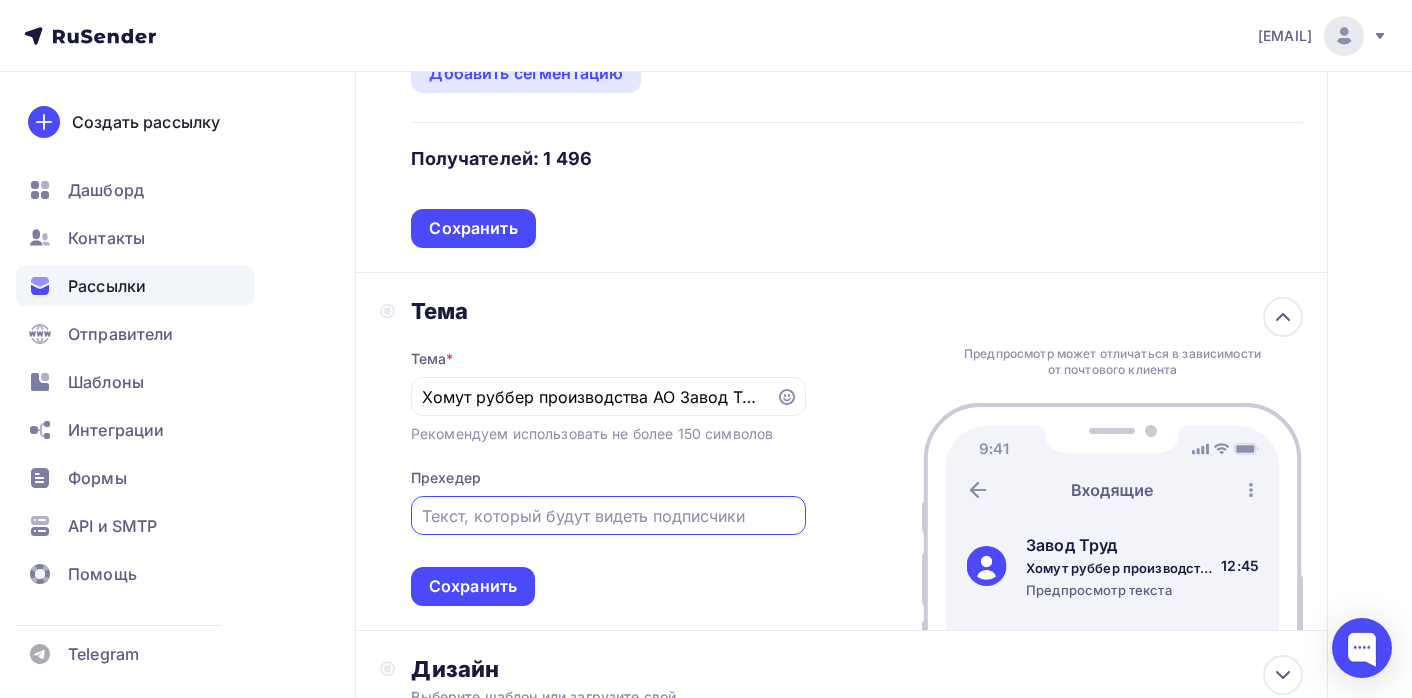click at bounding box center (608, 516) 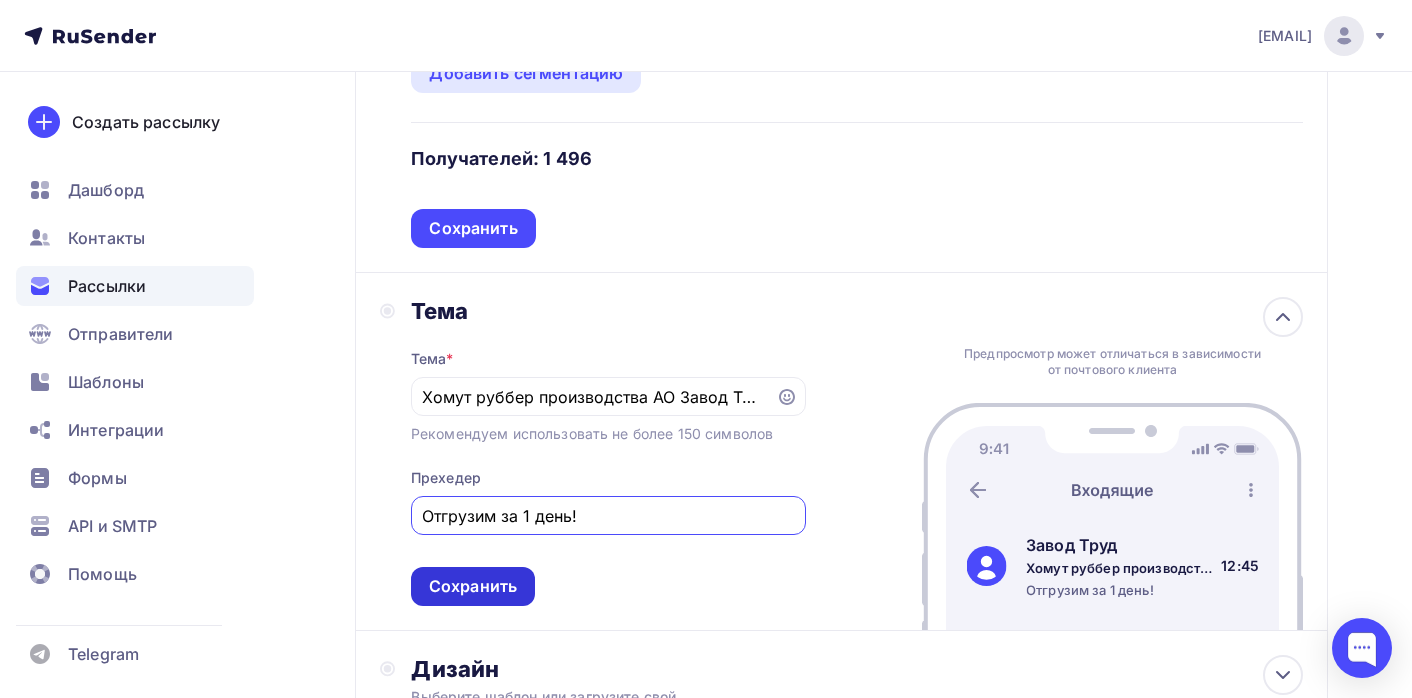 type on "Отгрузим за 1 день!" 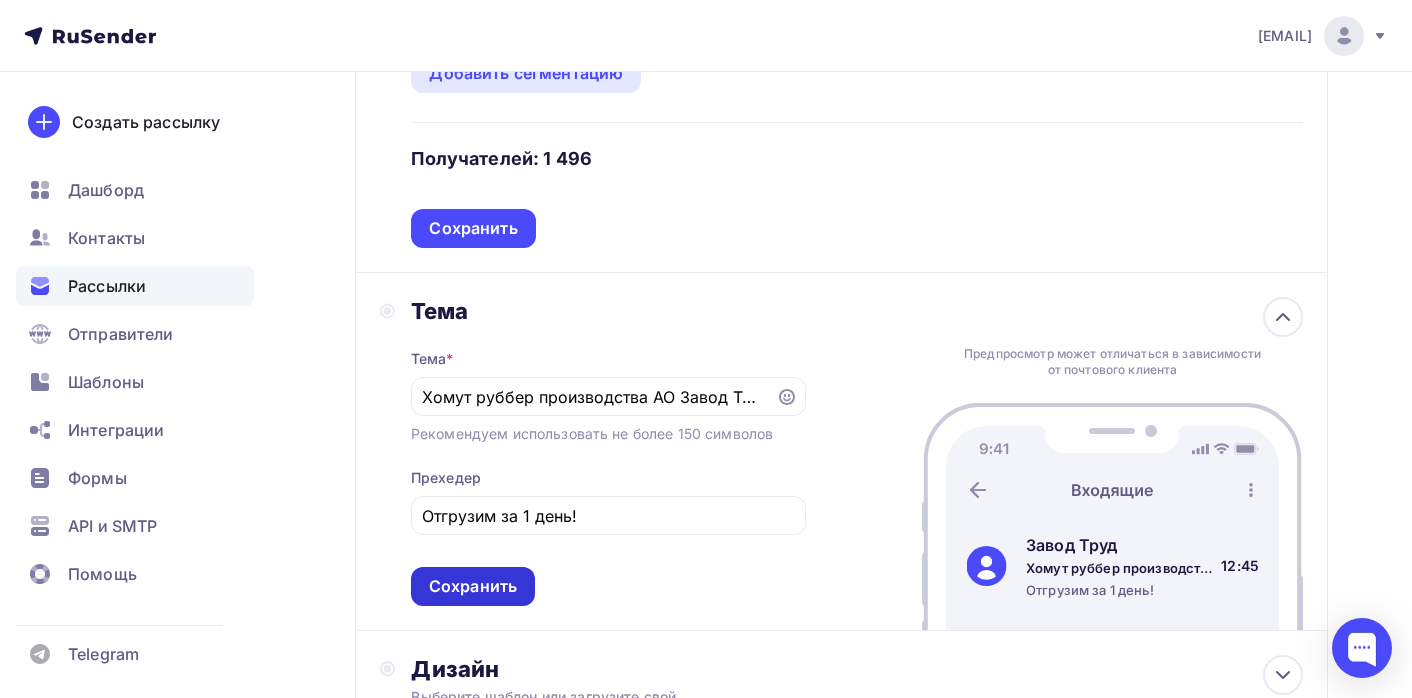 click on "Сохранить" at bounding box center (473, 586) 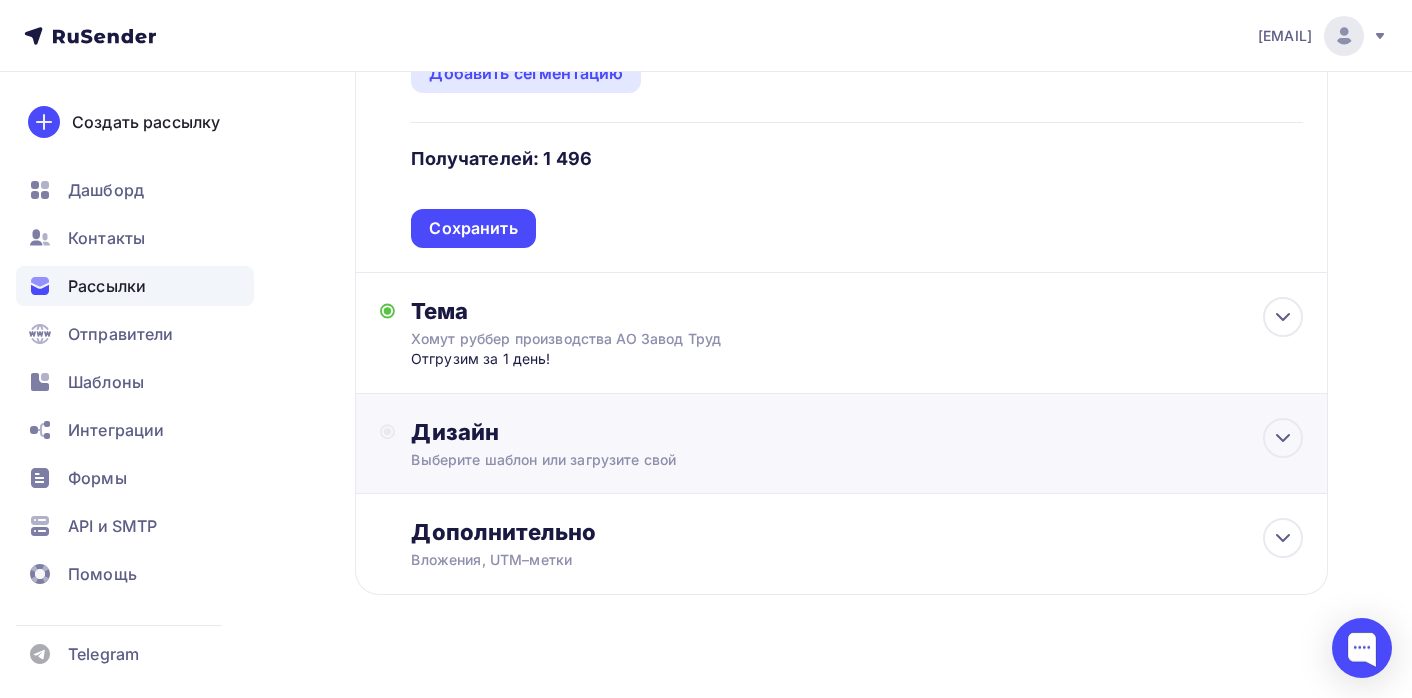 click on "Дизайн" at bounding box center [857, 432] 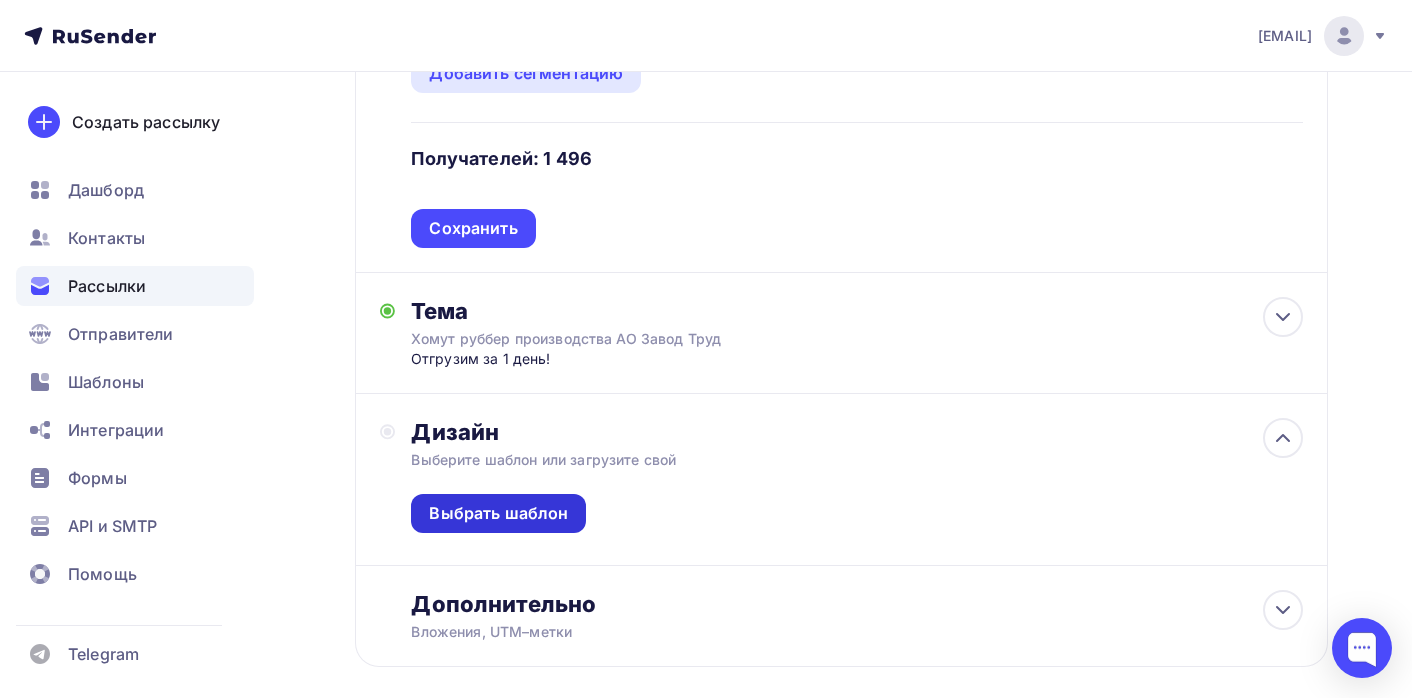 click on "Выбрать шаблон" at bounding box center (498, 513) 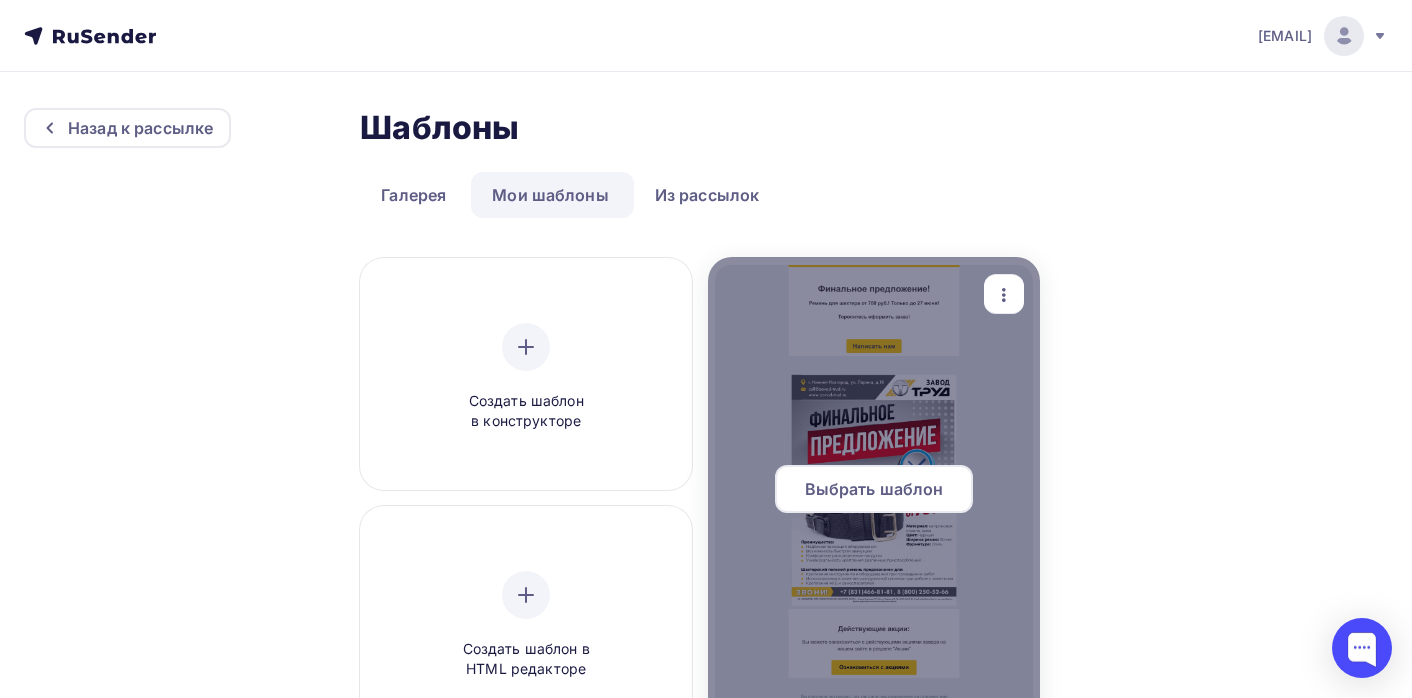 click at bounding box center (874, 497) 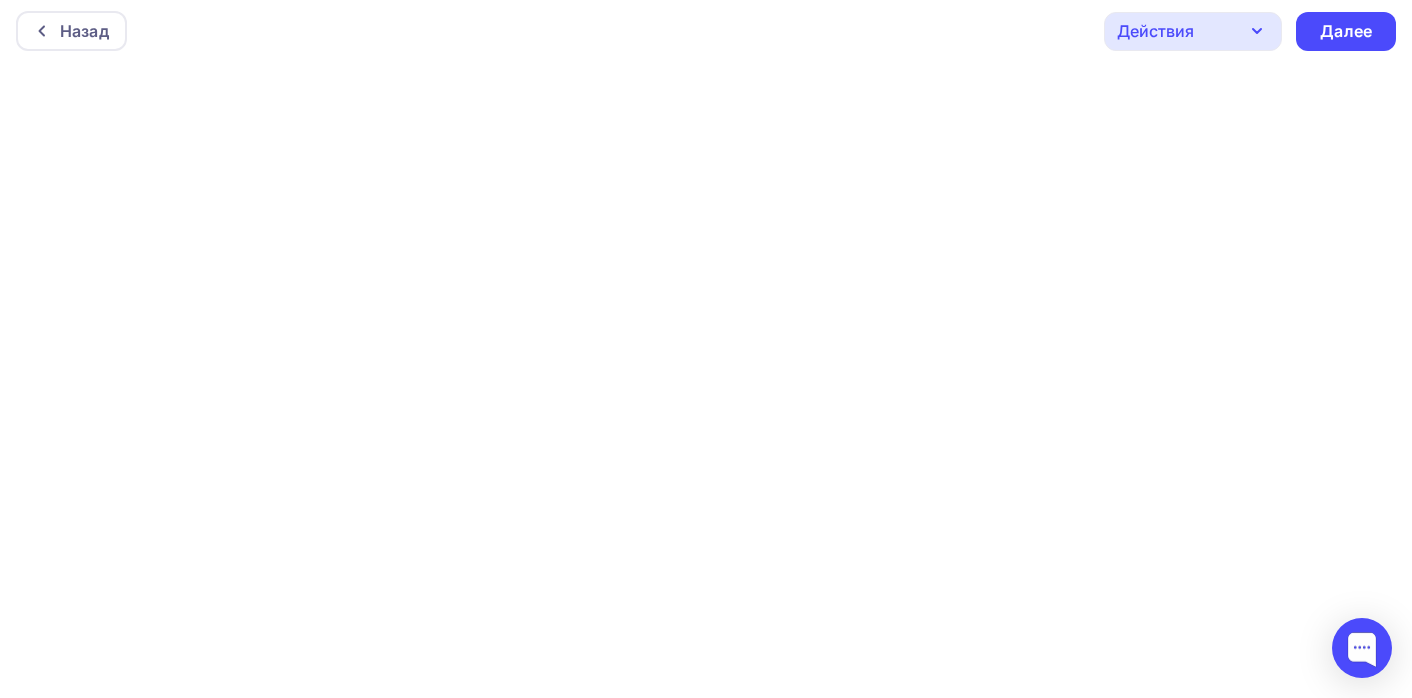 scroll, scrollTop: 5, scrollLeft: 0, axis: vertical 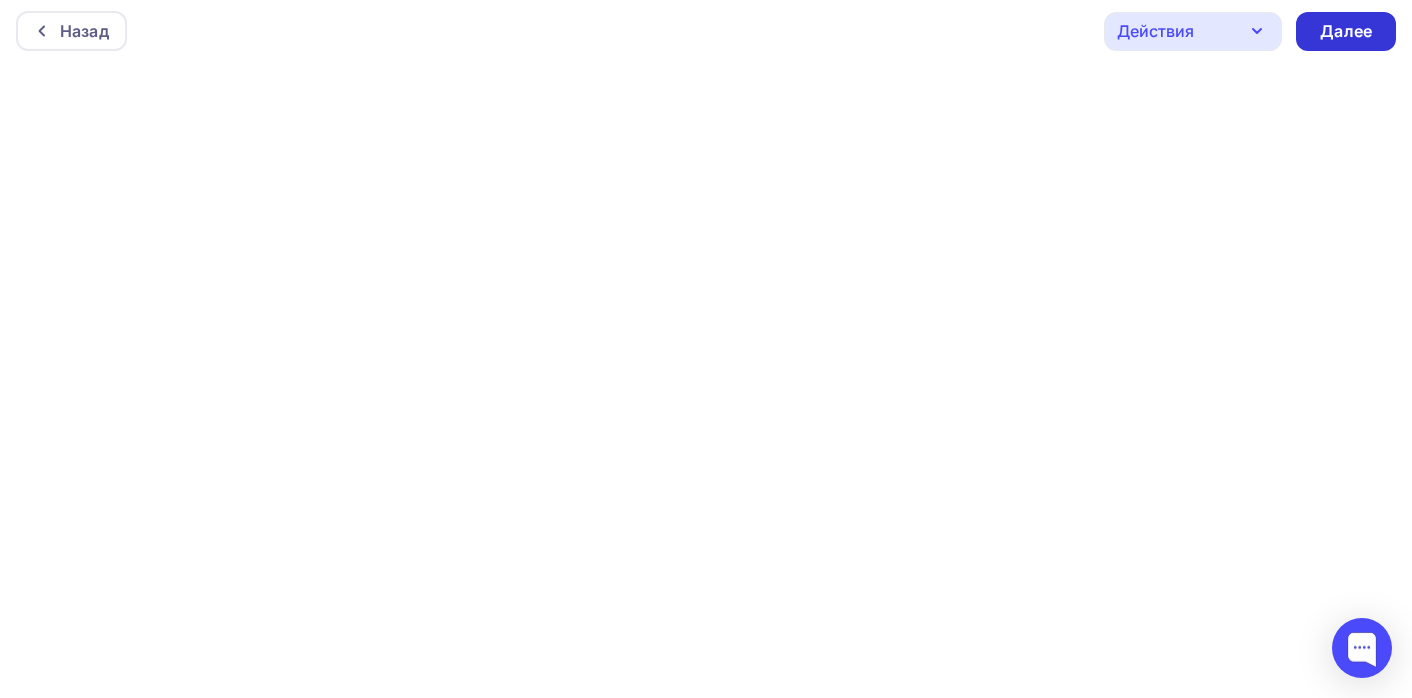 click on "Далее" at bounding box center (1346, 31) 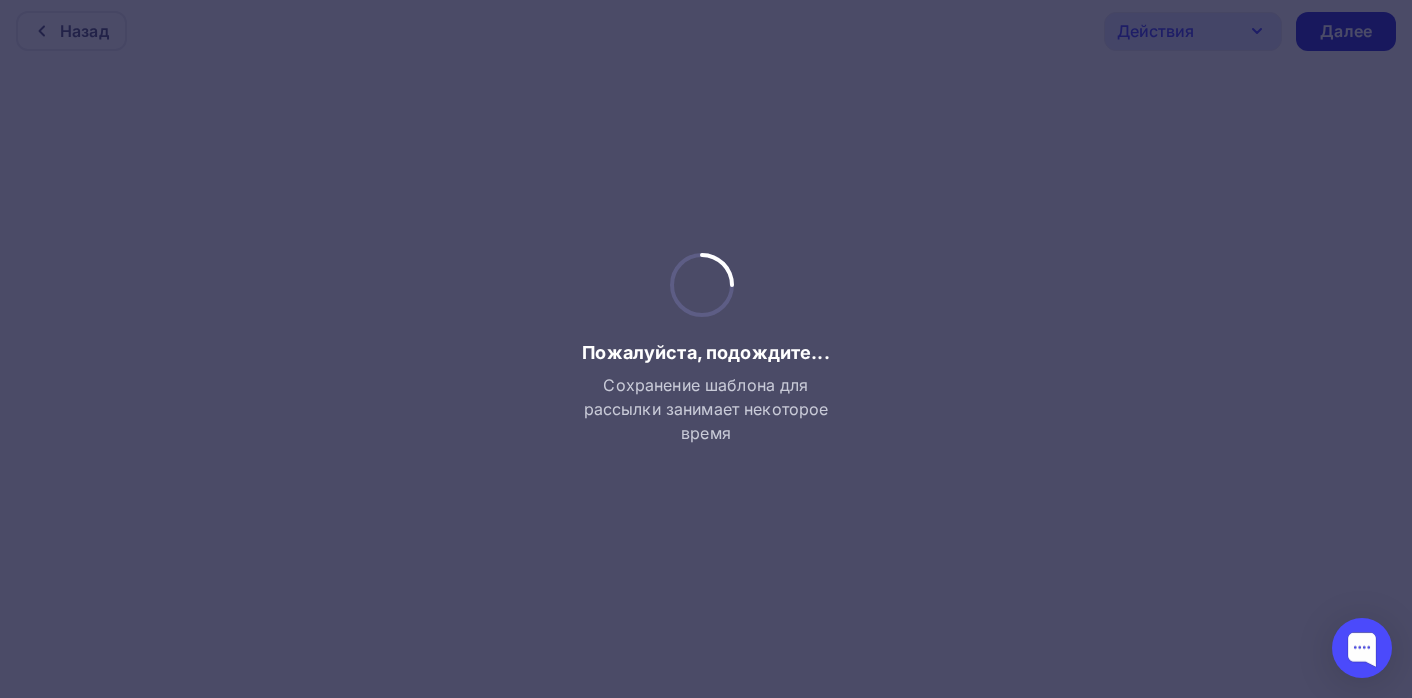 scroll, scrollTop: 0, scrollLeft: 0, axis: both 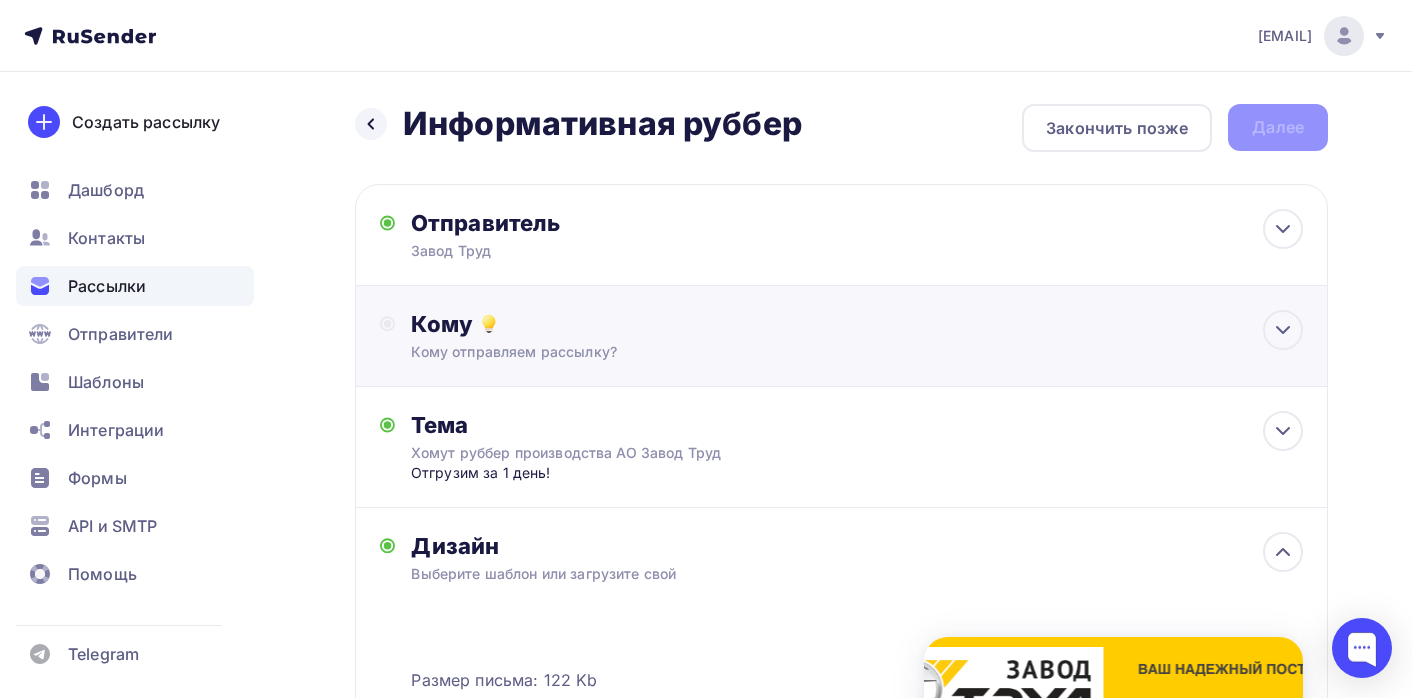 click on "Кому
Кому отправляем рассылку?
Списки получателей
руббер
крепеж
Скоба
Все списки
id
руббер
(982)
#25095
червячный хомут
(8 316)
#25045
крепеж
(193)
#25043
Скоба
(447)
#24995
ТФ
(2 307)
#24191" at bounding box center (857, 336) 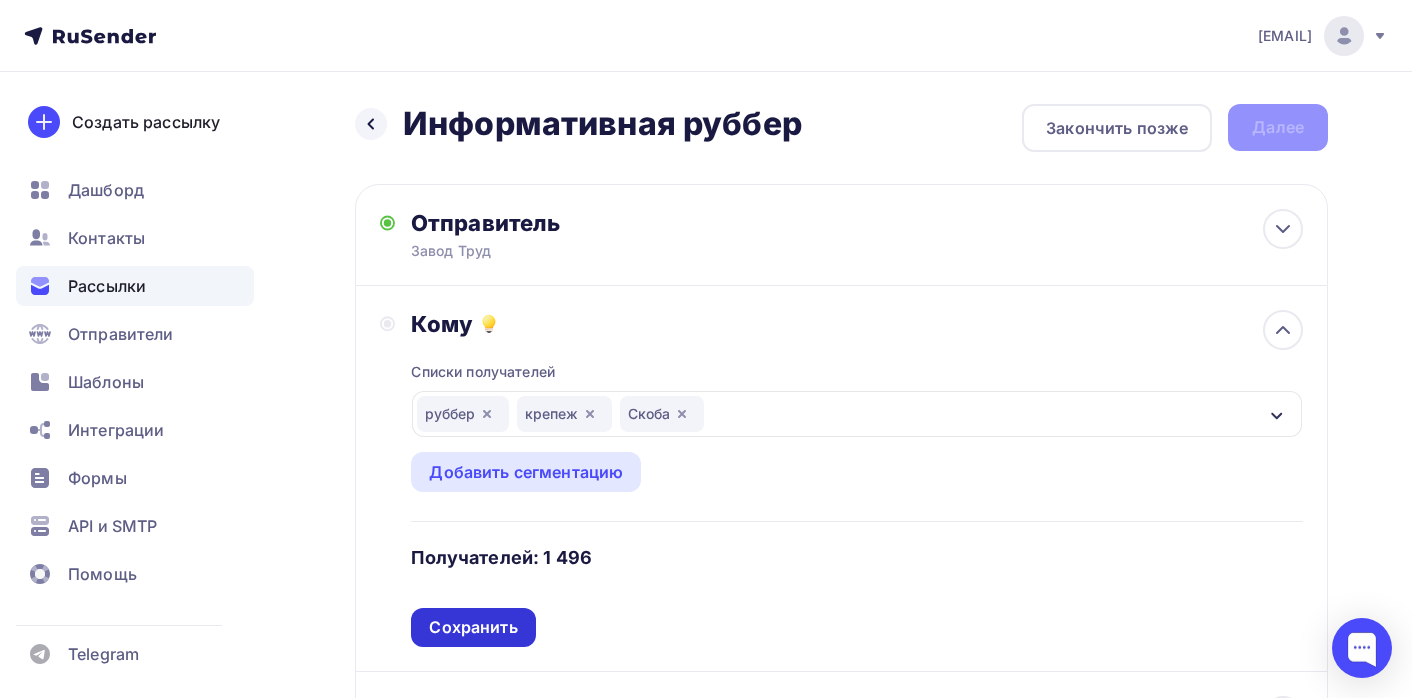 click on "Сохранить" at bounding box center [473, 627] 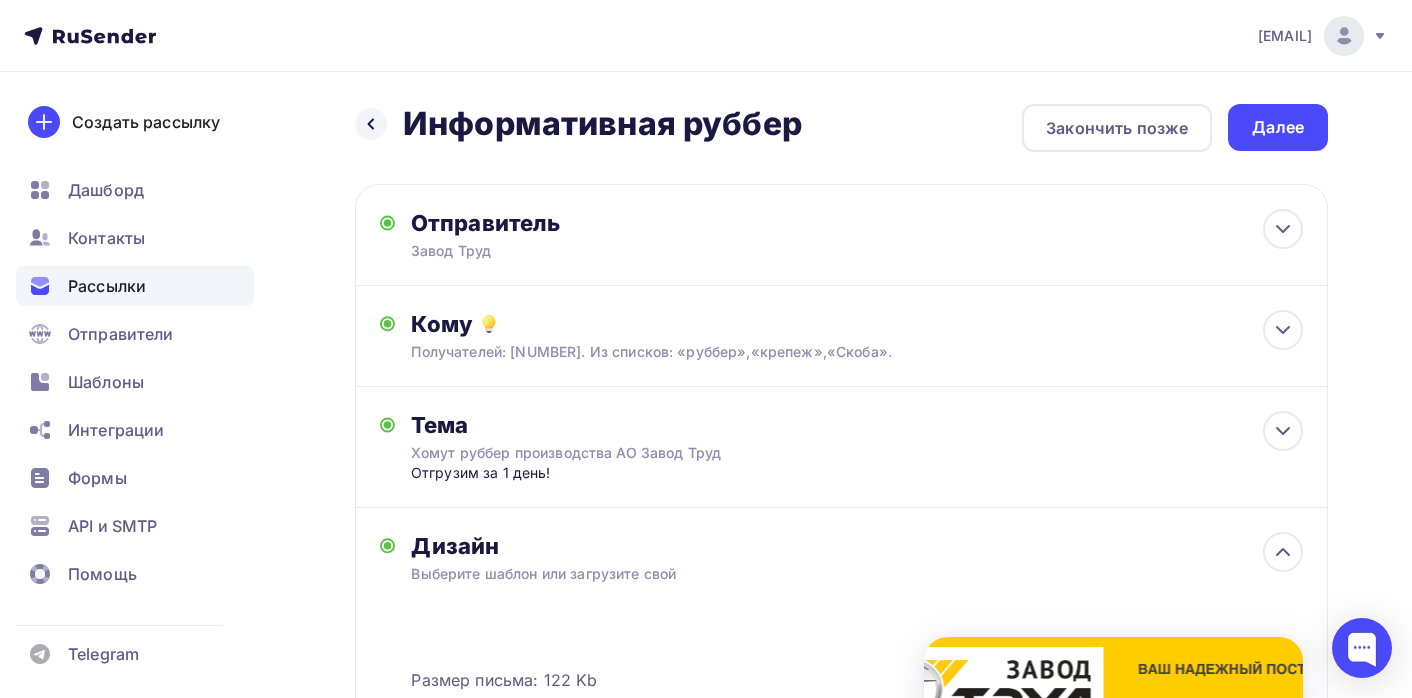 scroll, scrollTop: 0, scrollLeft: 0, axis: both 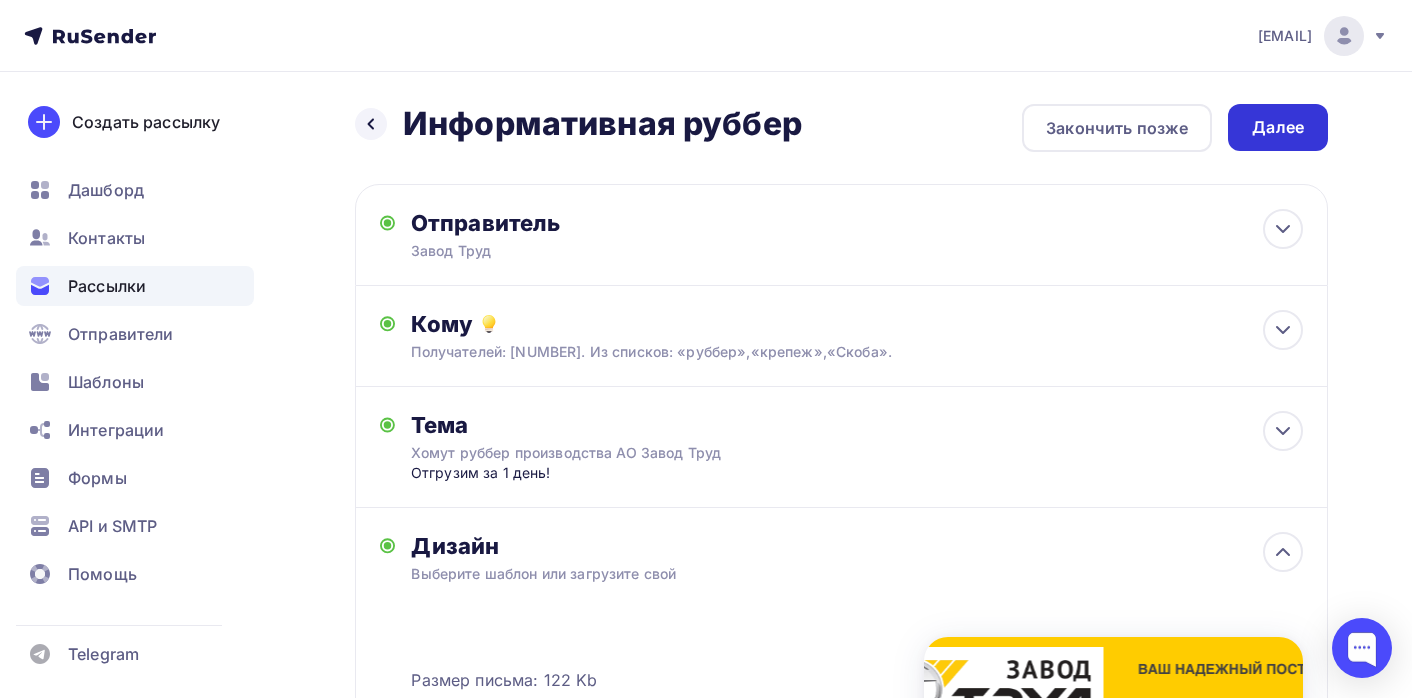 click on "Далее" at bounding box center (1278, 127) 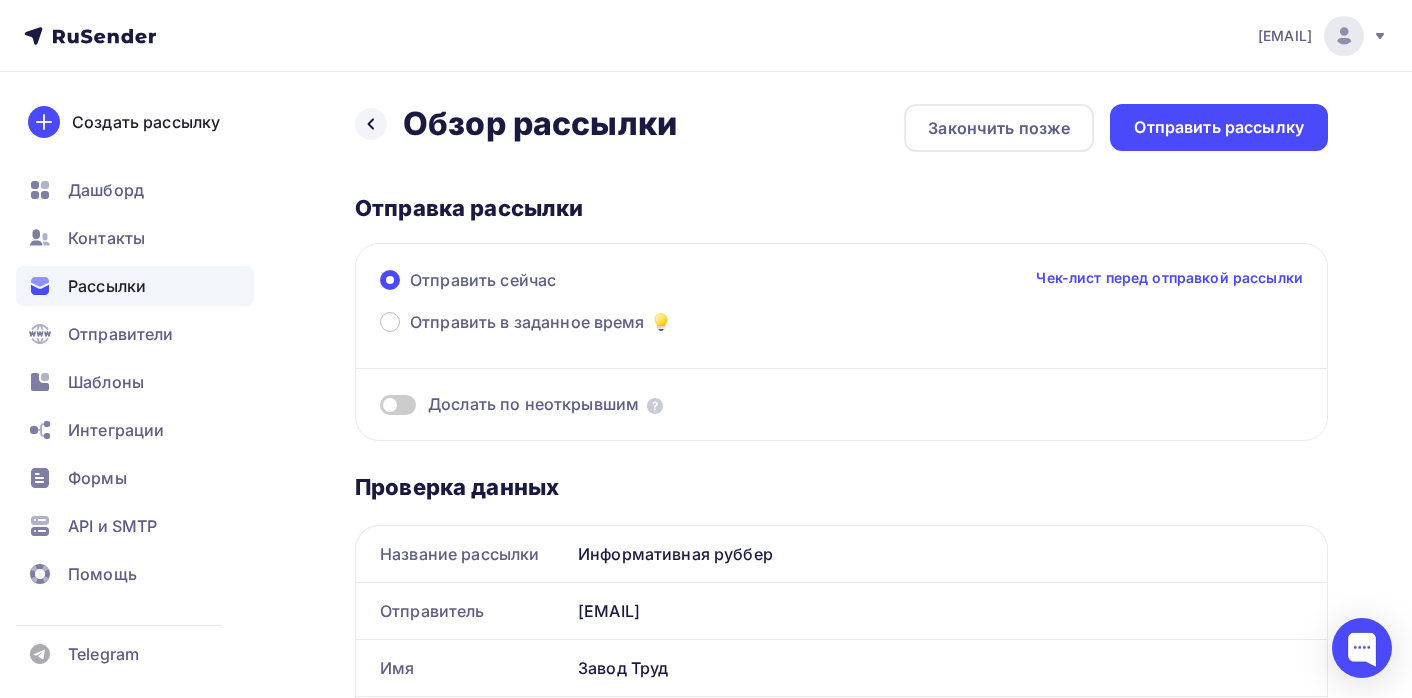 click on "Отправить рассылку" at bounding box center (1219, 127) 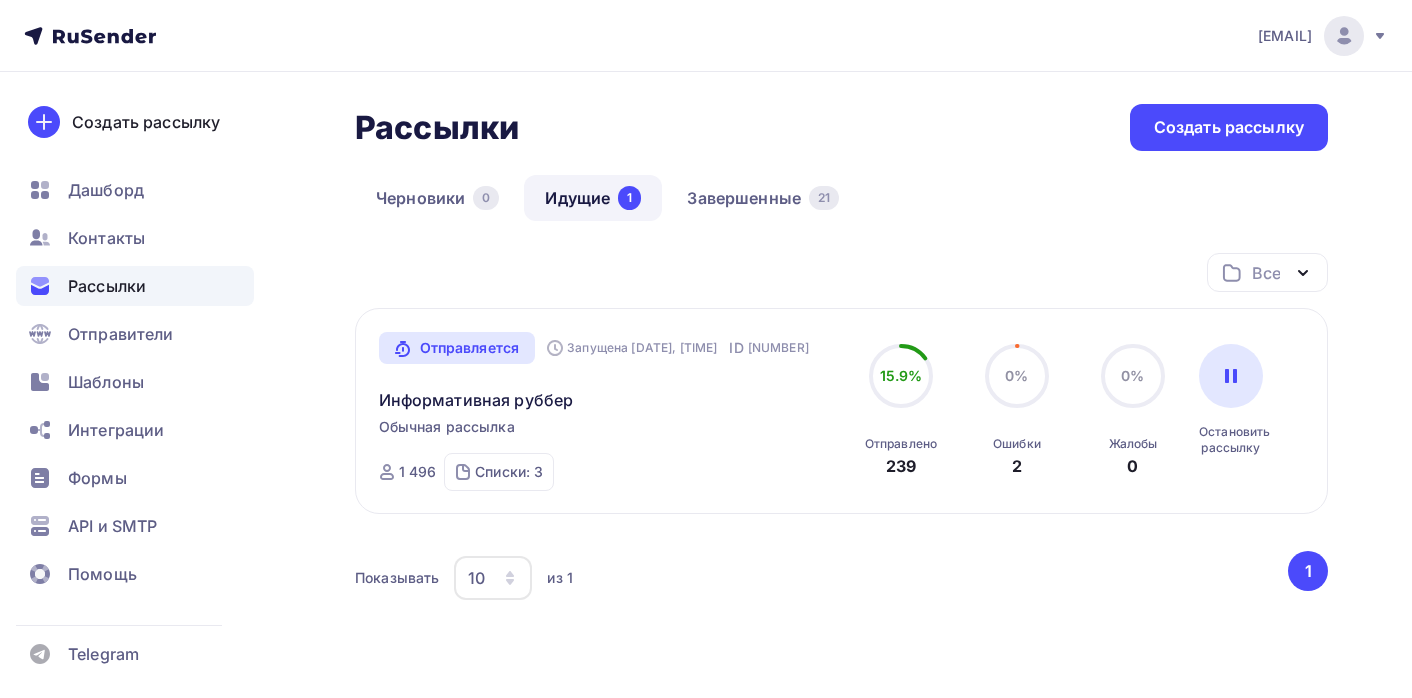 scroll, scrollTop: 0, scrollLeft: 0, axis: both 